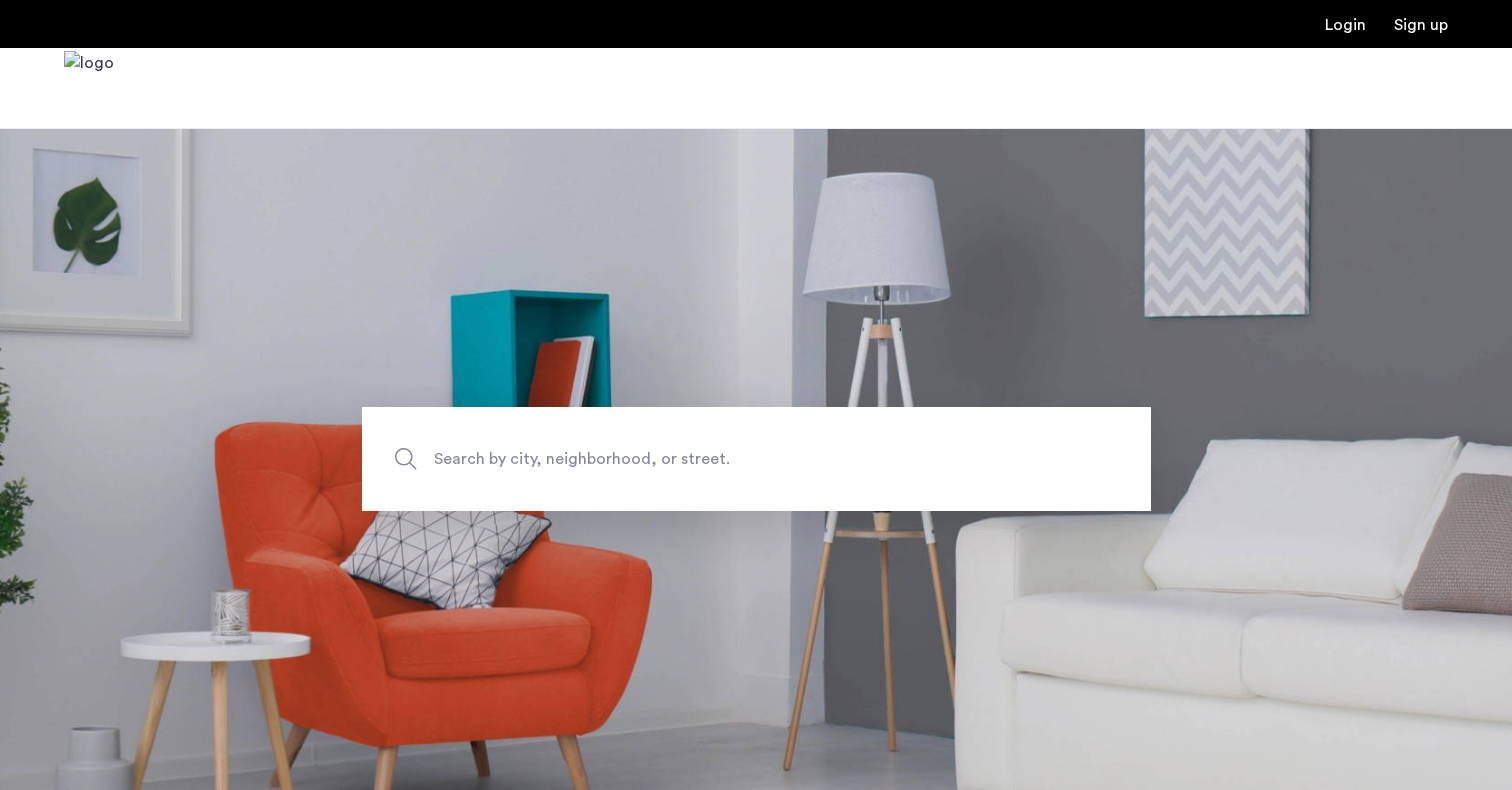 scroll, scrollTop: 0, scrollLeft: 0, axis: both 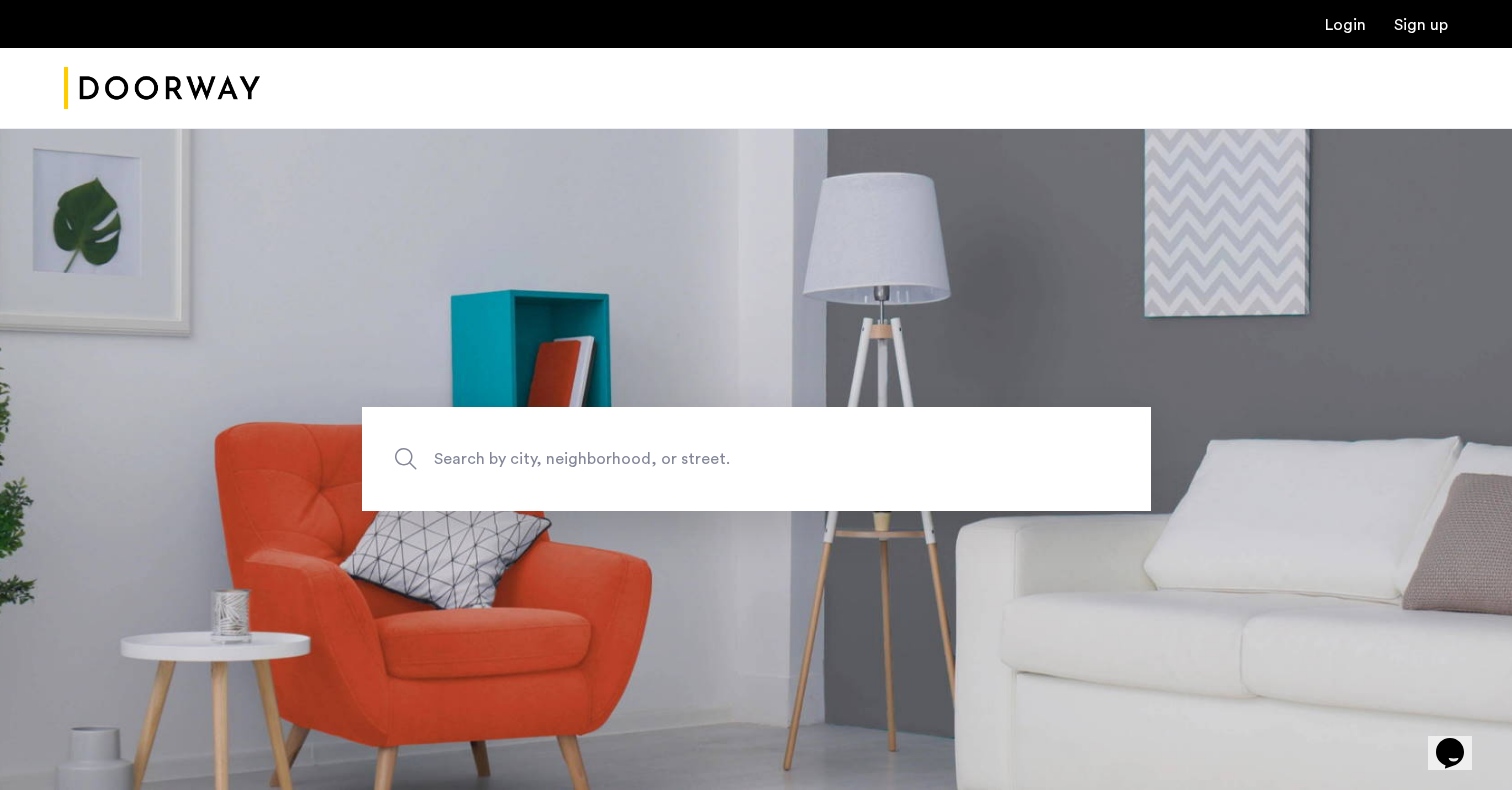 click on "Login" at bounding box center [1345, 25] 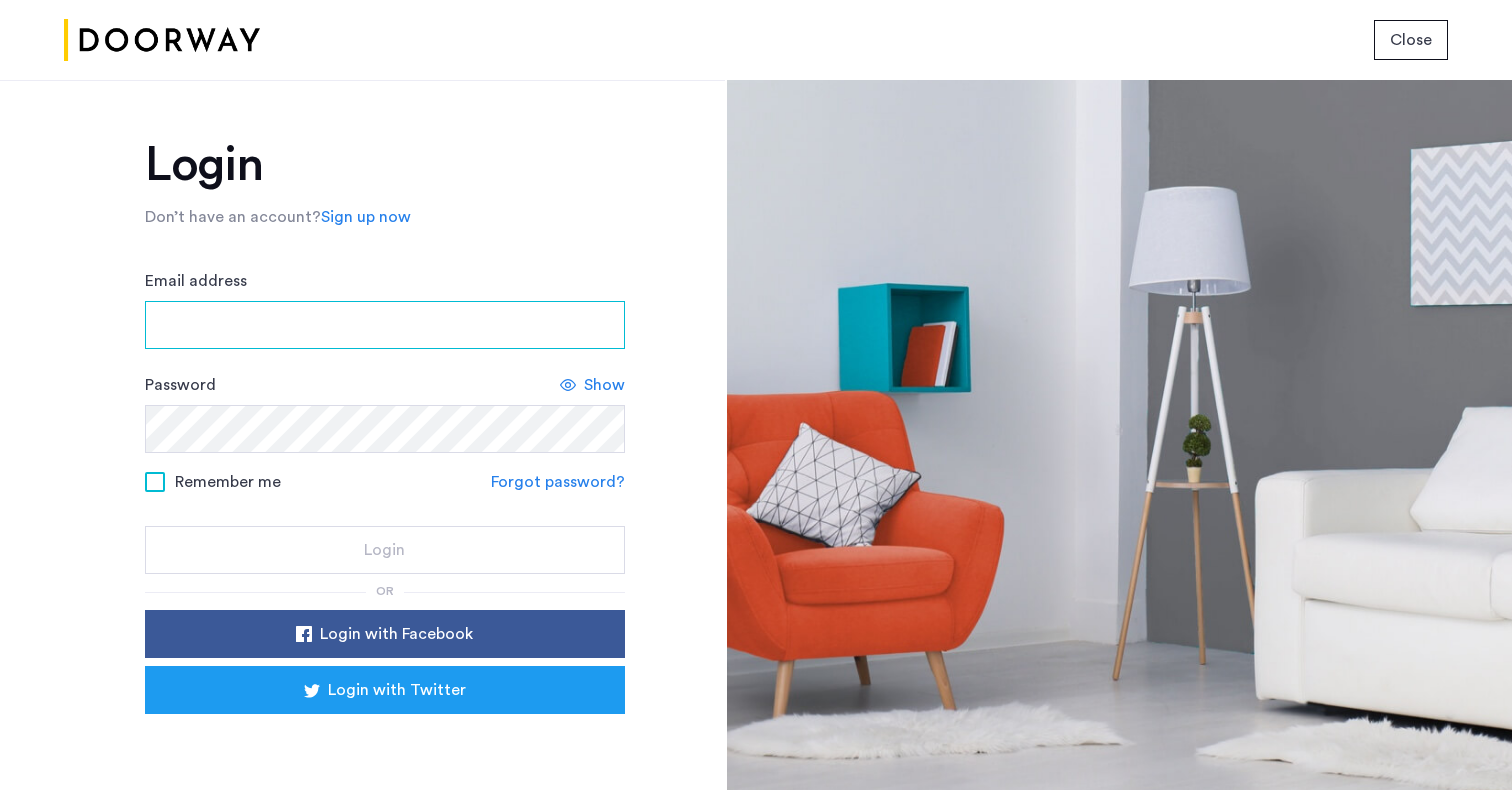 click on "Email address" at bounding box center (385, 325) 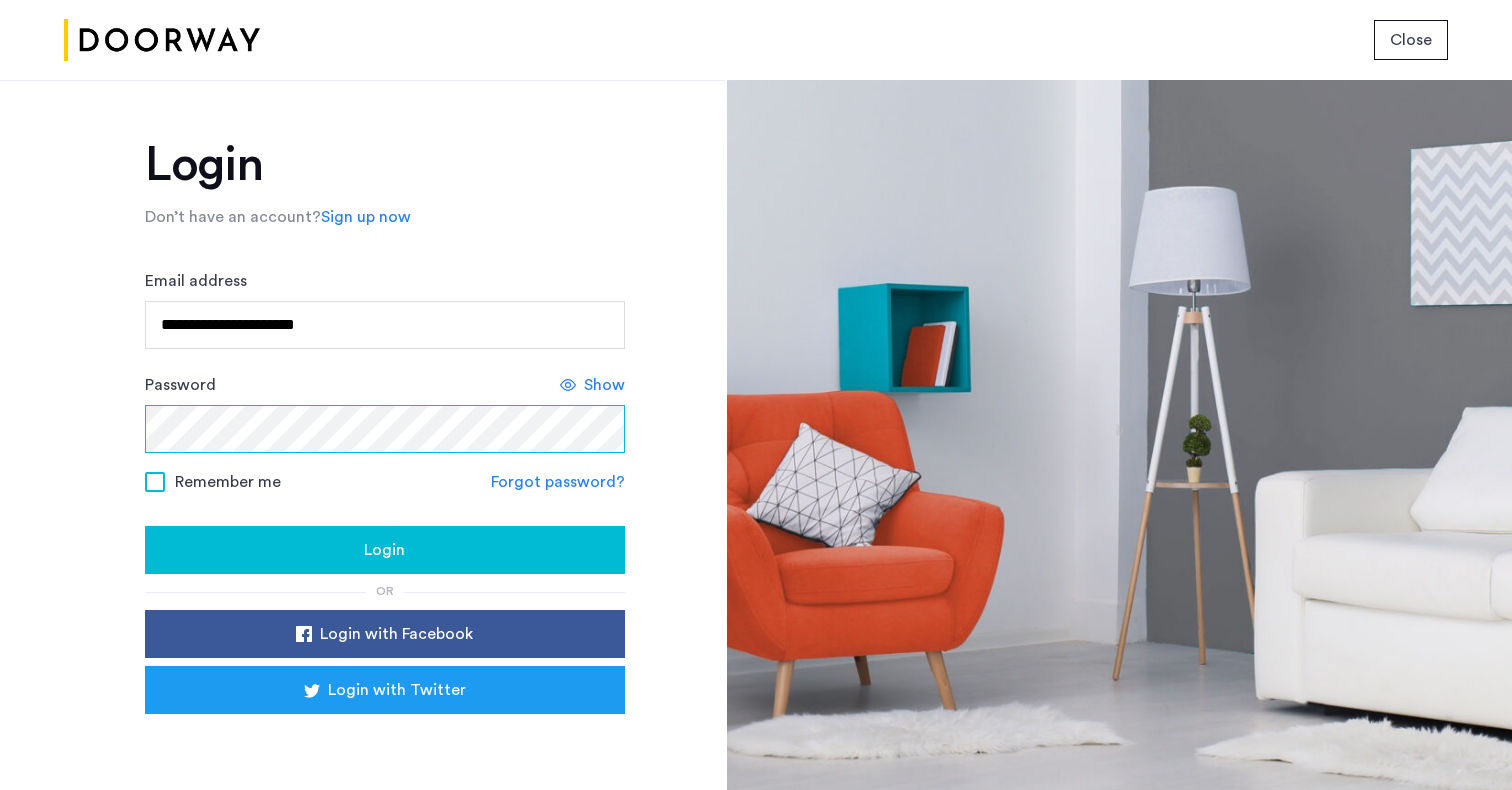 click on "Login" 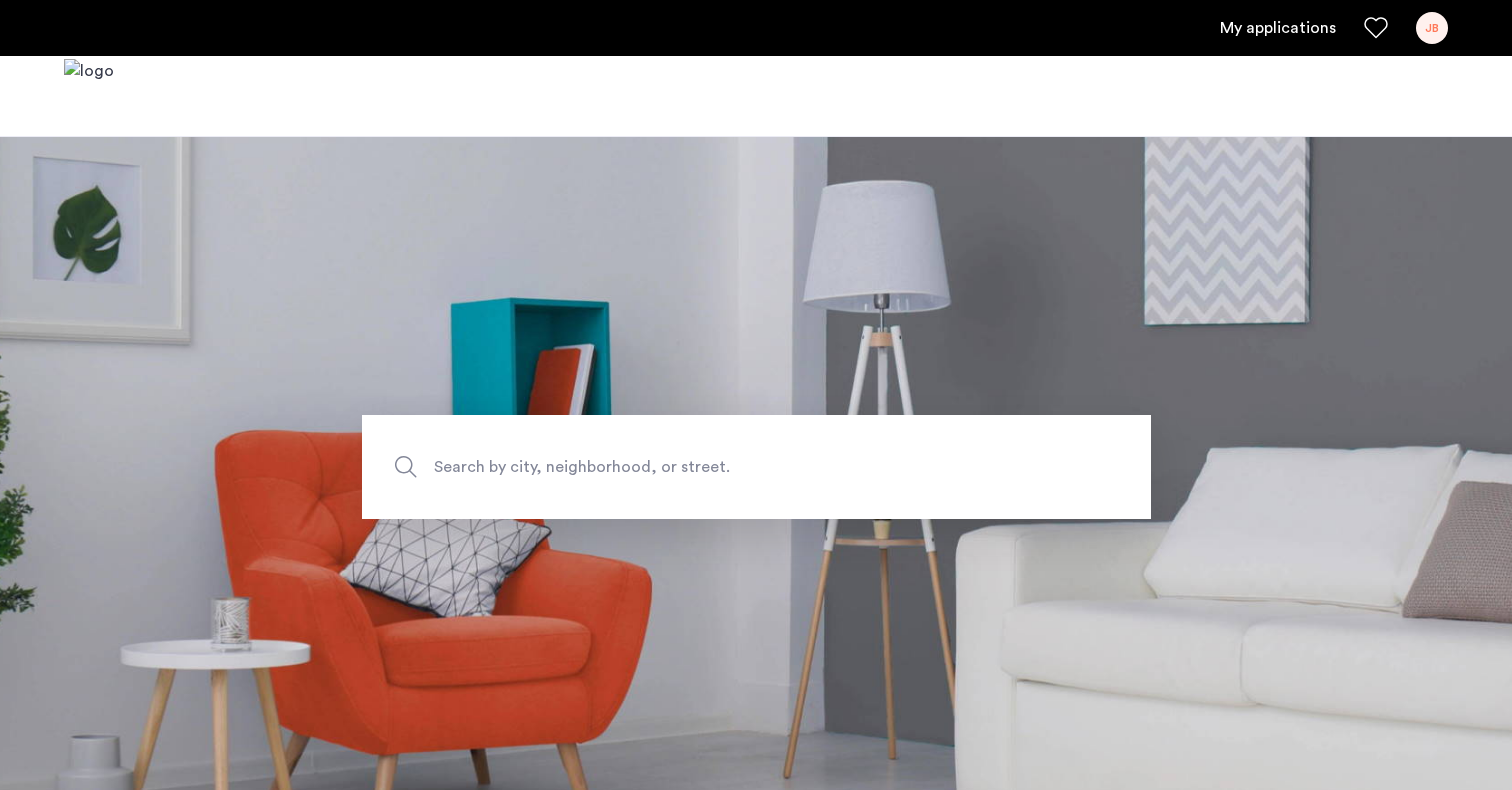 scroll, scrollTop: 0, scrollLeft: 0, axis: both 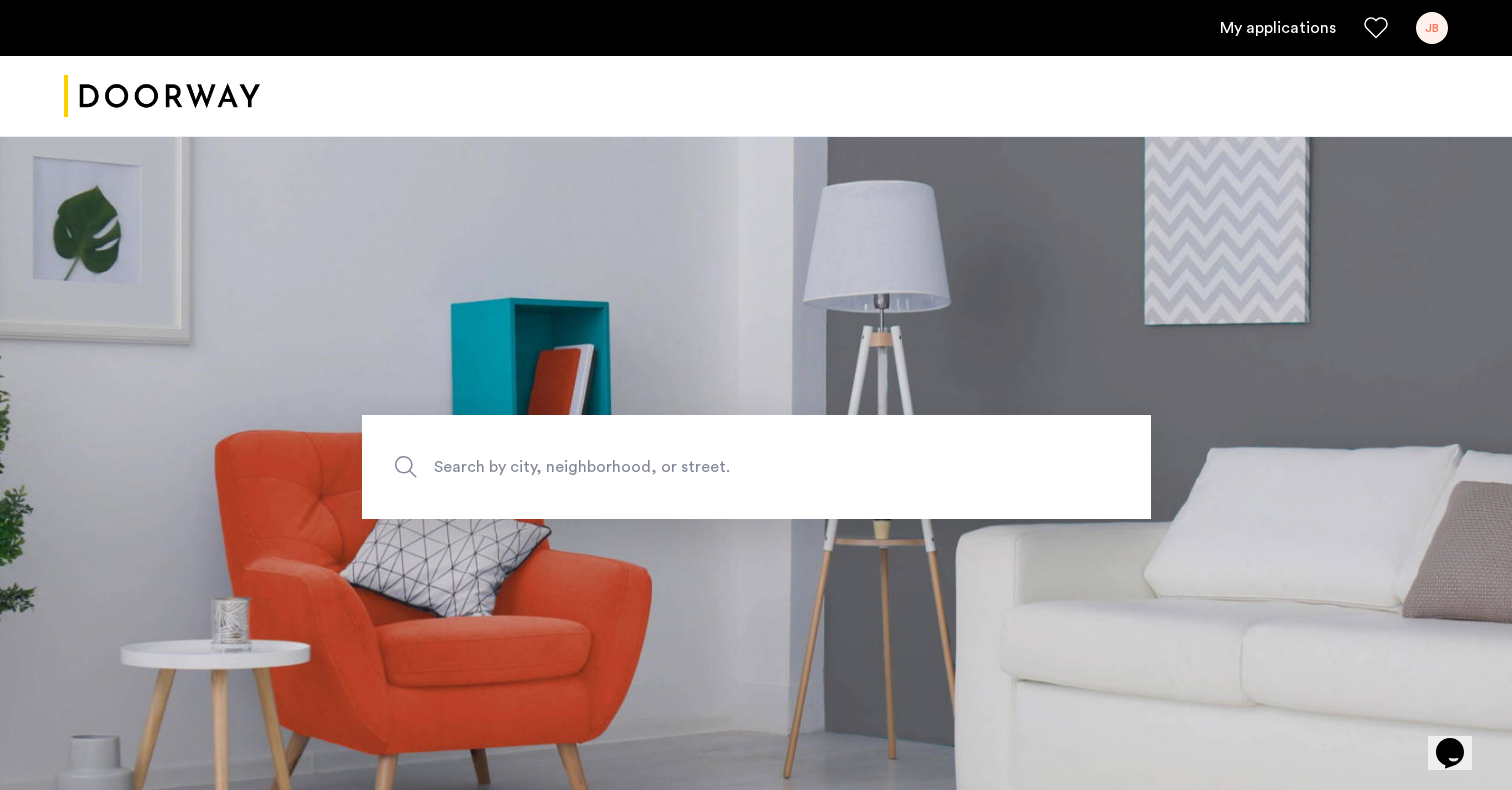 click on "My applications" at bounding box center [1278, 28] 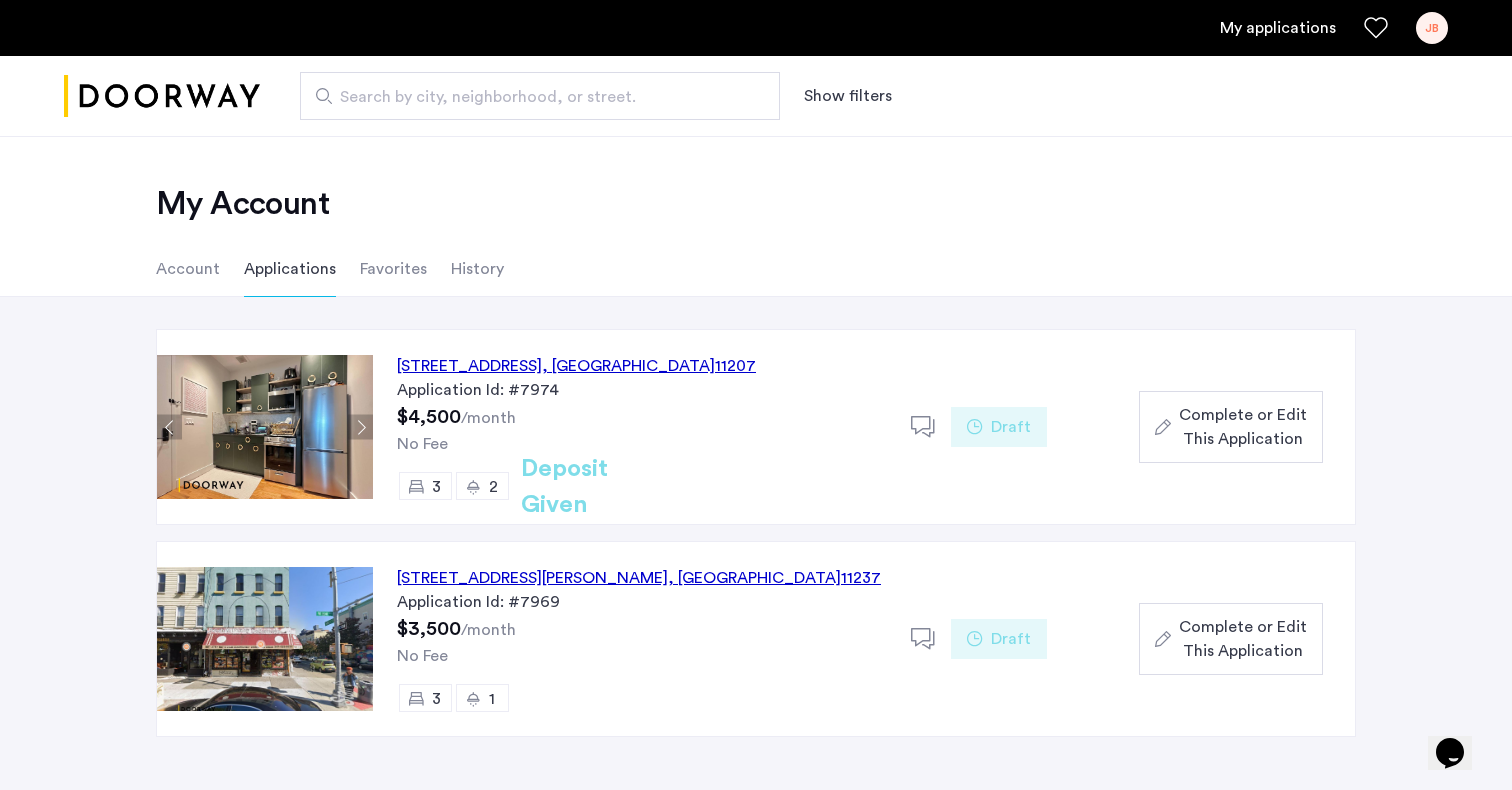 click on "1591 Broadway, Unit 4, Brooklyn , NY  11207" 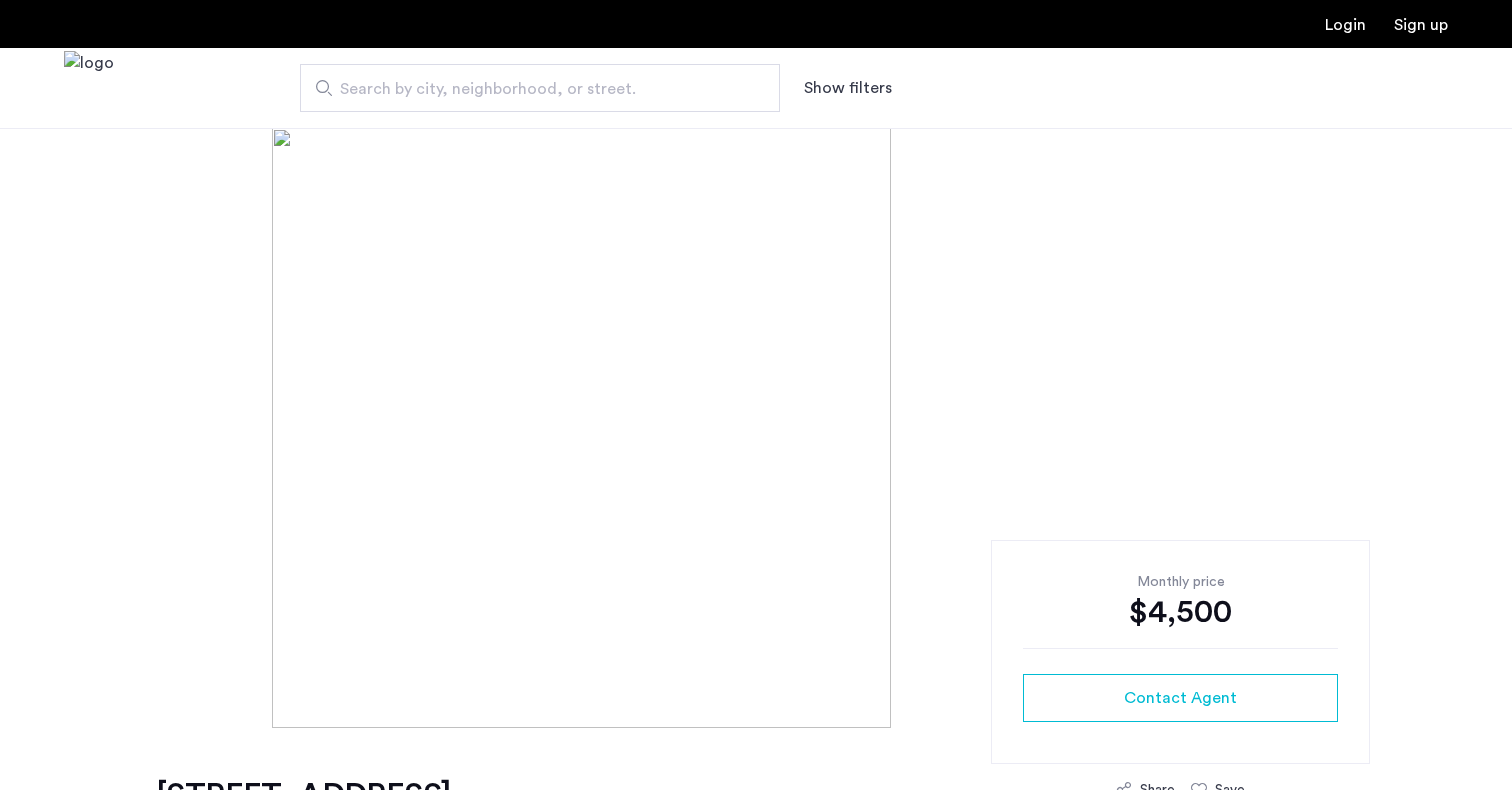scroll, scrollTop: 0, scrollLeft: 0, axis: both 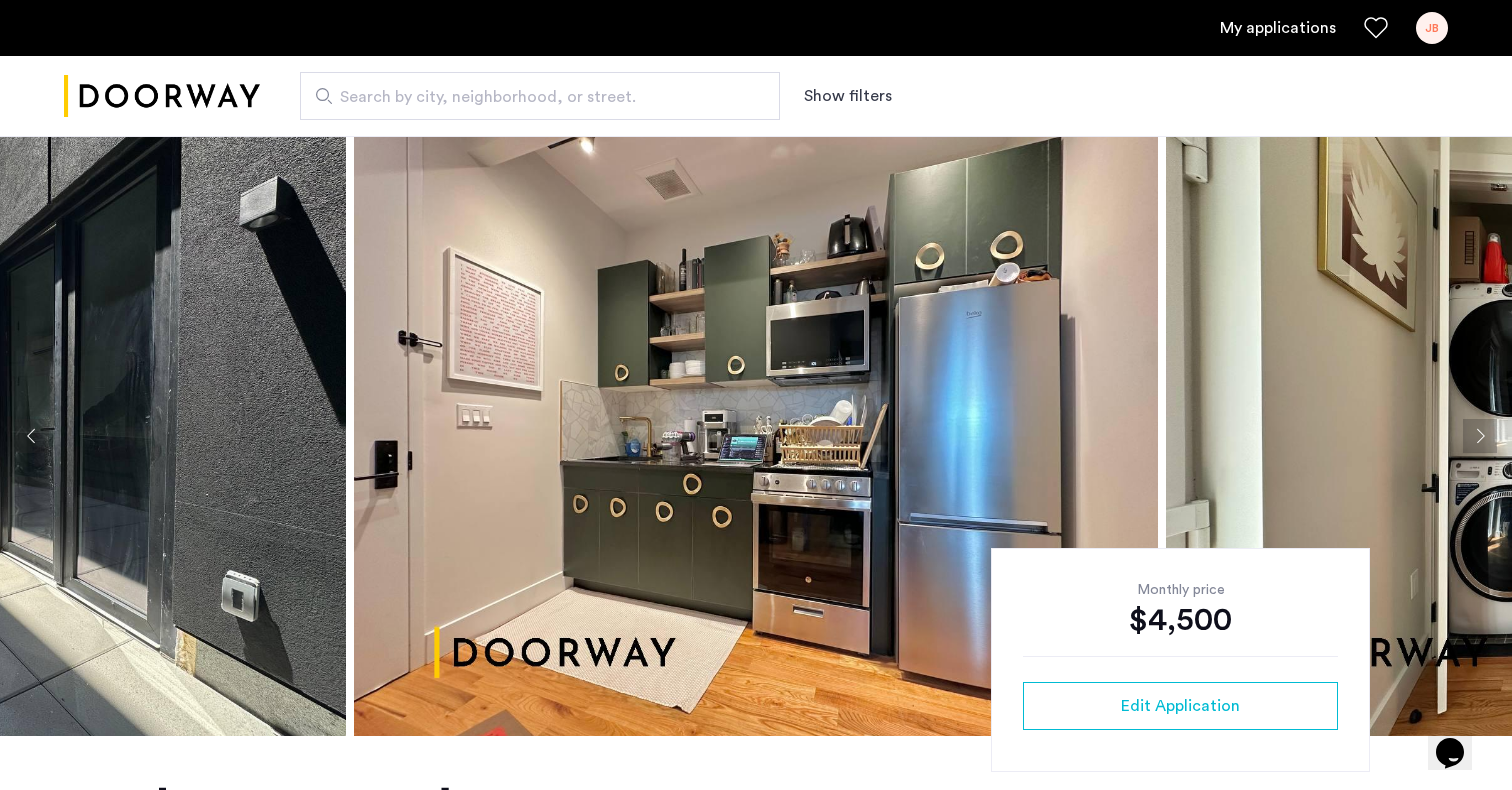 click 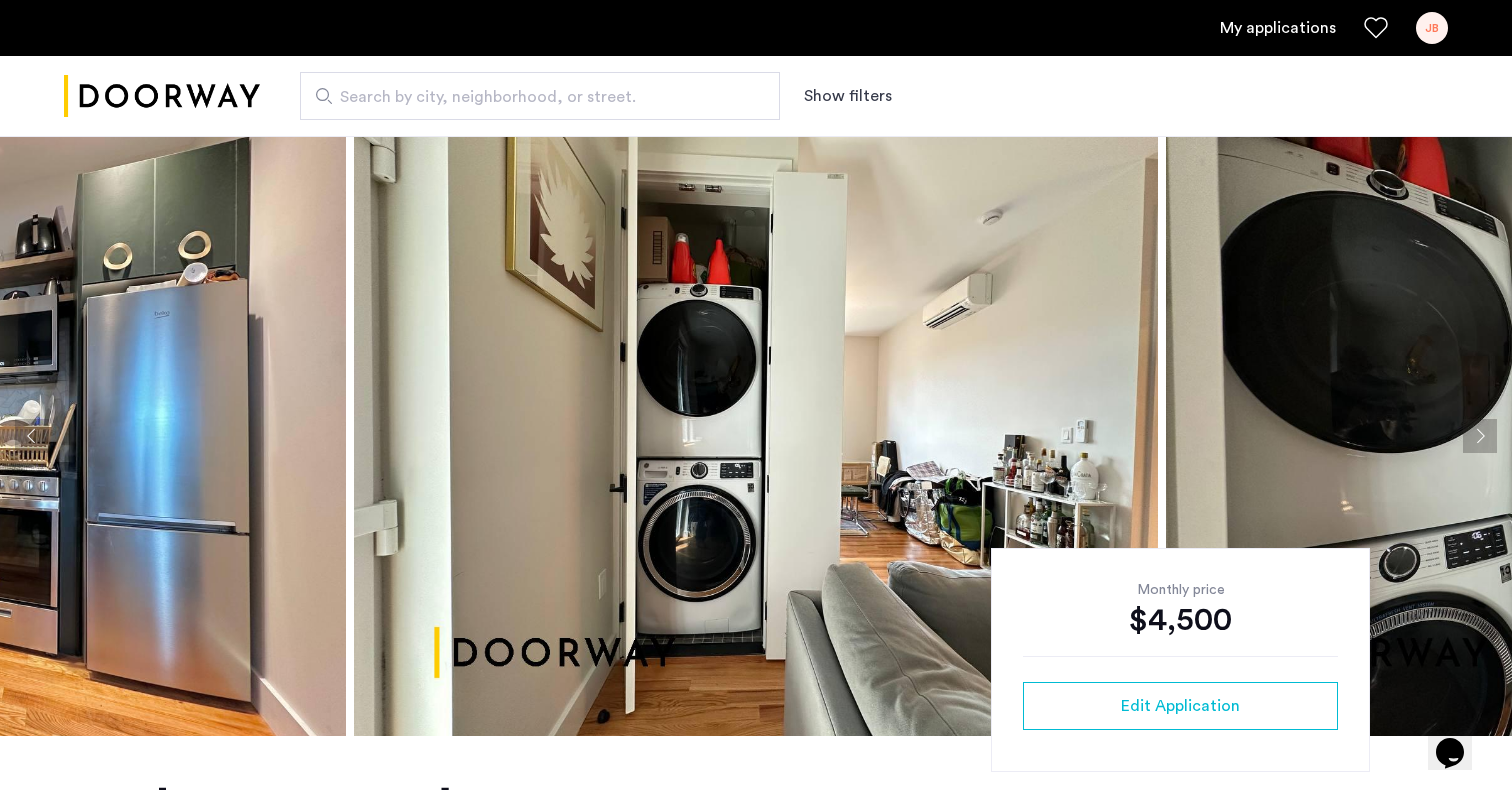 click 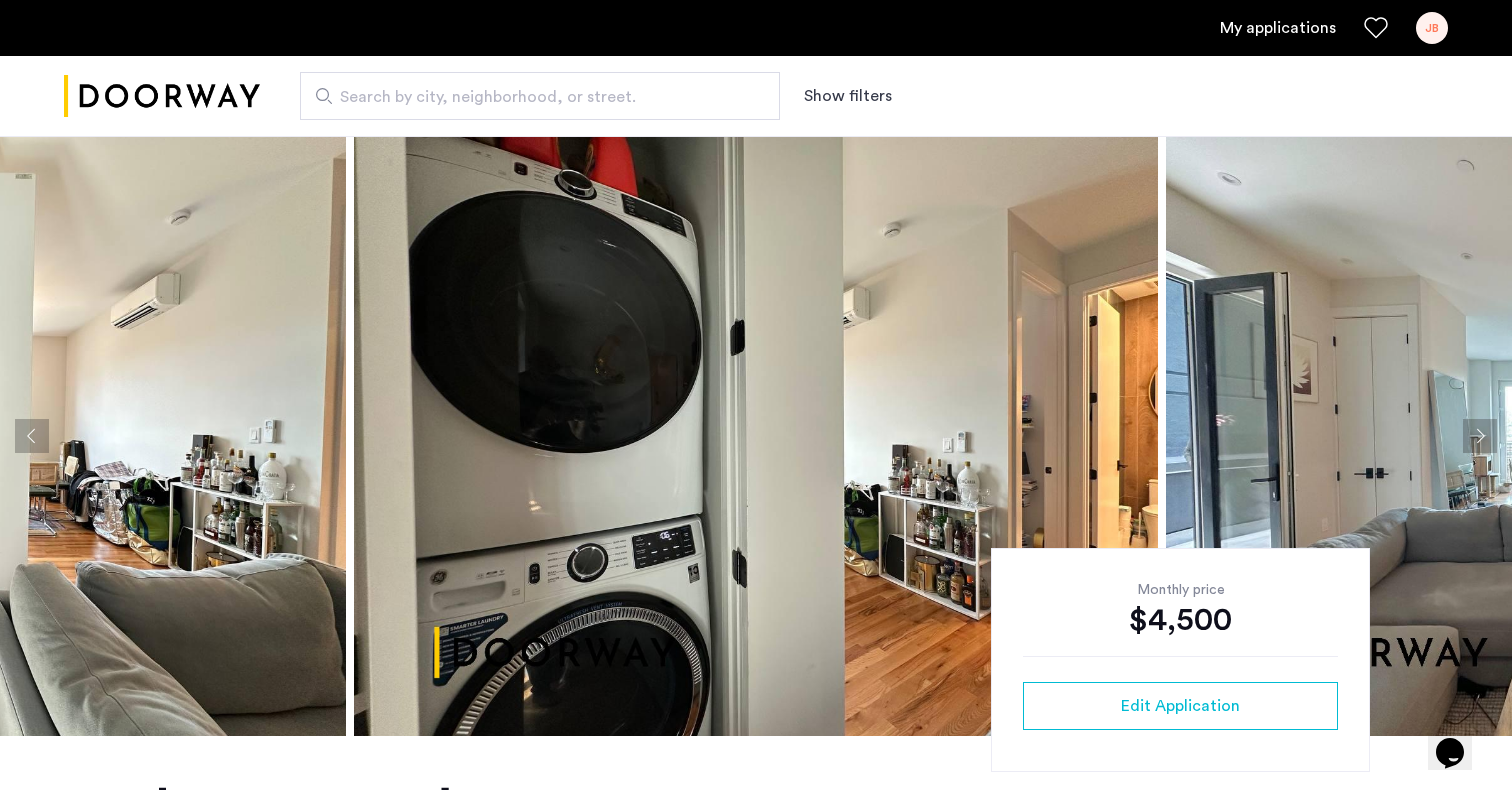 click 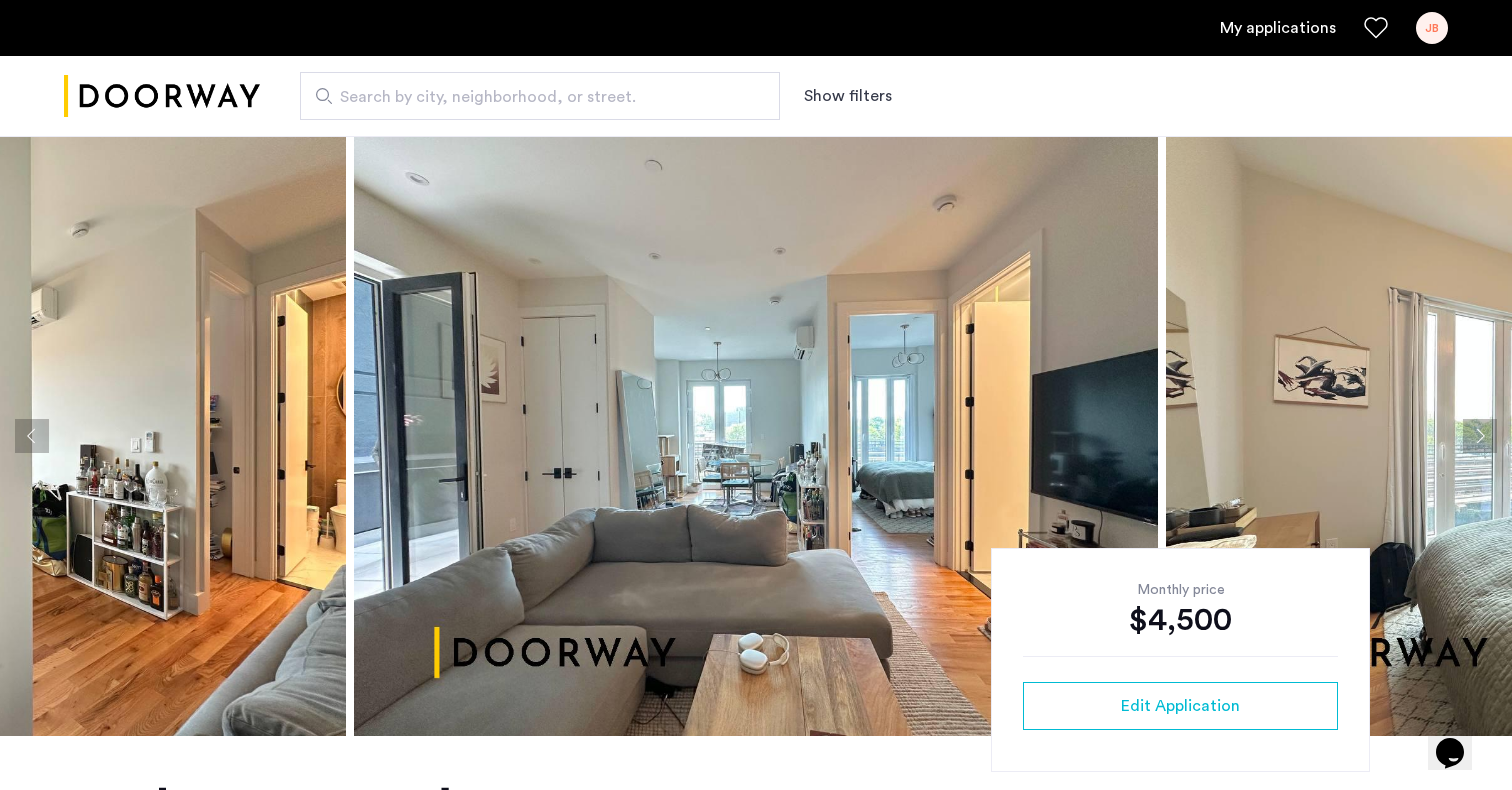 click 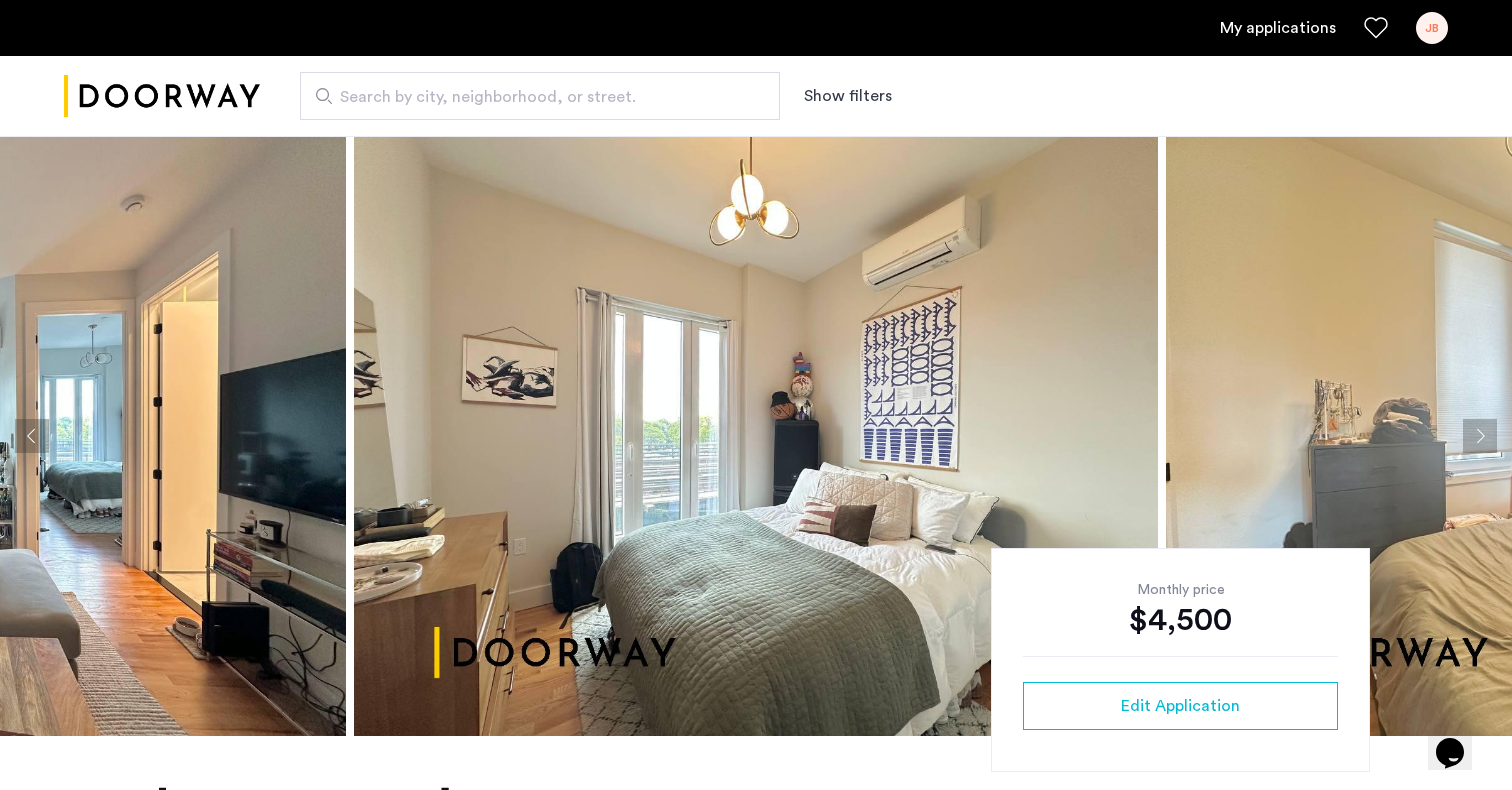 click 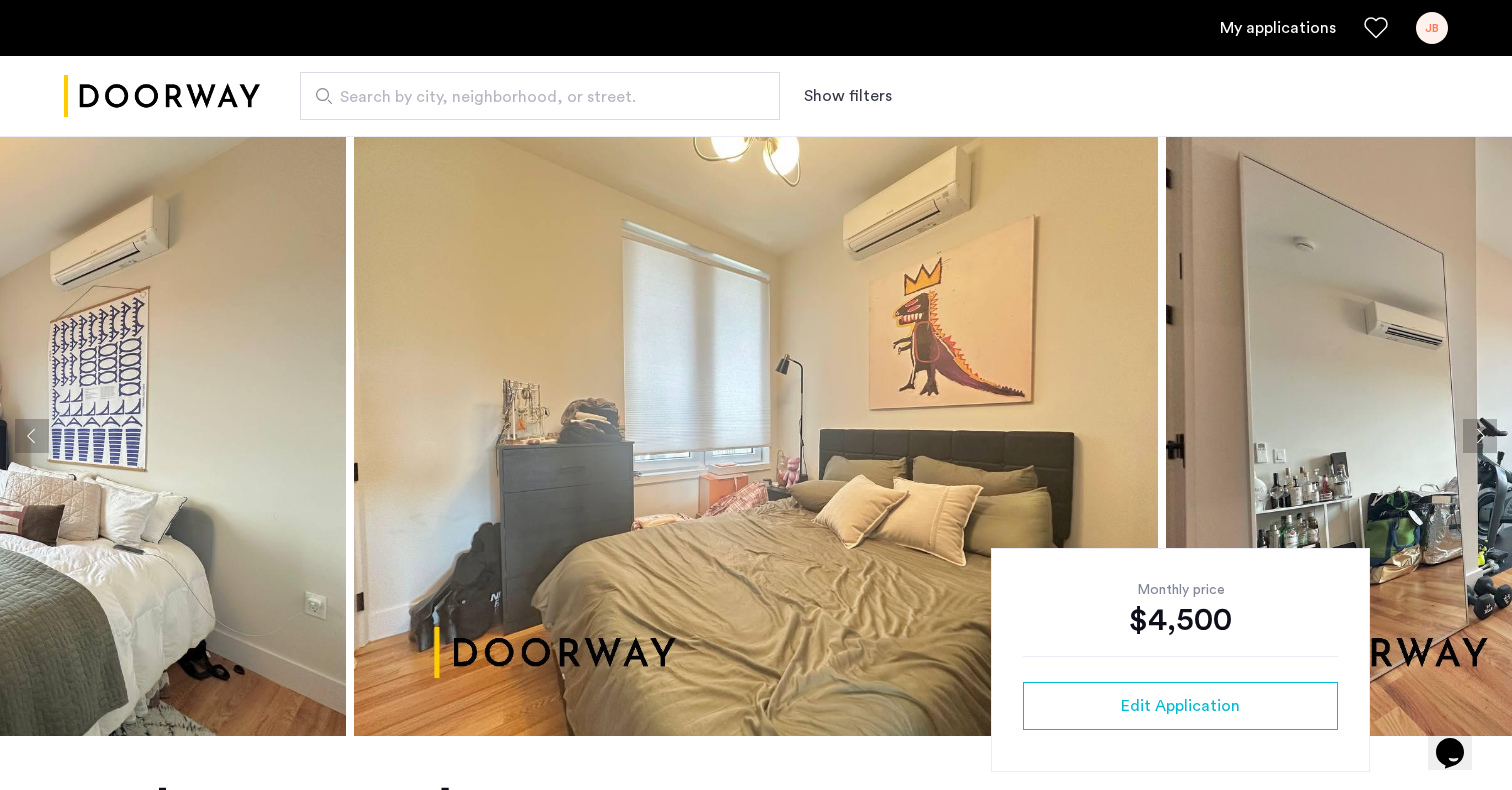 click 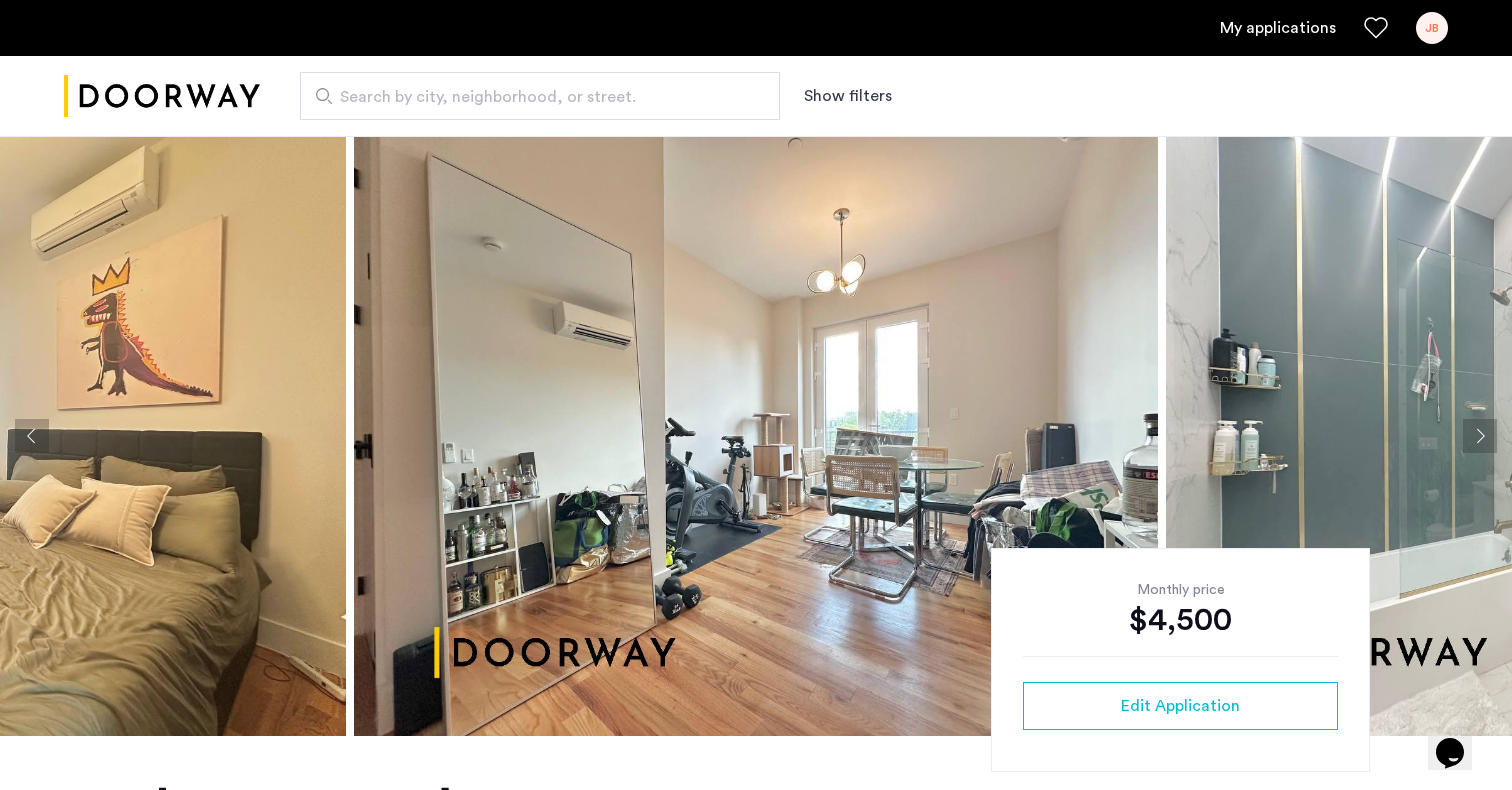click 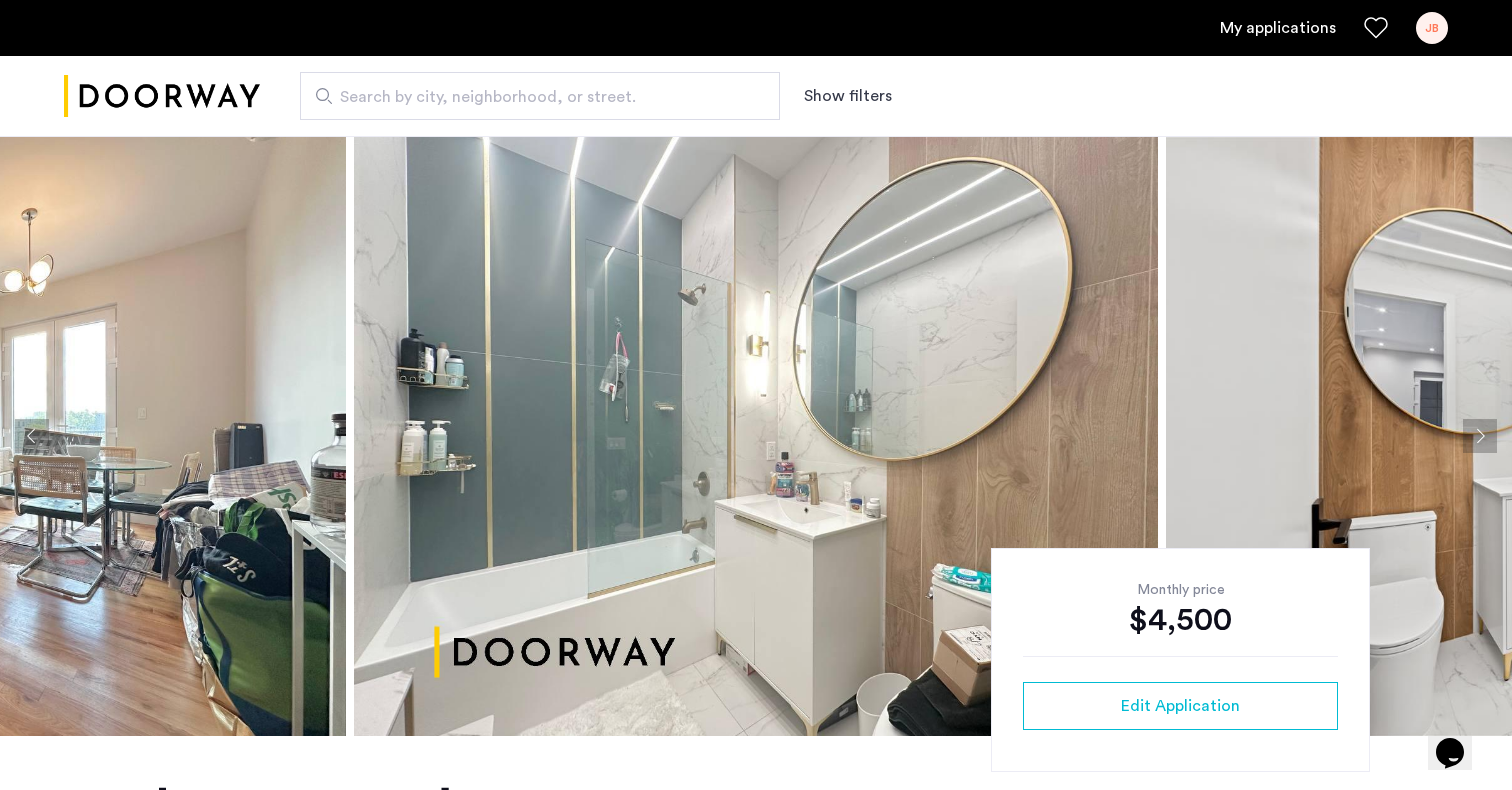 click 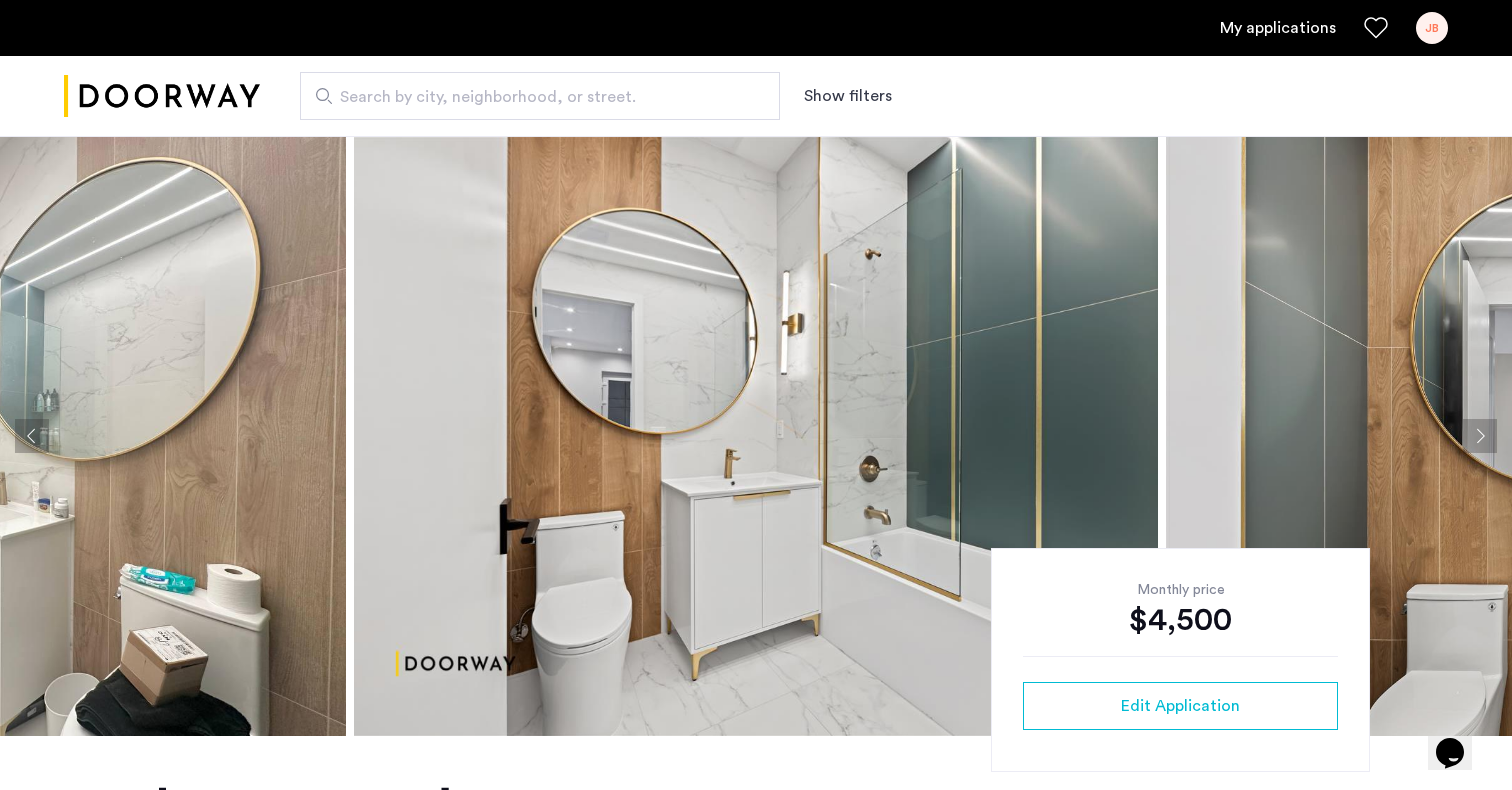 click 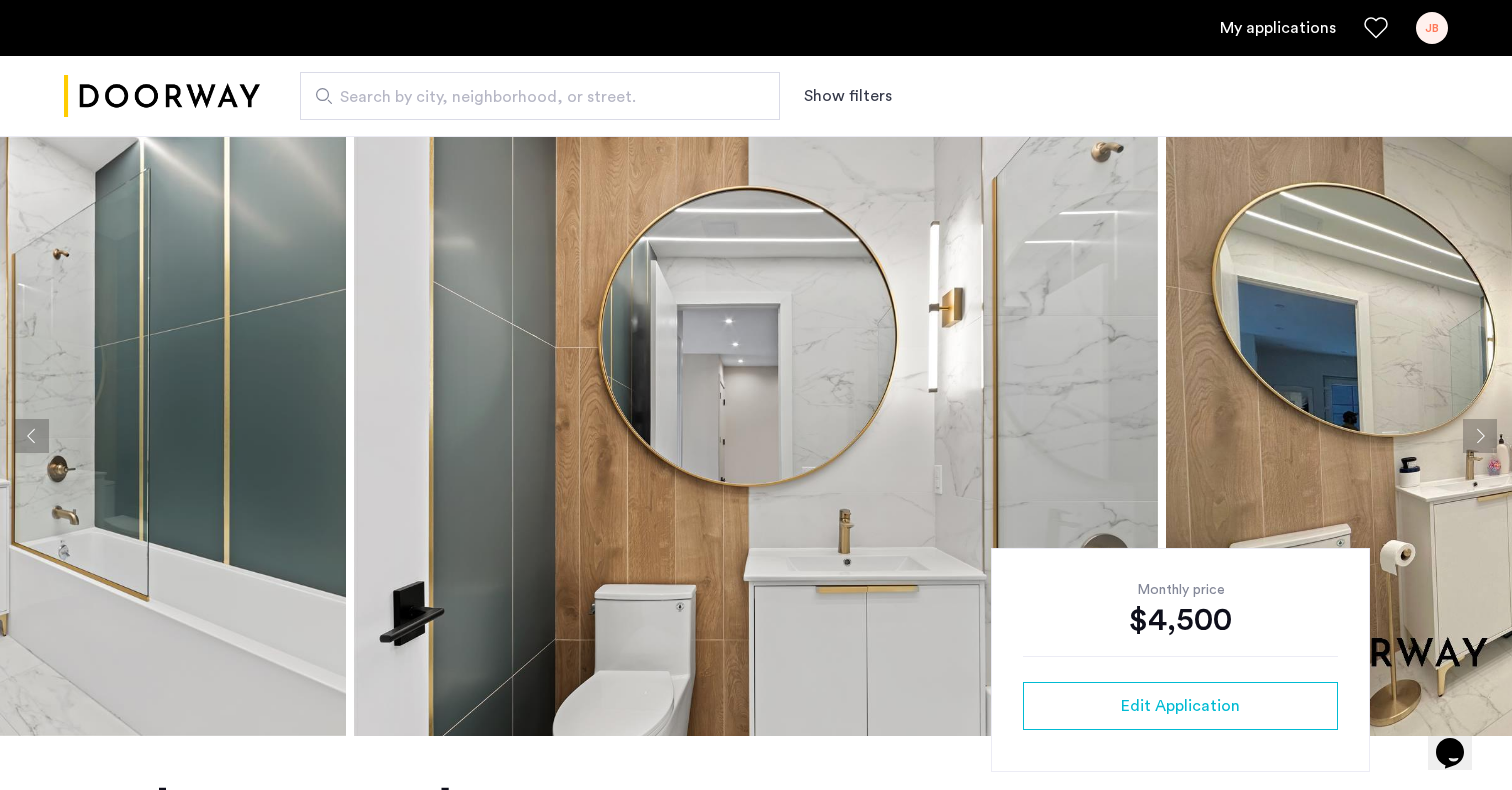 click 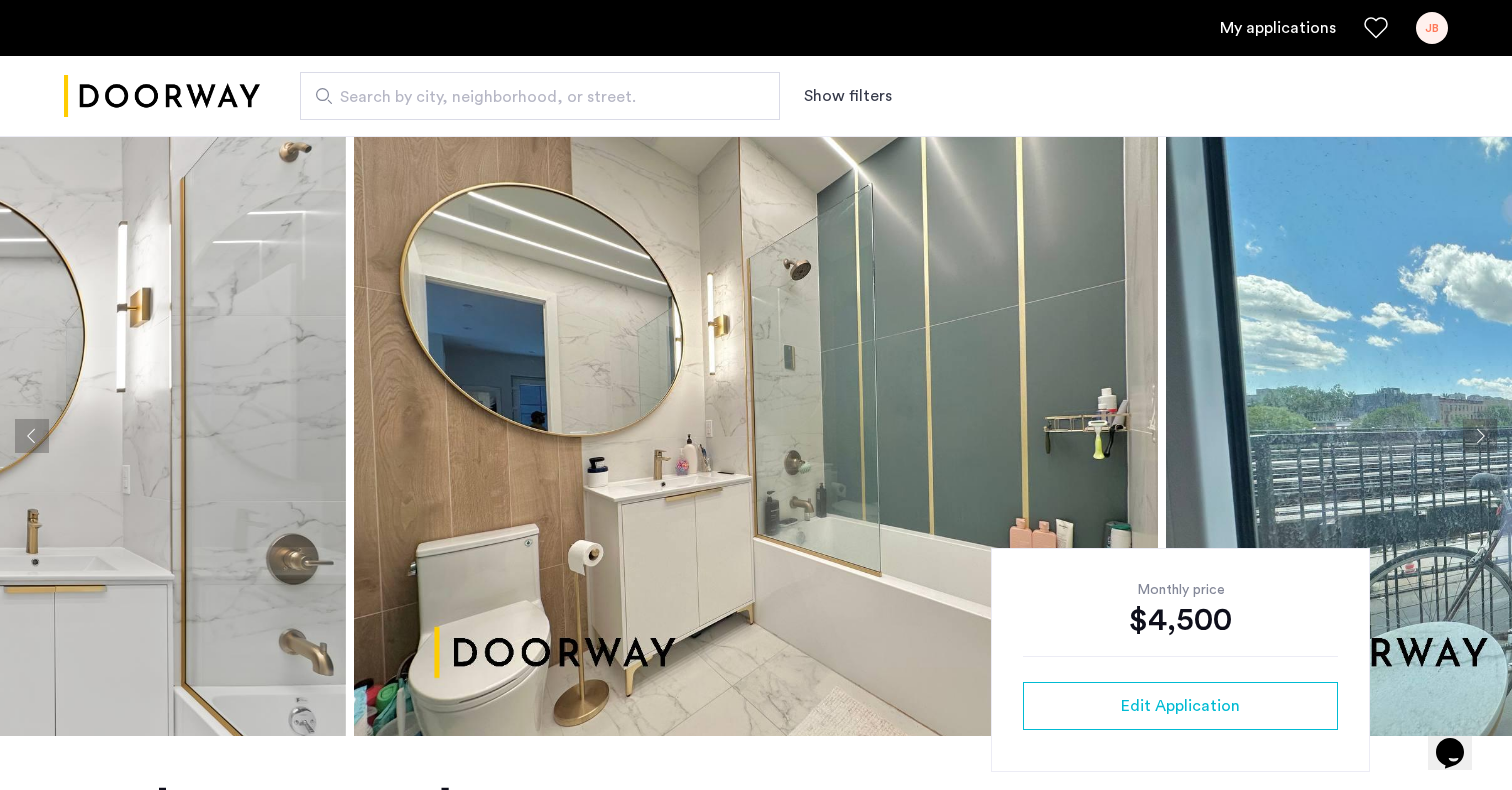 click 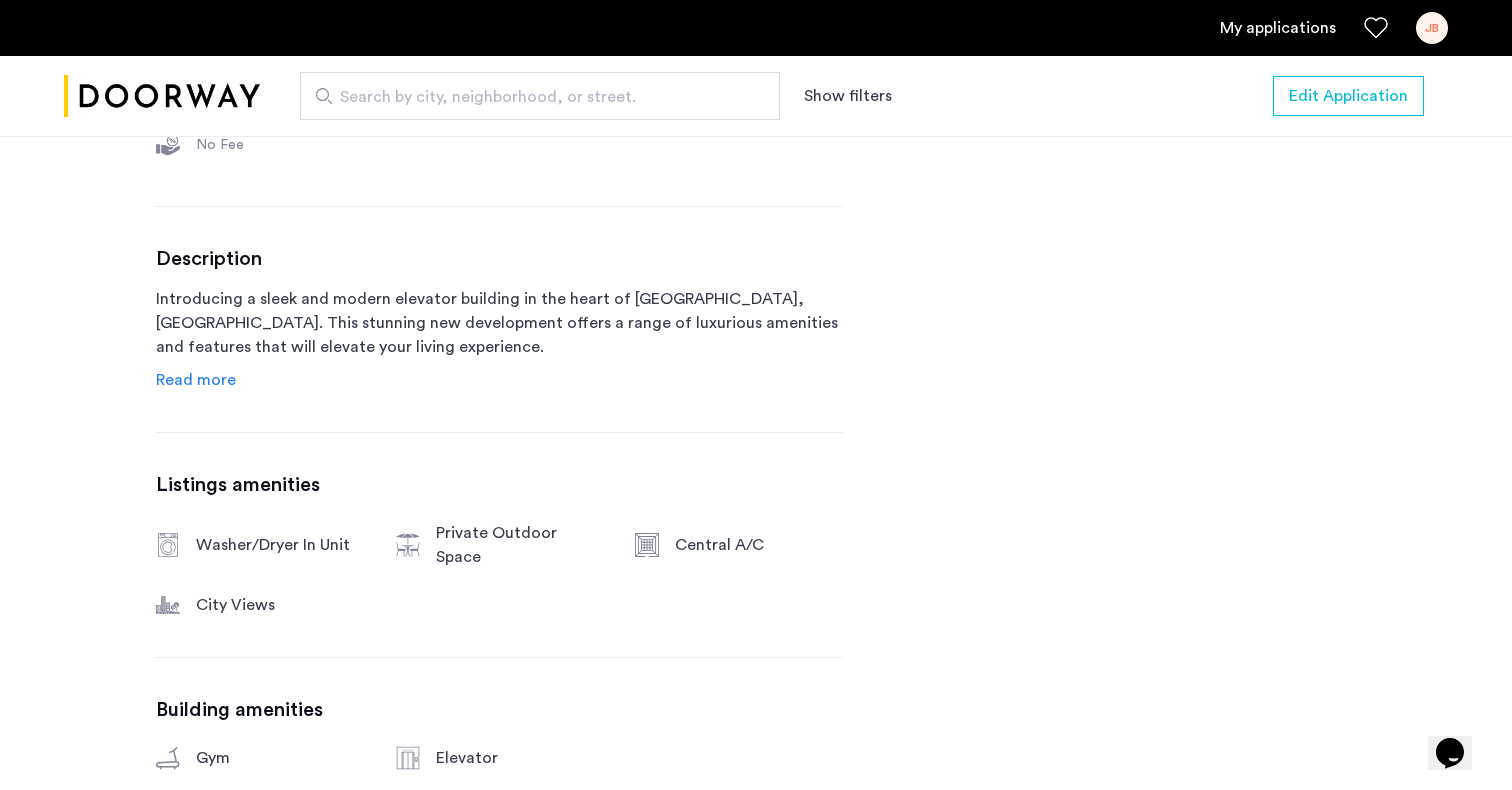 scroll, scrollTop: 915, scrollLeft: 0, axis: vertical 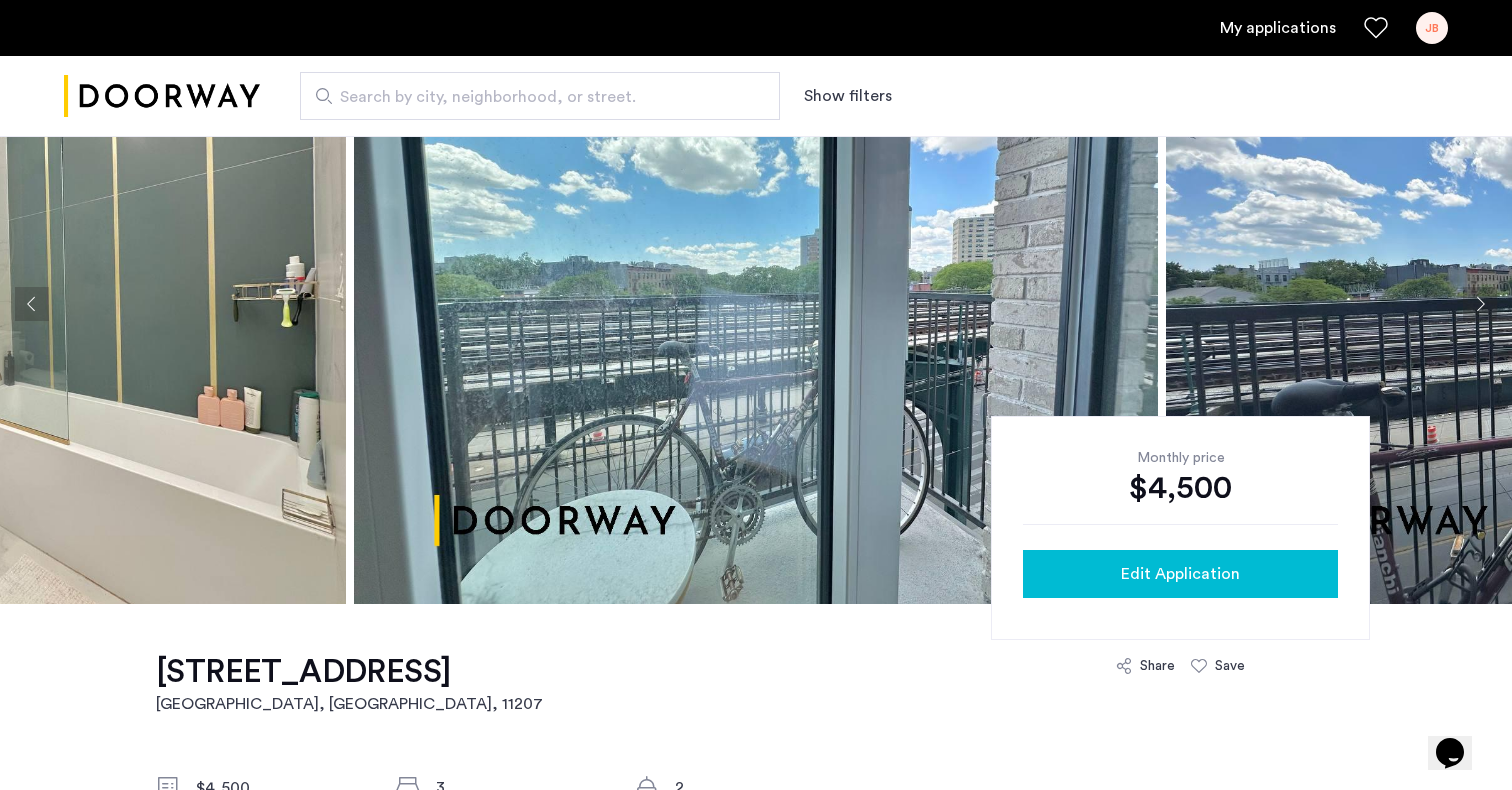 click on "Edit Application" 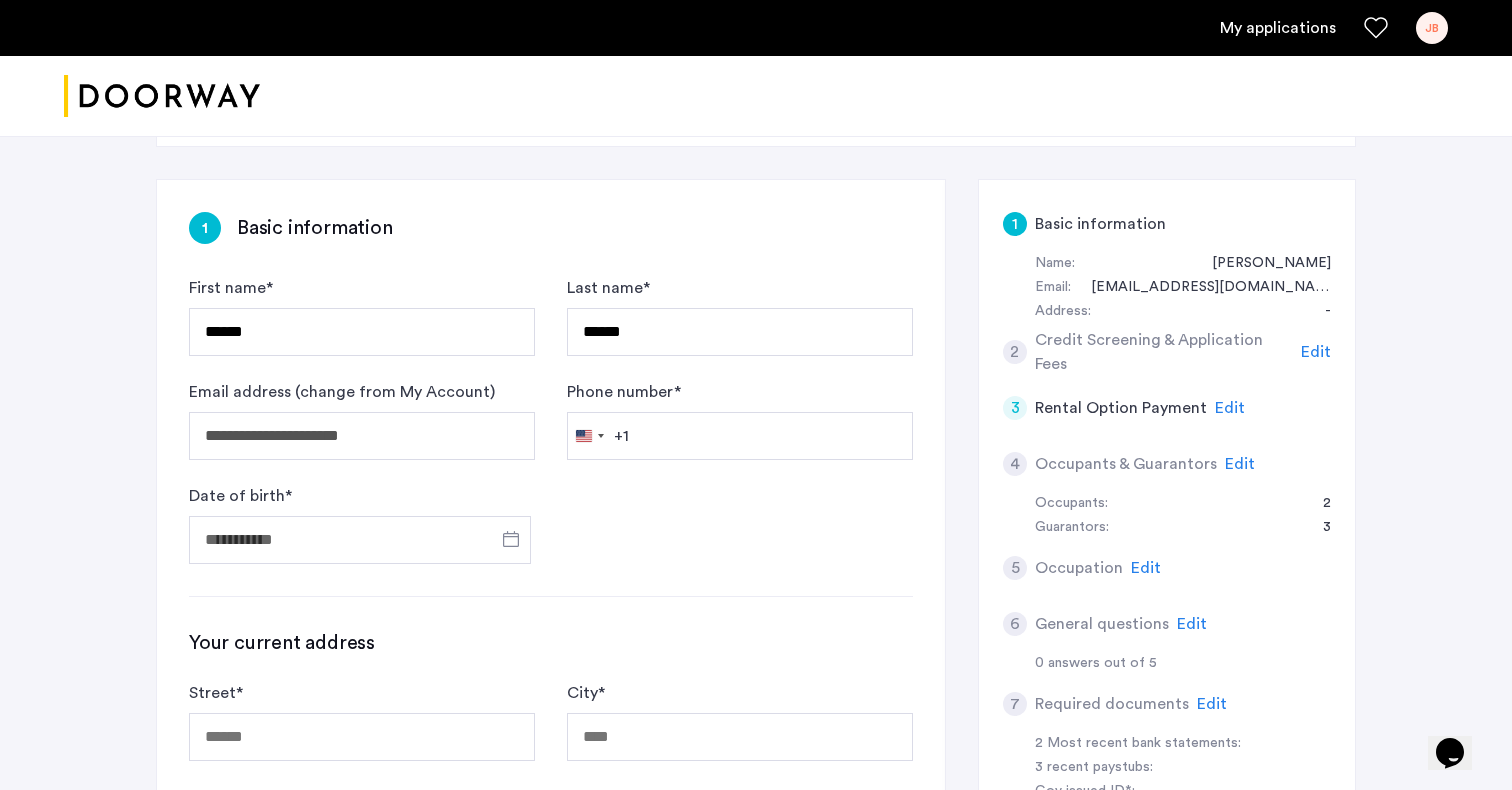 scroll, scrollTop: 479, scrollLeft: 0, axis: vertical 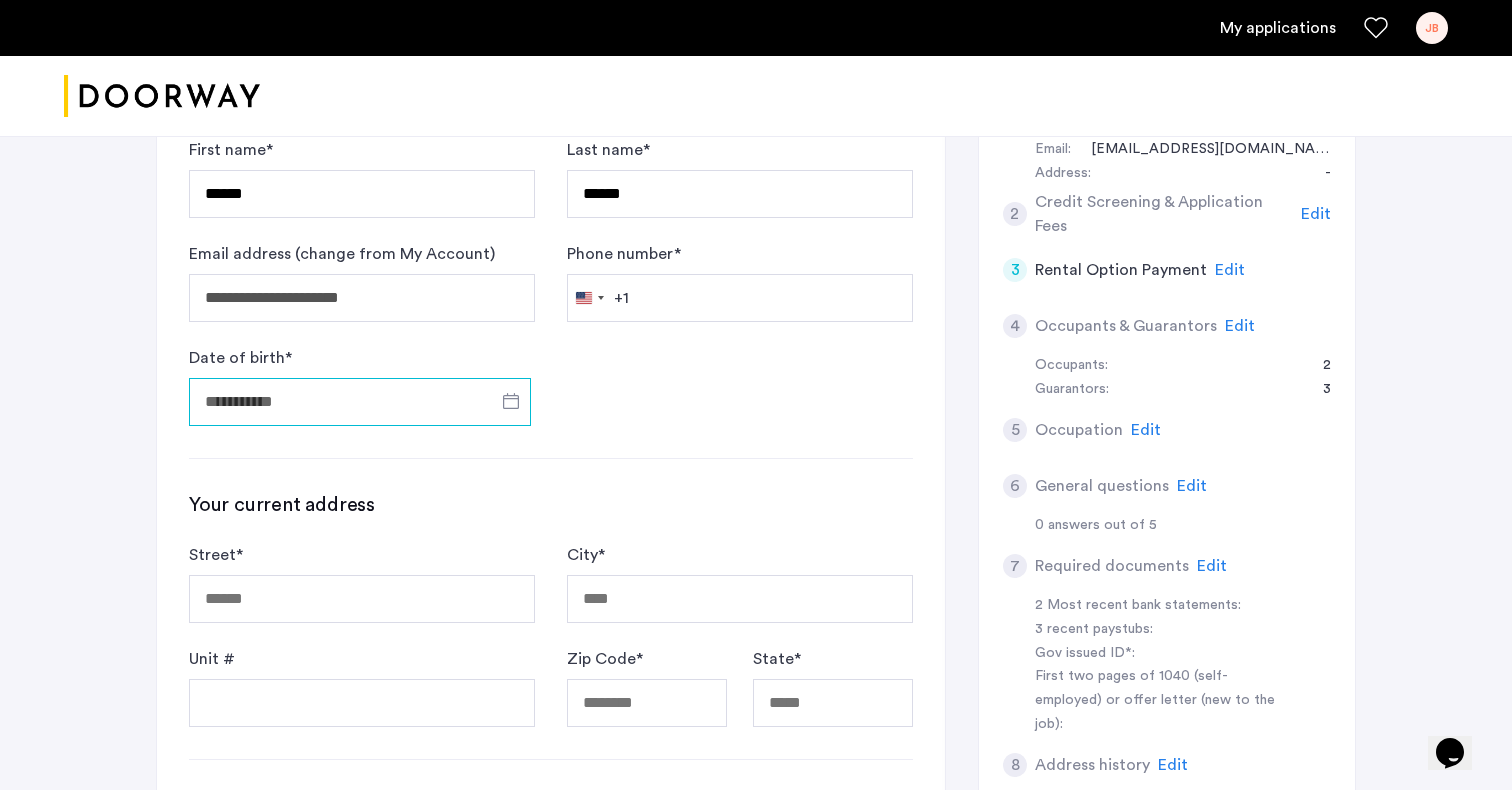 click on "Date of birth  *" at bounding box center (360, 402) 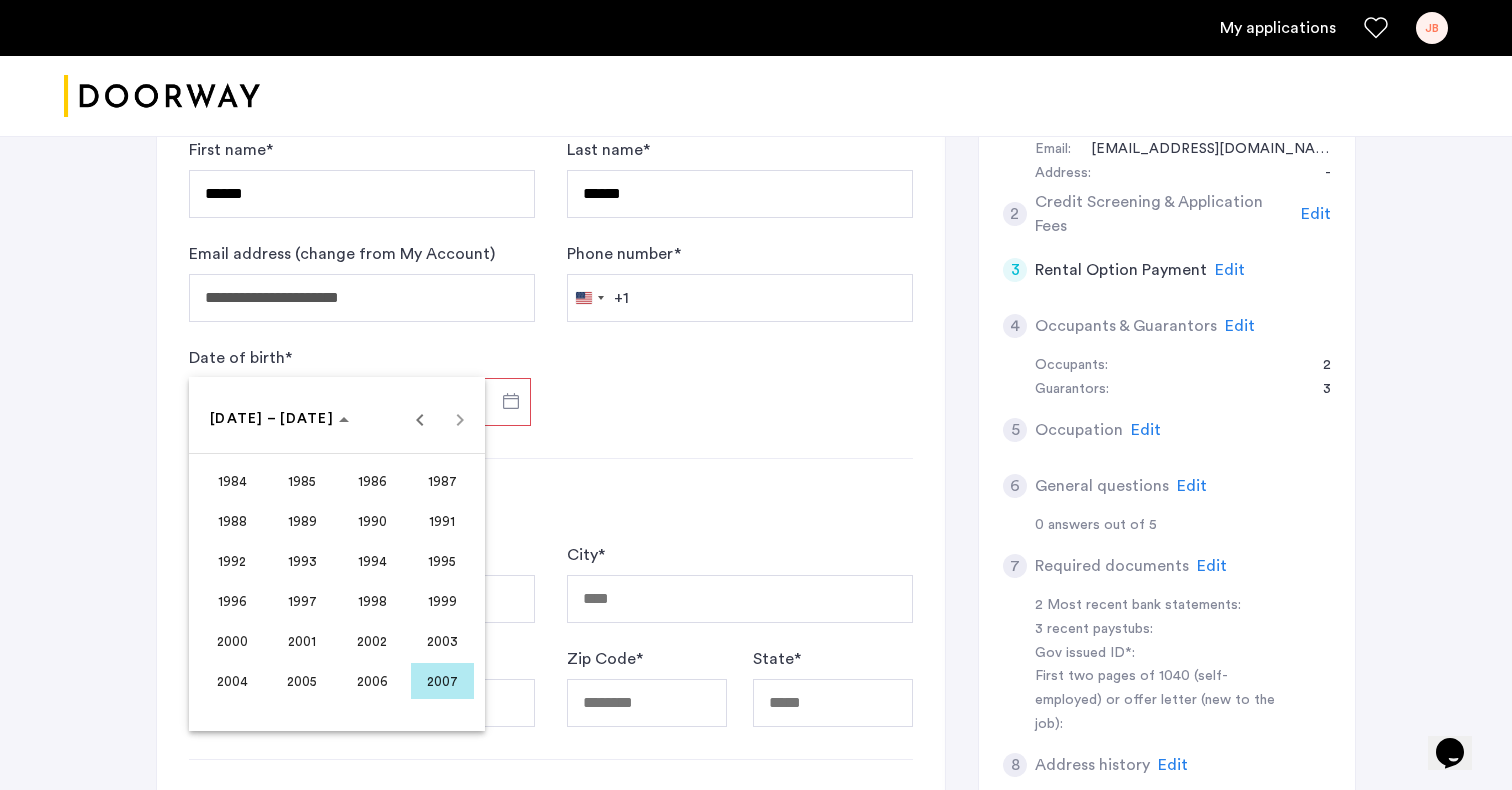 click on "2005" at bounding box center [302, 681] 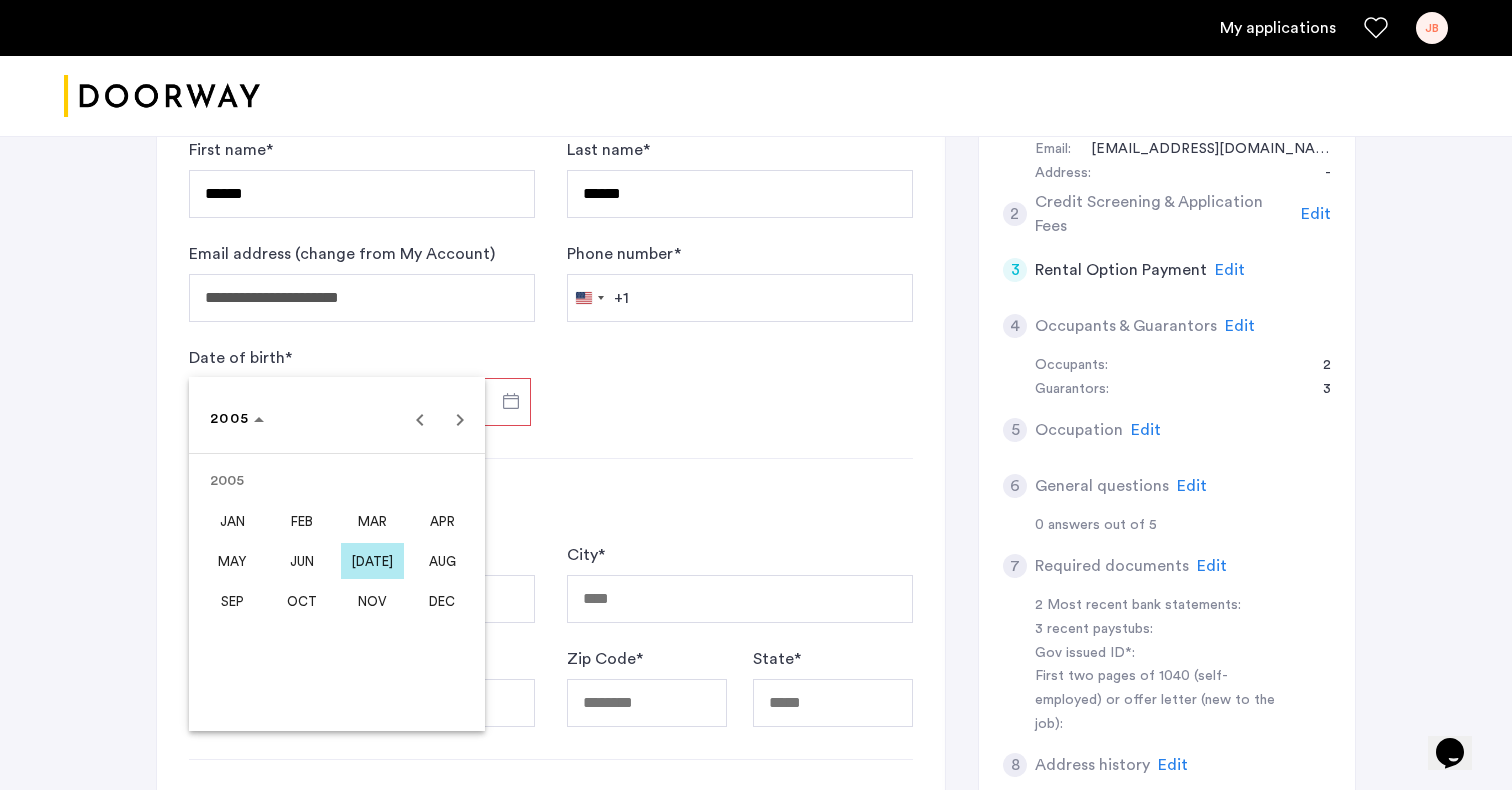 click on "AUG" at bounding box center (442, 561) 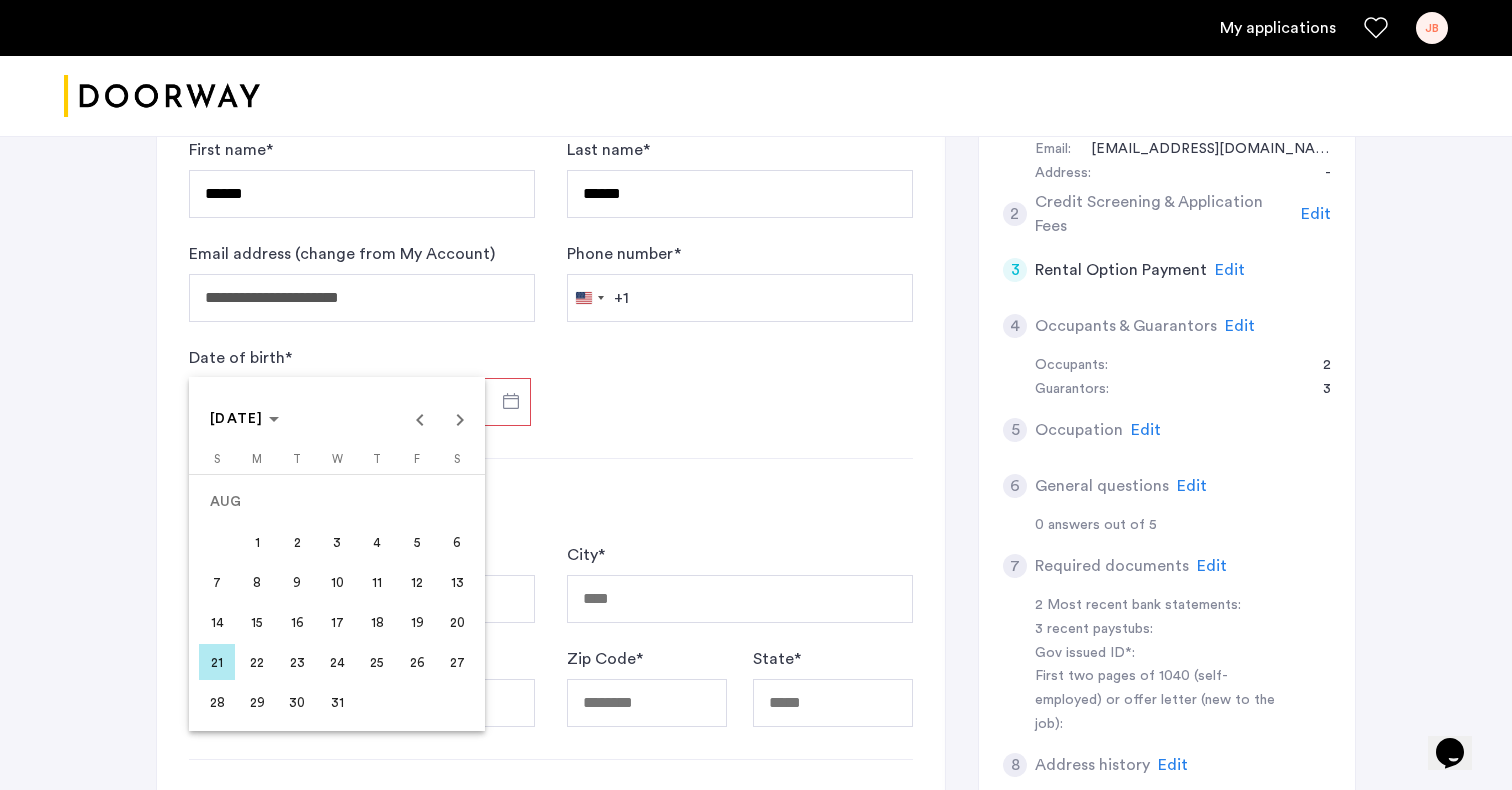 click on "6" at bounding box center [457, 542] 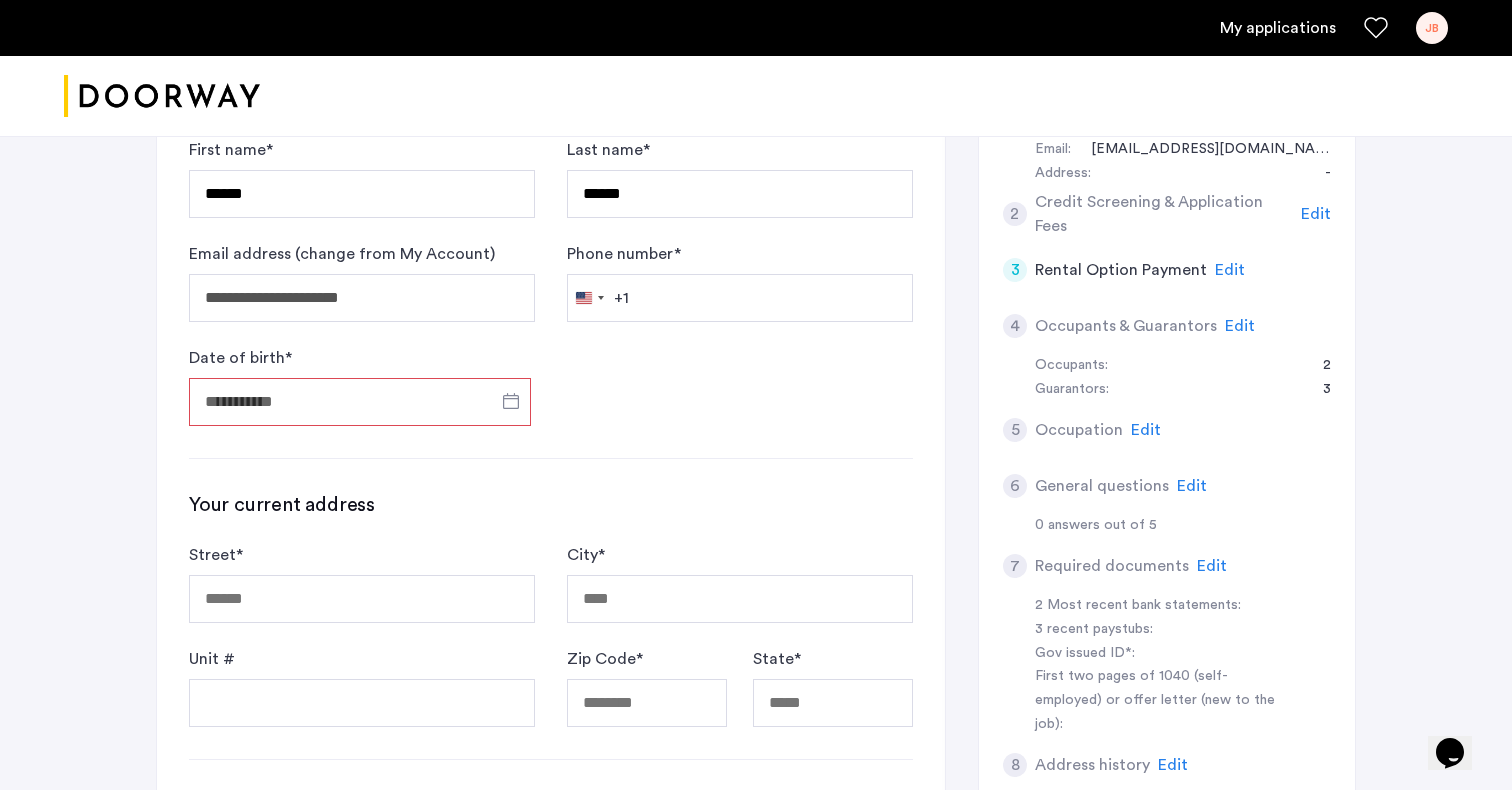 type on "**********" 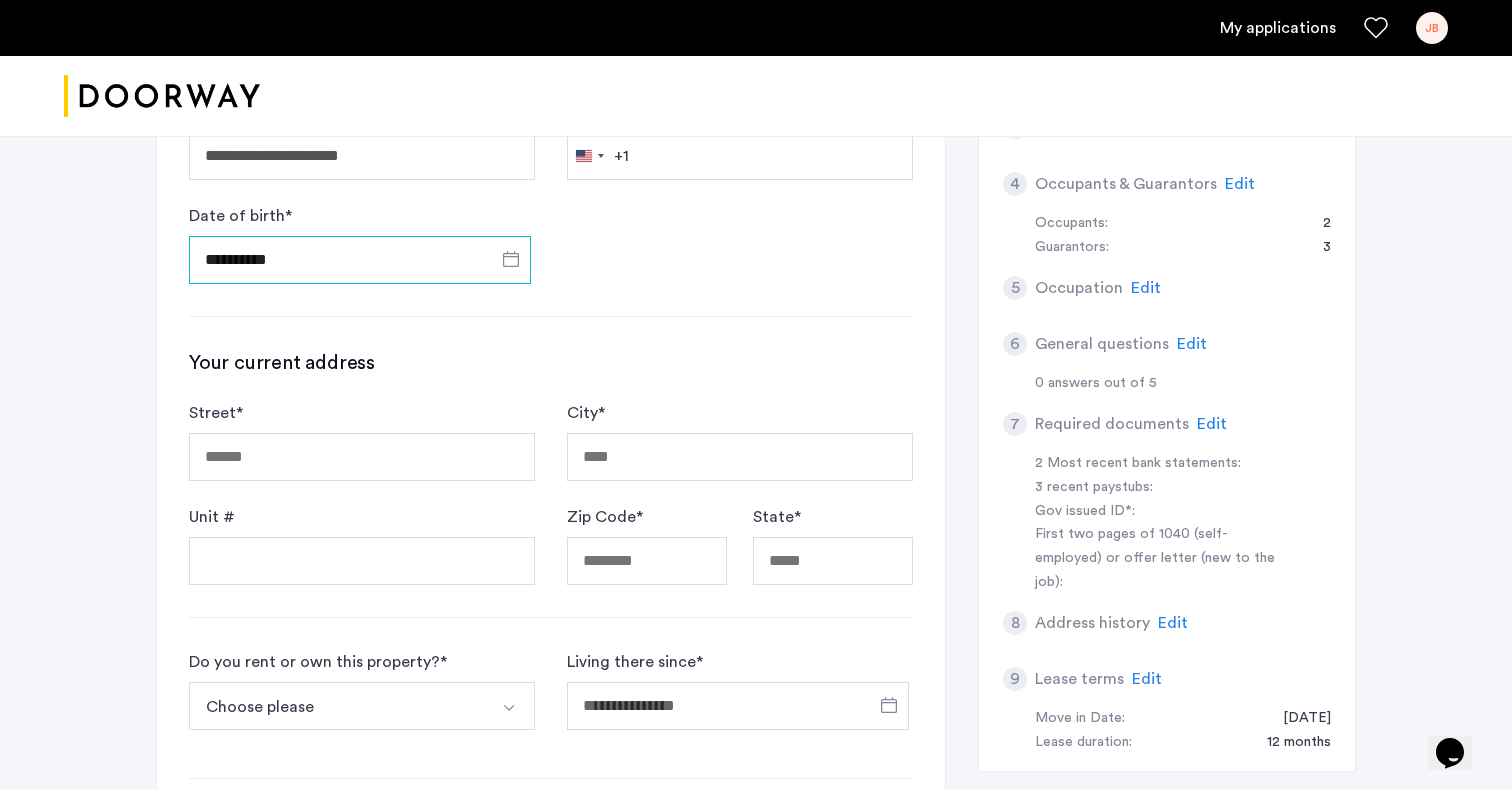 scroll, scrollTop: 619, scrollLeft: 0, axis: vertical 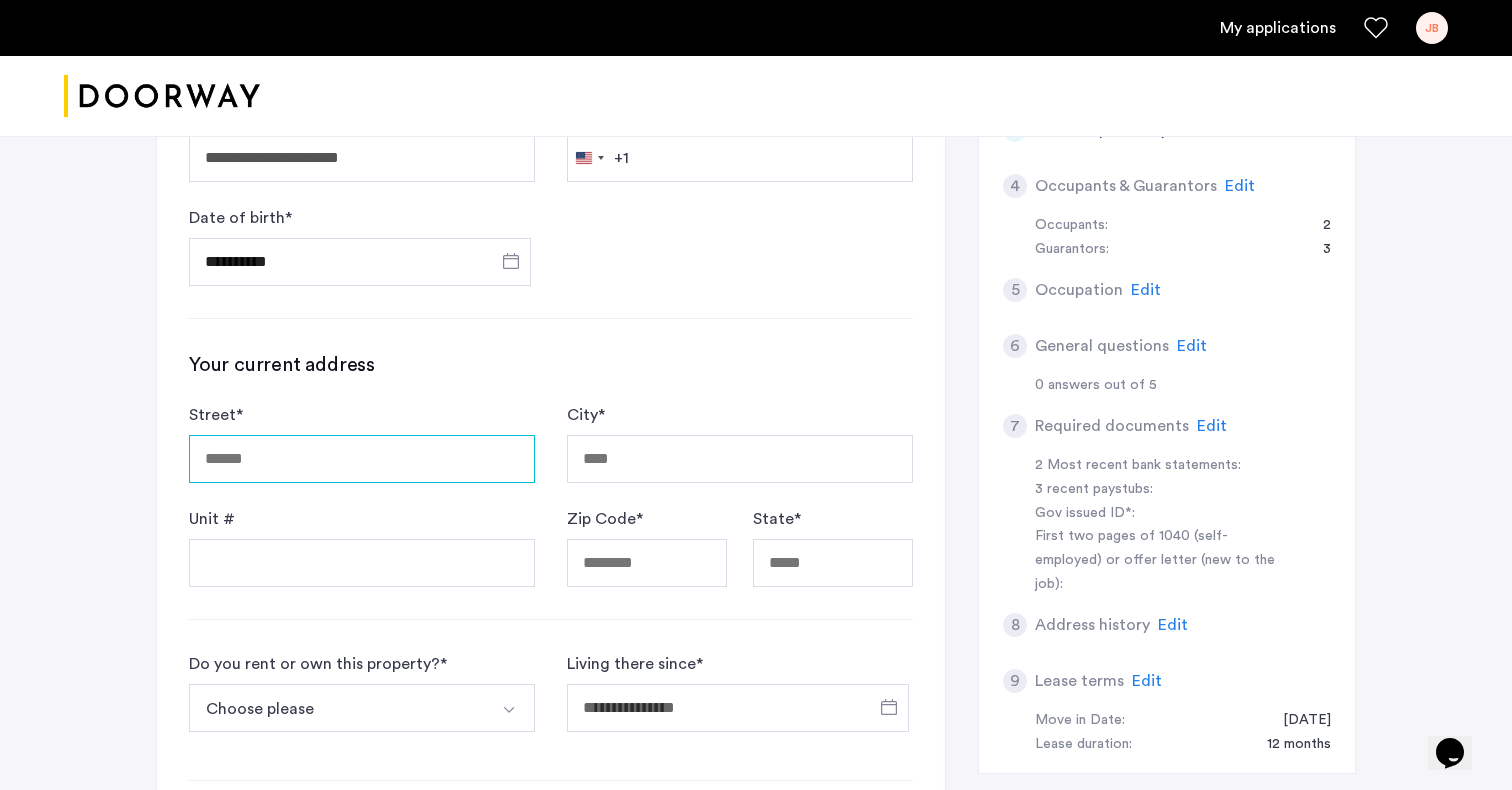 click on "Street  *" at bounding box center [362, 459] 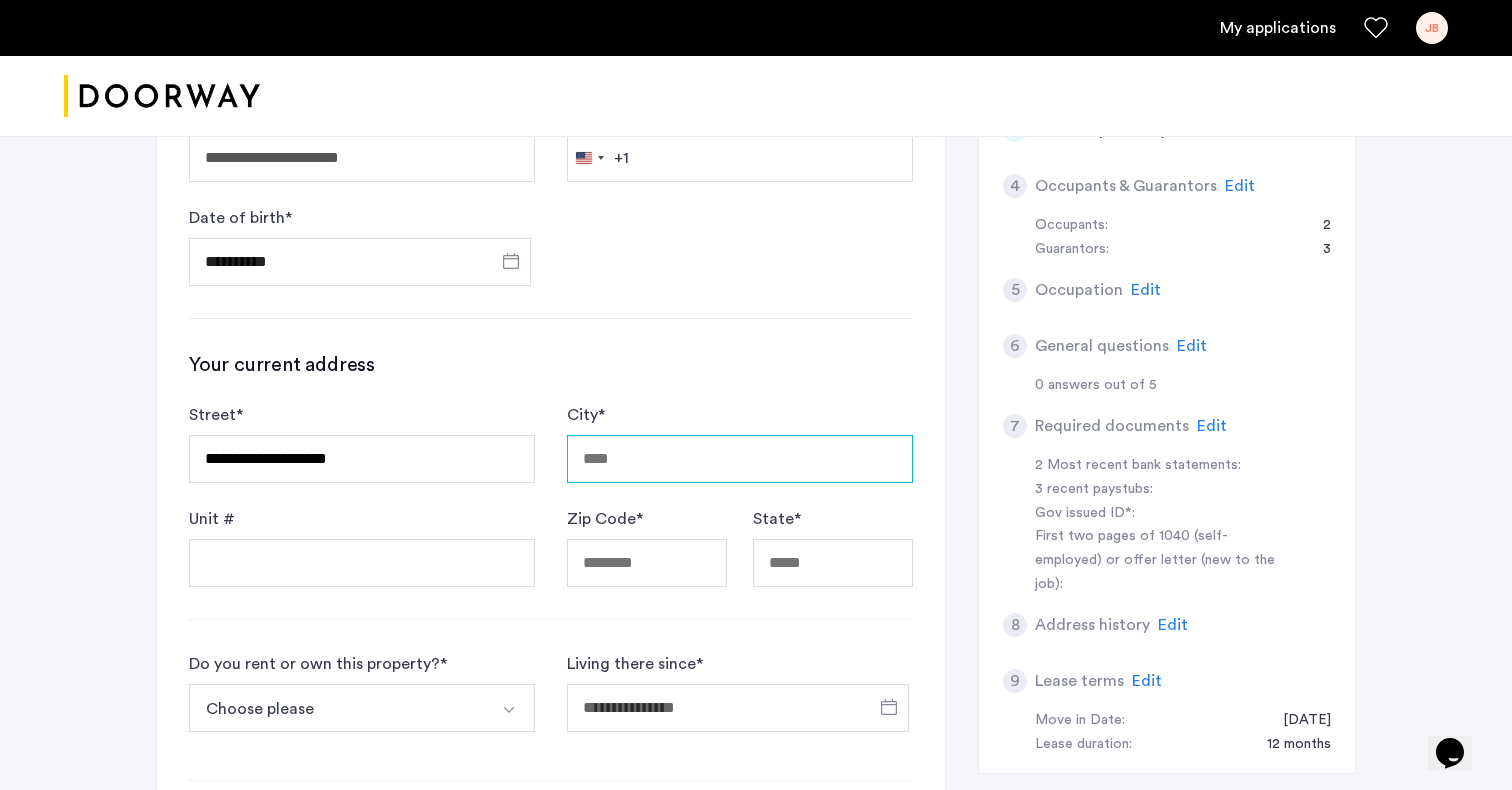 type on "********" 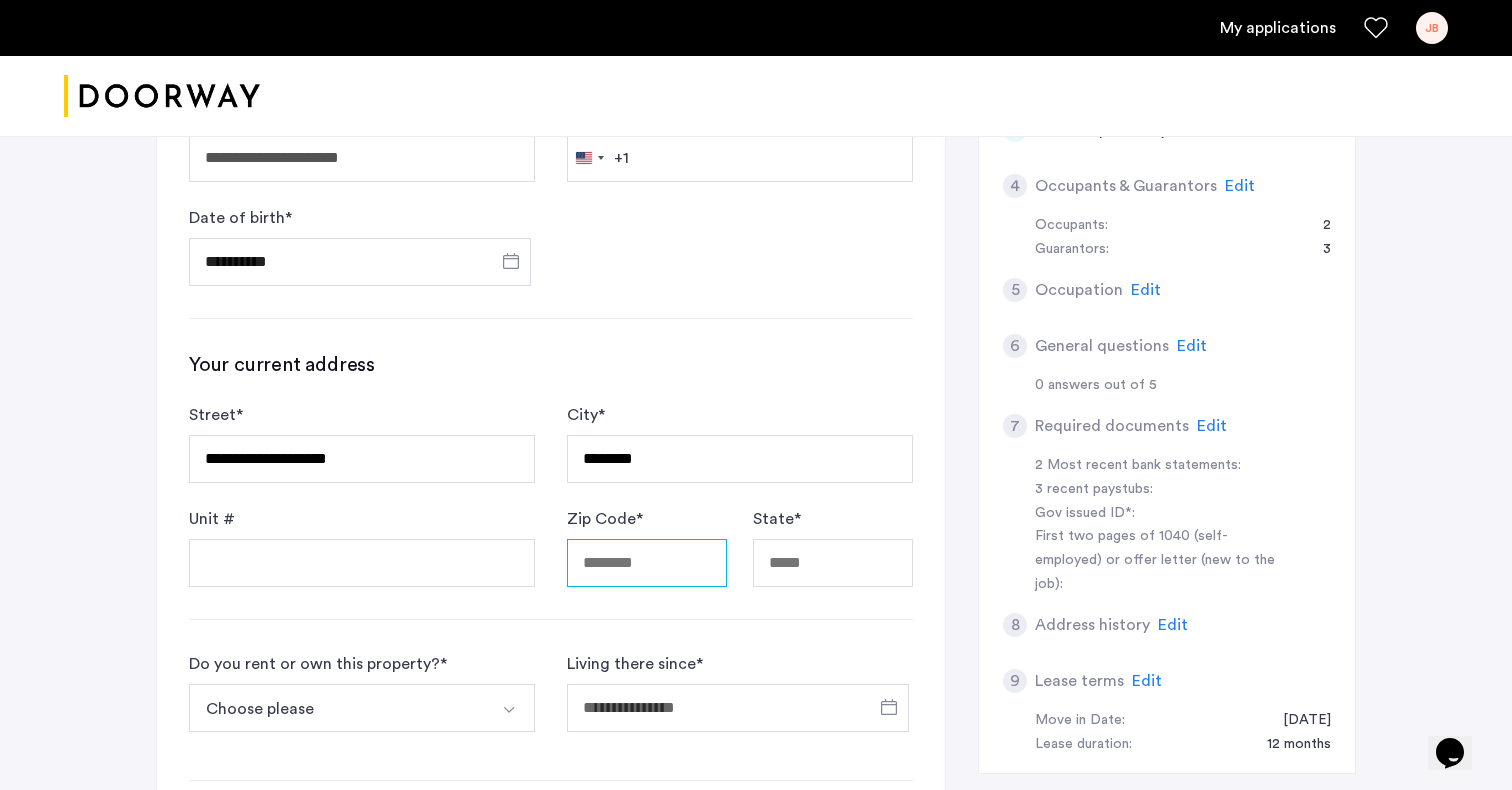 type on "*****" 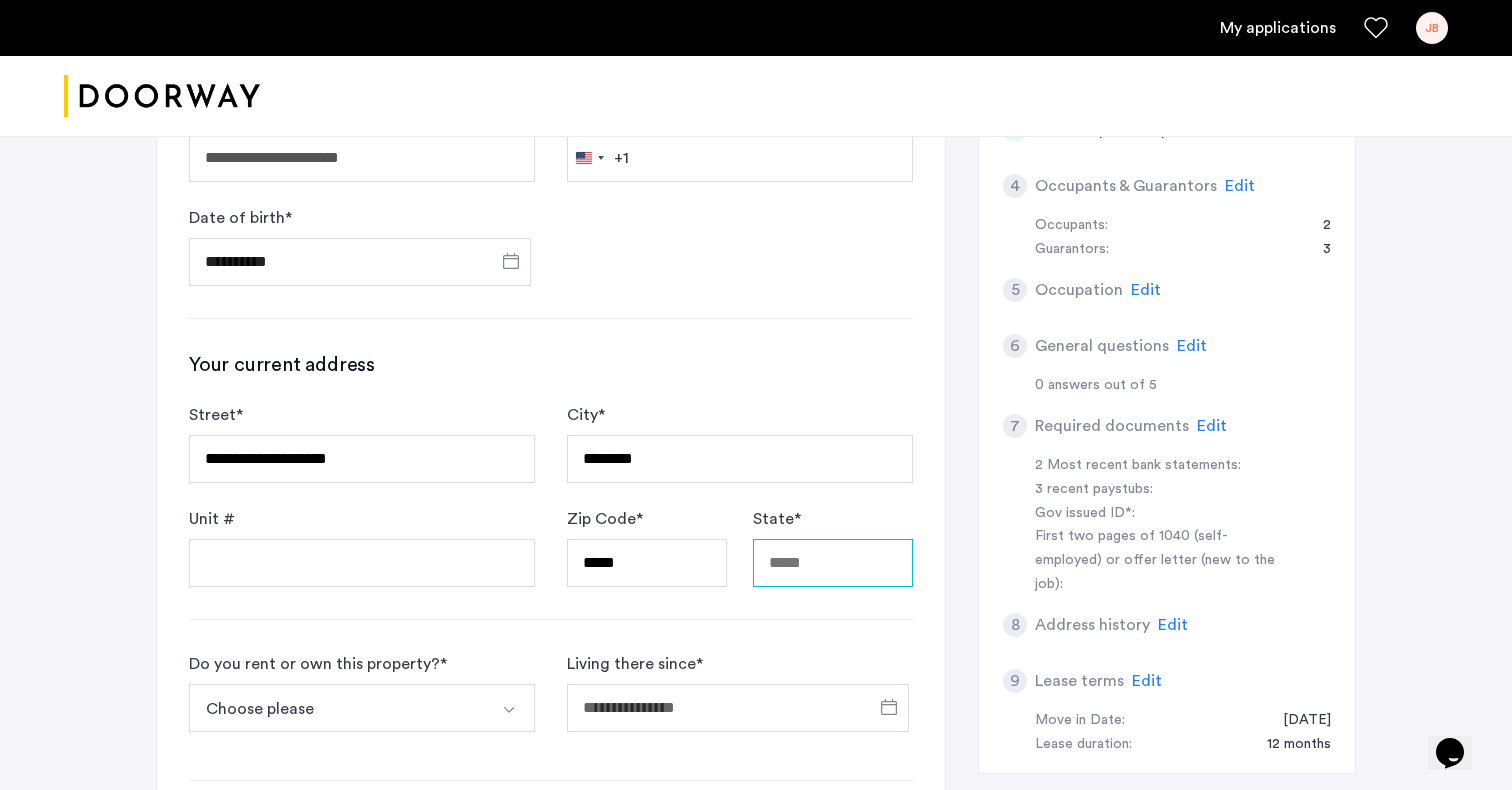 type on "********" 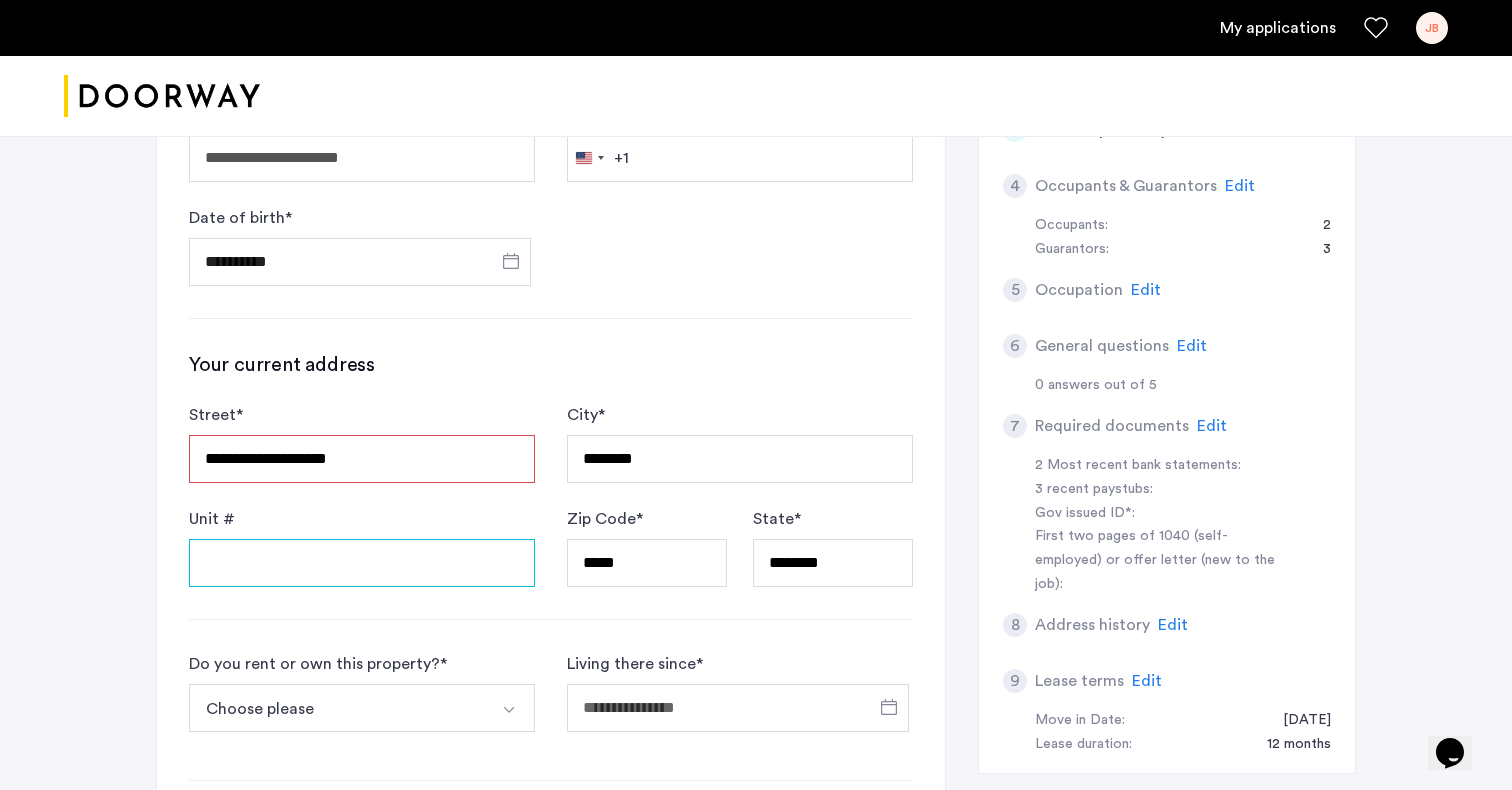 click on "Unit #" at bounding box center [362, 563] 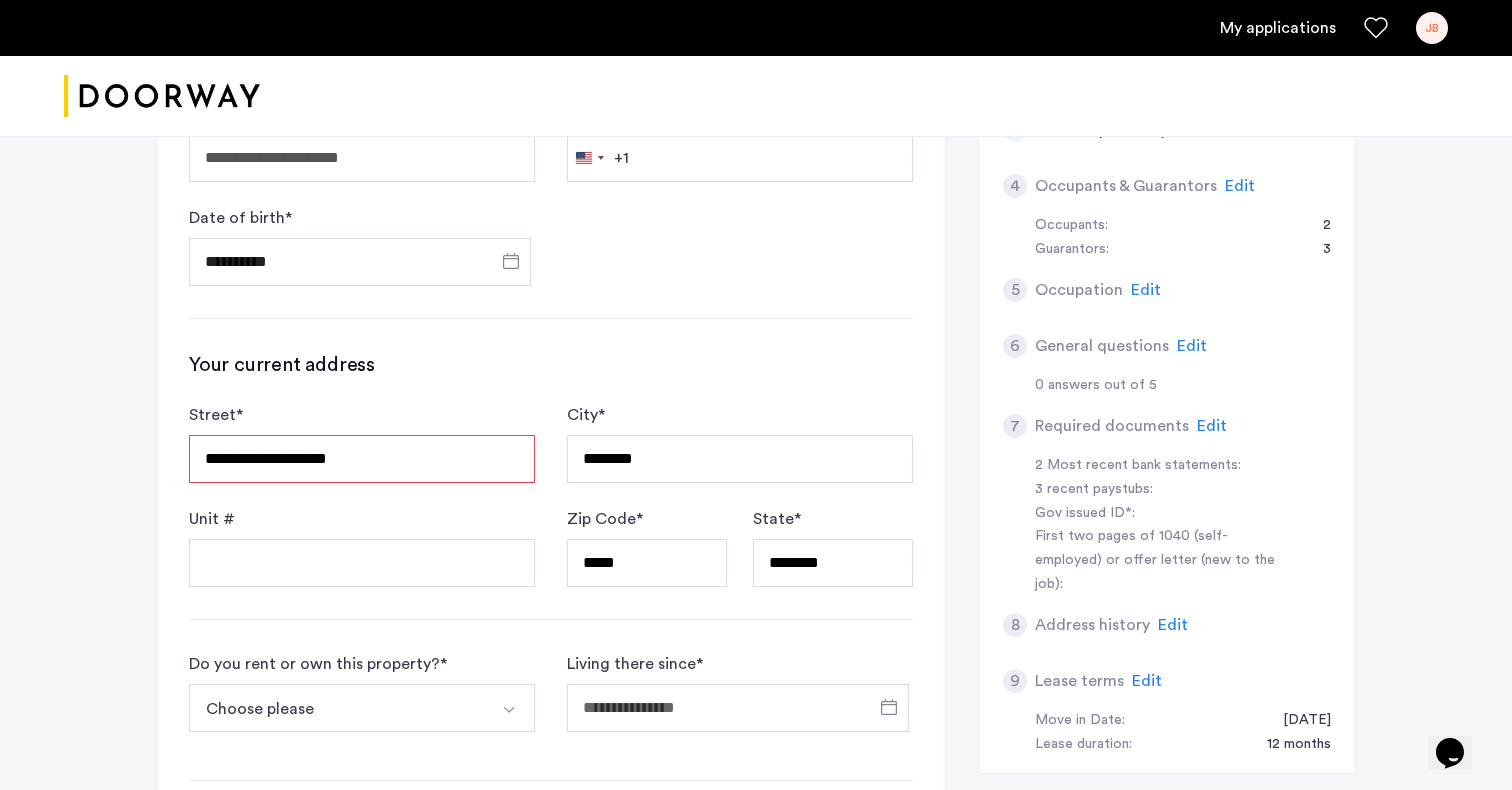 drag, startPoint x: 370, startPoint y: 389, endPoint x: 303, endPoint y: 400, distance: 67.89698 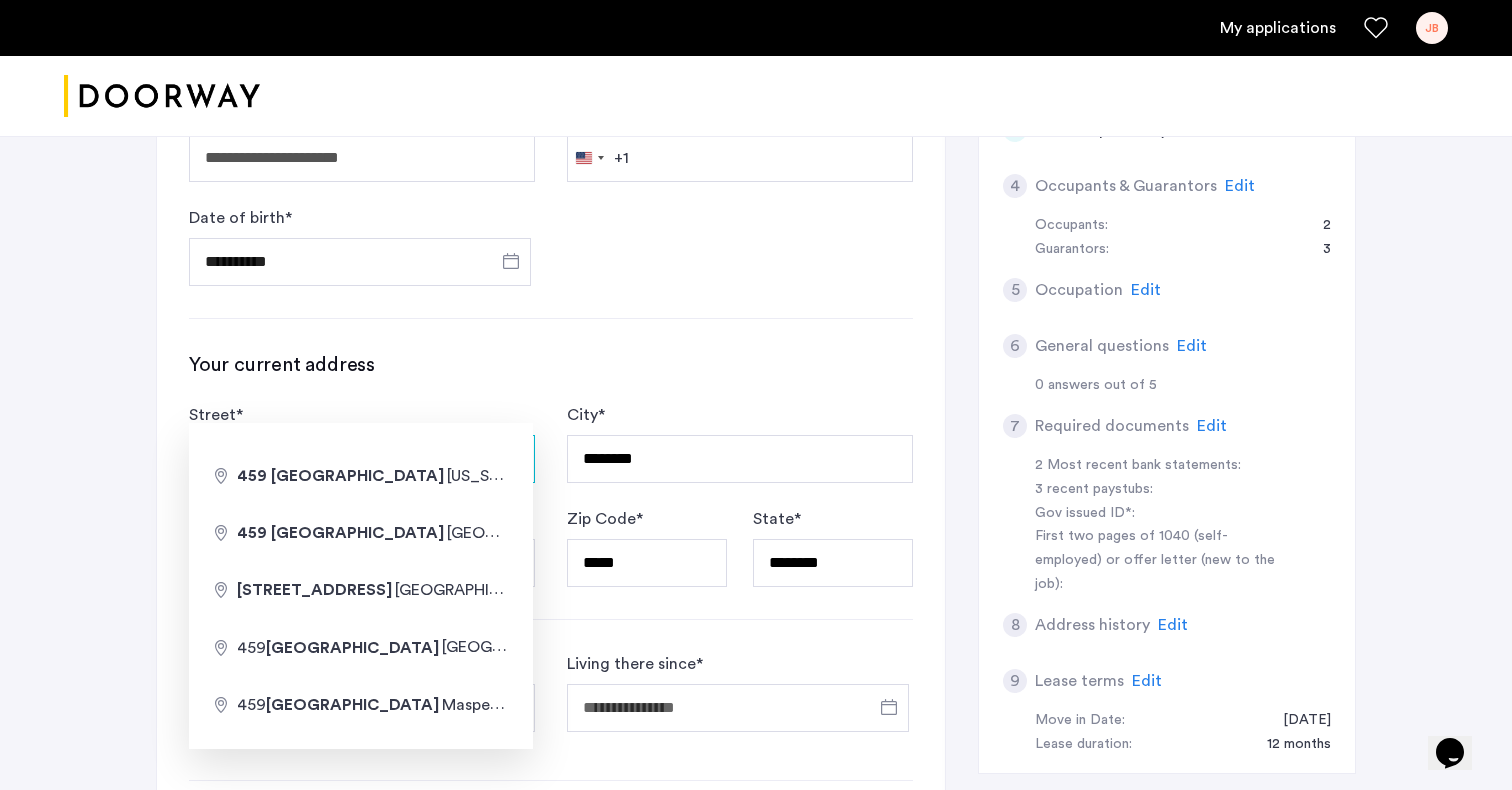 click on "**********" at bounding box center (362, 459) 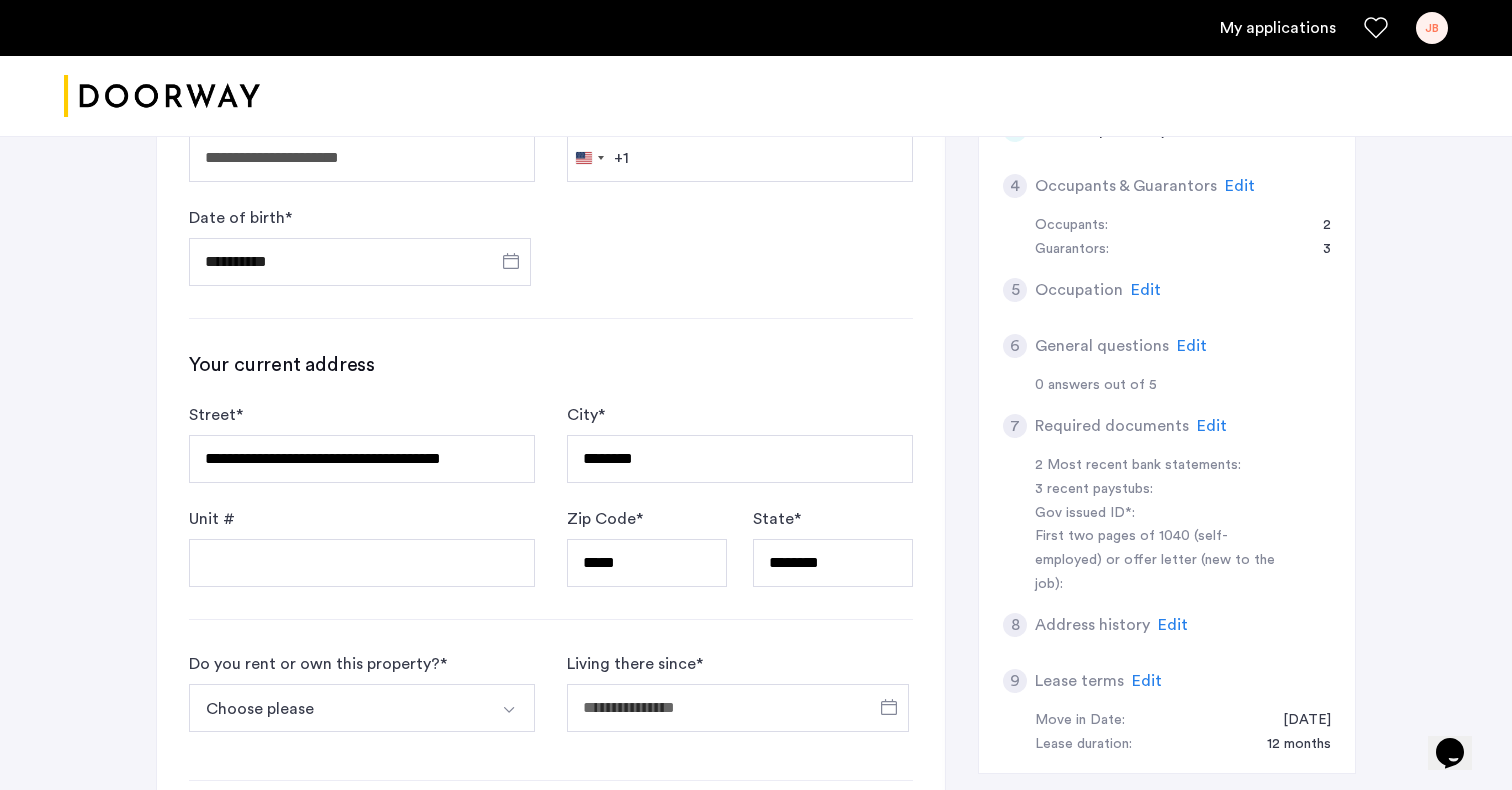 type on "**********" 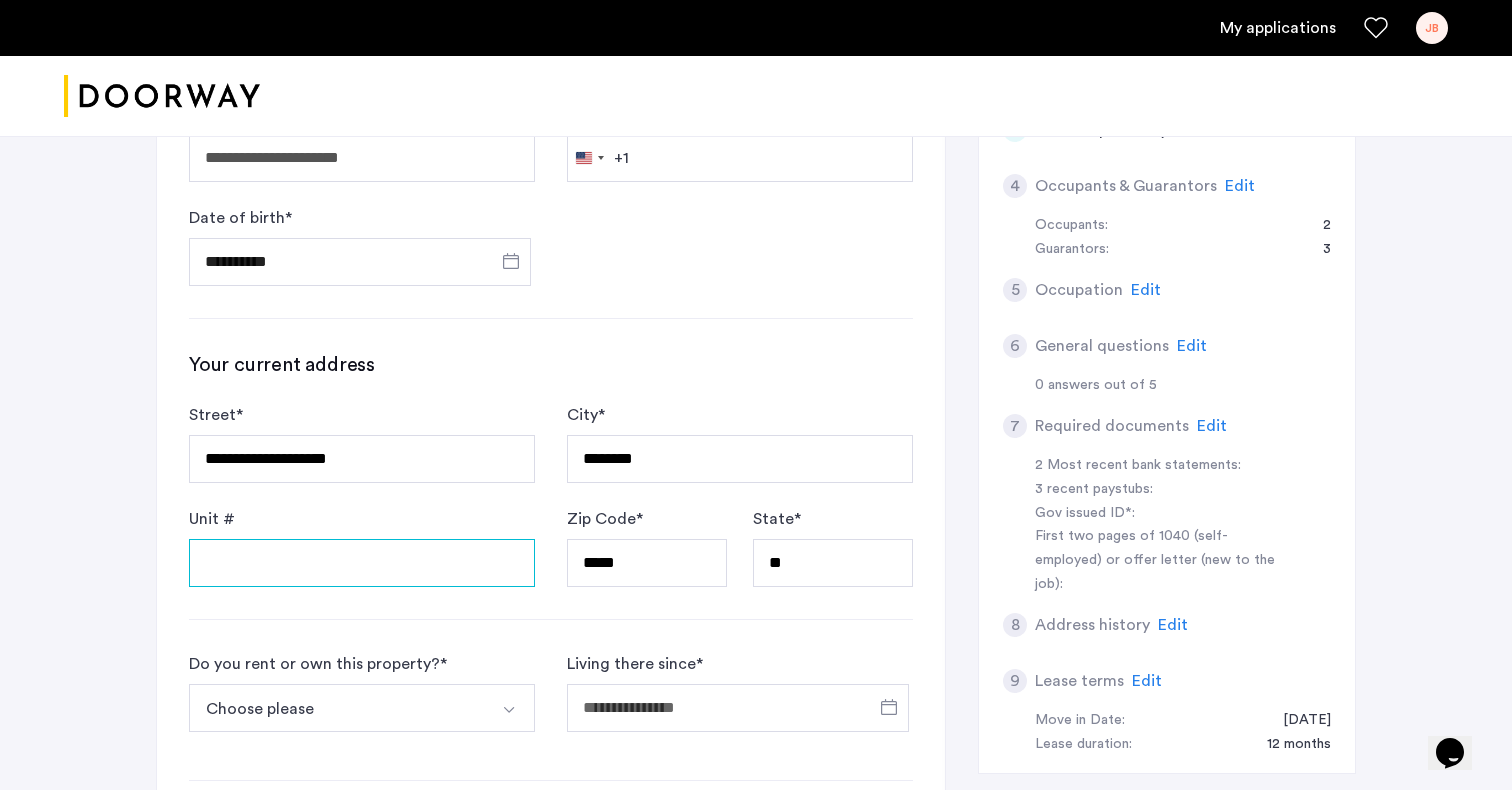 click on "Unit #" at bounding box center (362, 563) 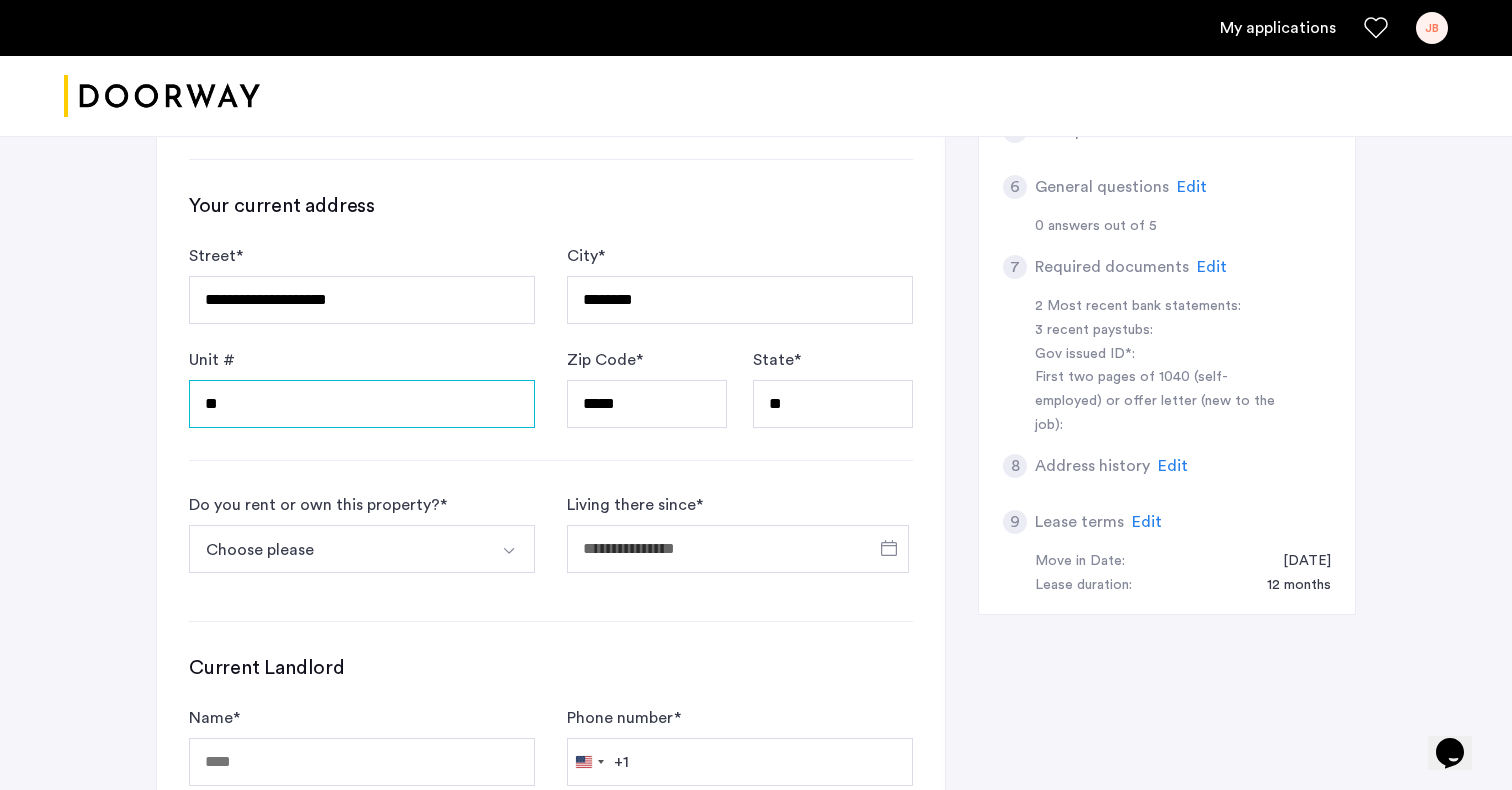 scroll, scrollTop: 786, scrollLeft: 0, axis: vertical 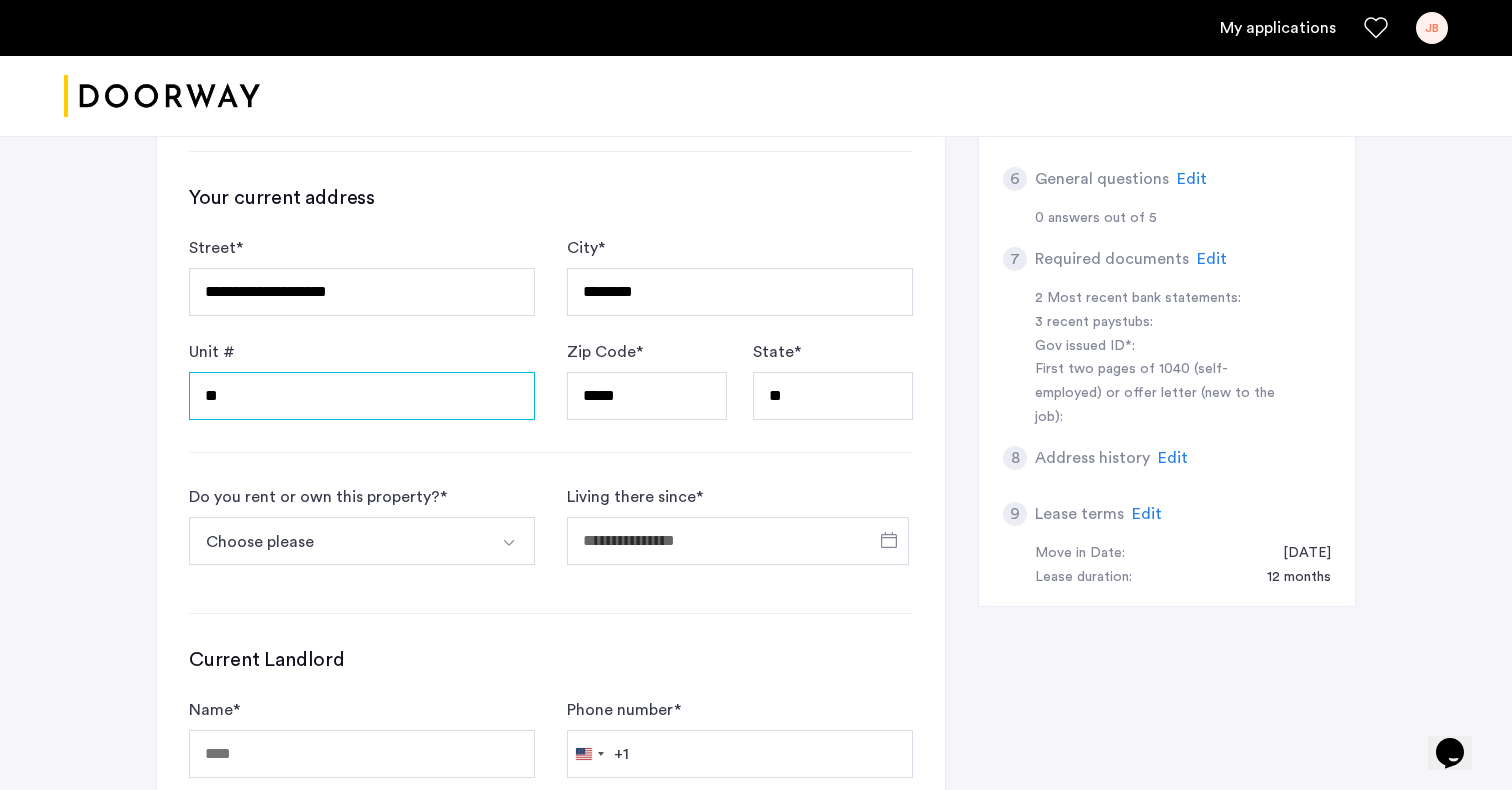 type on "**" 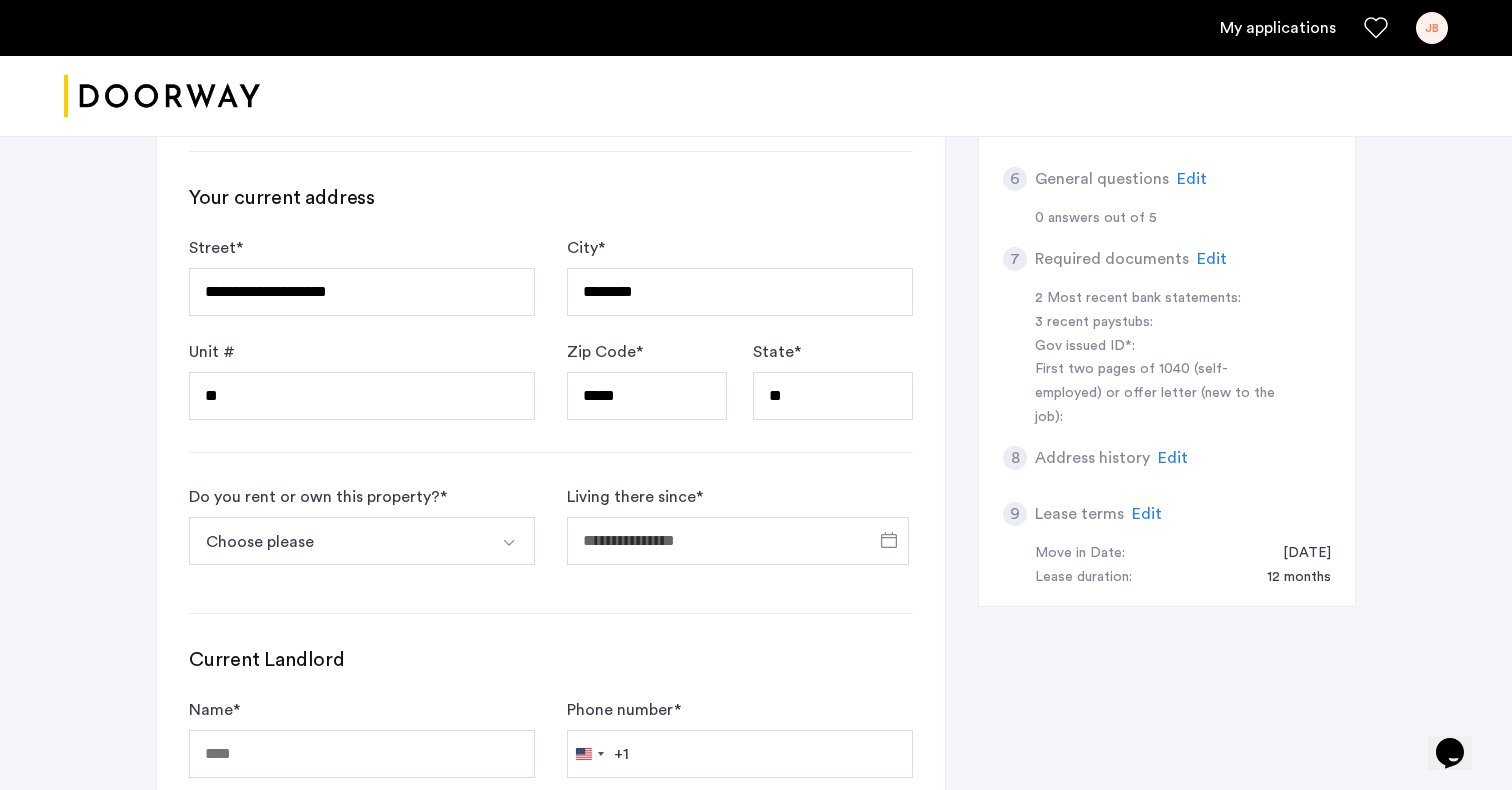 click on "Choose please" at bounding box center [338, 541] 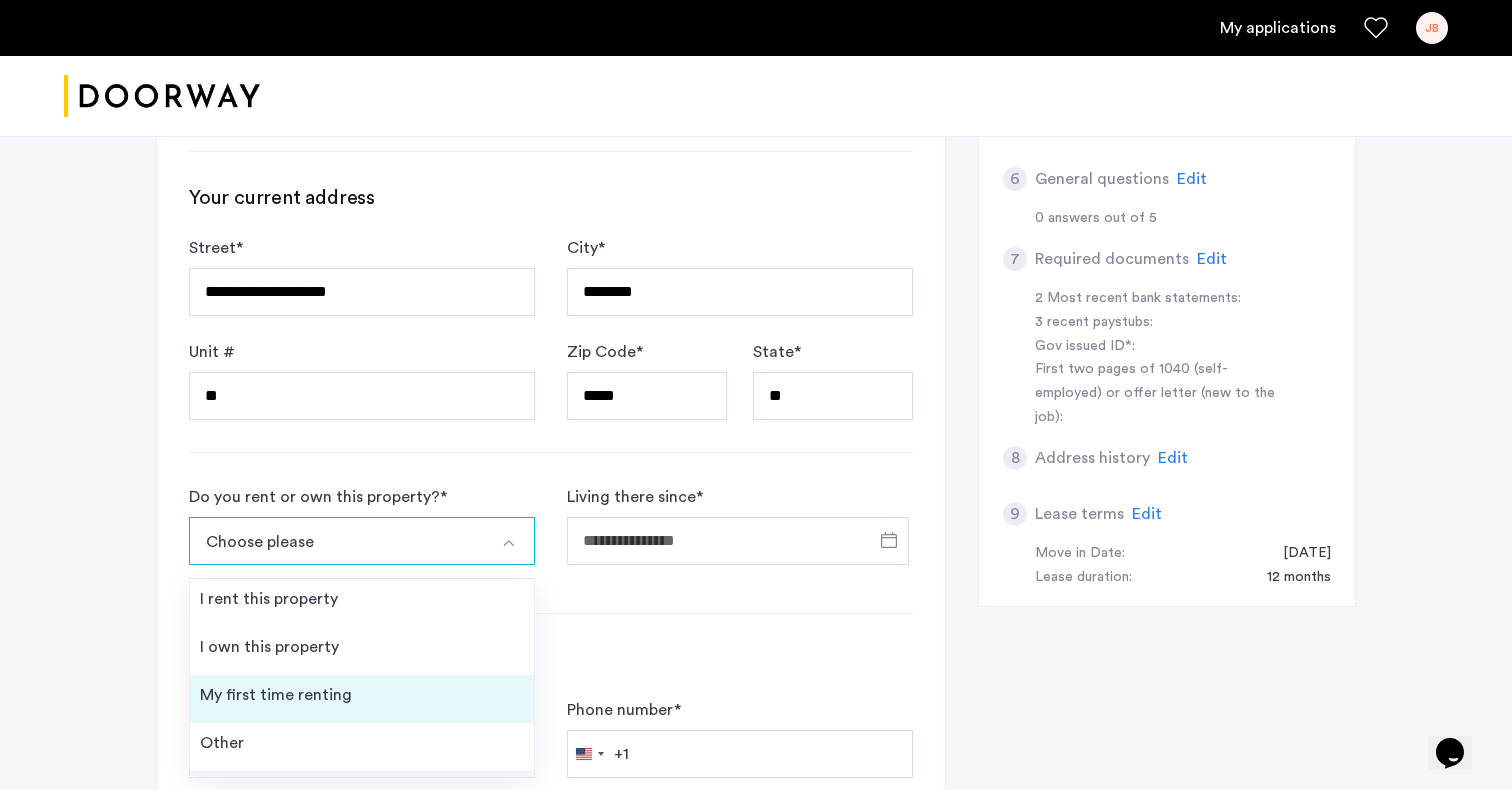 click on "My first time renting" at bounding box center [276, 695] 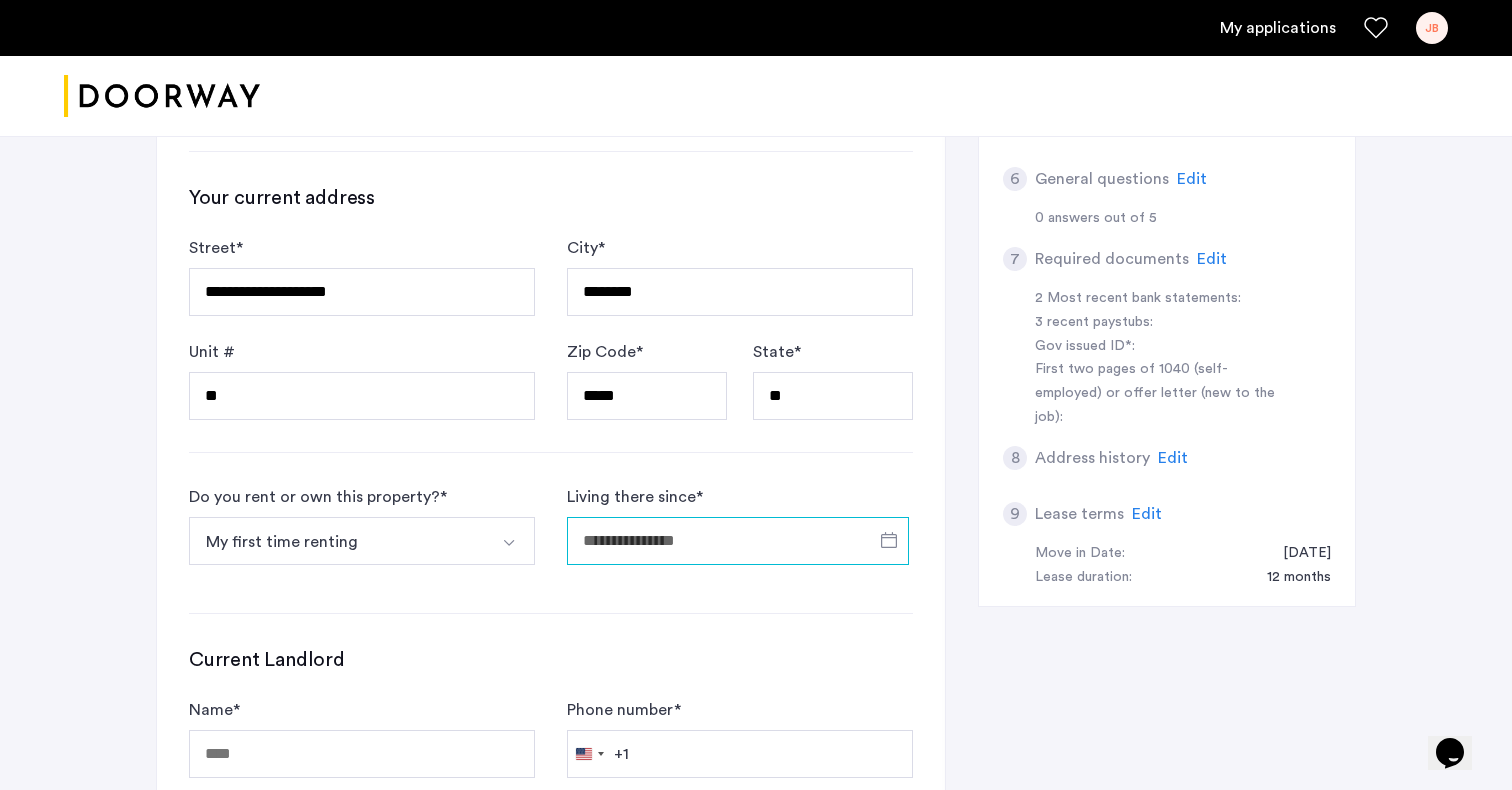 click on "Living there since  *" at bounding box center (738, 541) 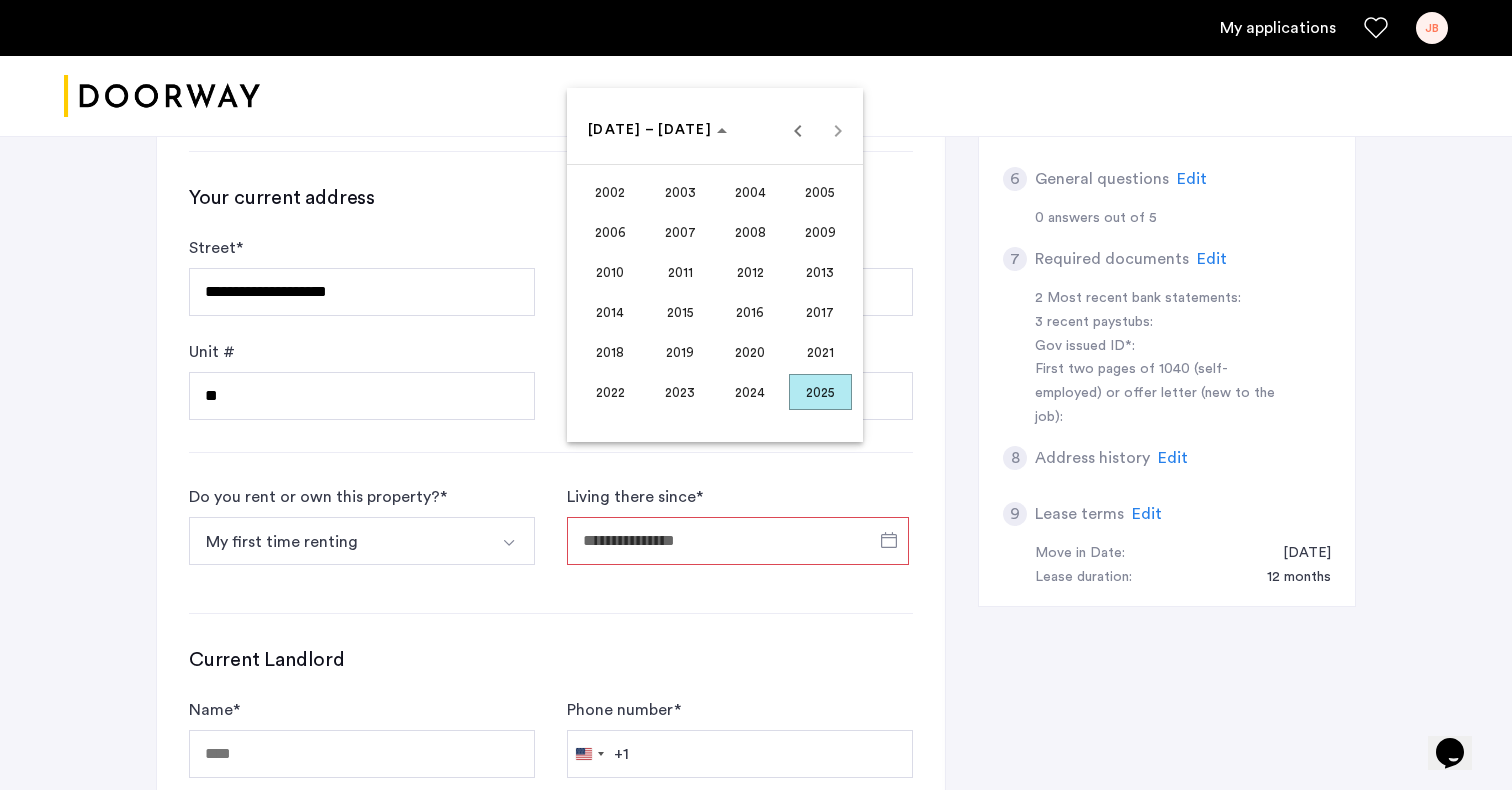 click on "2024" at bounding box center (750, 392) 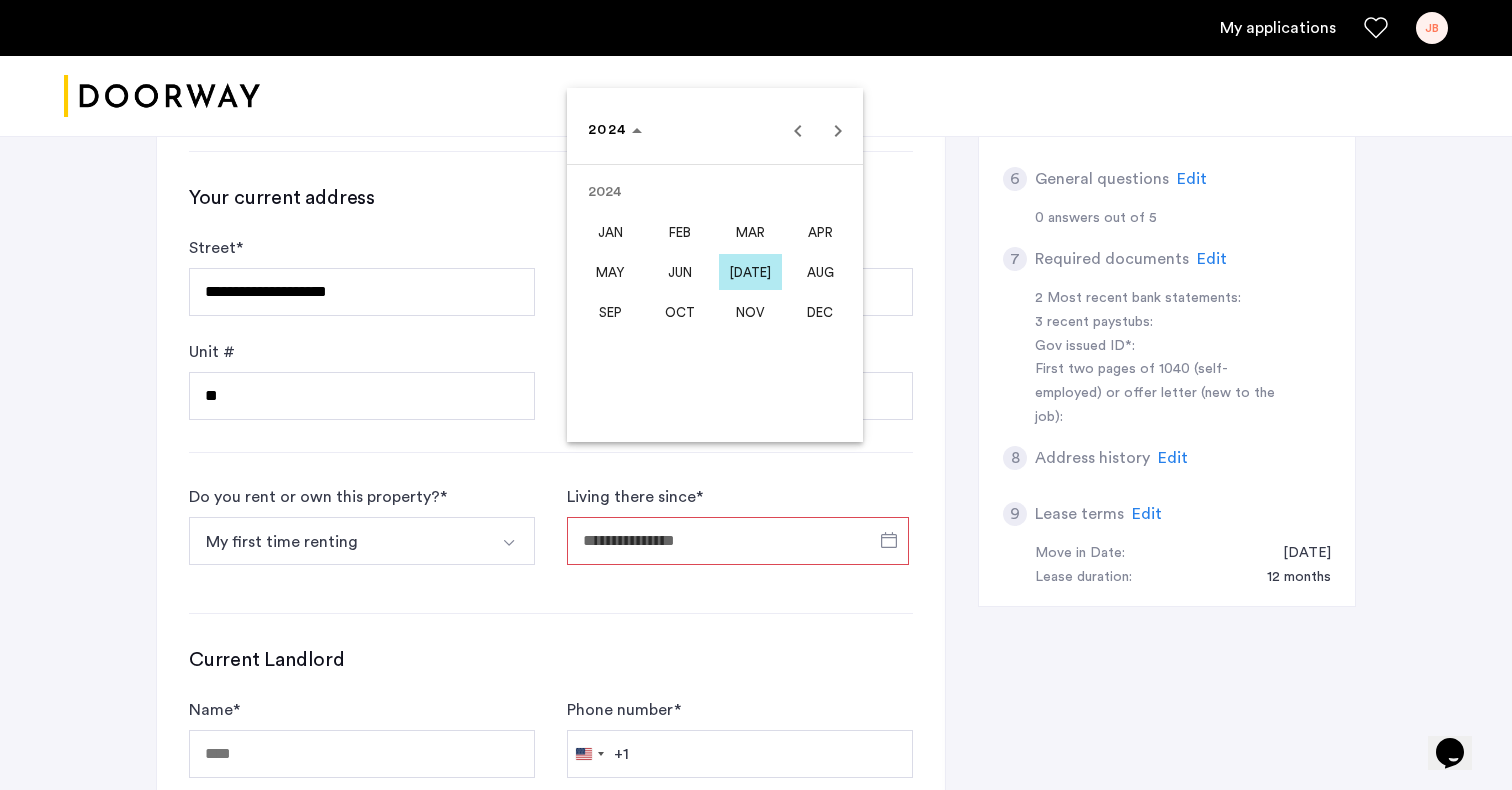 click on "[DATE]" at bounding box center [750, 272] 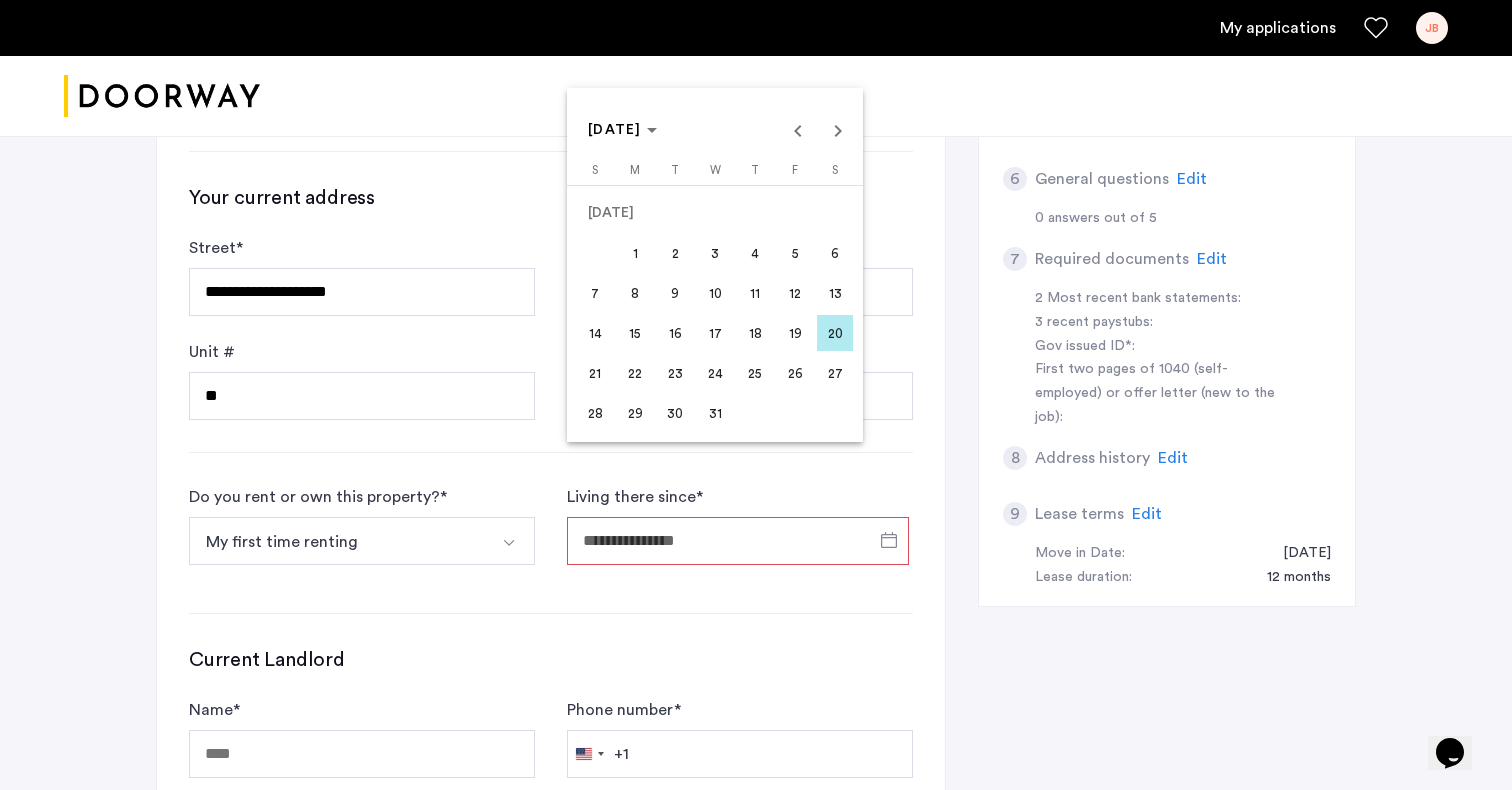 click on "1" at bounding box center (635, 253) 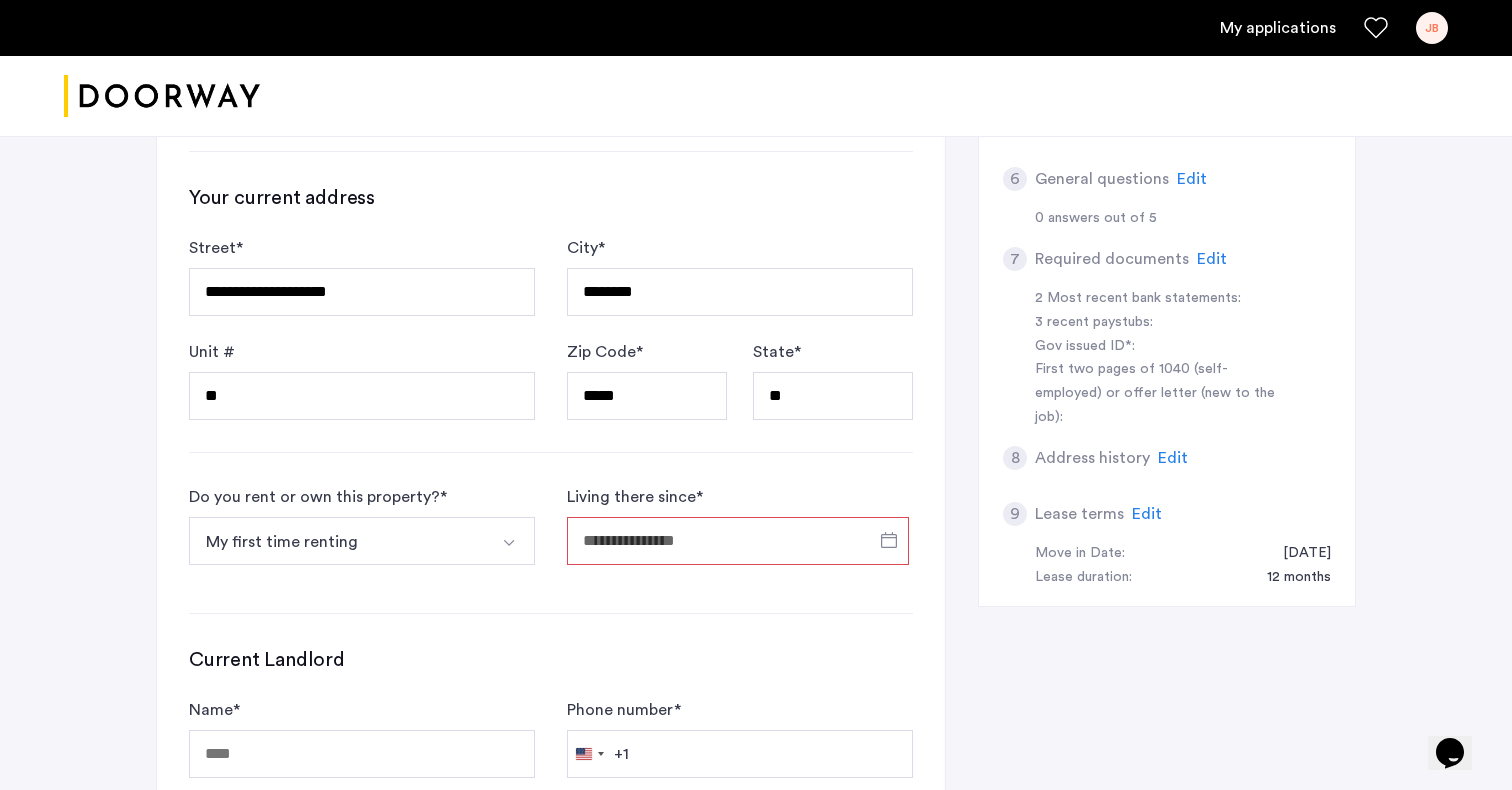 type on "**********" 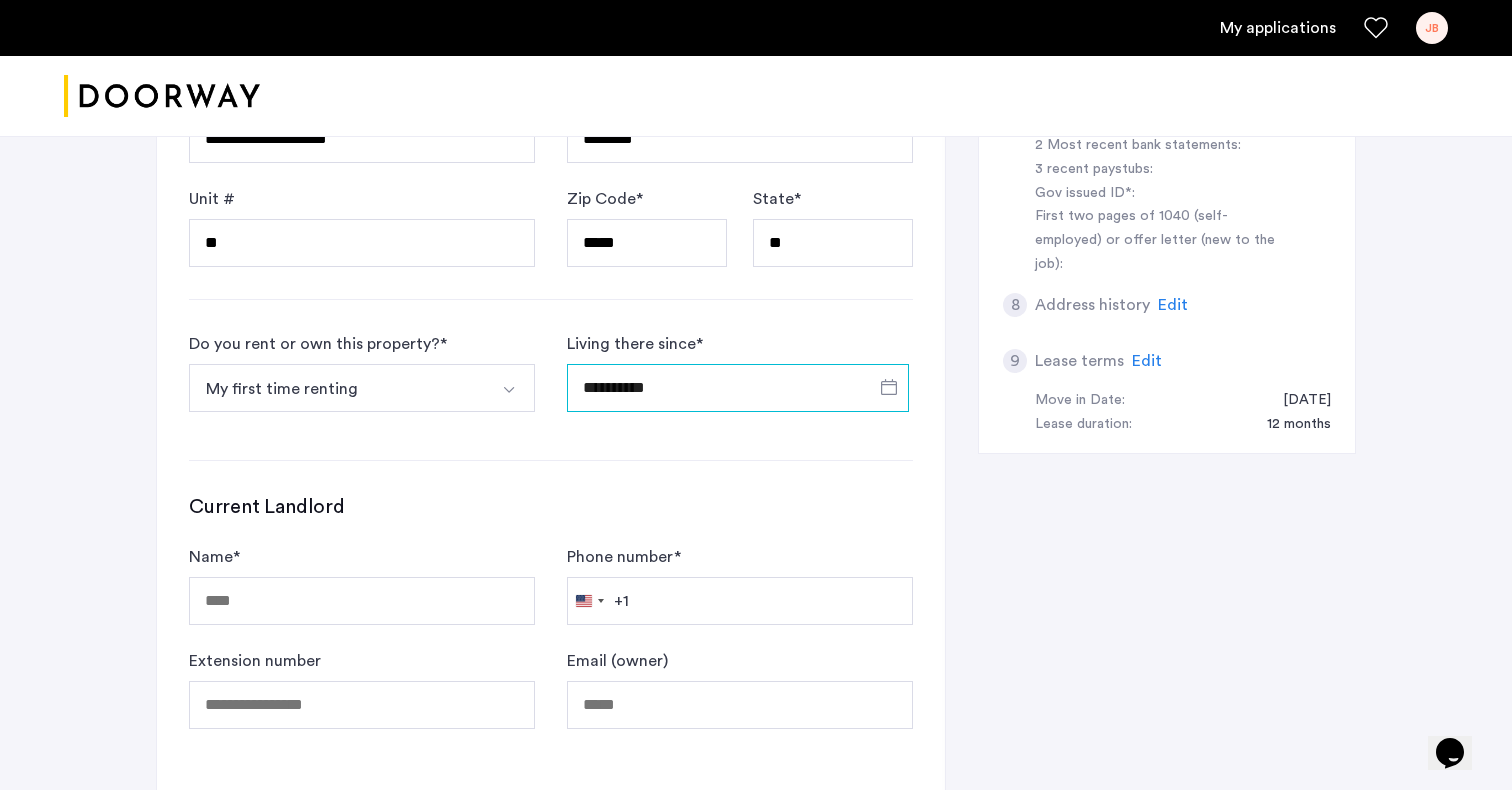 scroll, scrollTop: 989, scrollLeft: 0, axis: vertical 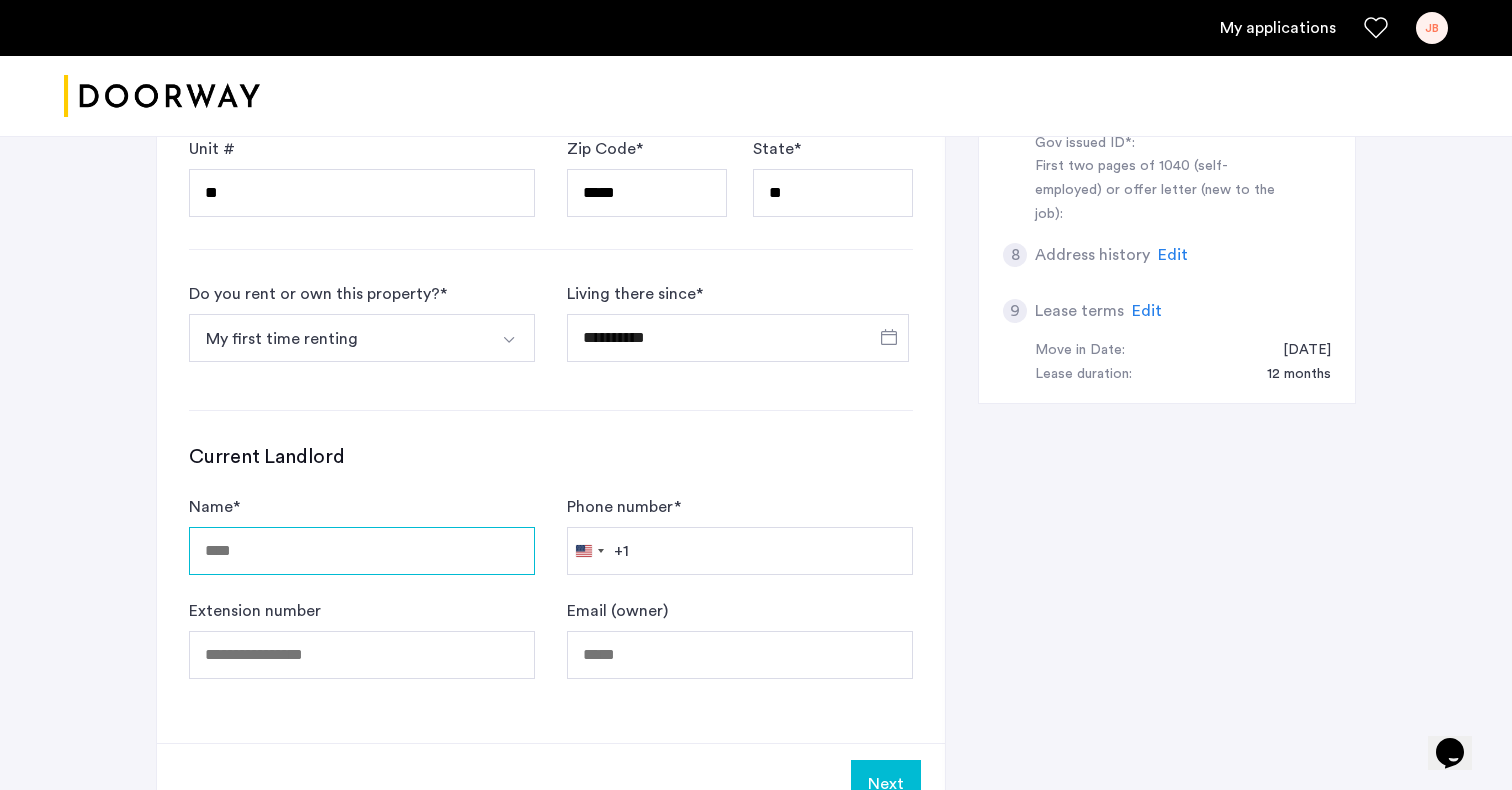 click on "Name  *" at bounding box center [362, 551] 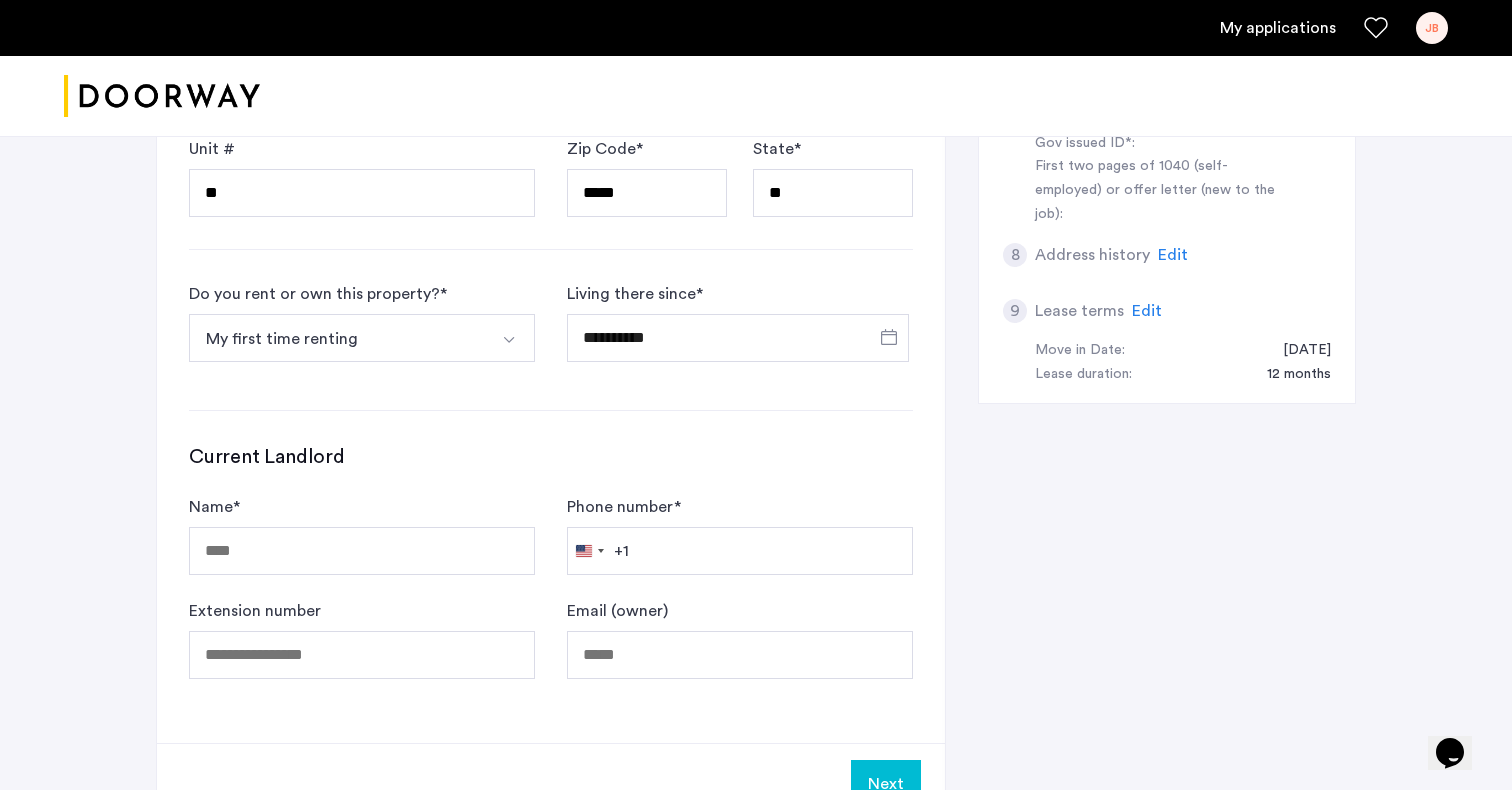 click on "Current Landlord Name  * Phone number  *  [GEOGRAPHIC_DATA] +1 +1 244 results found [GEOGRAPHIC_DATA] +93 [GEOGRAPHIC_DATA] +358 [GEOGRAPHIC_DATA] +355 [GEOGRAPHIC_DATA] +213 [US_STATE] +1 [GEOGRAPHIC_DATA] +376 [GEOGRAPHIC_DATA] +244 [GEOGRAPHIC_DATA] +1 [GEOGRAPHIC_DATA] +1 [GEOGRAPHIC_DATA] +54 [GEOGRAPHIC_DATA] +374 [GEOGRAPHIC_DATA] +297 [DATE][GEOGRAPHIC_DATA] +247 [GEOGRAPHIC_DATA] +61 [GEOGRAPHIC_DATA] +43 [GEOGRAPHIC_DATA] +994 [GEOGRAPHIC_DATA] +1 [GEOGRAPHIC_DATA] +973 [GEOGRAPHIC_DATA] +880 [GEOGRAPHIC_DATA] +1 [GEOGRAPHIC_DATA] +375 [GEOGRAPHIC_DATA] +32 [GEOGRAPHIC_DATA] +501 [GEOGRAPHIC_DATA] +229 [GEOGRAPHIC_DATA] +1 [GEOGRAPHIC_DATA] +975 [GEOGRAPHIC_DATA] +591 [GEOGRAPHIC_DATA] +387 [GEOGRAPHIC_DATA] +267 [GEOGRAPHIC_DATA] +55 [GEOGRAPHIC_DATA] +246 [GEOGRAPHIC_DATA] +1 [GEOGRAPHIC_DATA] +673 [GEOGRAPHIC_DATA] +359 [GEOGRAPHIC_DATA] +226 [GEOGRAPHIC_DATA] +257 [GEOGRAPHIC_DATA] +855 [GEOGRAPHIC_DATA] +237 [GEOGRAPHIC_DATA] +1 [GEOGRAPHIC_DATA] +238 [GEOGRAPHIC_DATA] [GEOGRAPHIC_DATA] +599 [GEOGRAPHIC_DATA] +1 [GEOGRAPHIC_DATA] +236 [GEOGRAPHIC_DATA] +235 [GEOGRAPHIC_DATA] +56 [GEOGRAPHIC_DATA] +86 [GEOGRAPHIC_DATA] +[GEOGRAPHIC_DATA] +61 [GEOGRAPHIC_DATA] +57 [GEOGRAPHIC_DATA] +269 [GEOGRAPHIC_DATA] - [GEOGRAPHIC_DATA] +242 [GEOGRAPHIC_DATA] - [GEOGRAPHIC_DATA] +243 [GEOGRAPHIC_DATA] +682 [GEOGRAPHIC_DATA] +506 [GEOGRAPHIC_DATA] +225 [GEOGRAPHIC_DATA] +385 [GEOGRAPHIC_DATA] +53 [GEOGRAPHIC_DATA] +599 [GEOGRAPHIC_DATA] +357 [GEOGRAPHIC_DATA] +420" 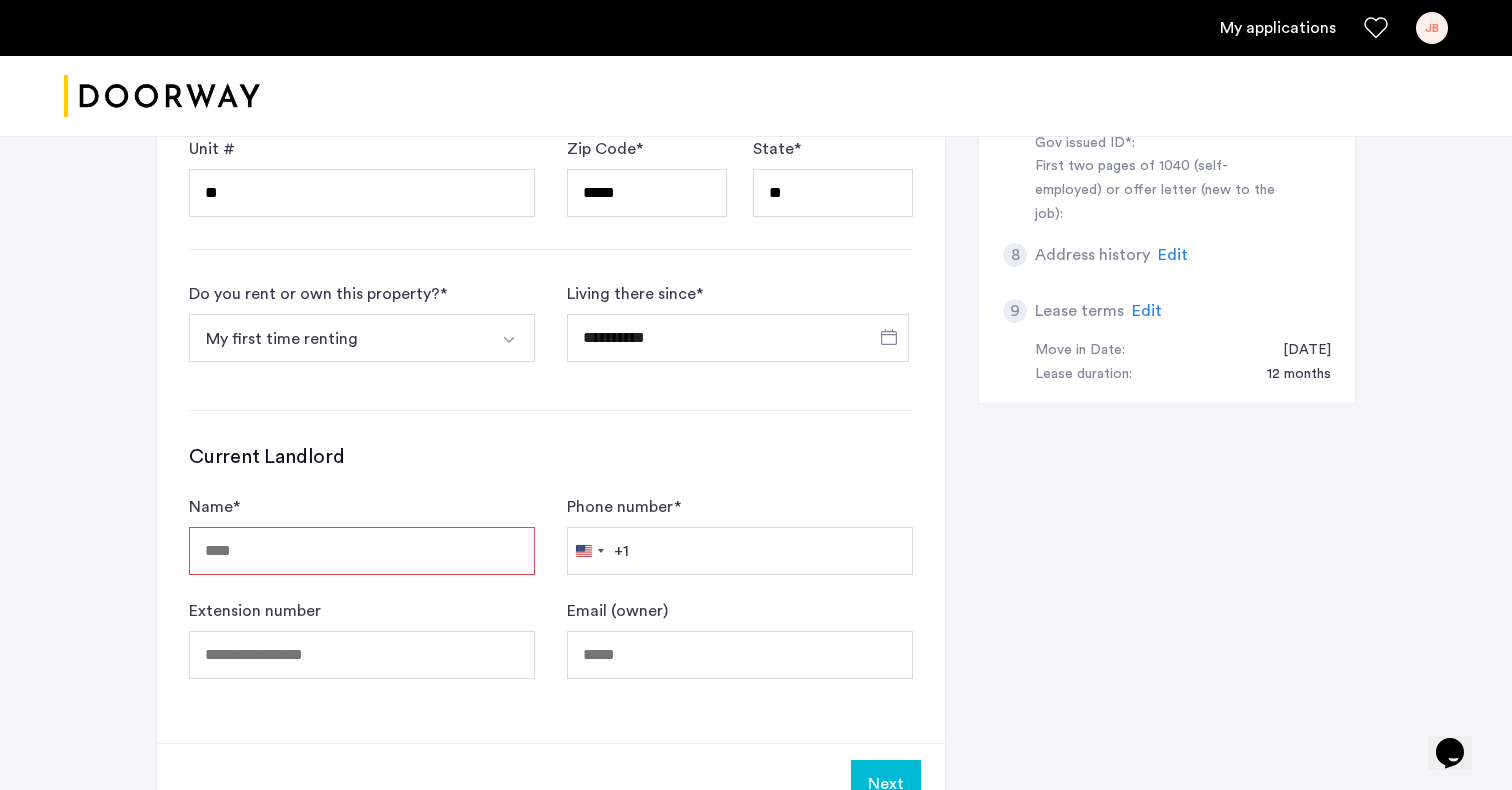 click on "Name  *" at bounding box center [362, 551] 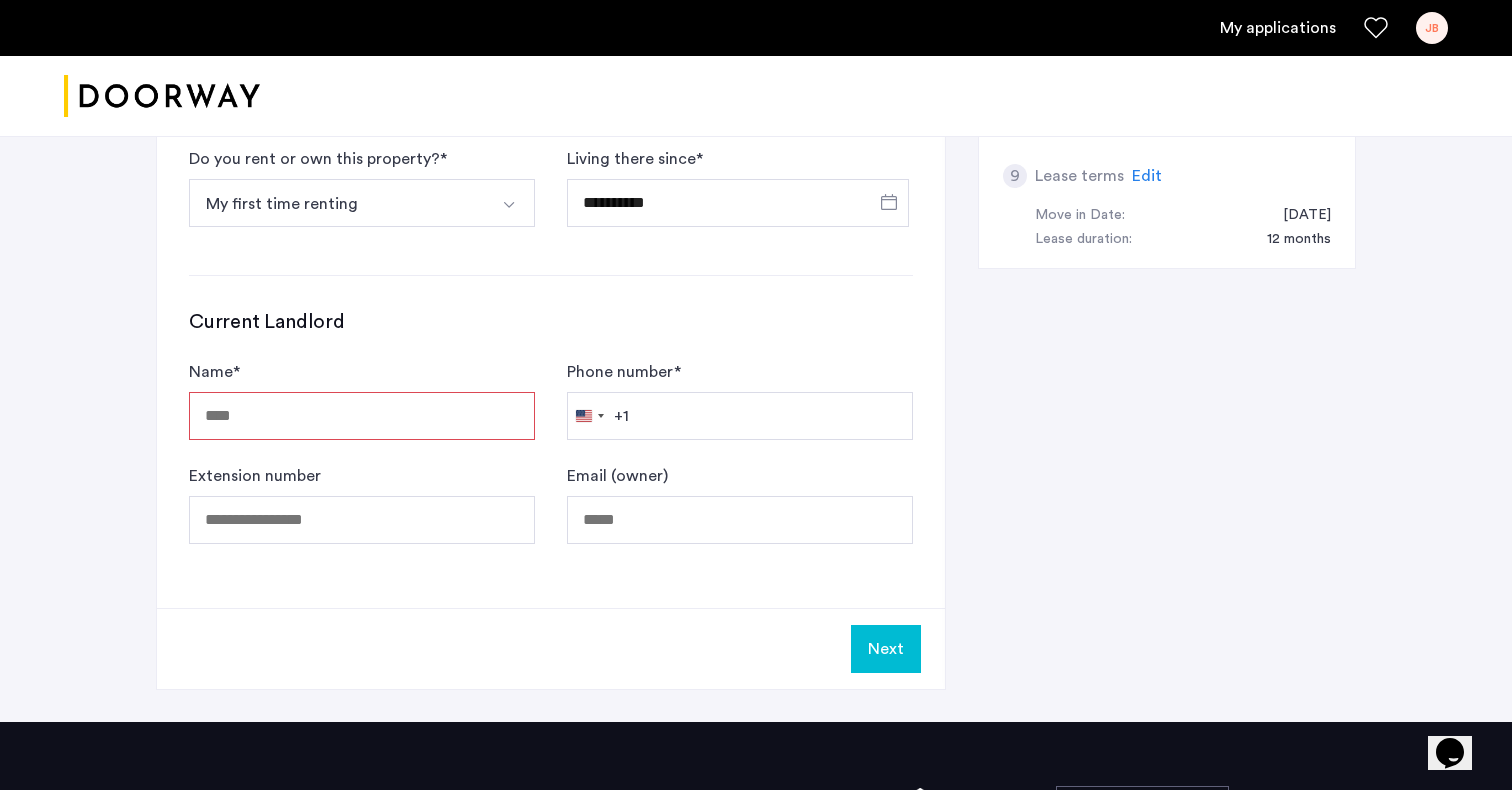 scroll, scrollTop: 1126, scrollLeft: 0, axis: vertical 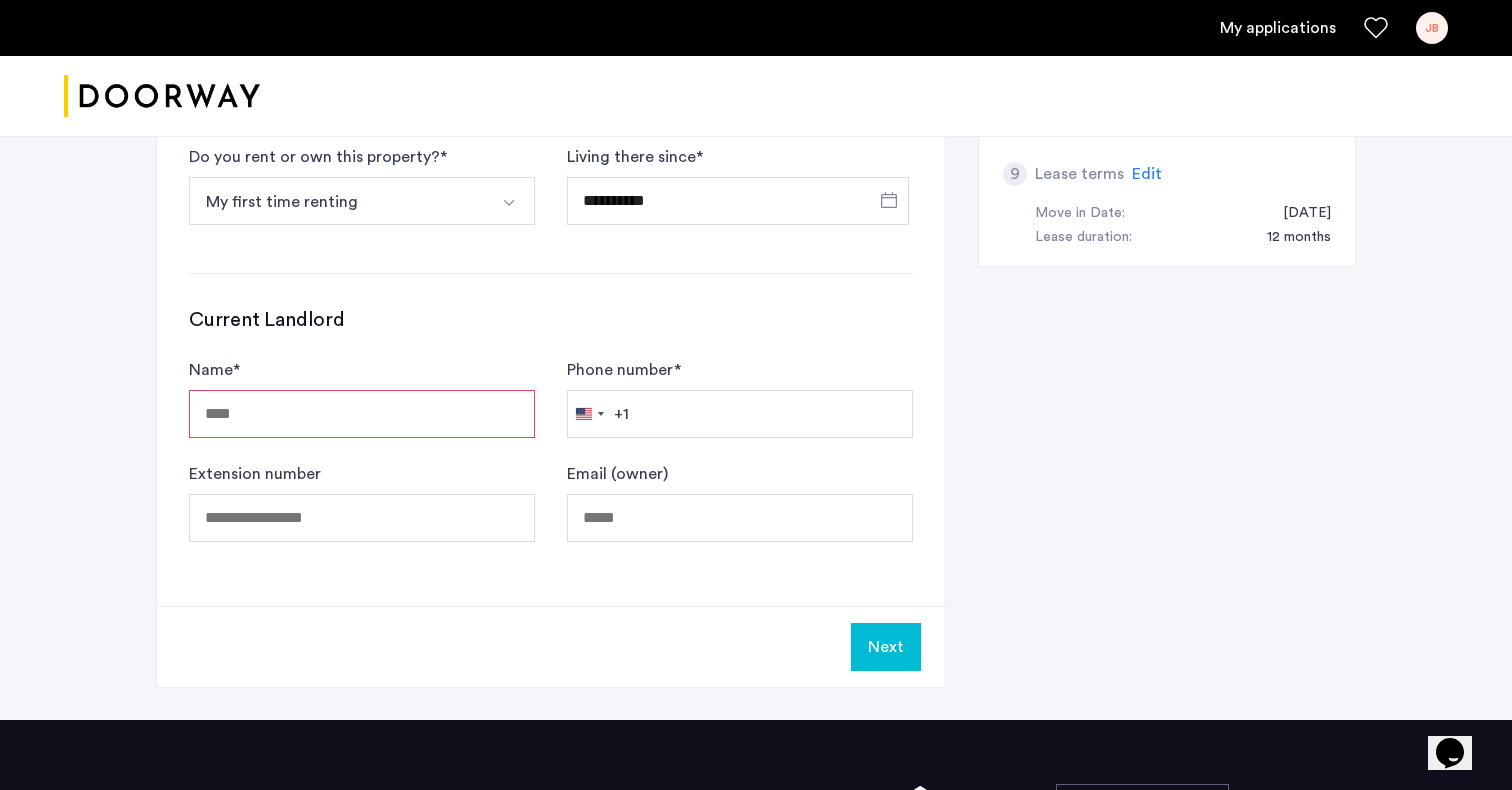 click on "Next" 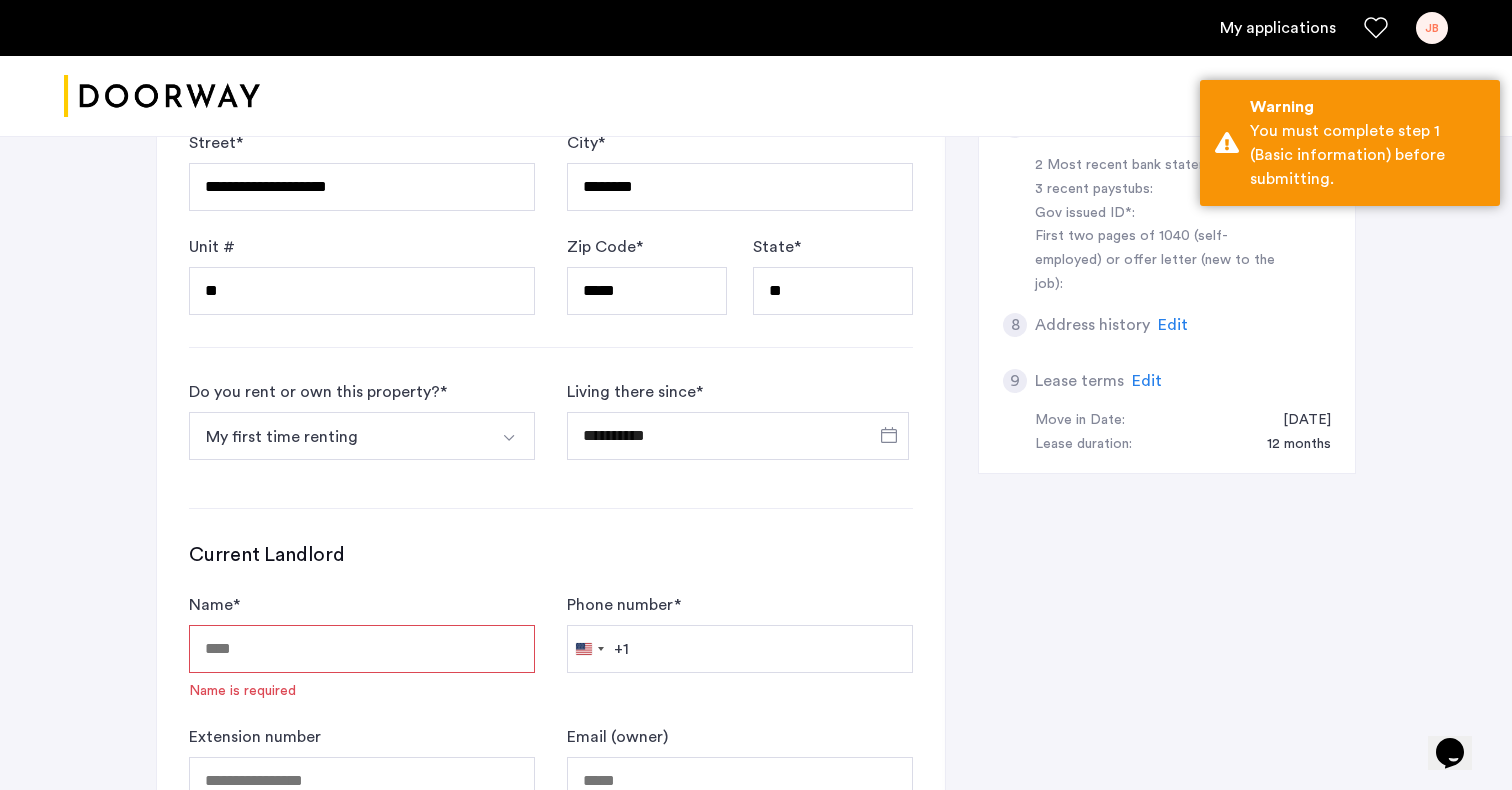 scroll, scrollTop: 917, scrollLeft: 0, axis: vertical 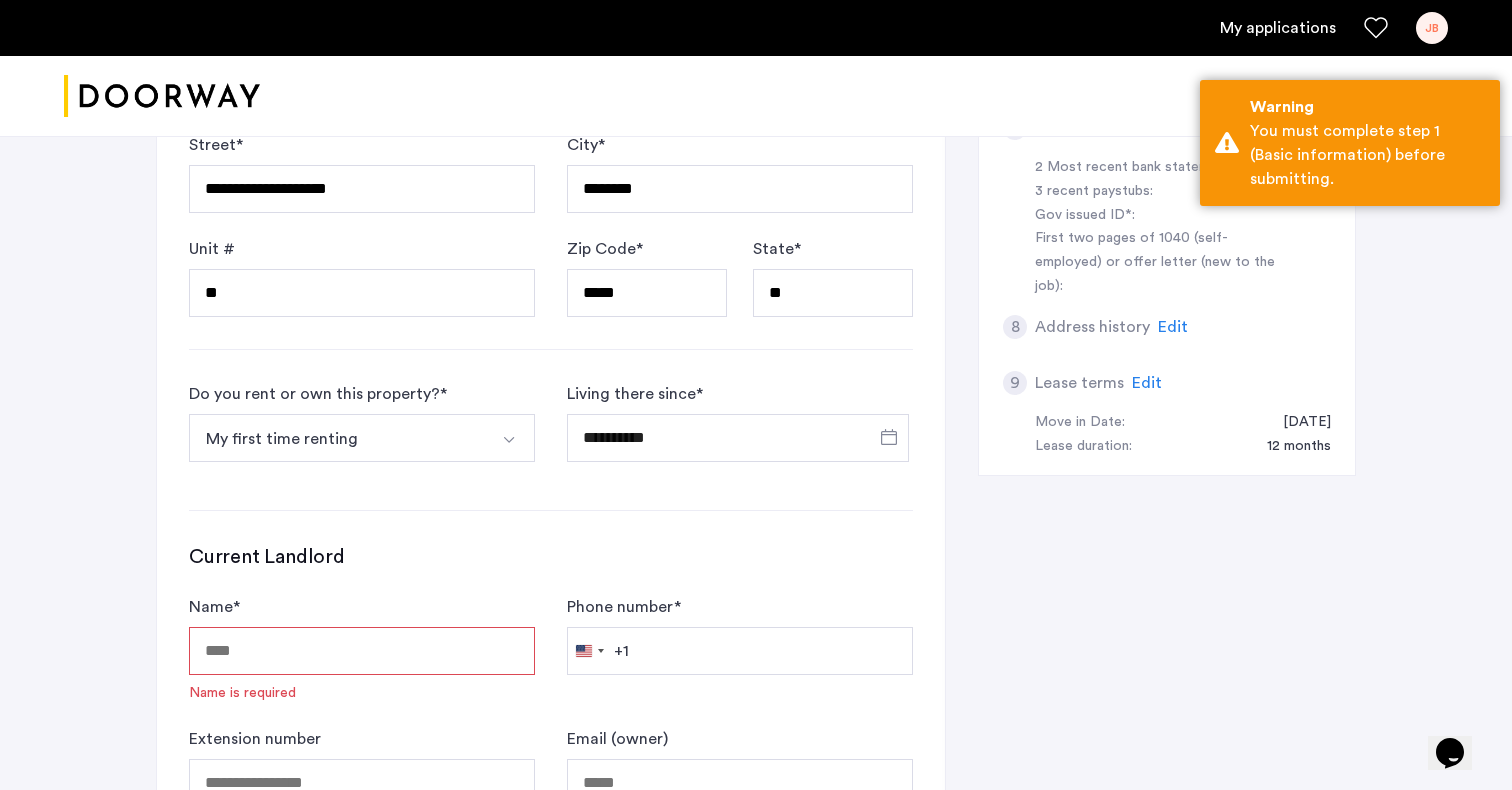 click on "Name  *" at bounding box center [362, 651] 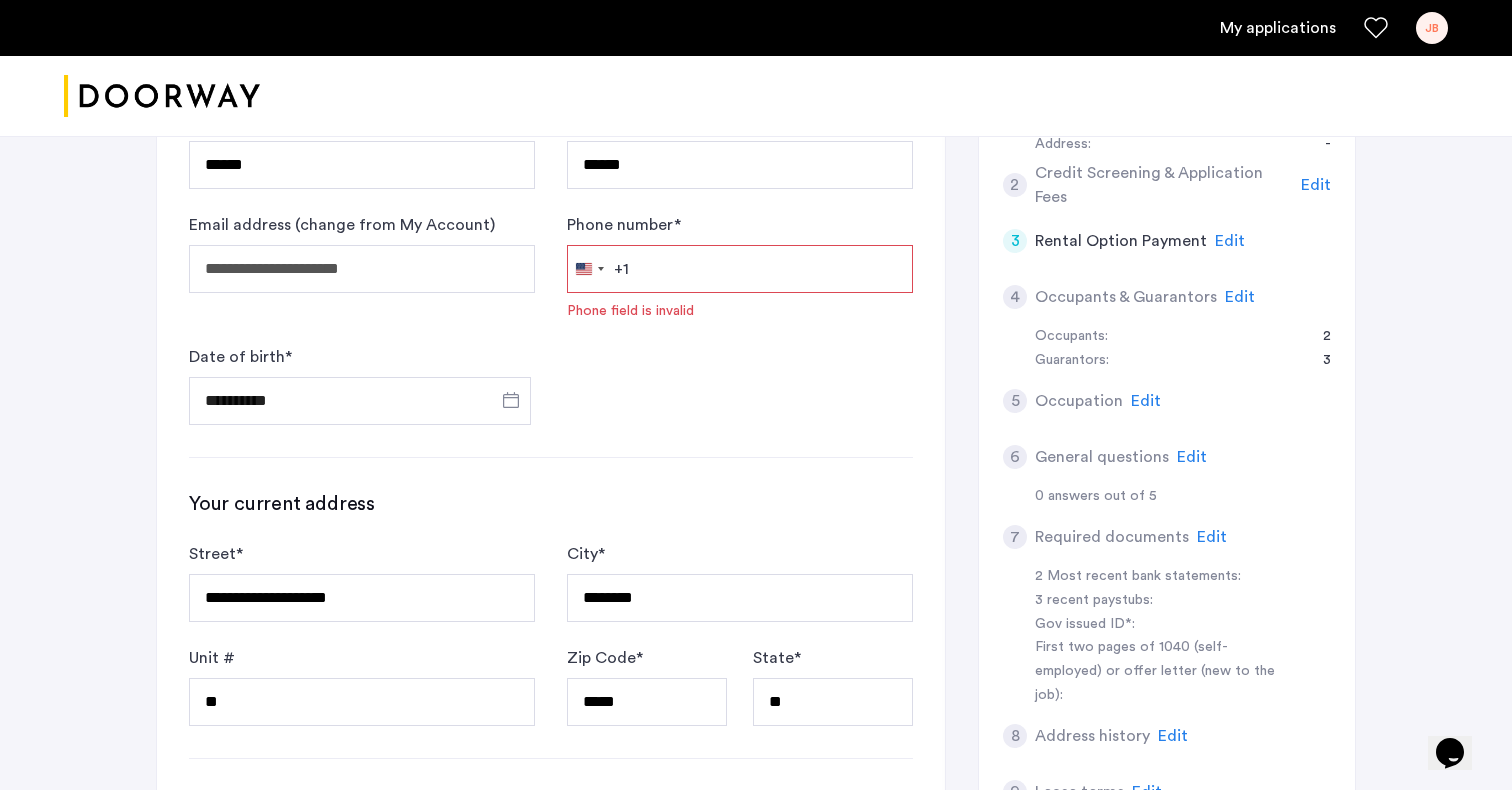 scroll, scrollTop: 509, scrollLeft: 0, axis: vertical 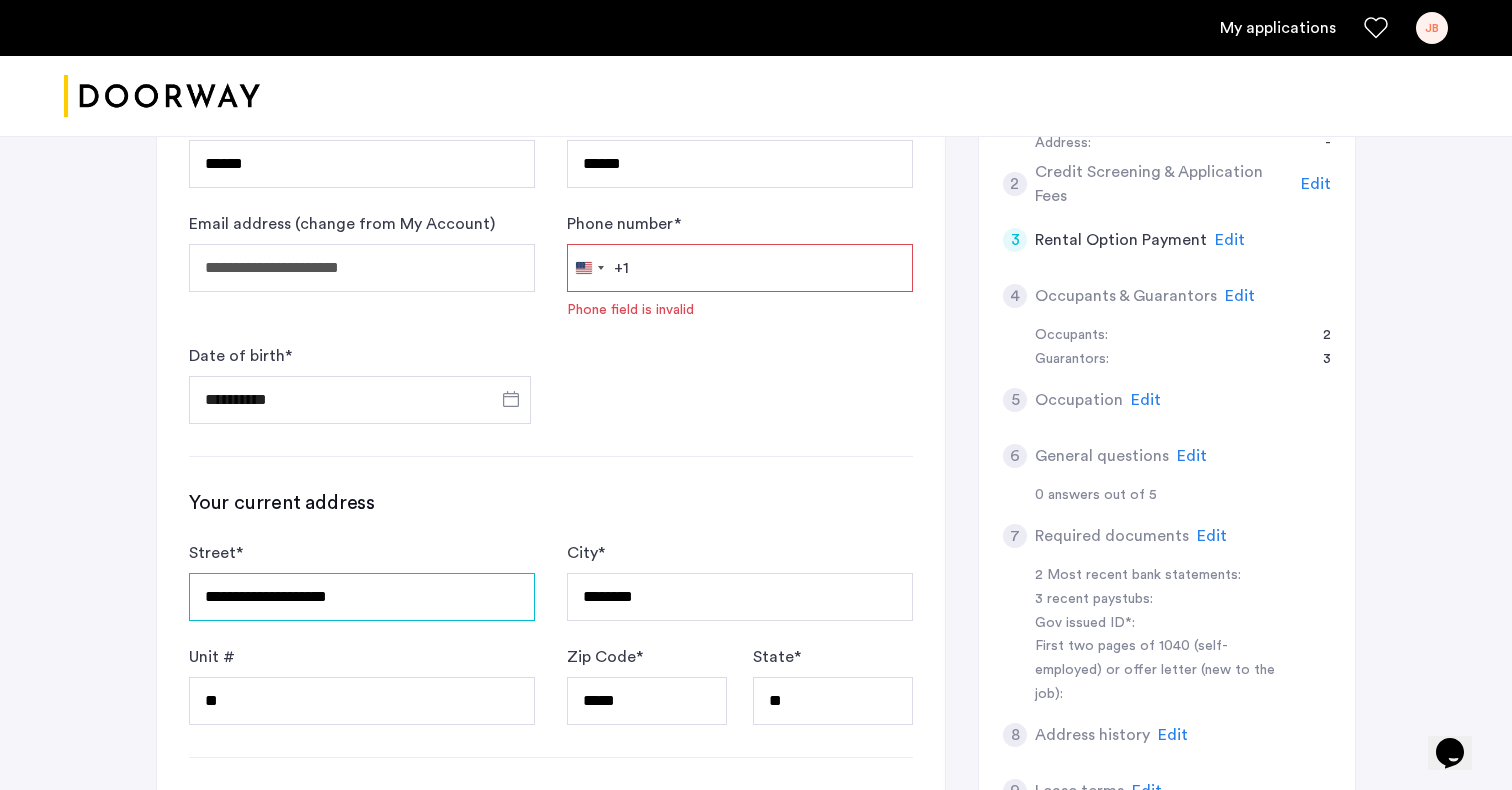 click on "**********" at bounding box center (362, 597) 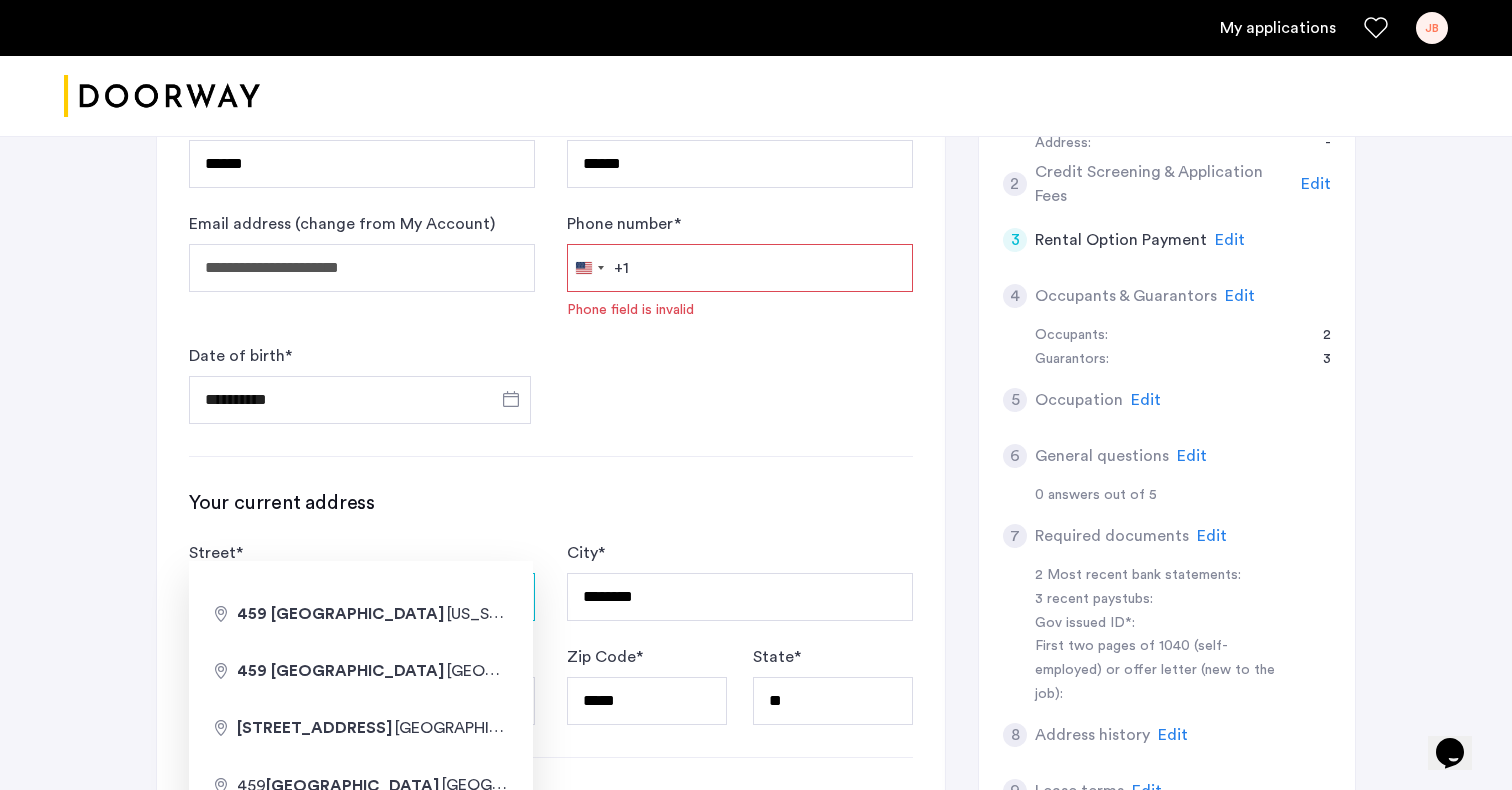 click on "**********" at bounding box center (362, 597) 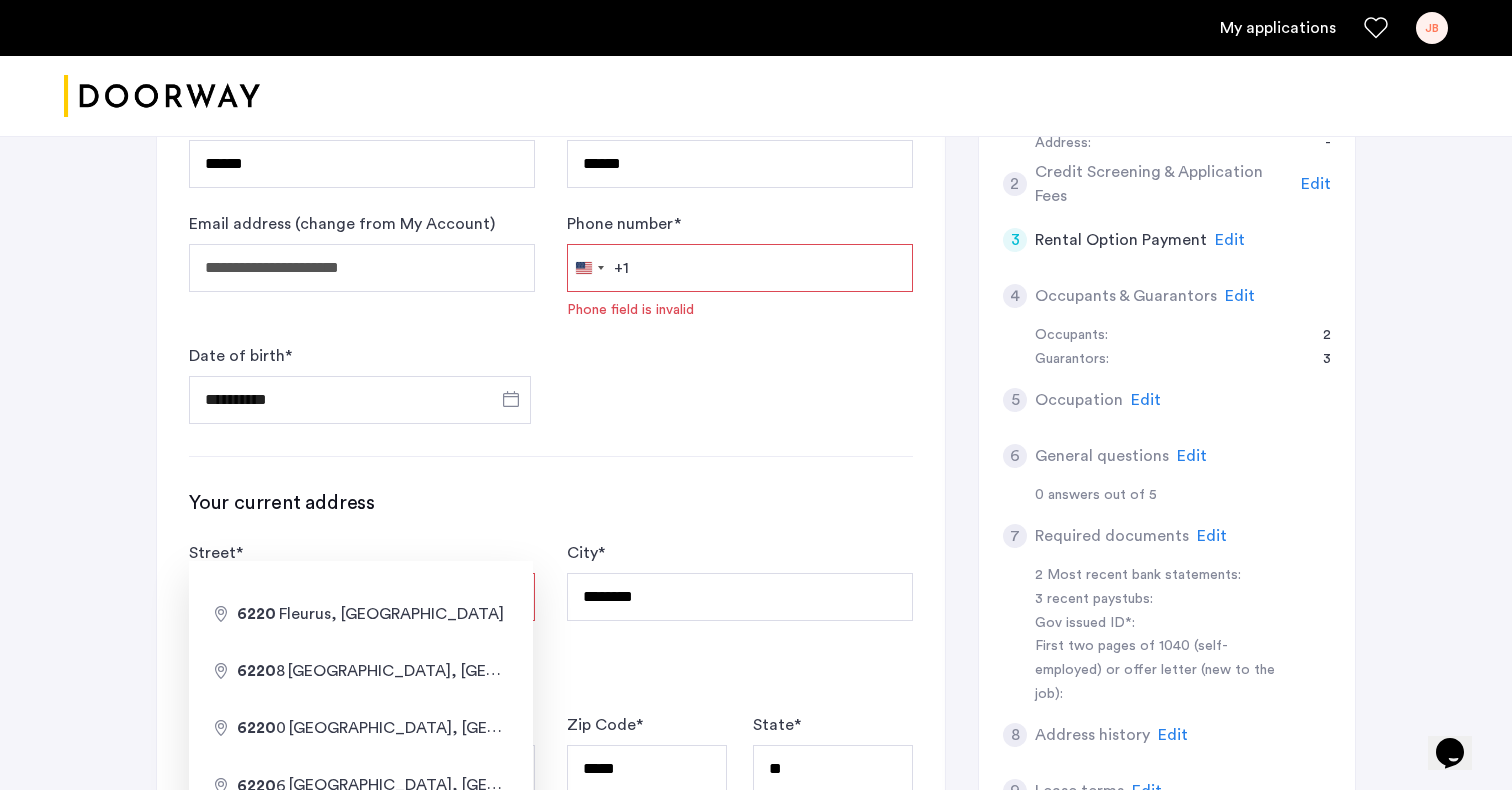 type on "**********" 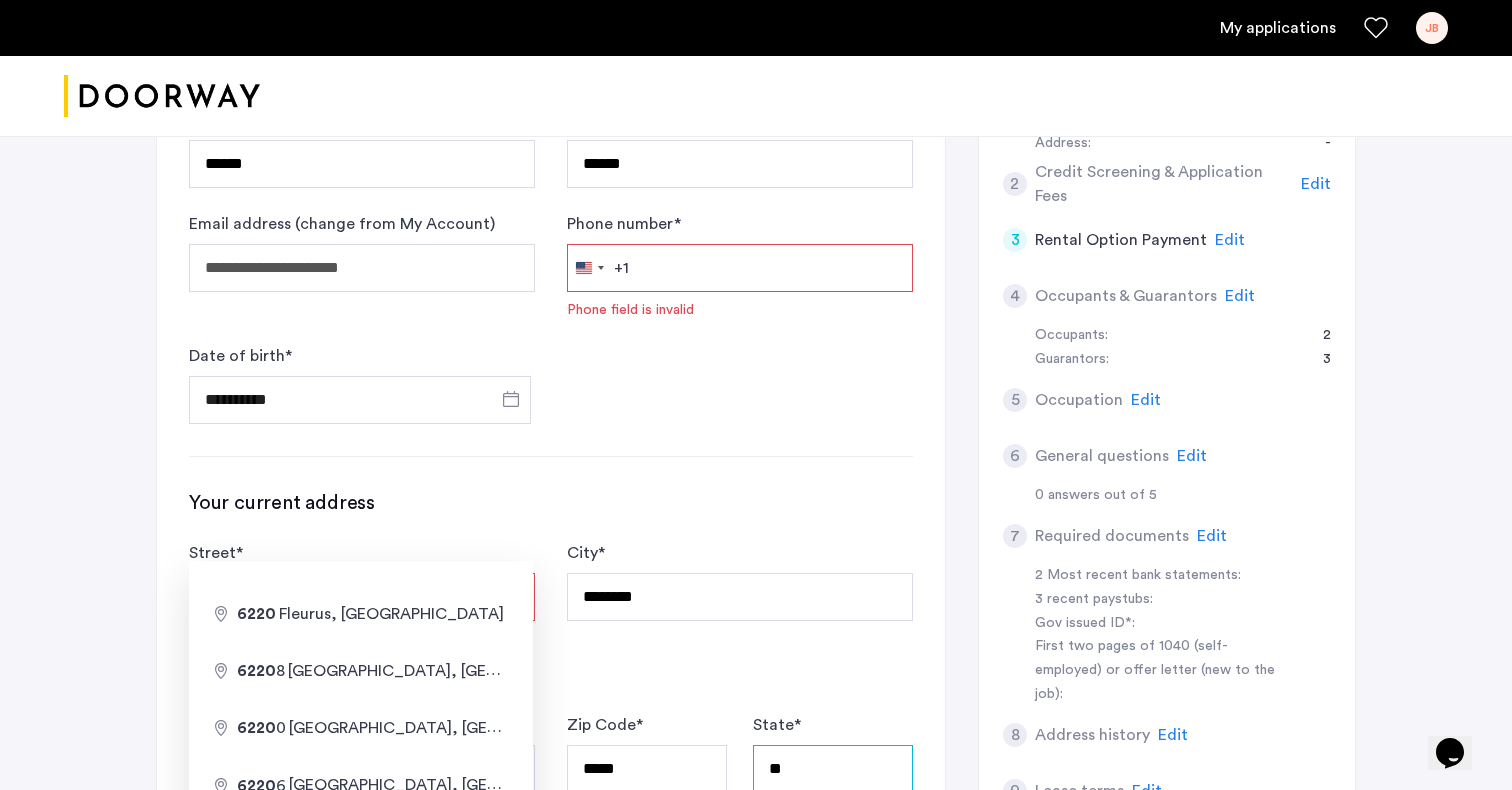 type on "**" 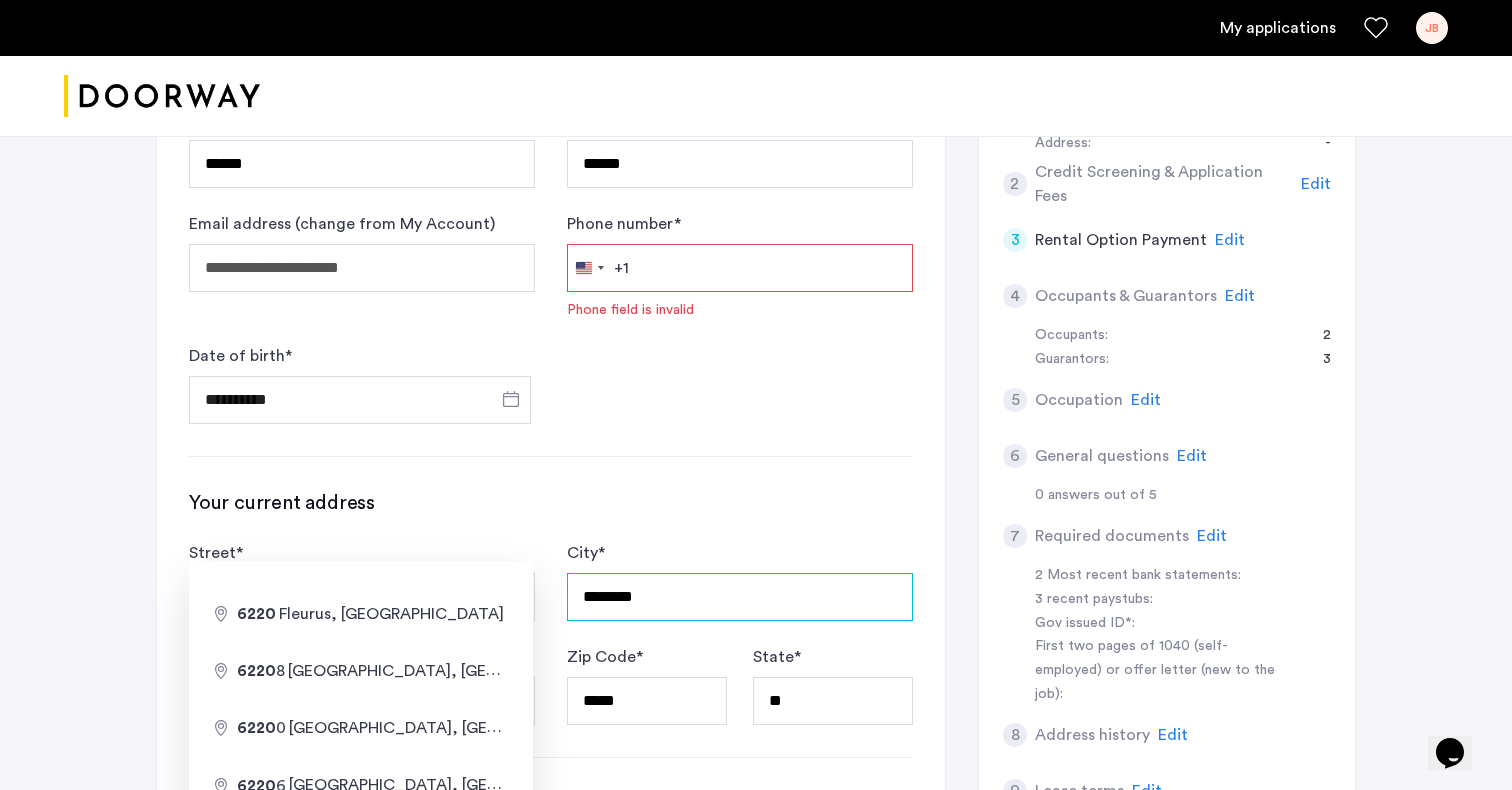 click on "********" at bounding box center [740, 597] 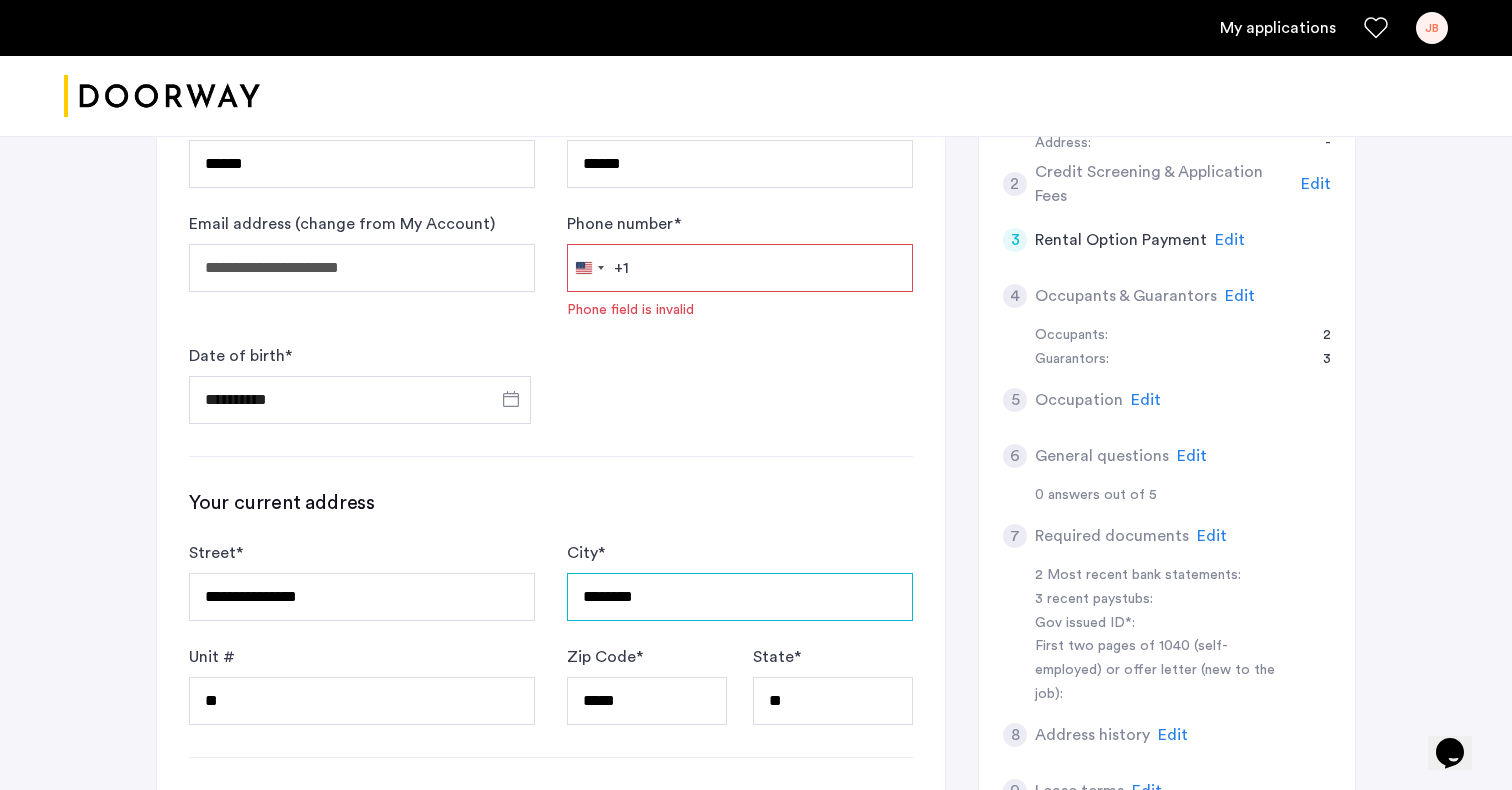 click on "********" at bounding box center [740, 597] 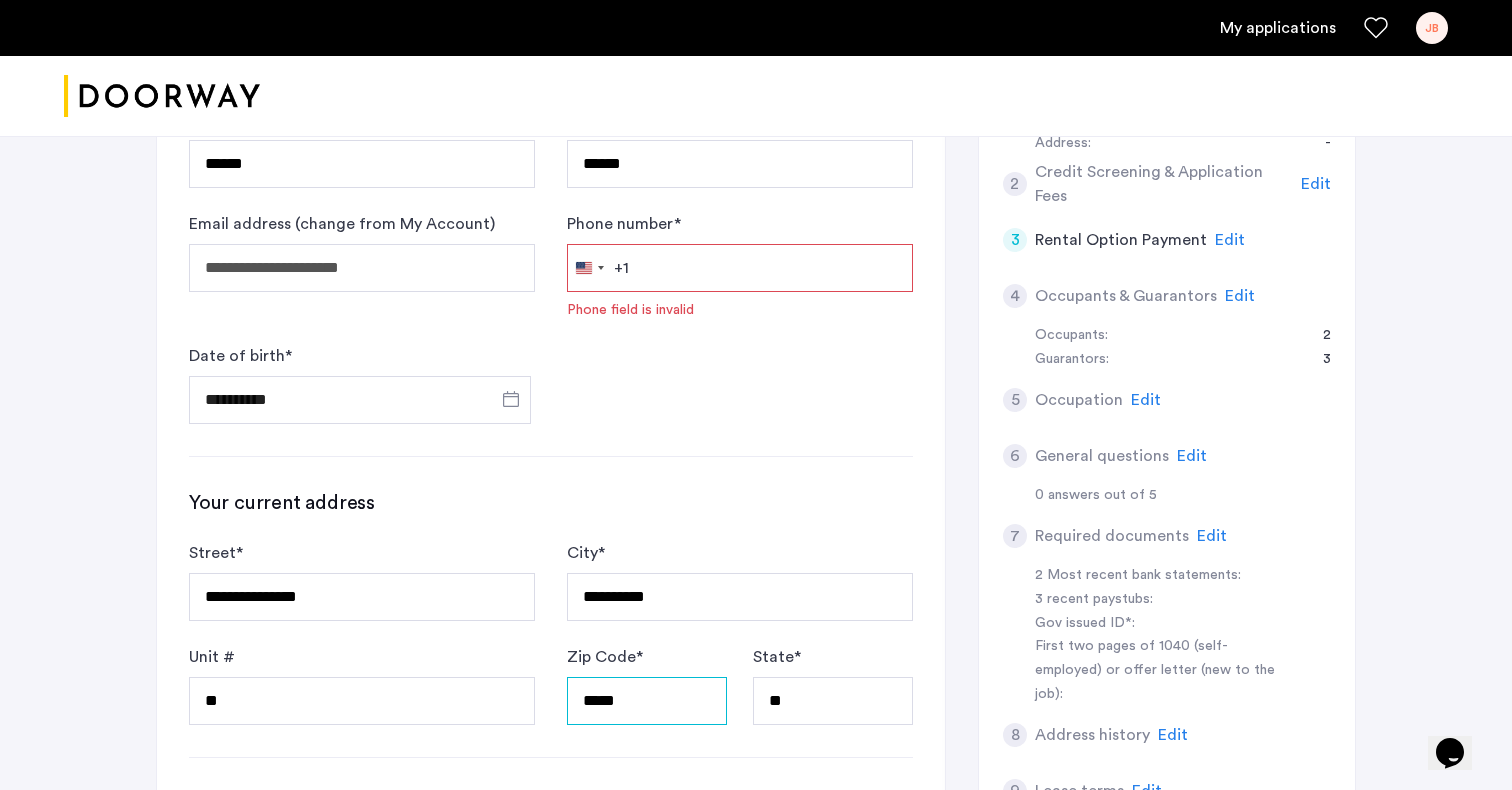 click on "*****" at bounding box center [647, 701] 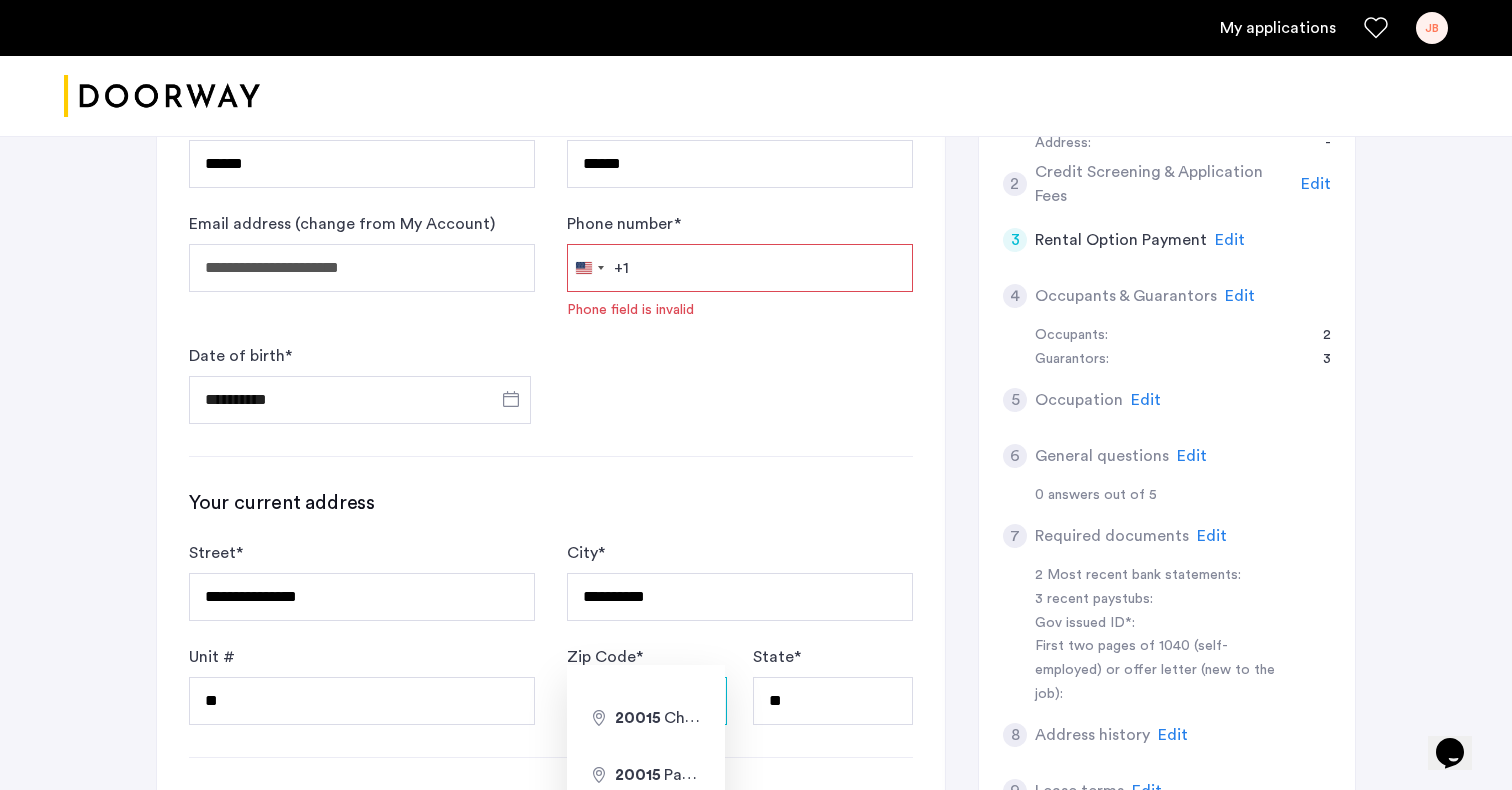 type on "*****" 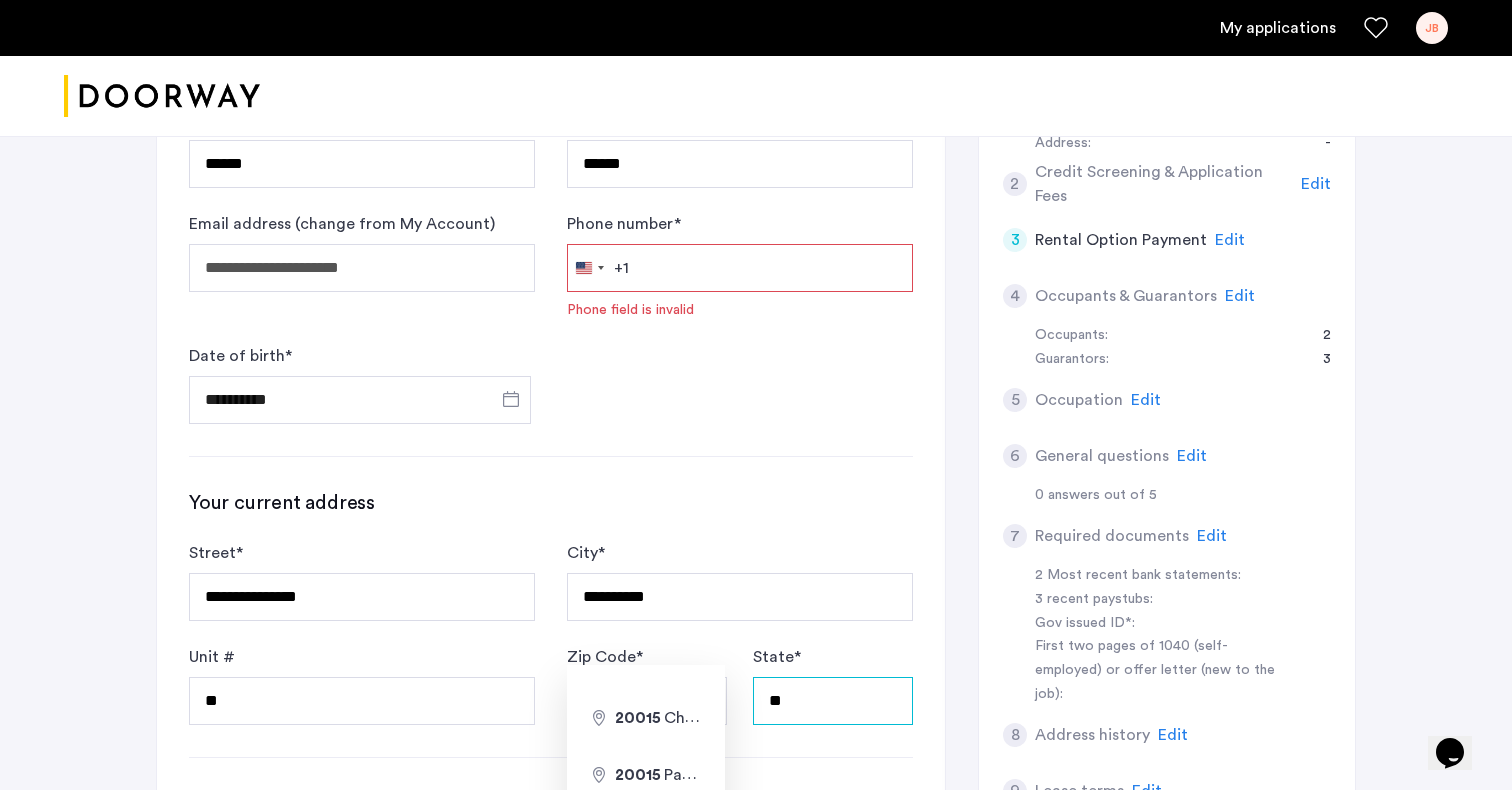 click on "**" at bounding box center [833, 701] 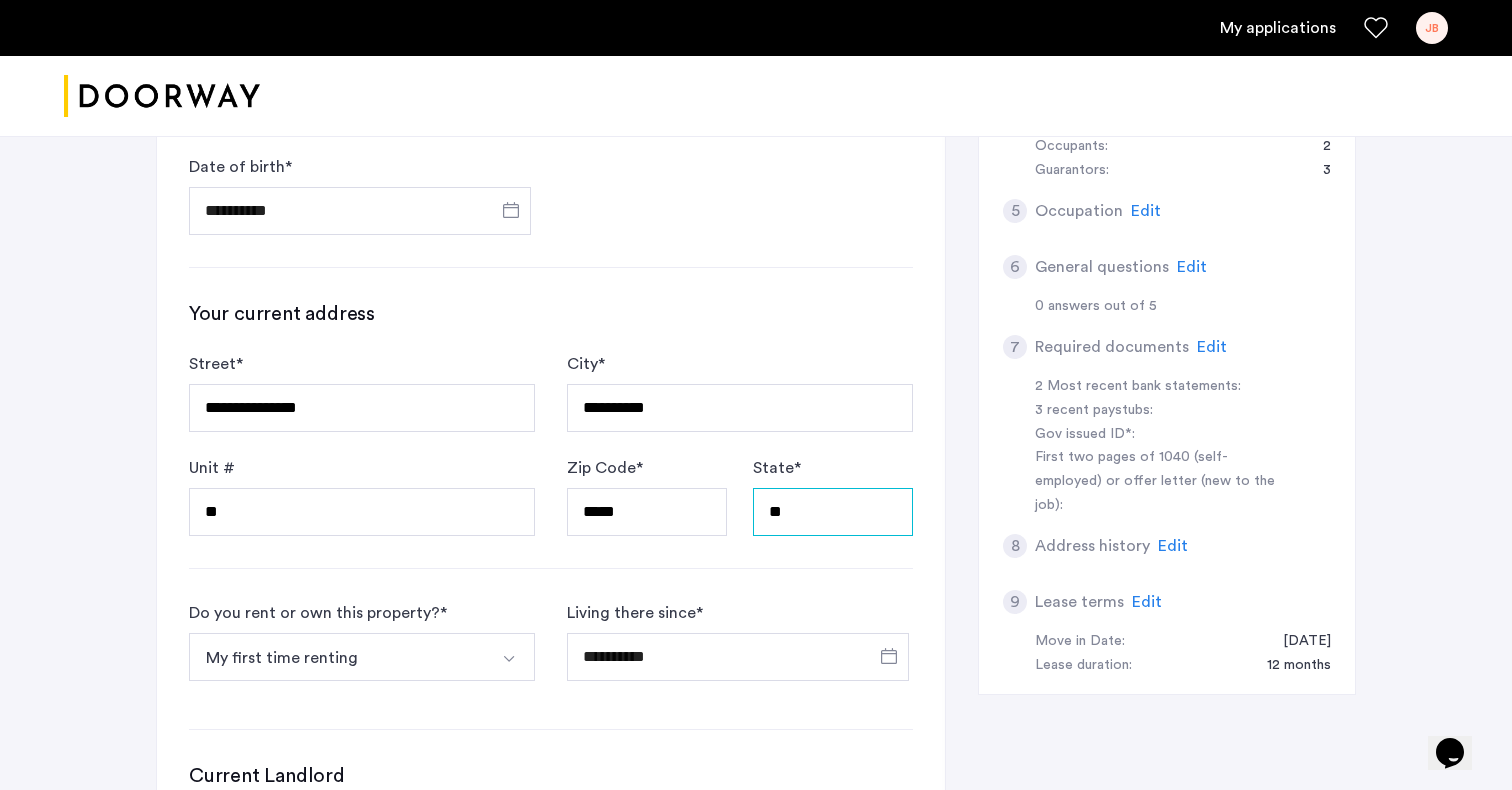 scroll, scrollTop: 771, scrollLeft: 0, axis: vertical 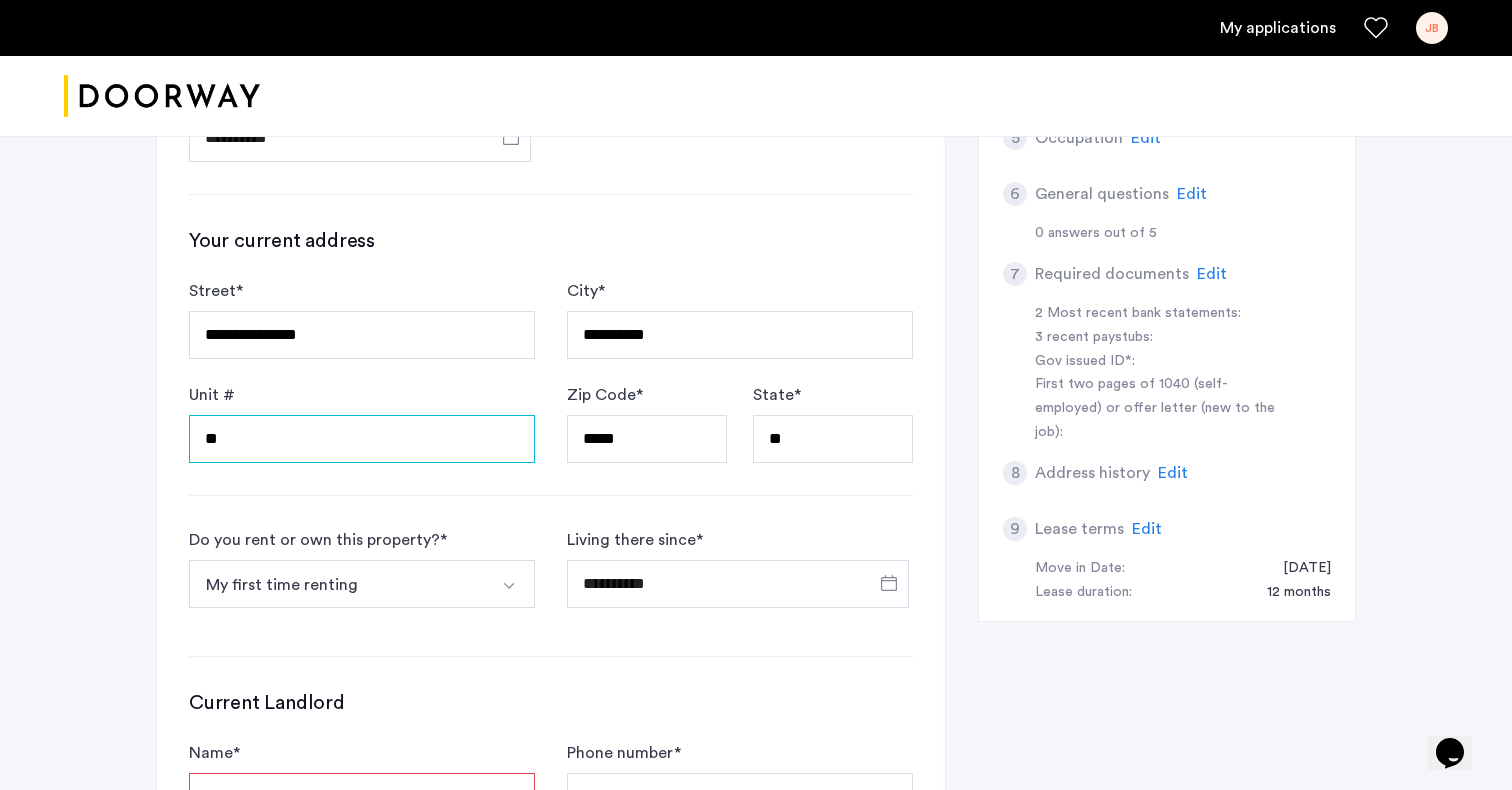 click on "**" at bounding box center [362, 439] 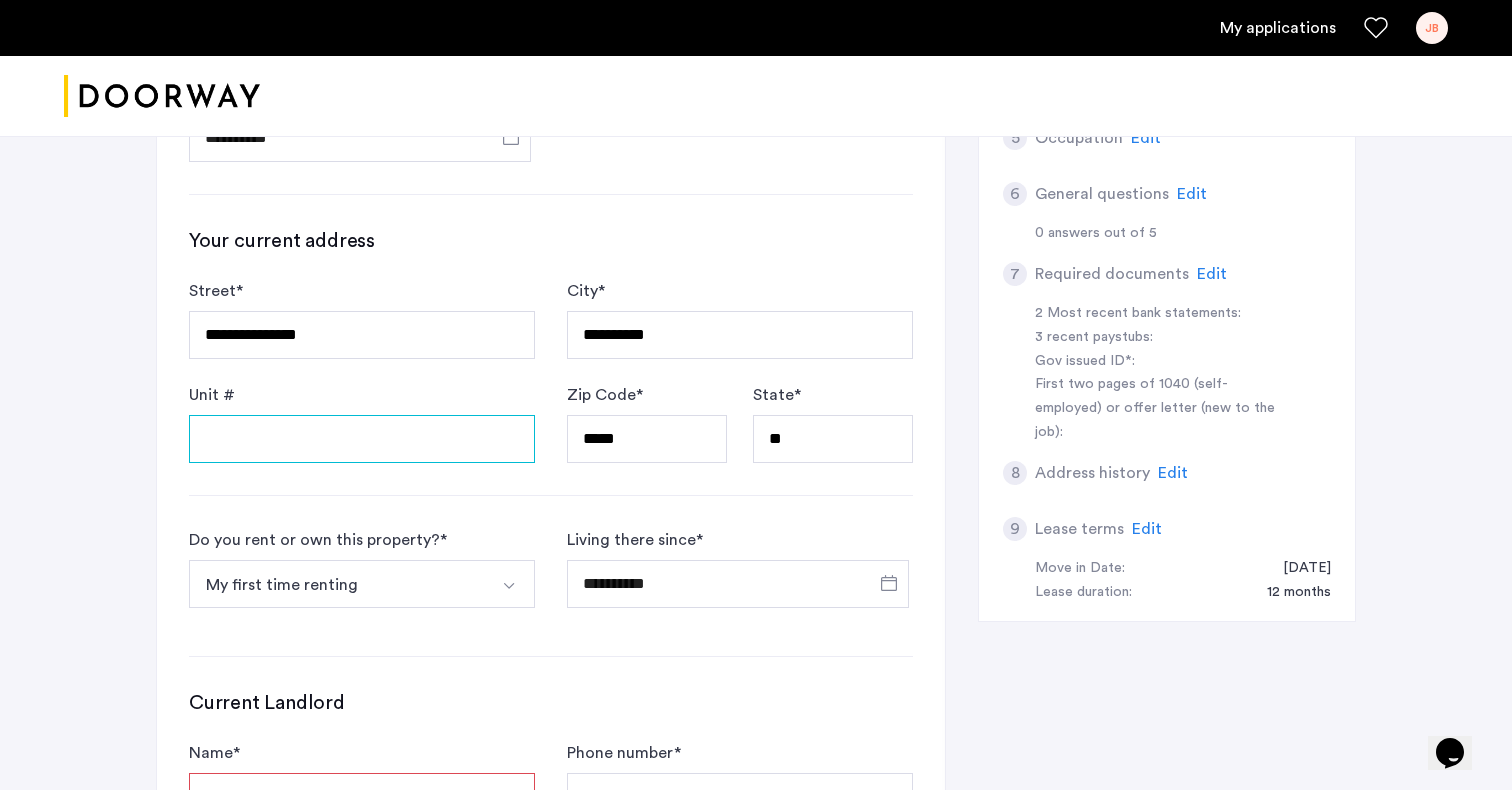 type 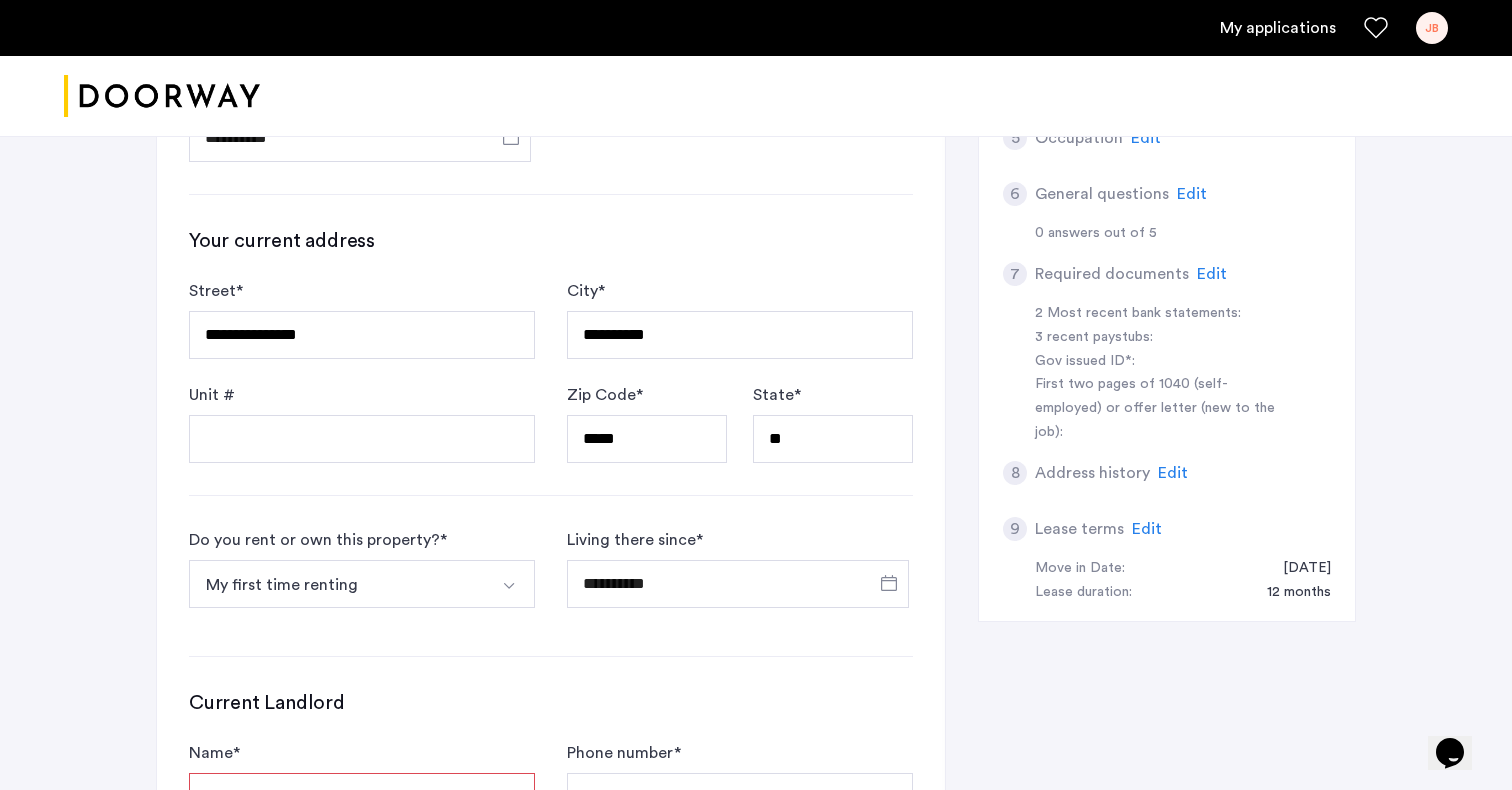 click on "My first time renting" at bounding box center [338, 584] 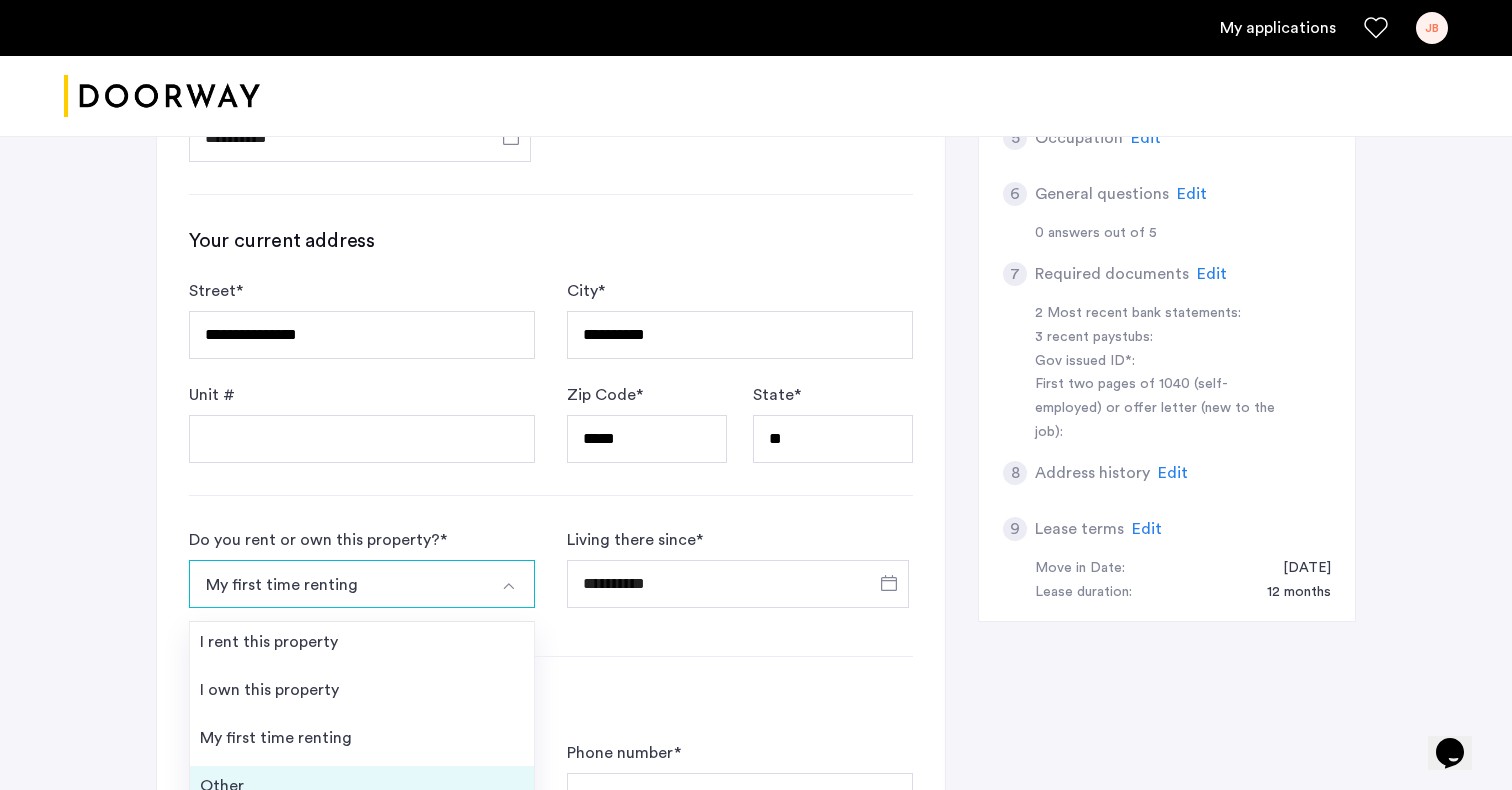 click on "Other" at bounding box center [362, 790] 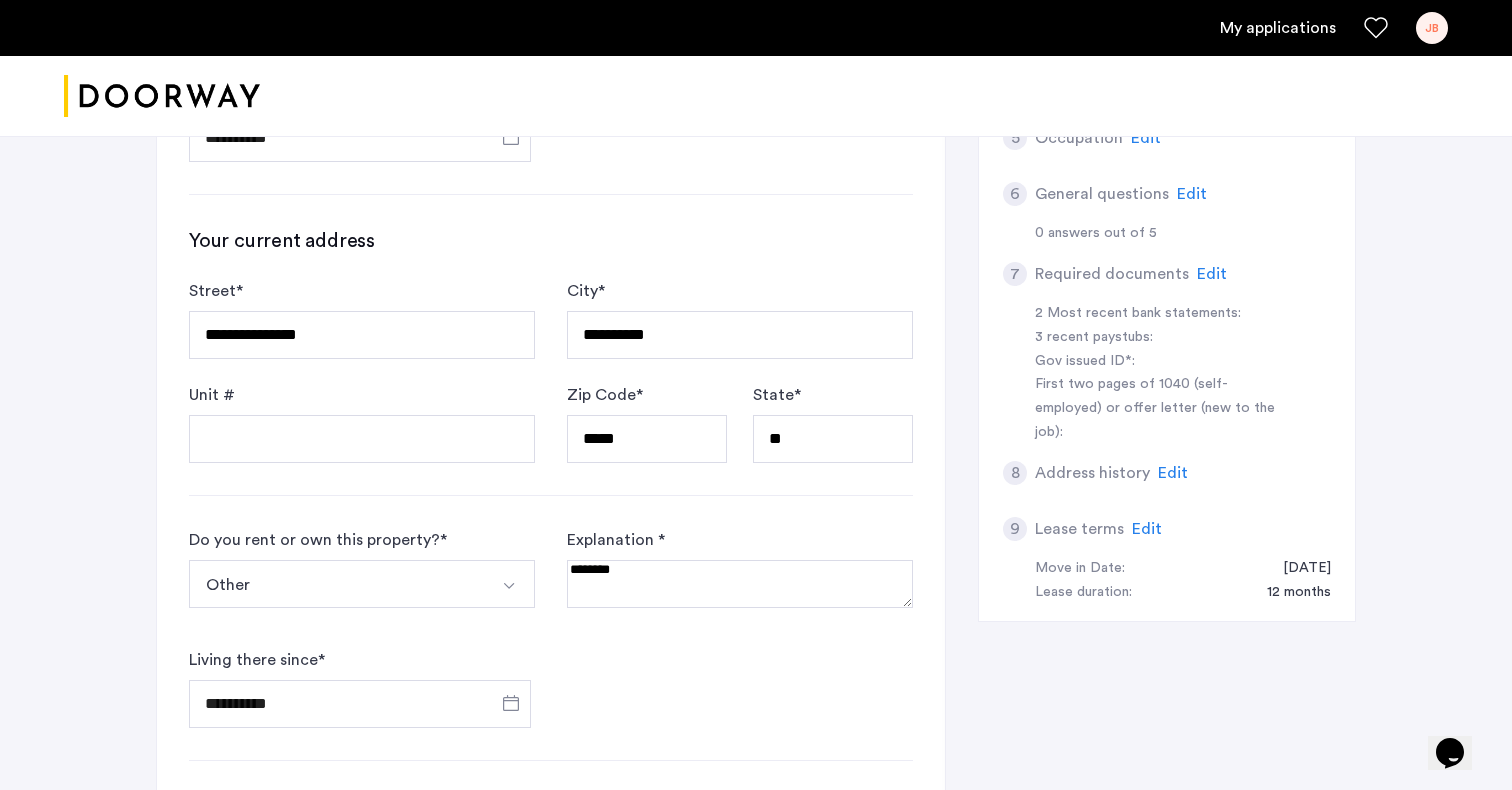 click at bounding box center [740, 584] 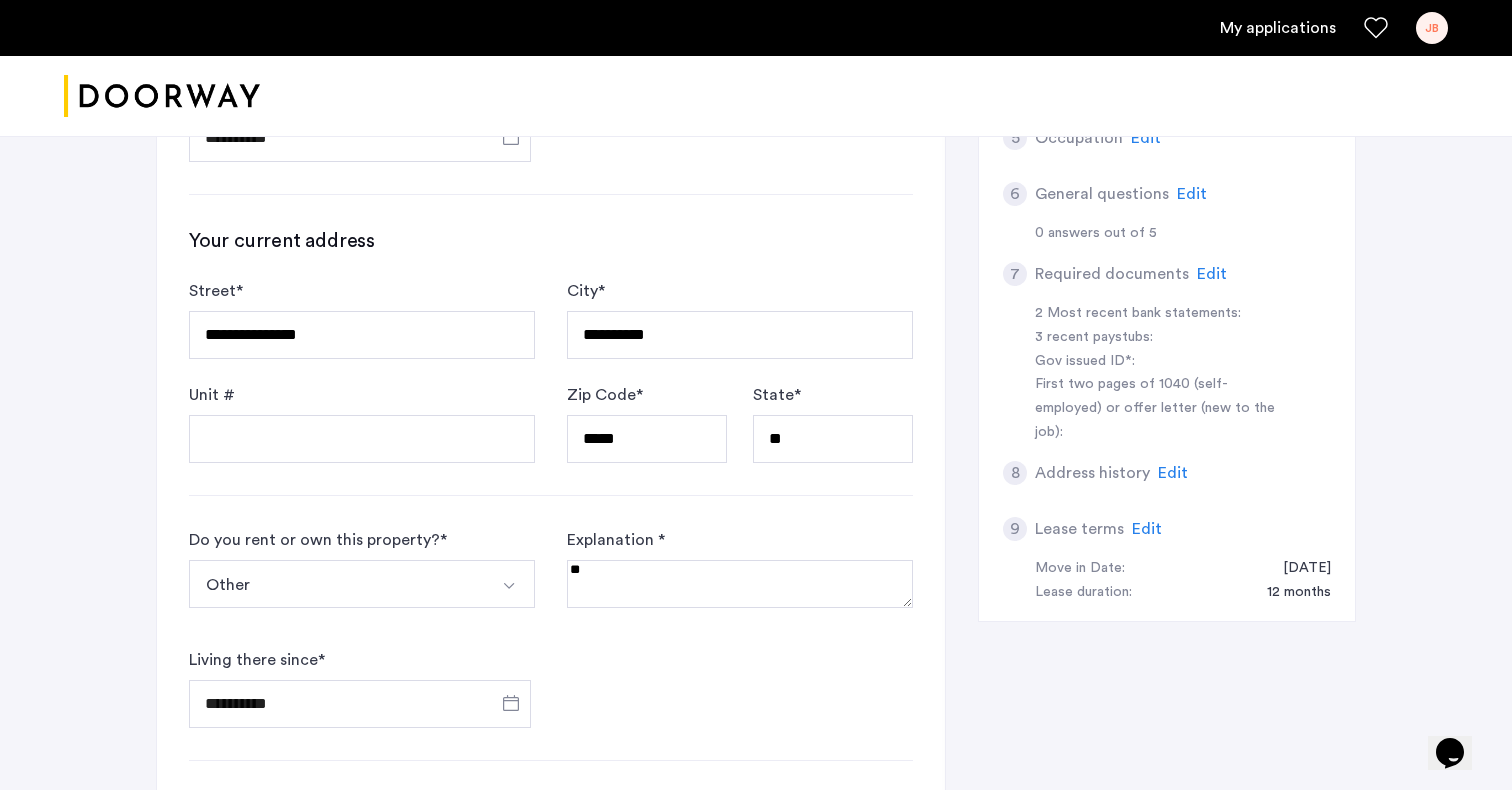type on "*" 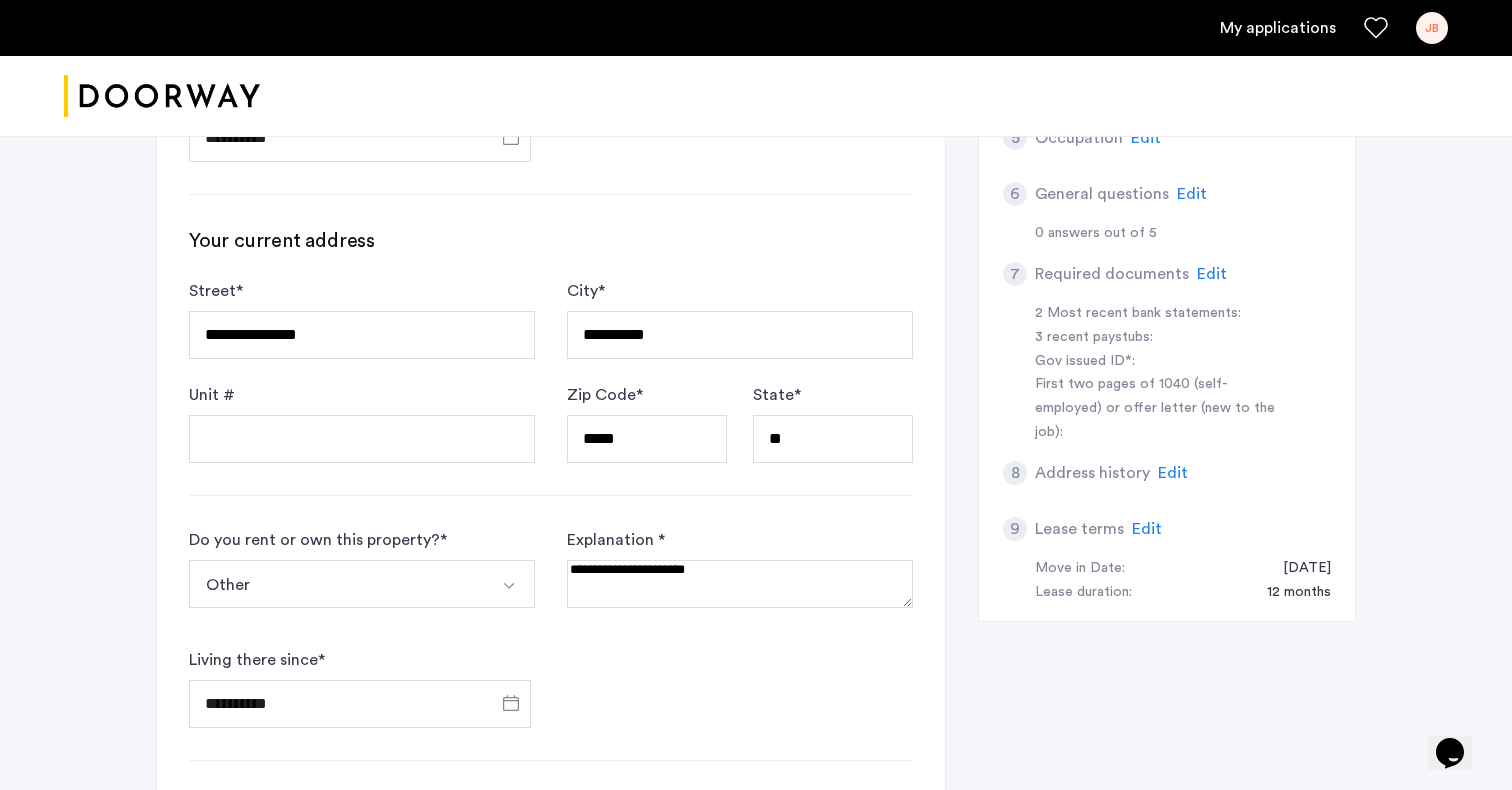 scroll, scrollTop: 829, scrollLeft: 0, axis: vertical 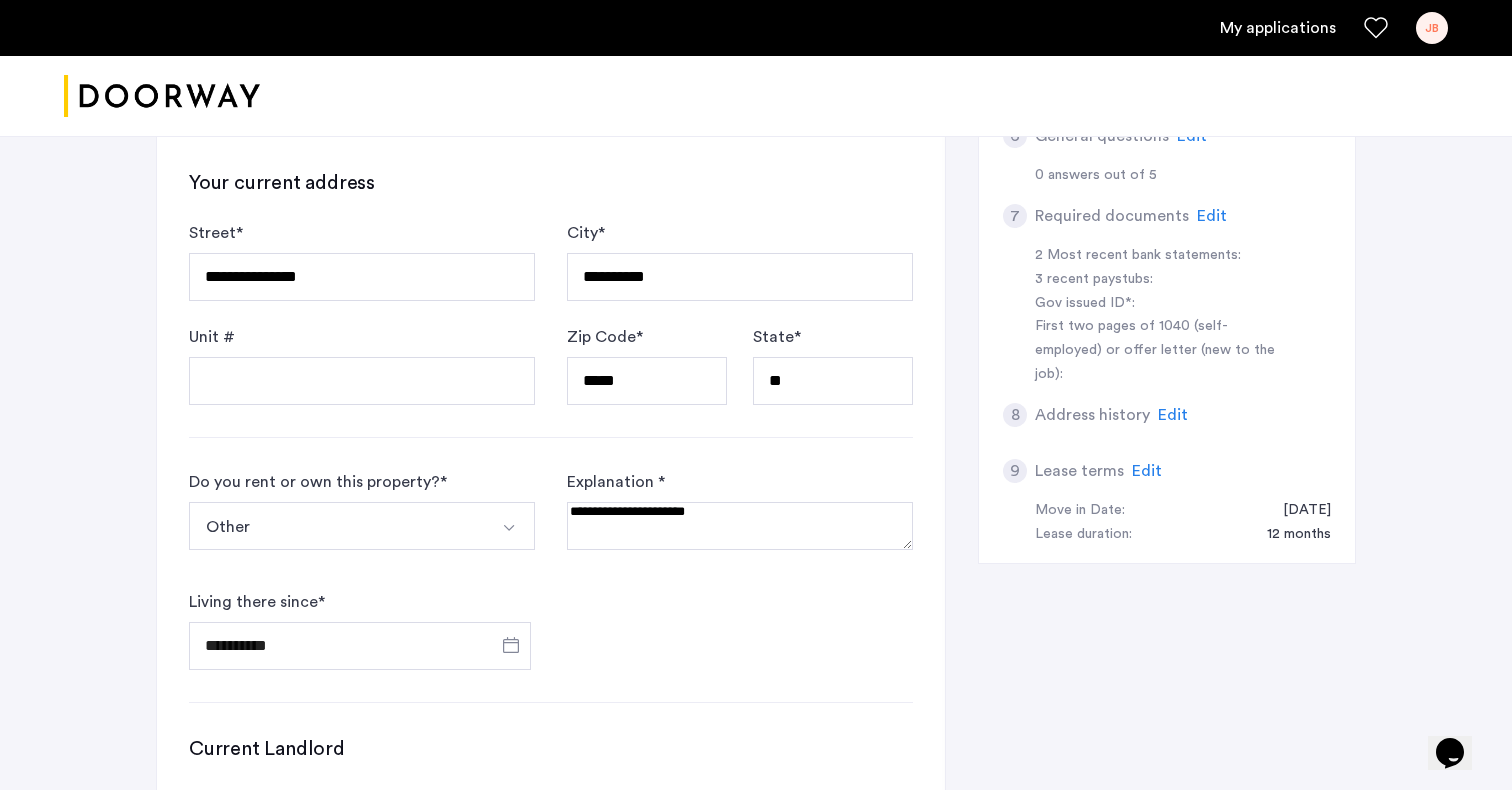 type on "**********" 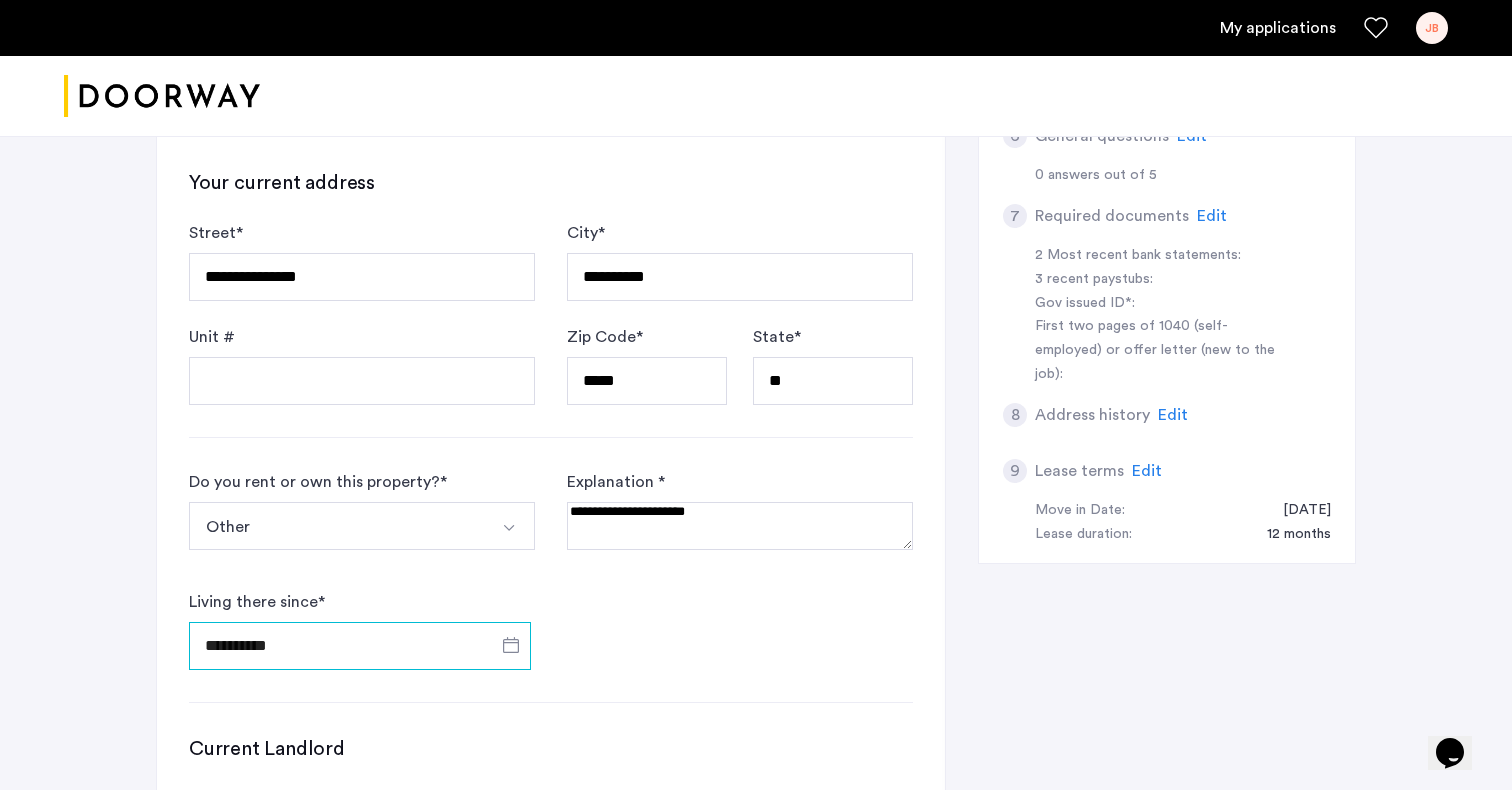 click on "**********" at bounding box center [360, 646] 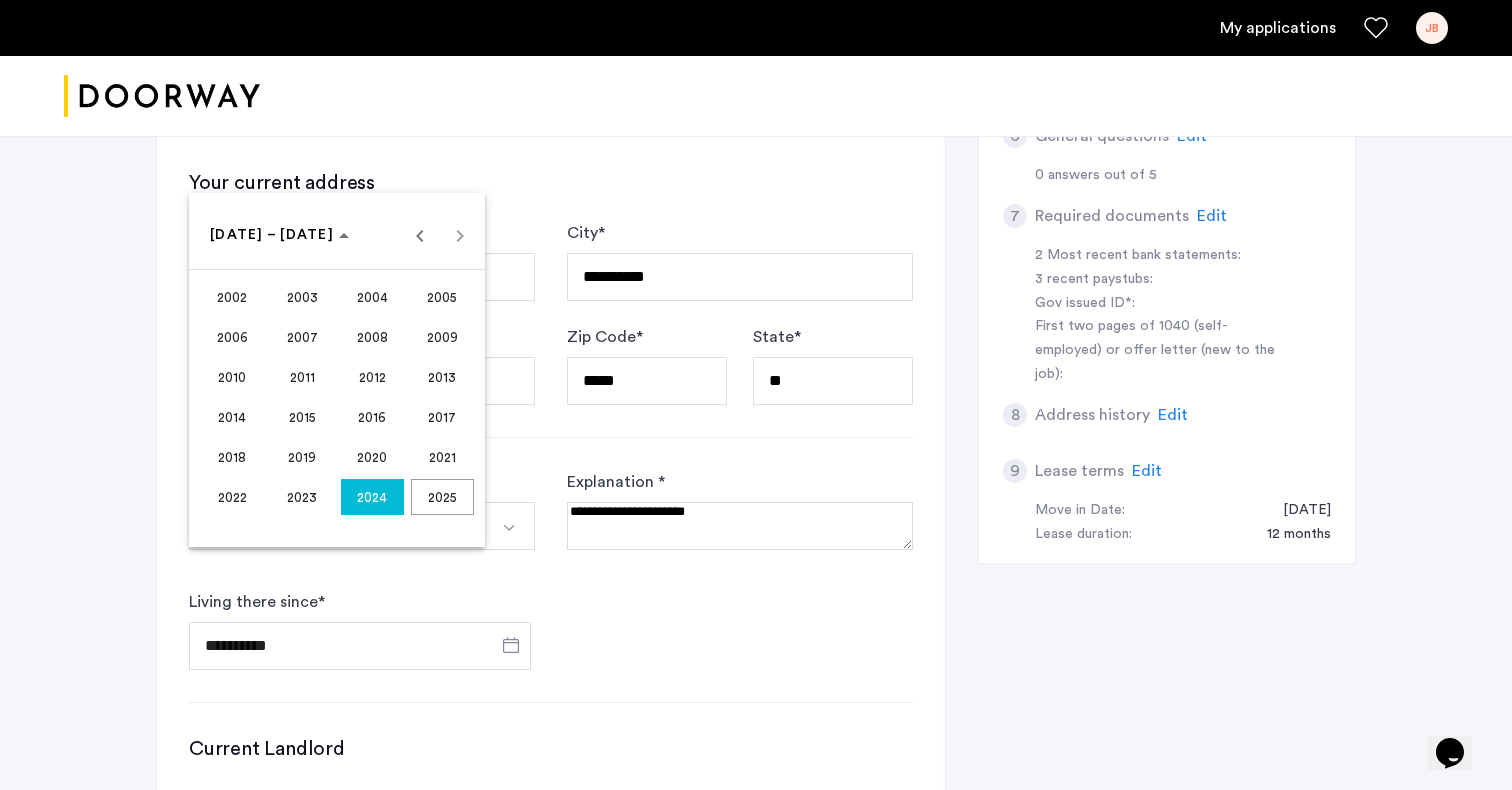 click on "2008" at bounding box center (372, 337) 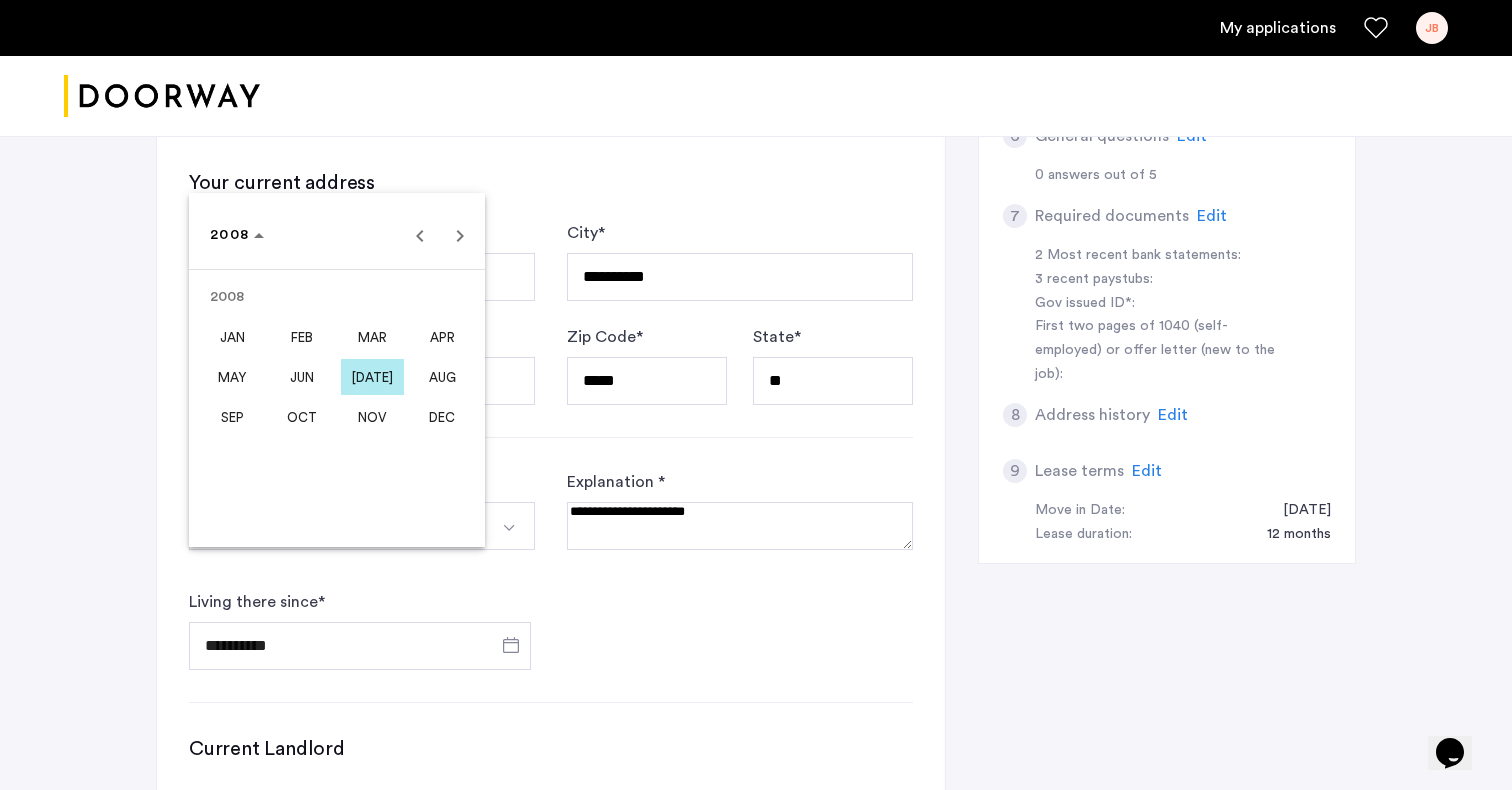 click on "[DATE]" at bounding box center [372, 377] 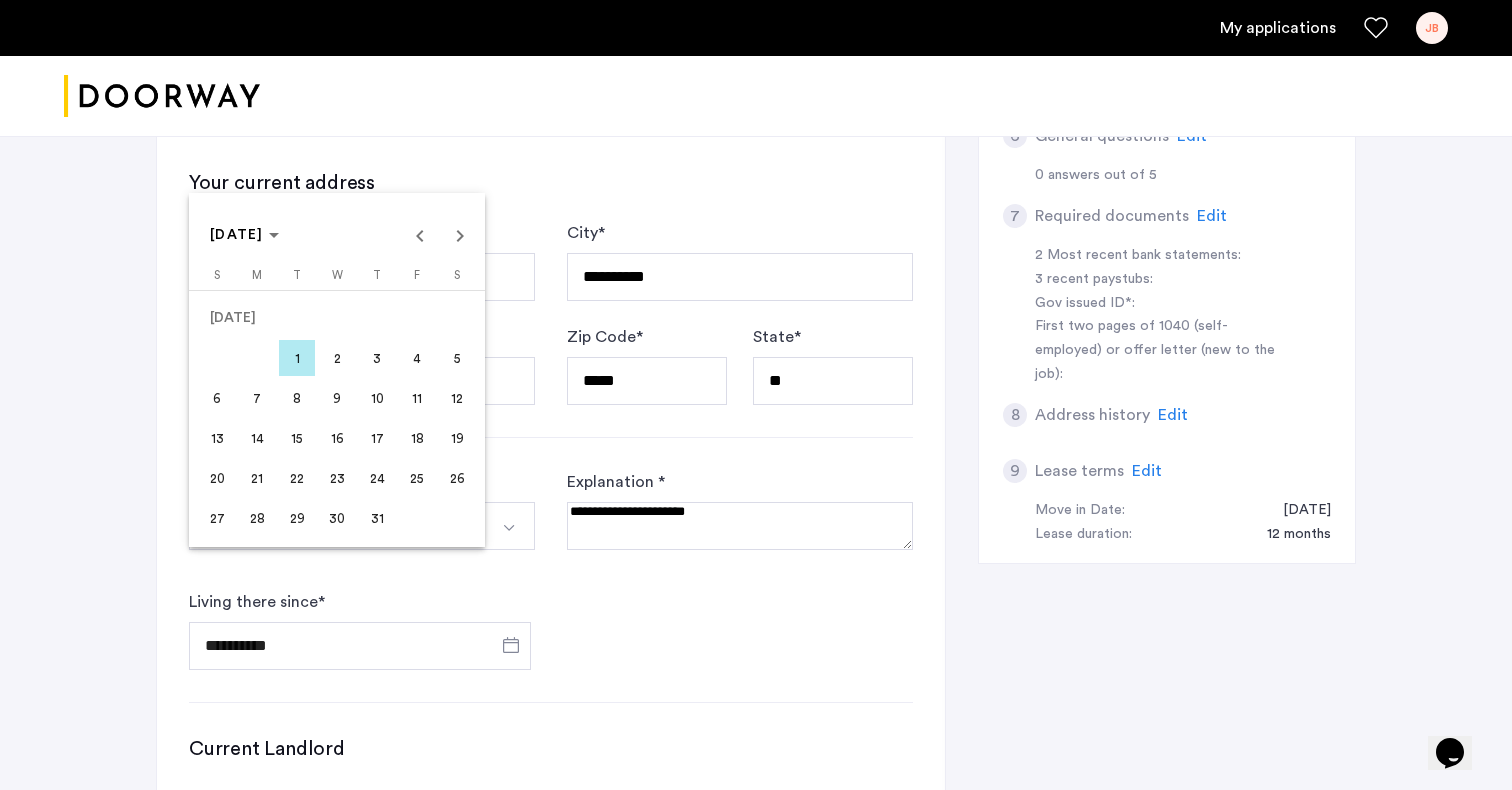 click on "1" at bounding box center (297, 358) 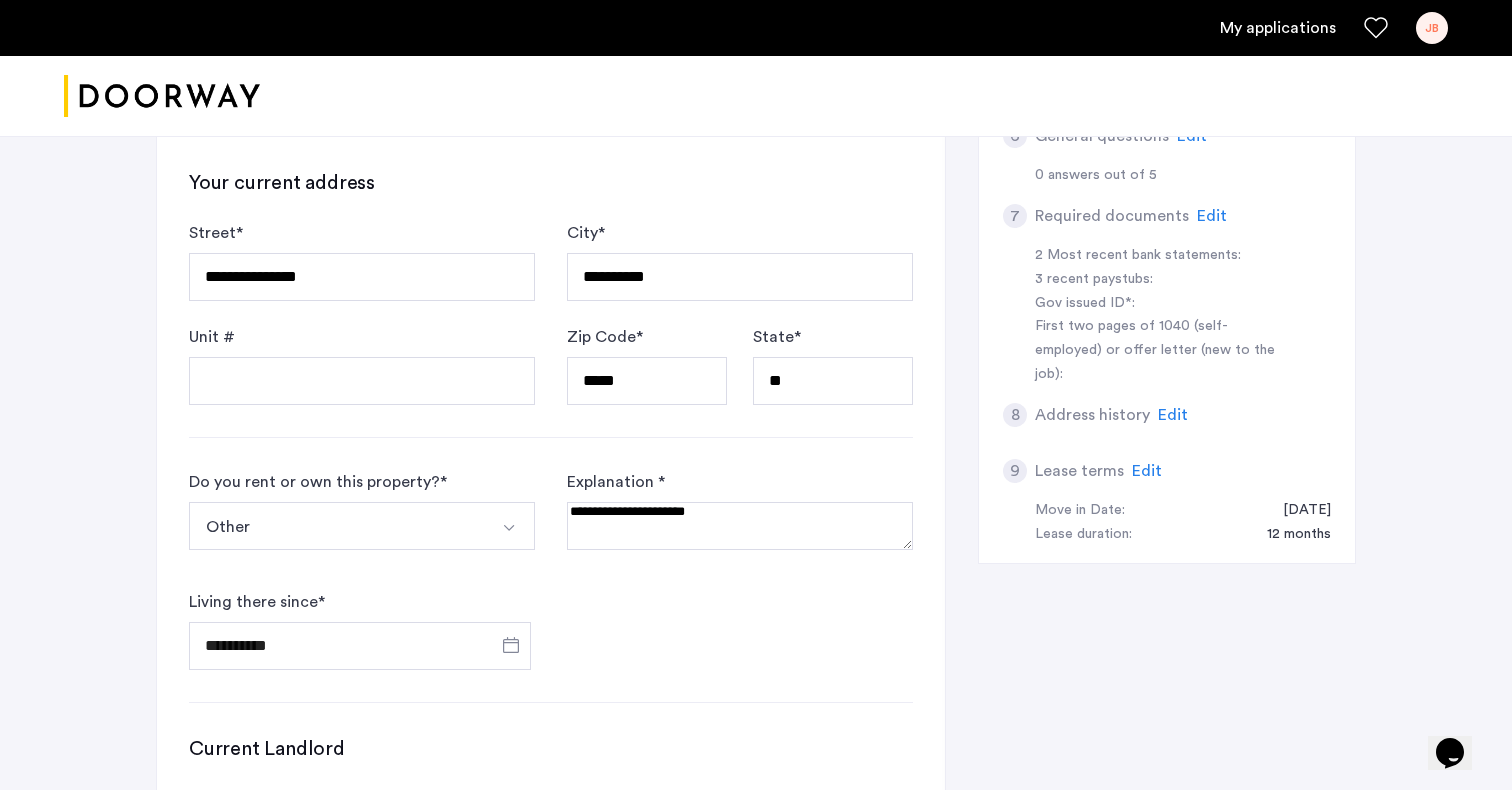 type on "**********" 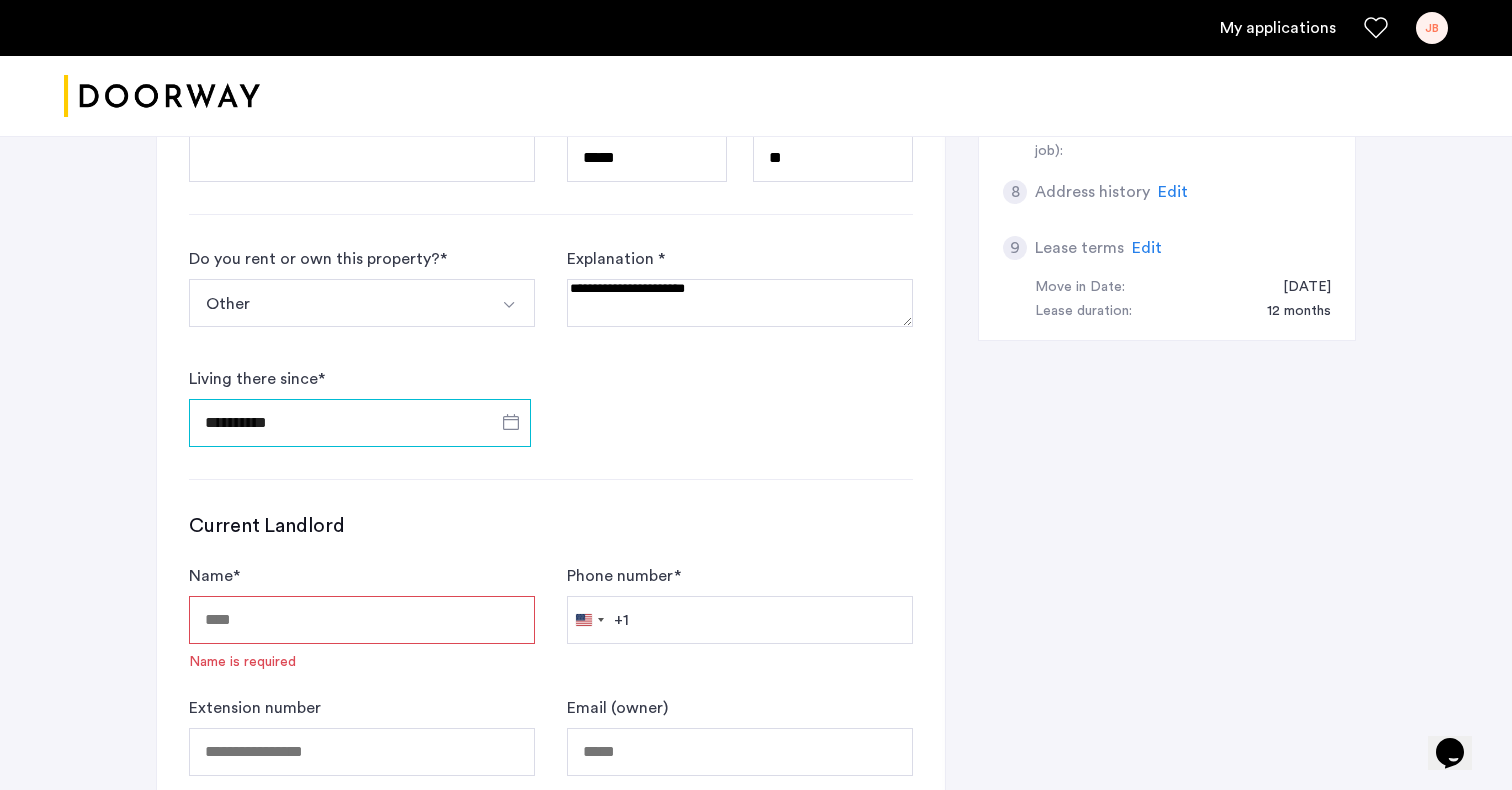 scroll, scrollTop: 1100, scrollLeft: 0, axis: vertical 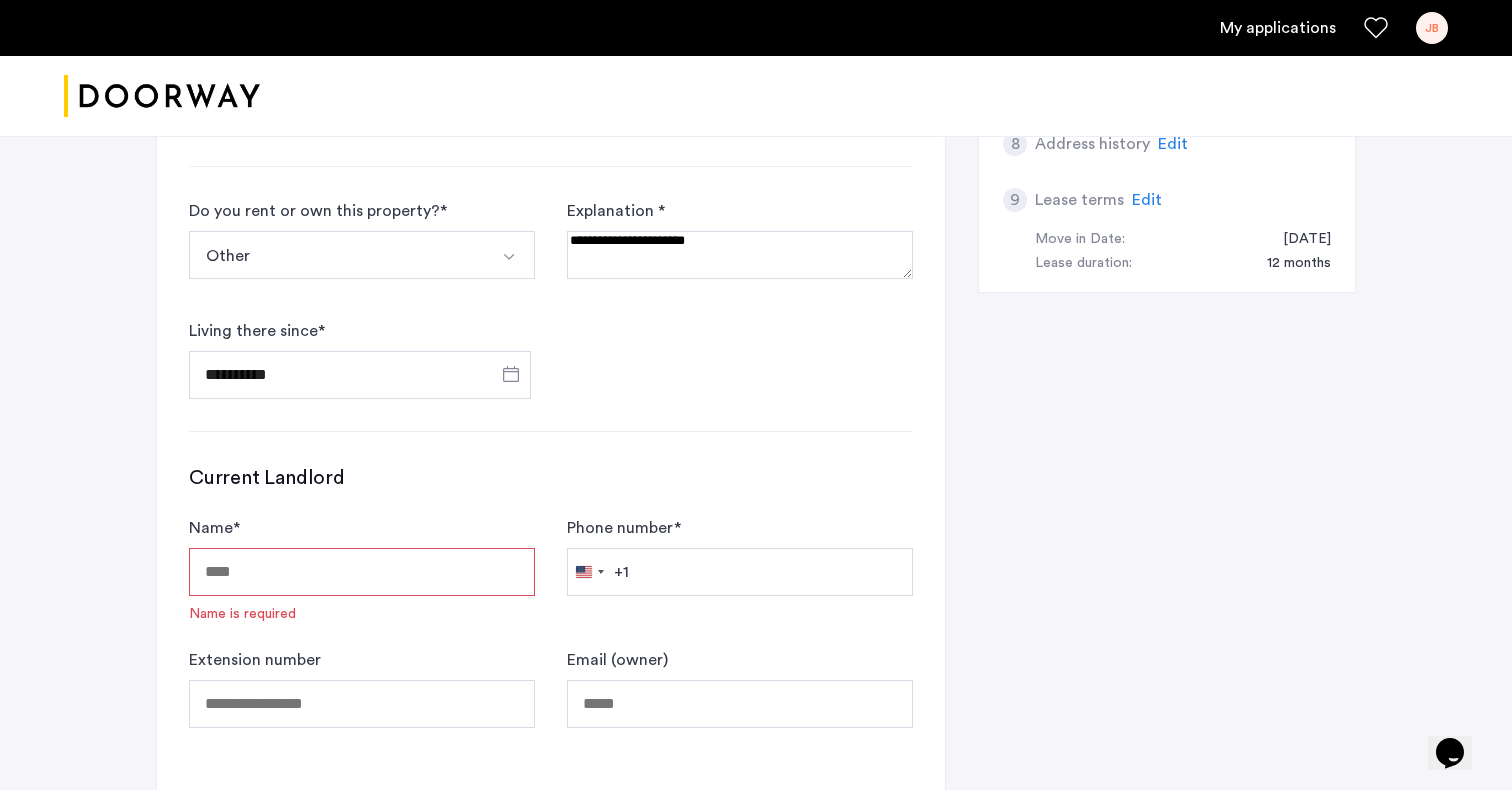 click on "Name  *" at bounding box center [362, 572] 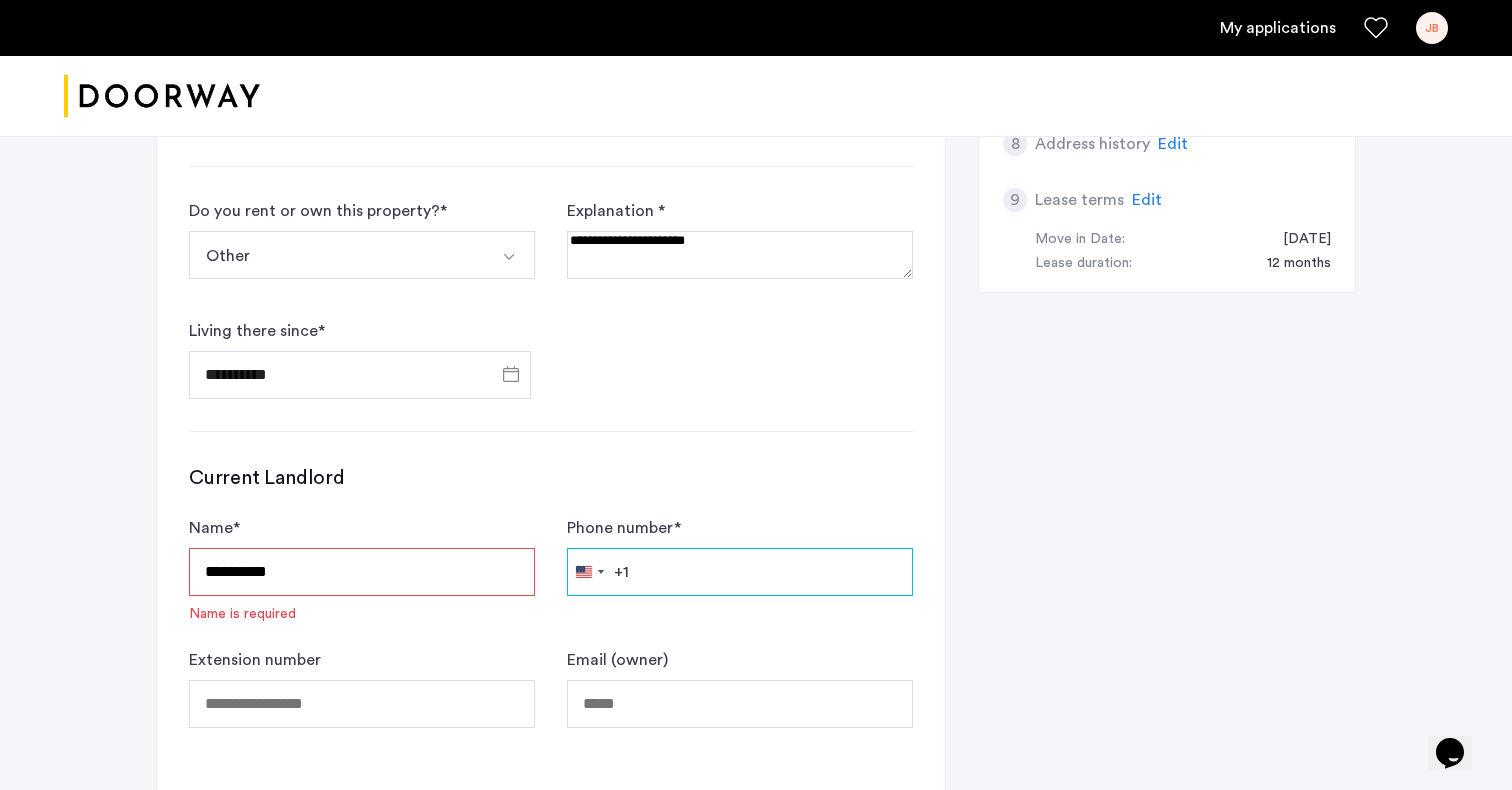 type on "**********" 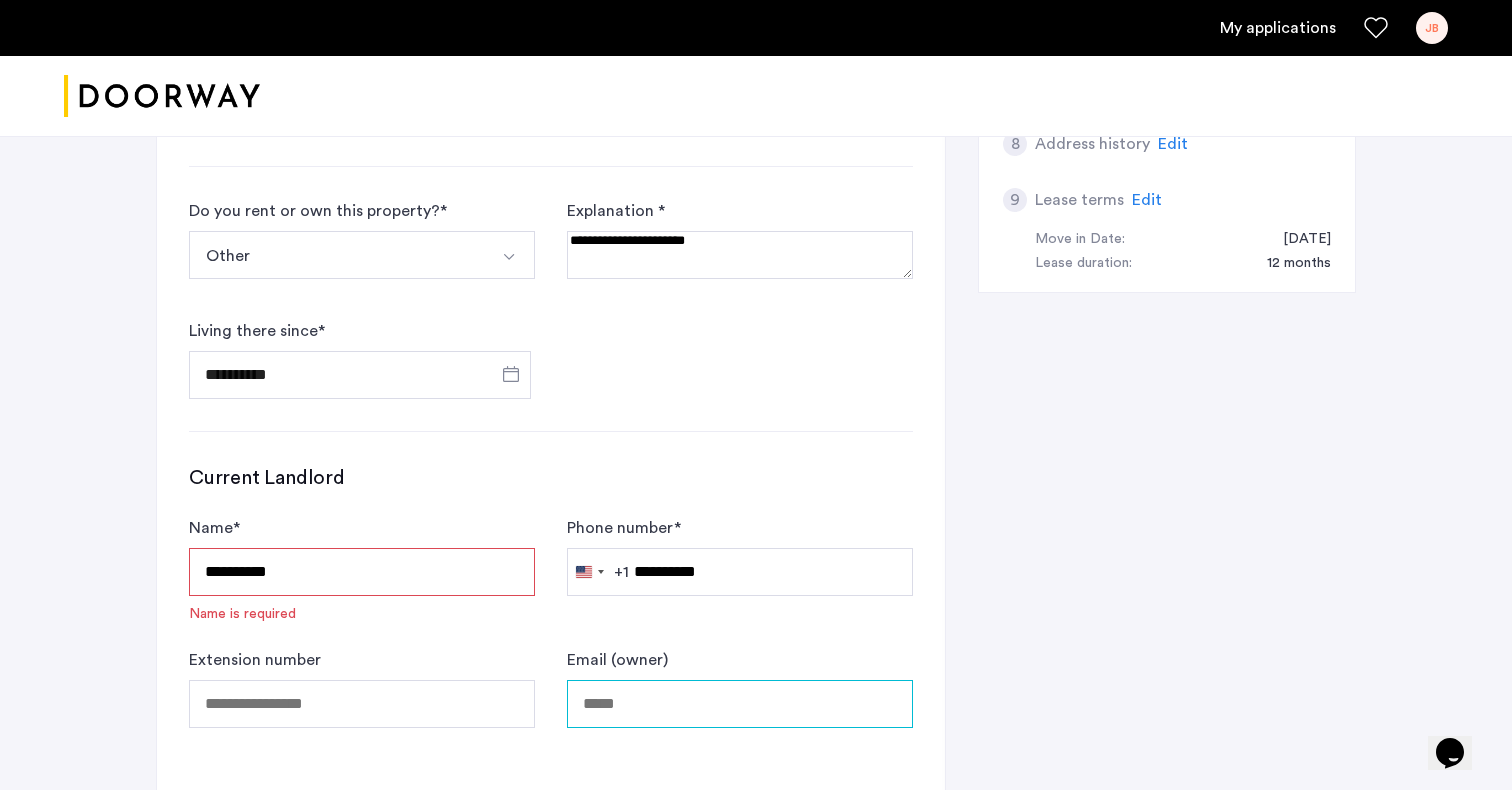 type on "**********" 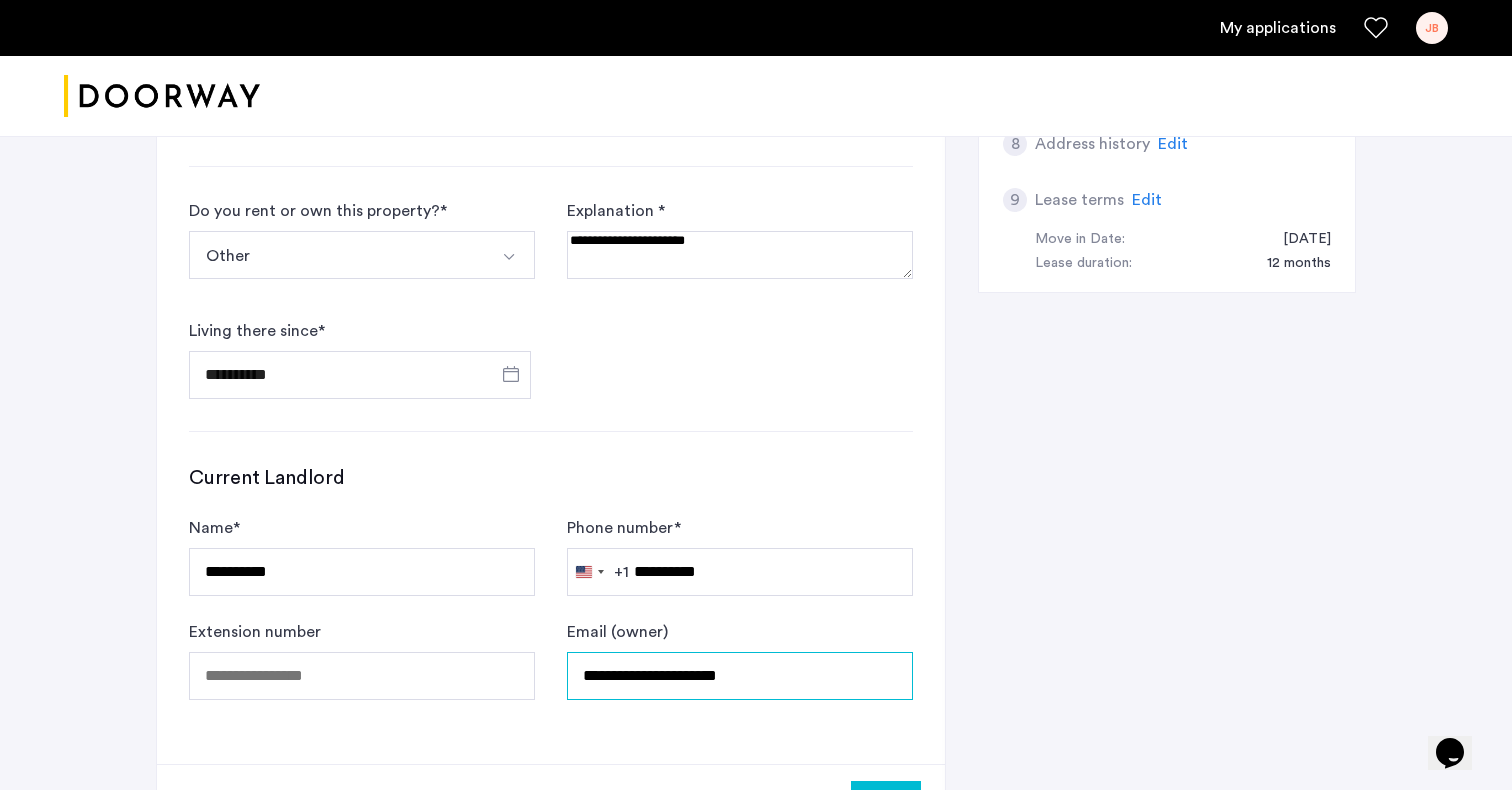 click on "**********" at bounding box center [740, 676] 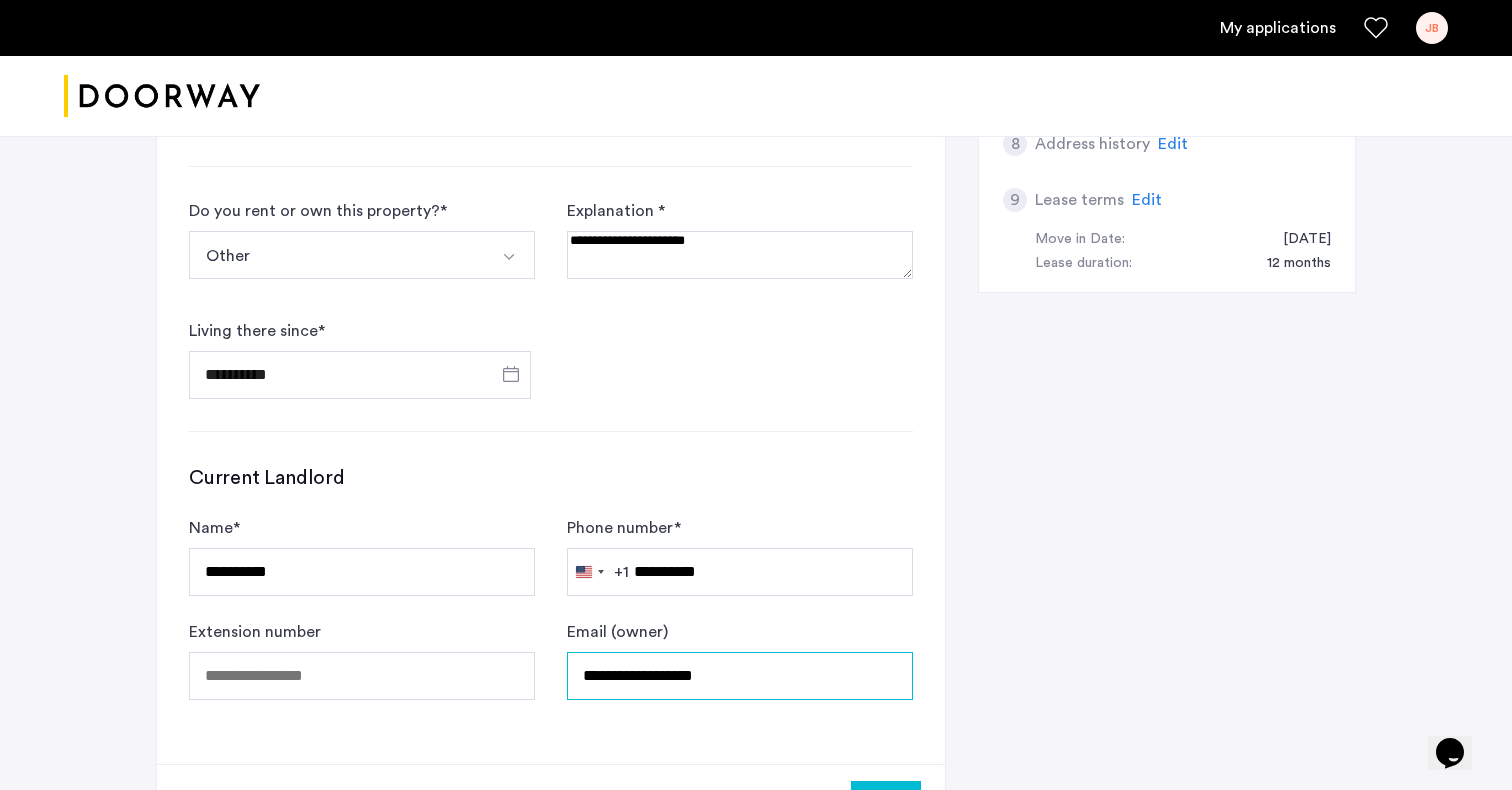 type on "**********" 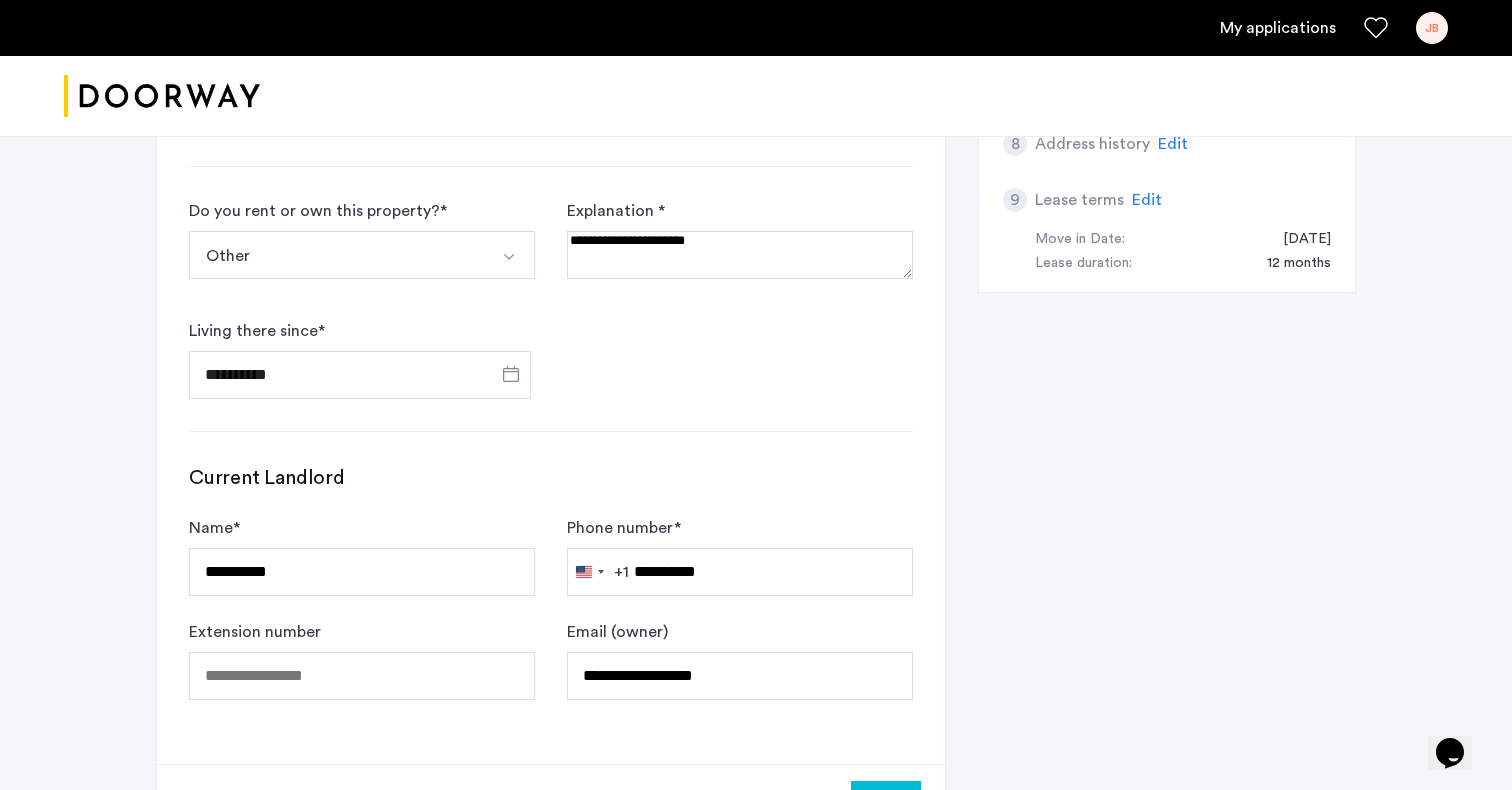 click on "Next" 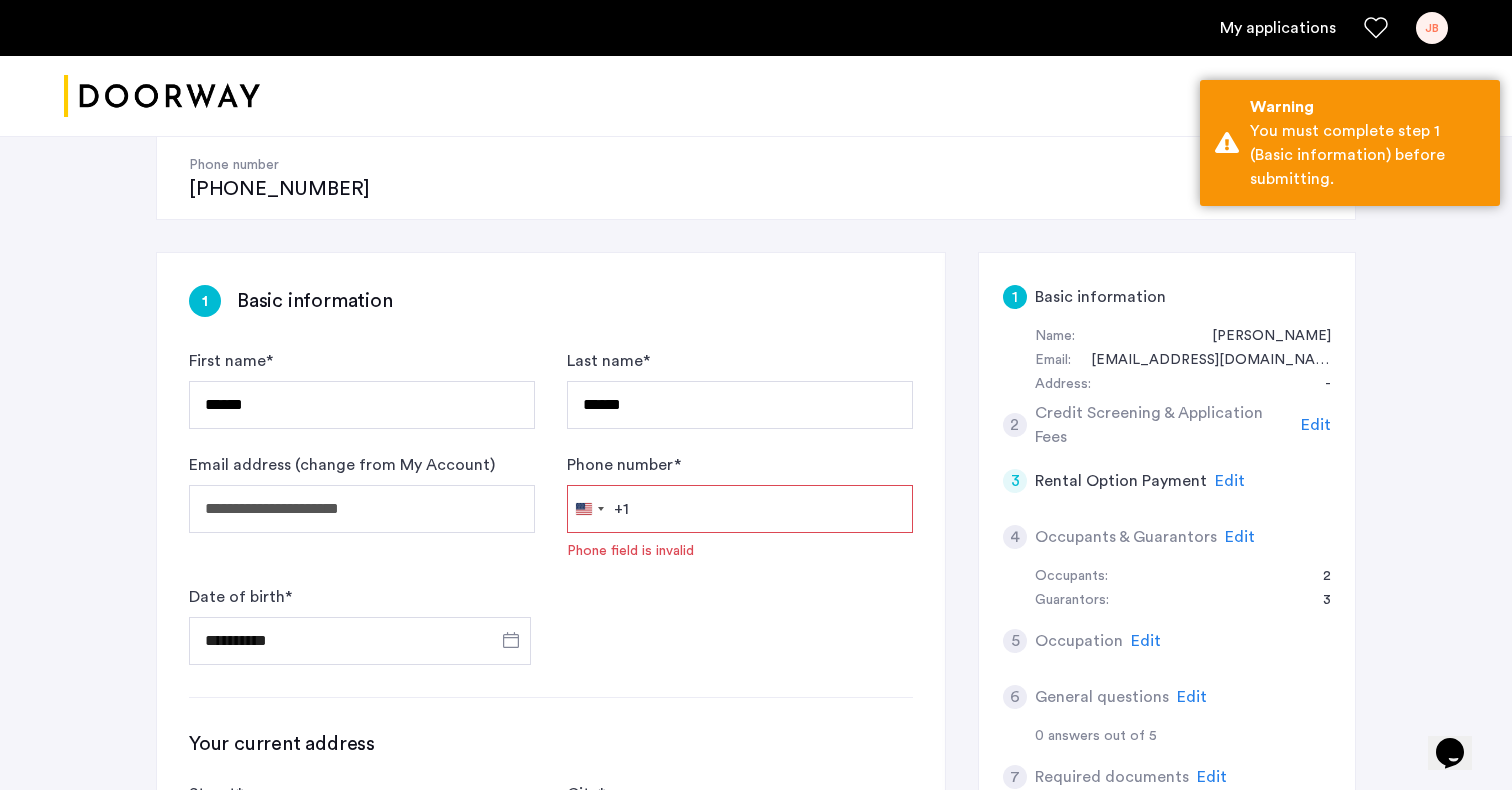 scroll, scrollTop: 243, scrollLeft: 0, axis: vertical 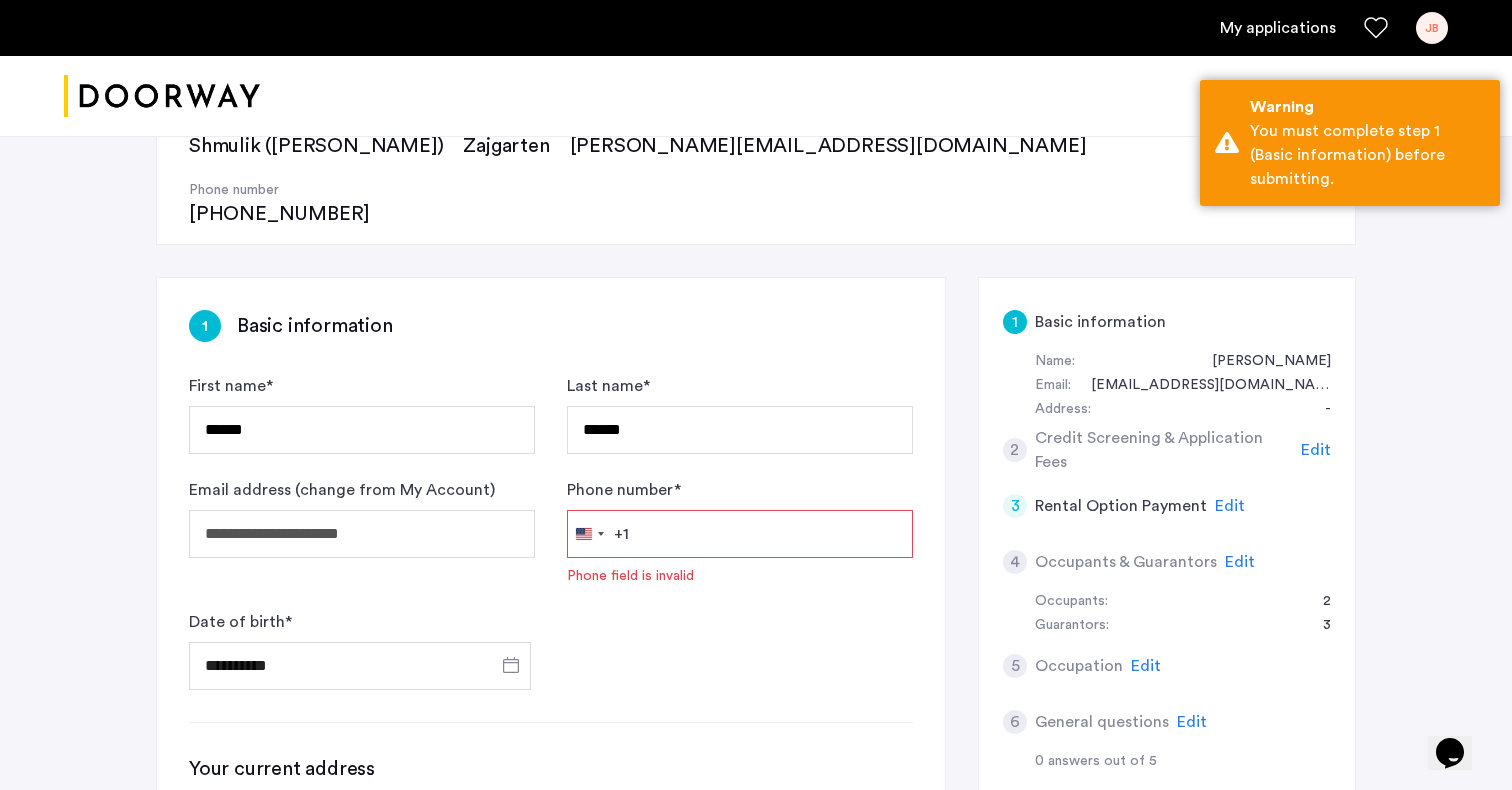 click on "Phone number  *" at bounding box center [740, 534] 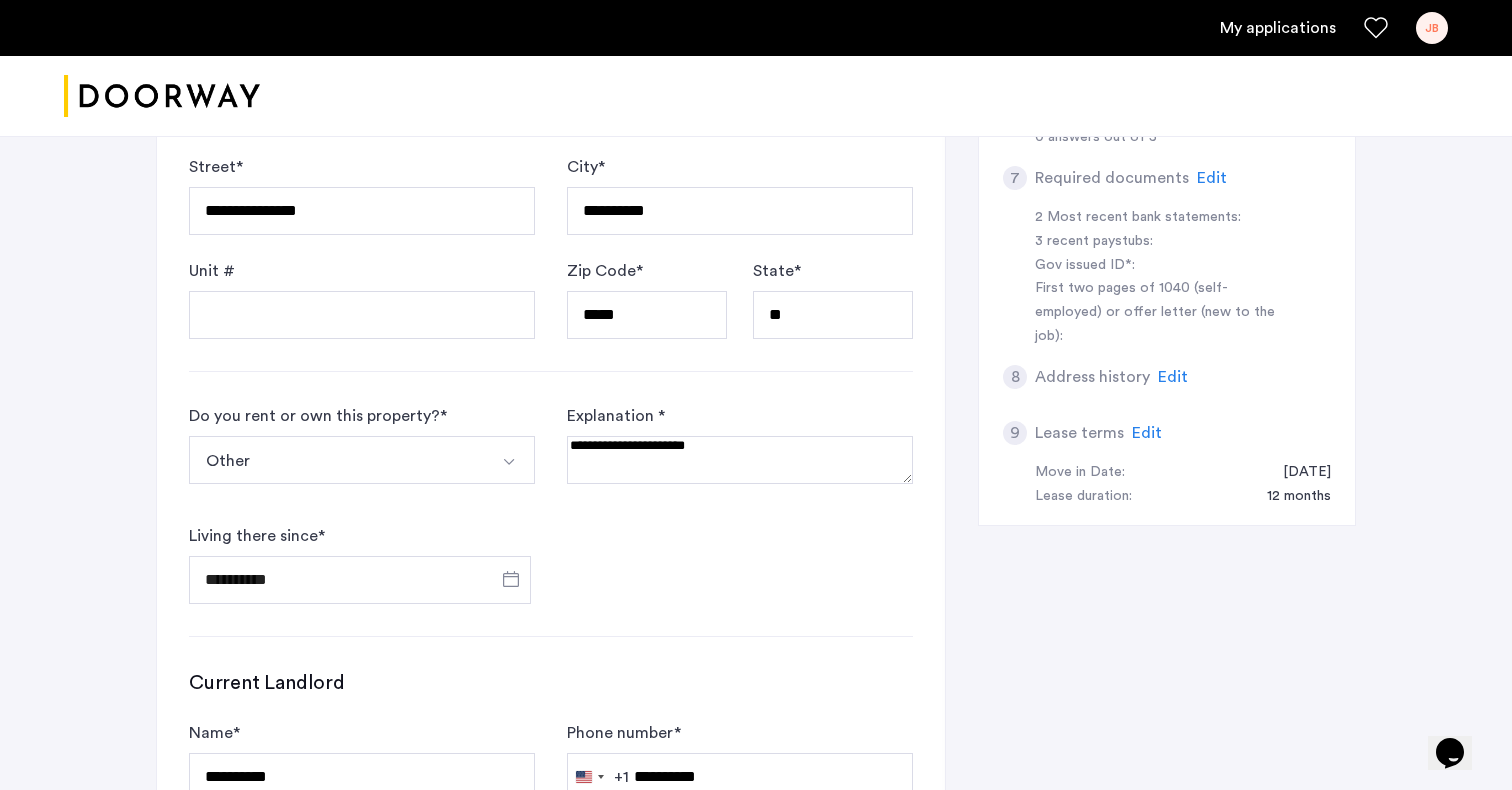 scroll, scrollTop: 1383, scrollLeft: 0, axis: vertical 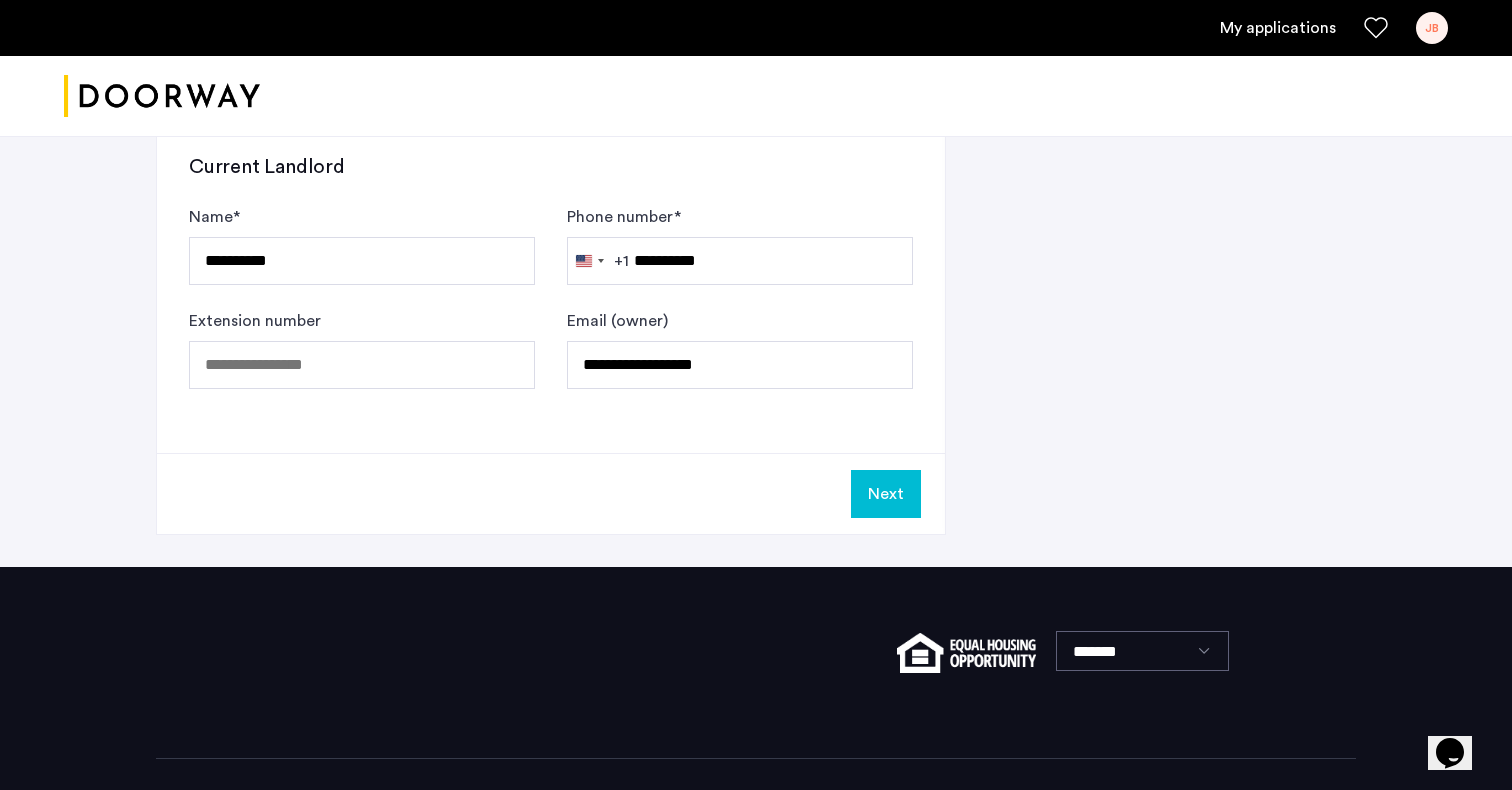click on "Next" 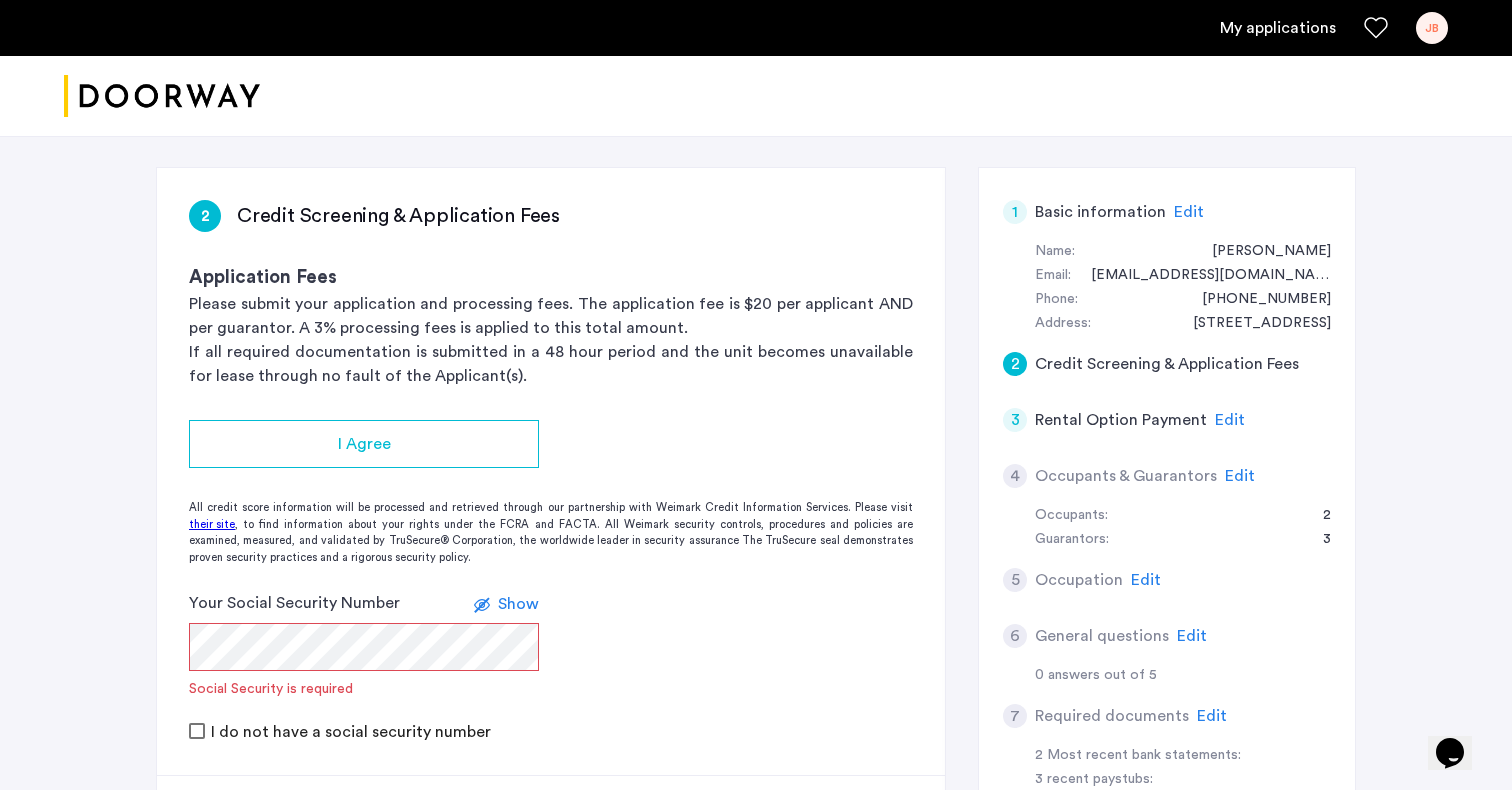 scroll, scrollTop: 354, scrollLeft: 0, axis: vertical 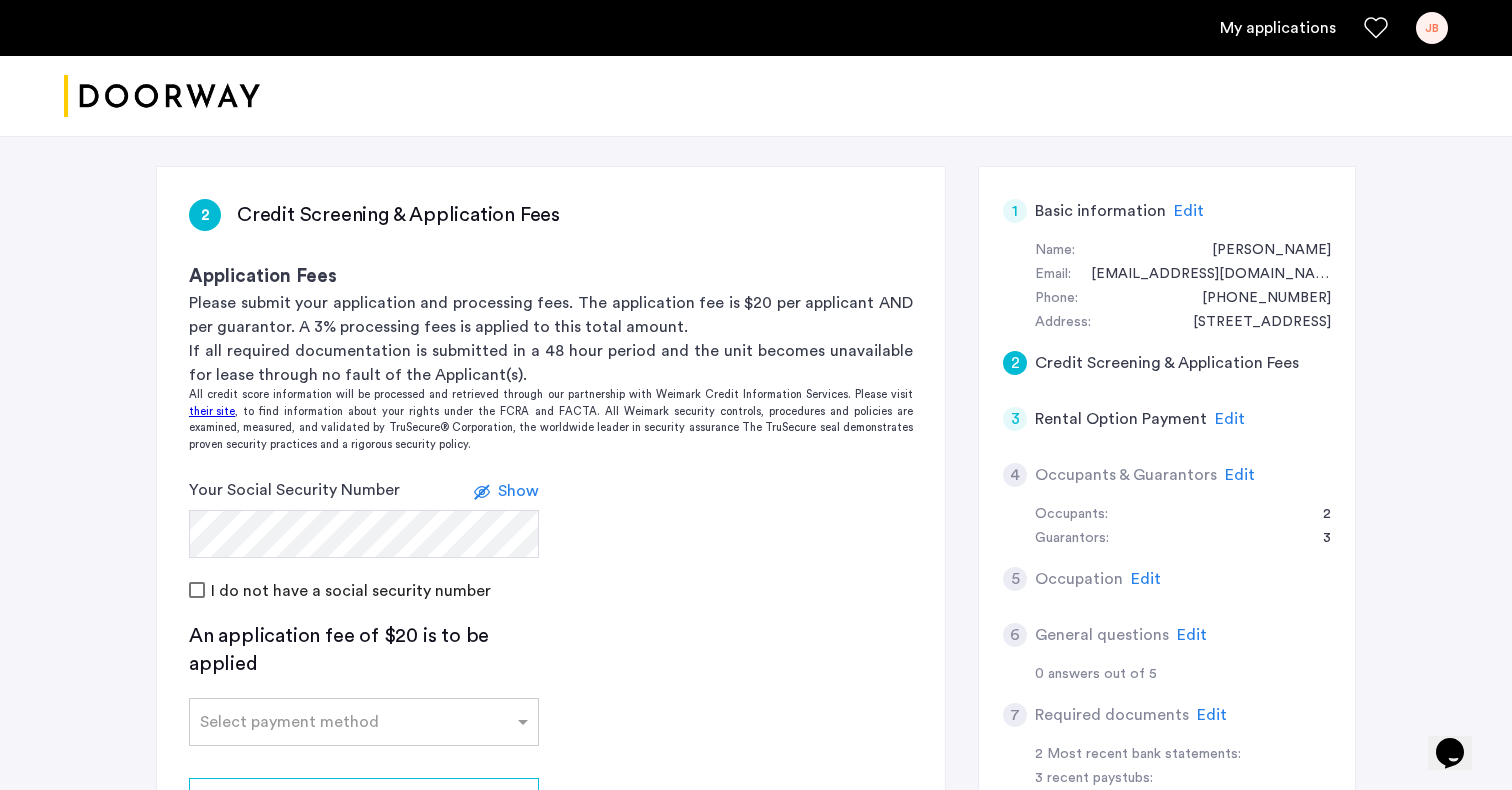 click on "Show" 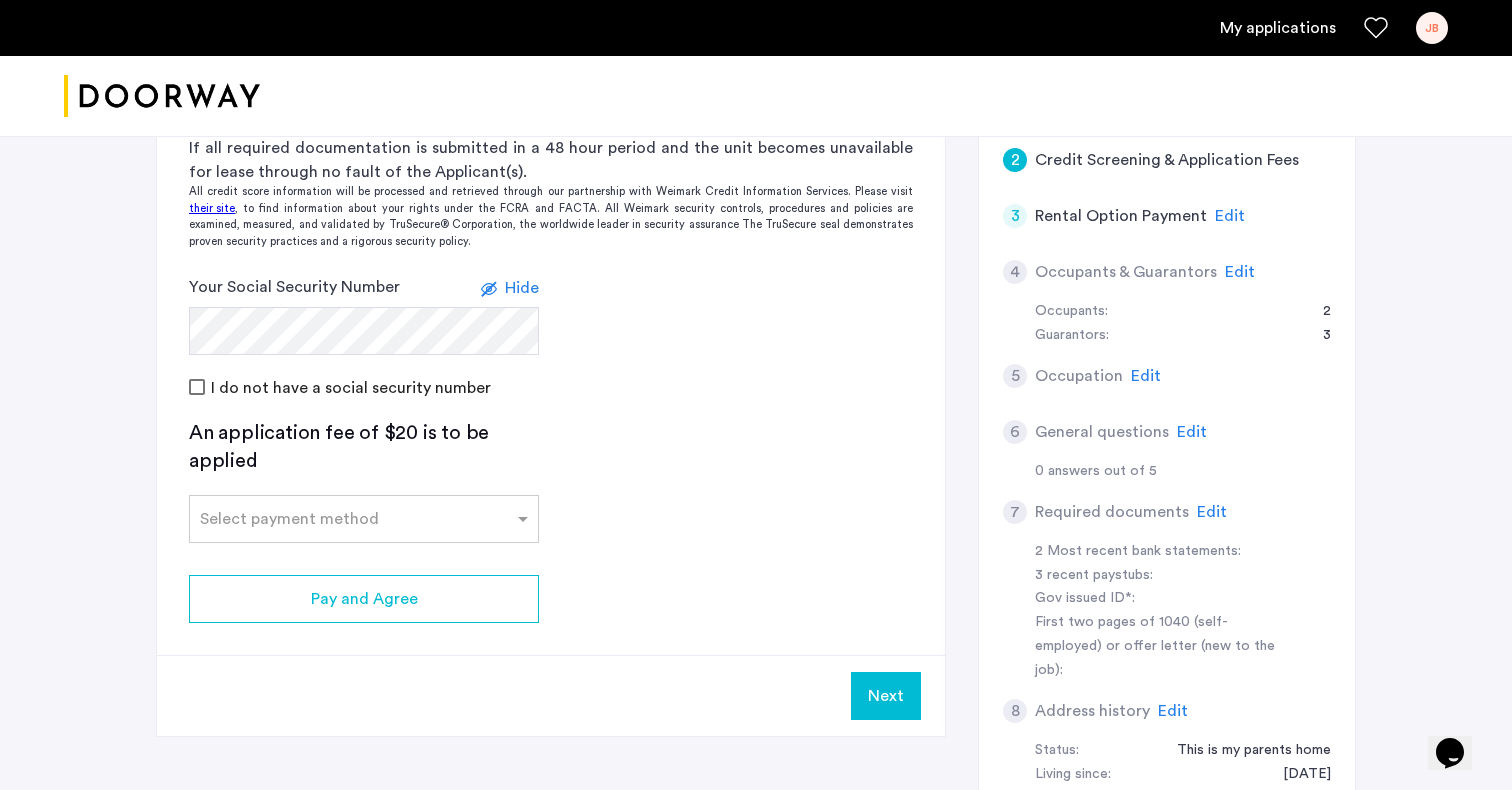 scroll, scrollTop: 587, scrollLeft: 0, axis: vertical 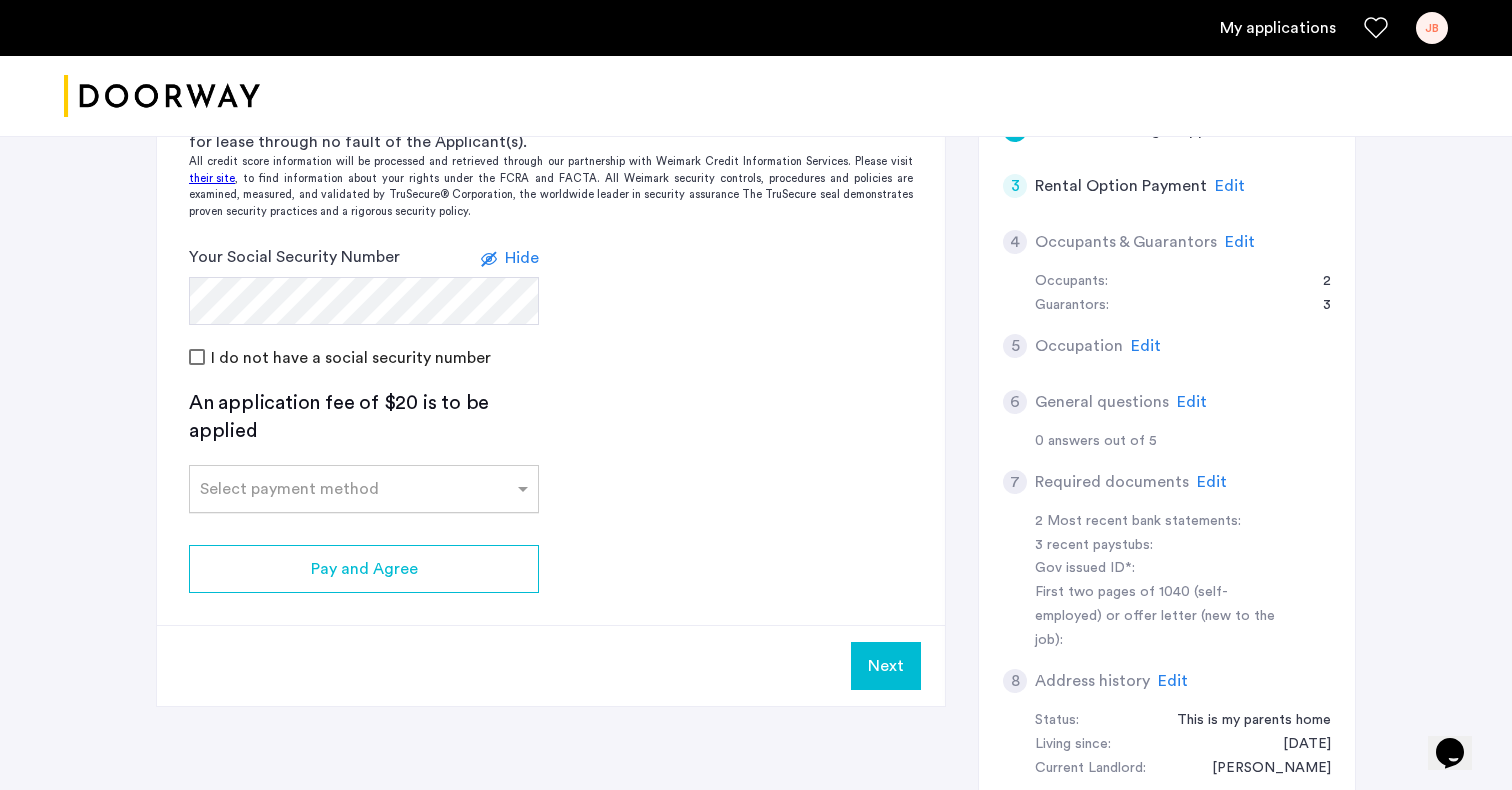click 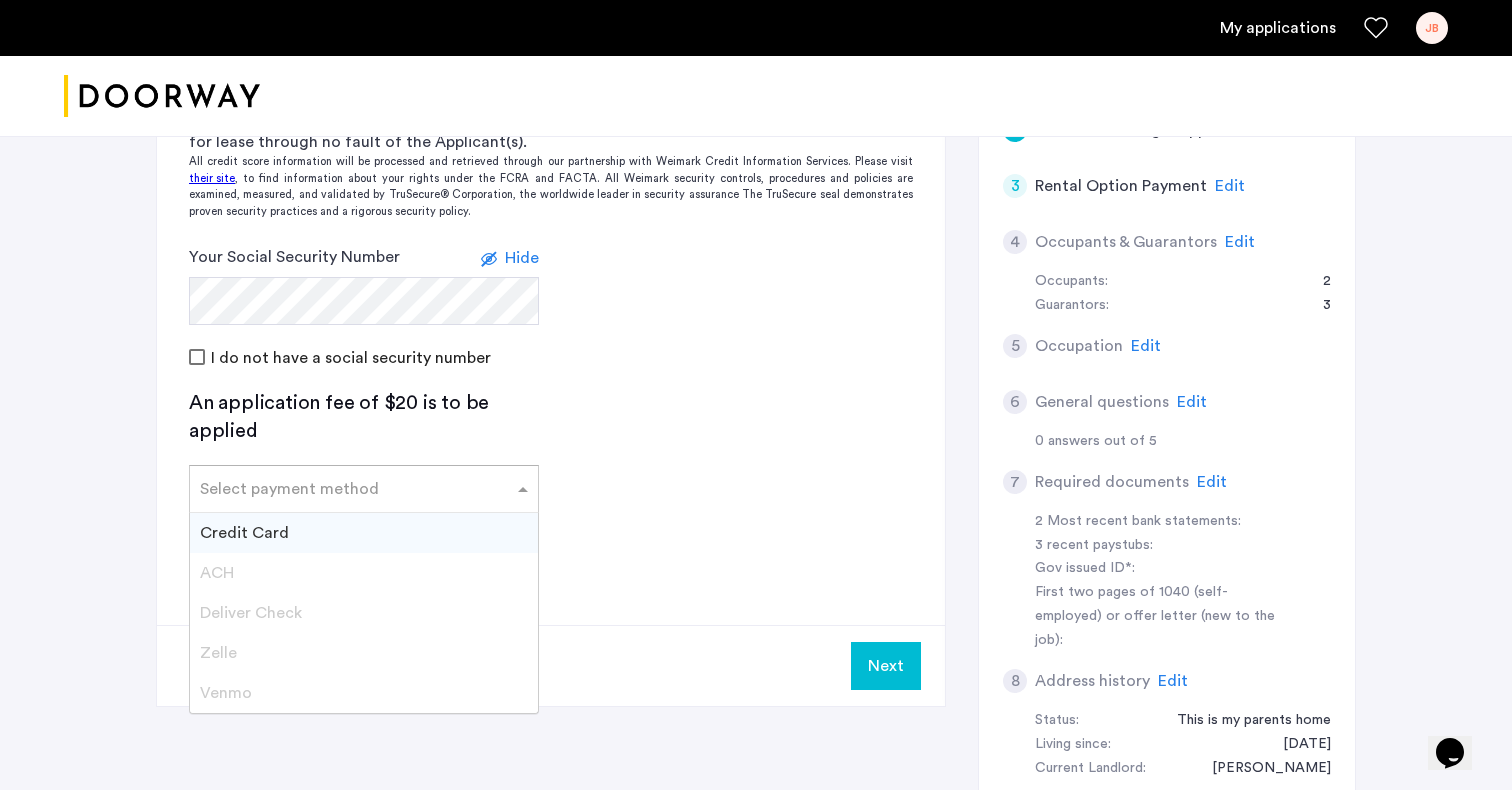 click on "Credit Card" at bounding box center [364, 533] 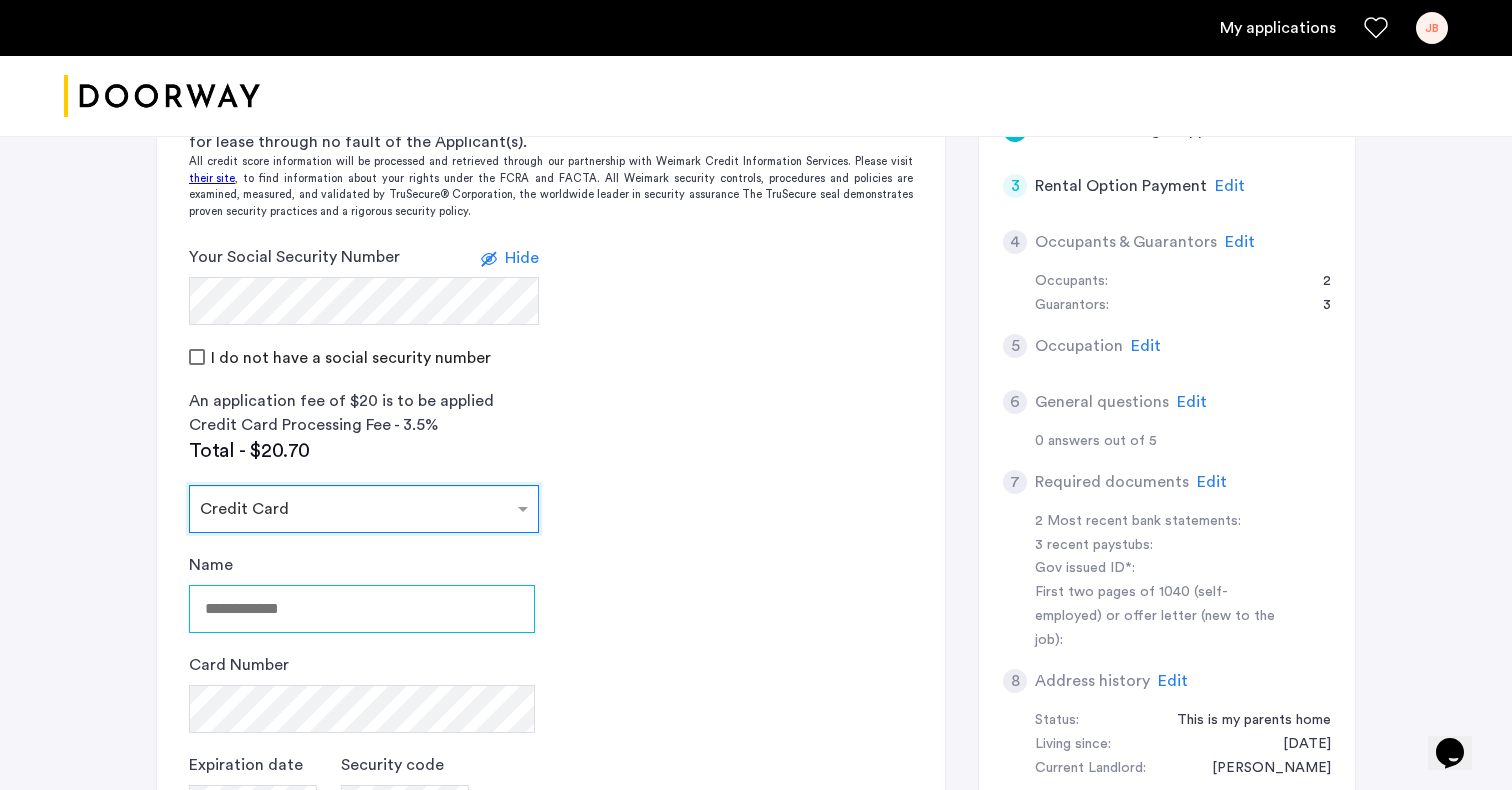 click on "Name" at bounding box center [362, 609] 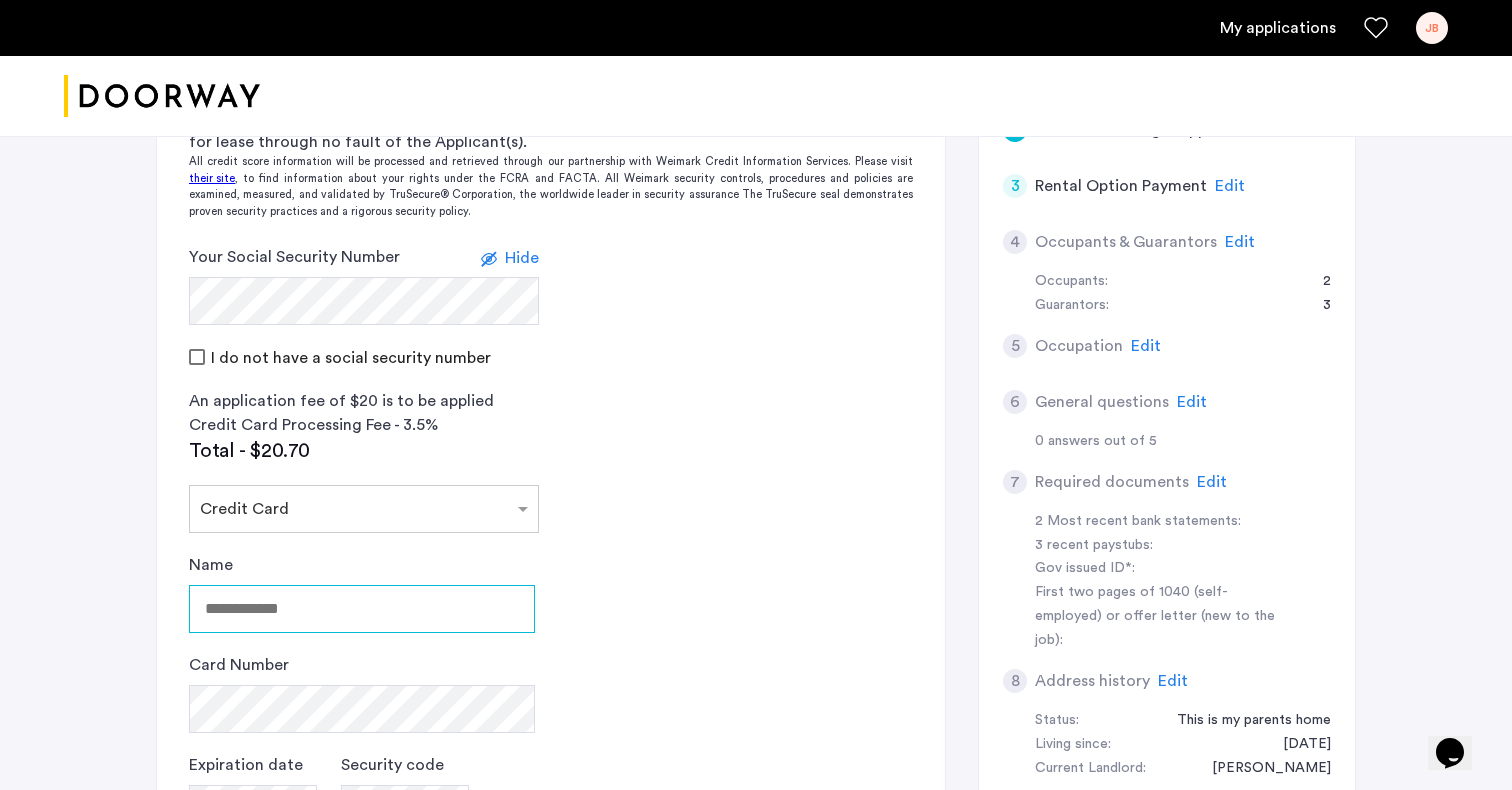 type on "**********" 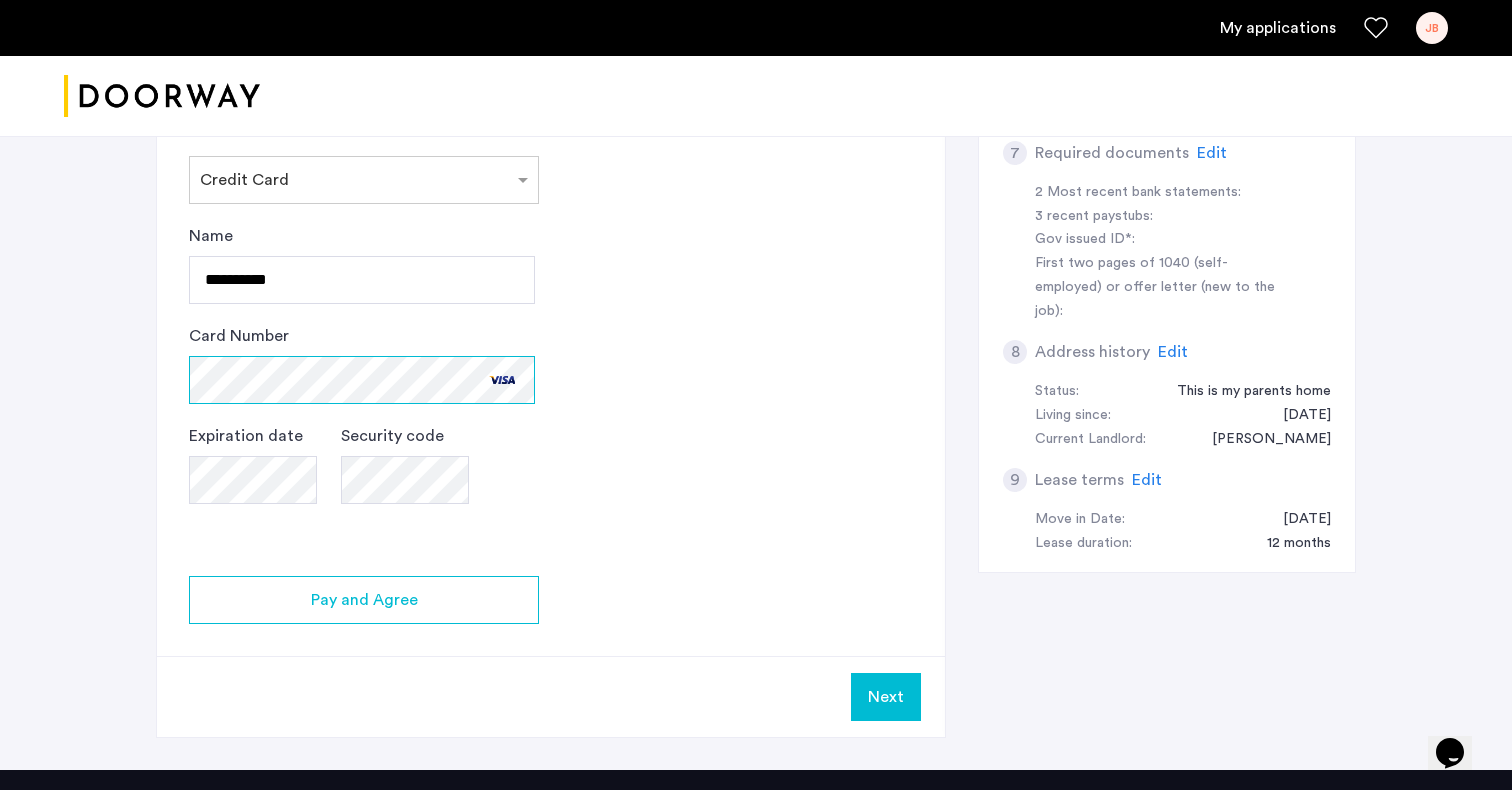 scroll, scrollTop: 930, scrollLeft: 0, axis: vertical 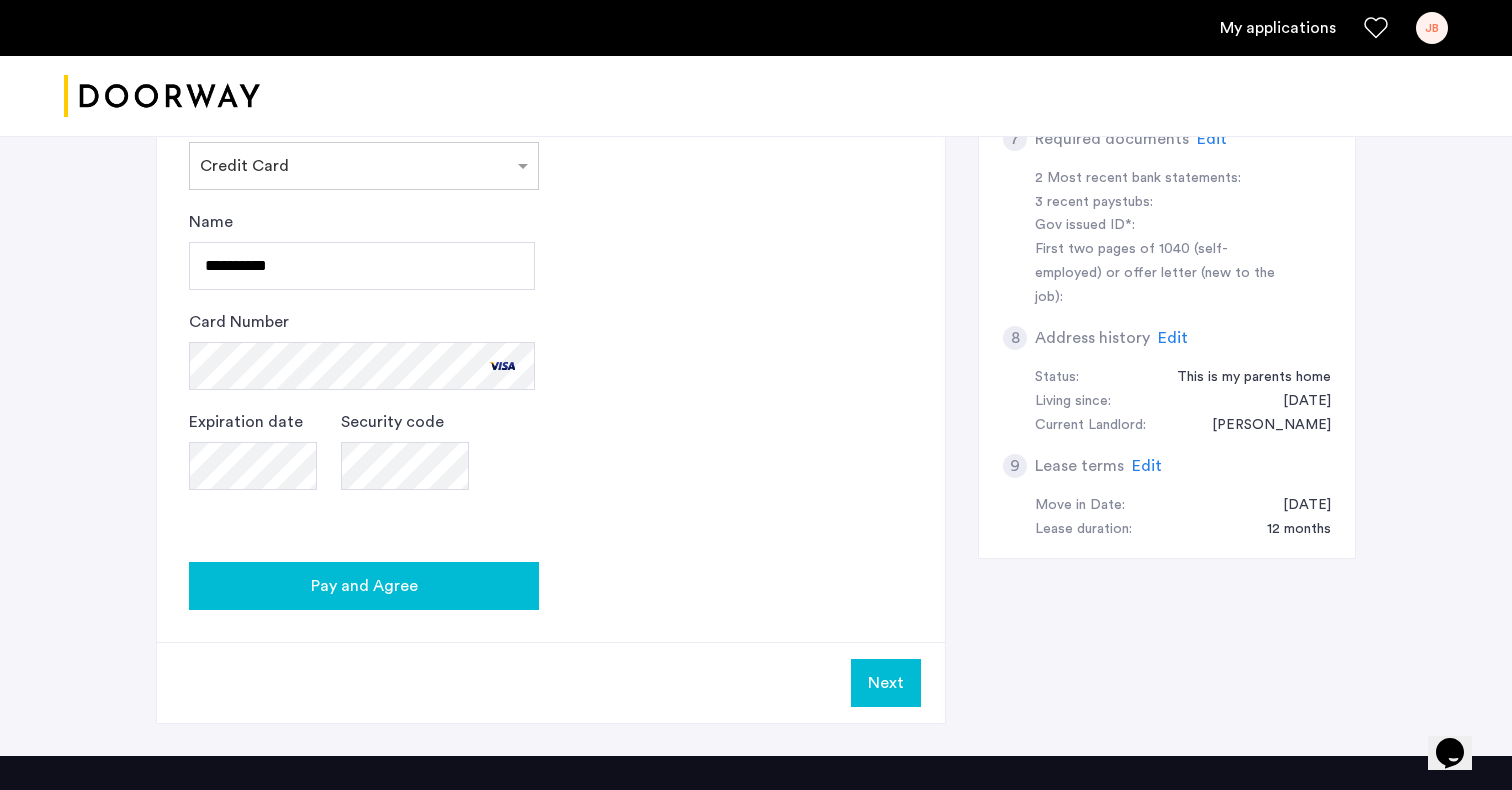 click on "Pay and Agree" 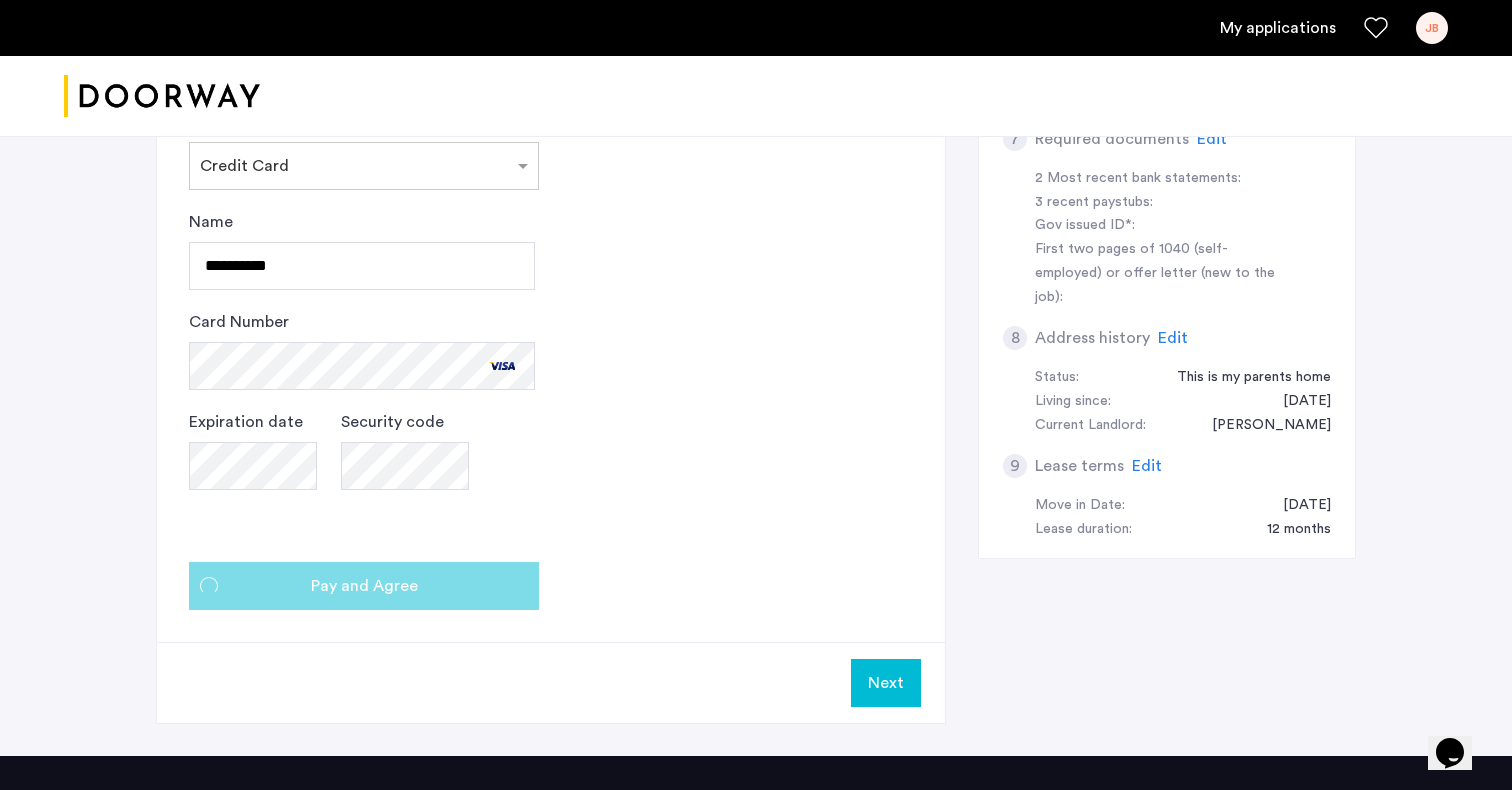 scroll, scrollTop: 0, scrollLeft: 0, axis: both 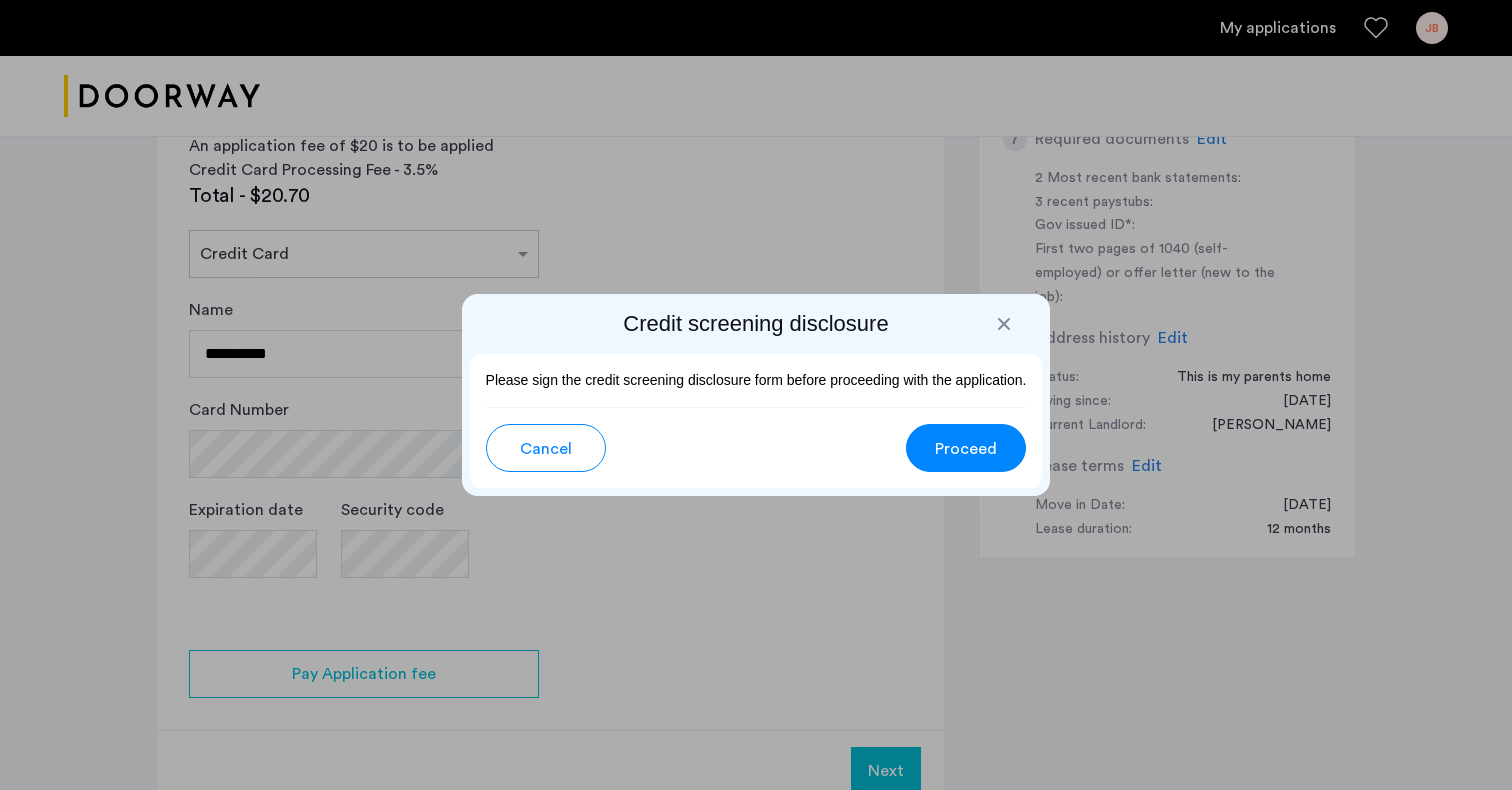 click on "Proceed" at bounding box center [966, 449] 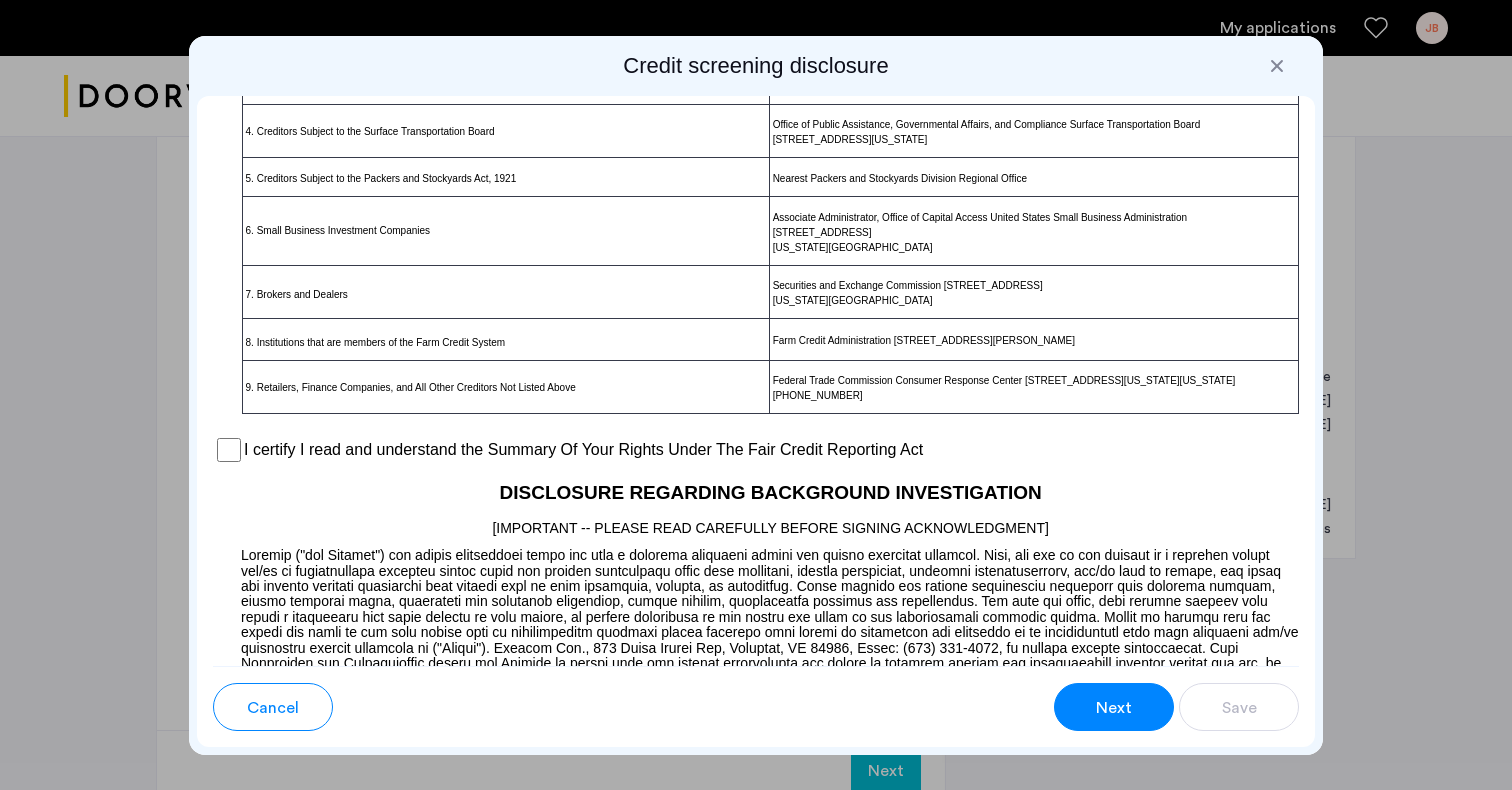 scroll, scrollTop: 1387, scrollLeft: 0, axis: vertical 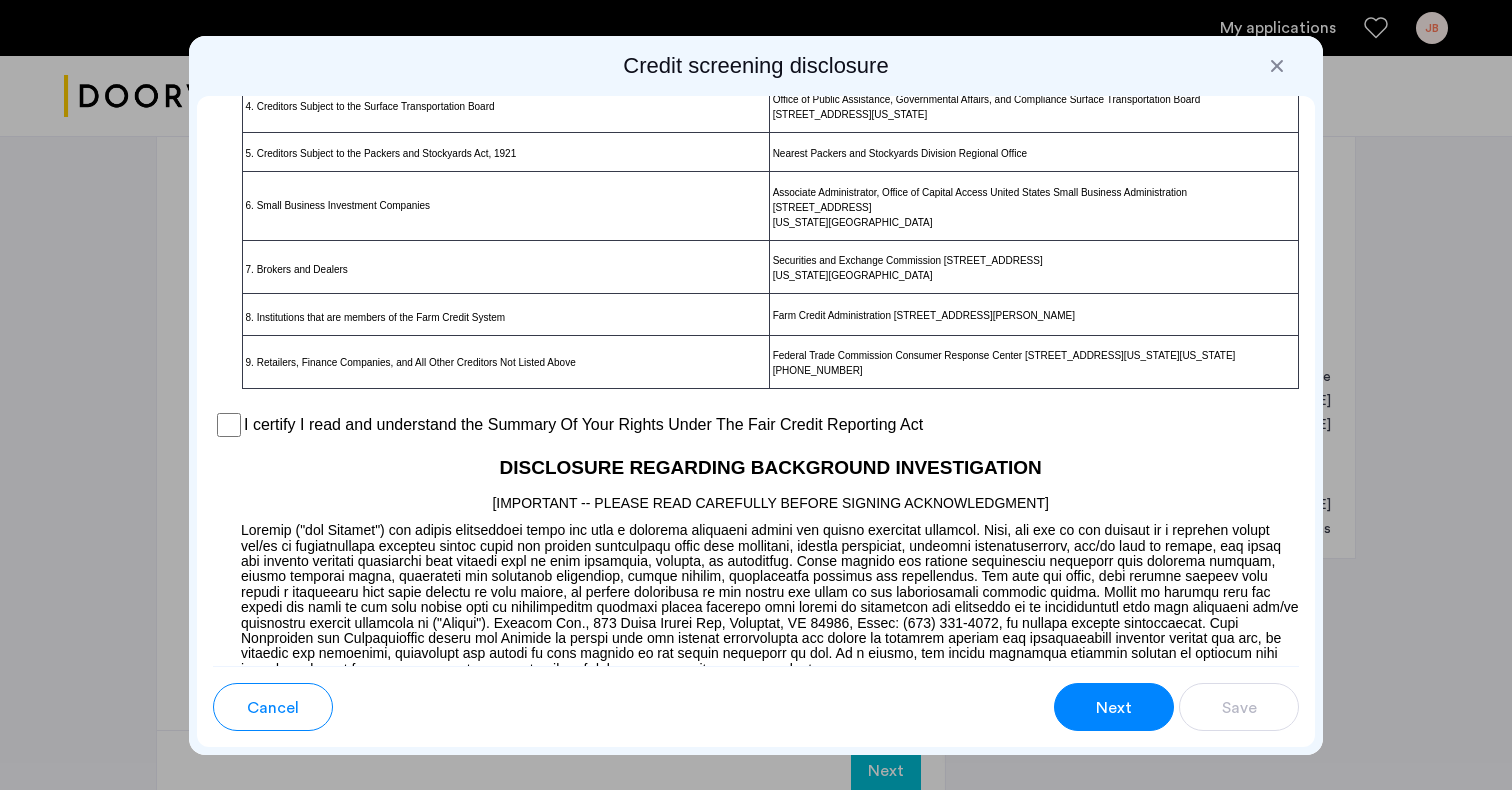click on "I certify I read and understand the Summary Of Your Rights Under The Fair Credit Reporting Act" at bounding box center [756, 425] 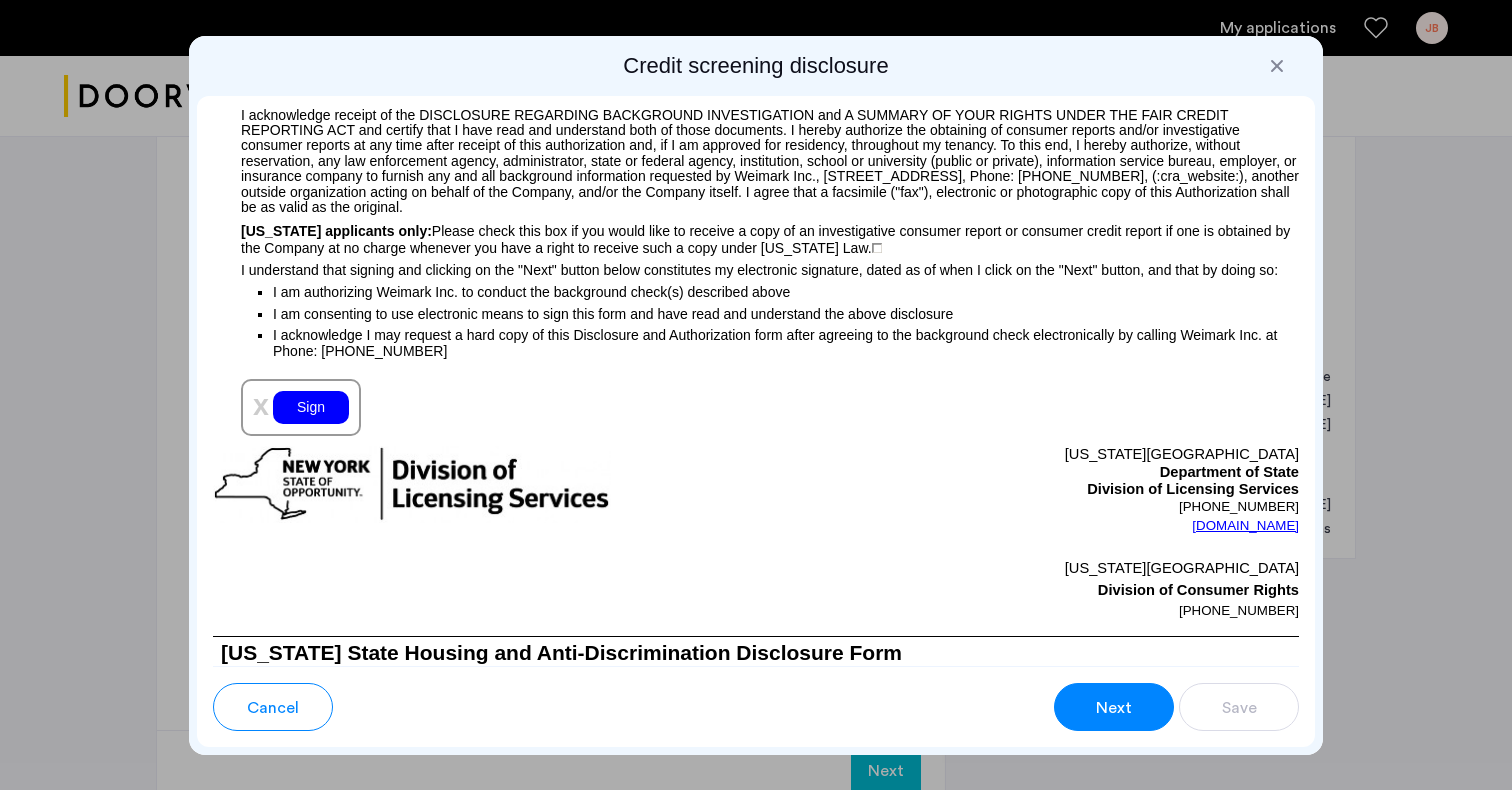 scroll, scrollTop: 2083, scrollLeft: 0, axis: vertical 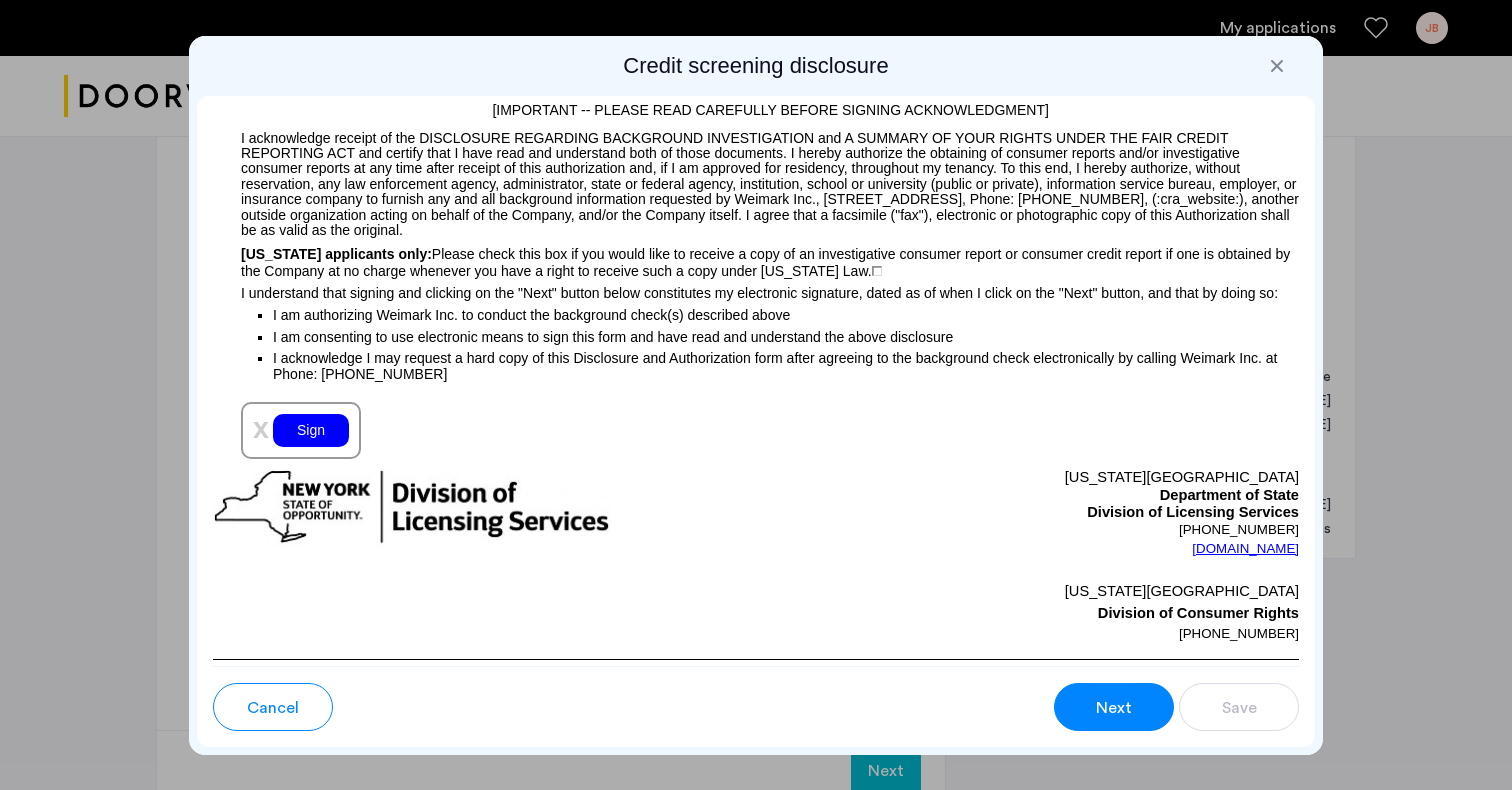 click on "Sign" at bounding box center [311, 430] 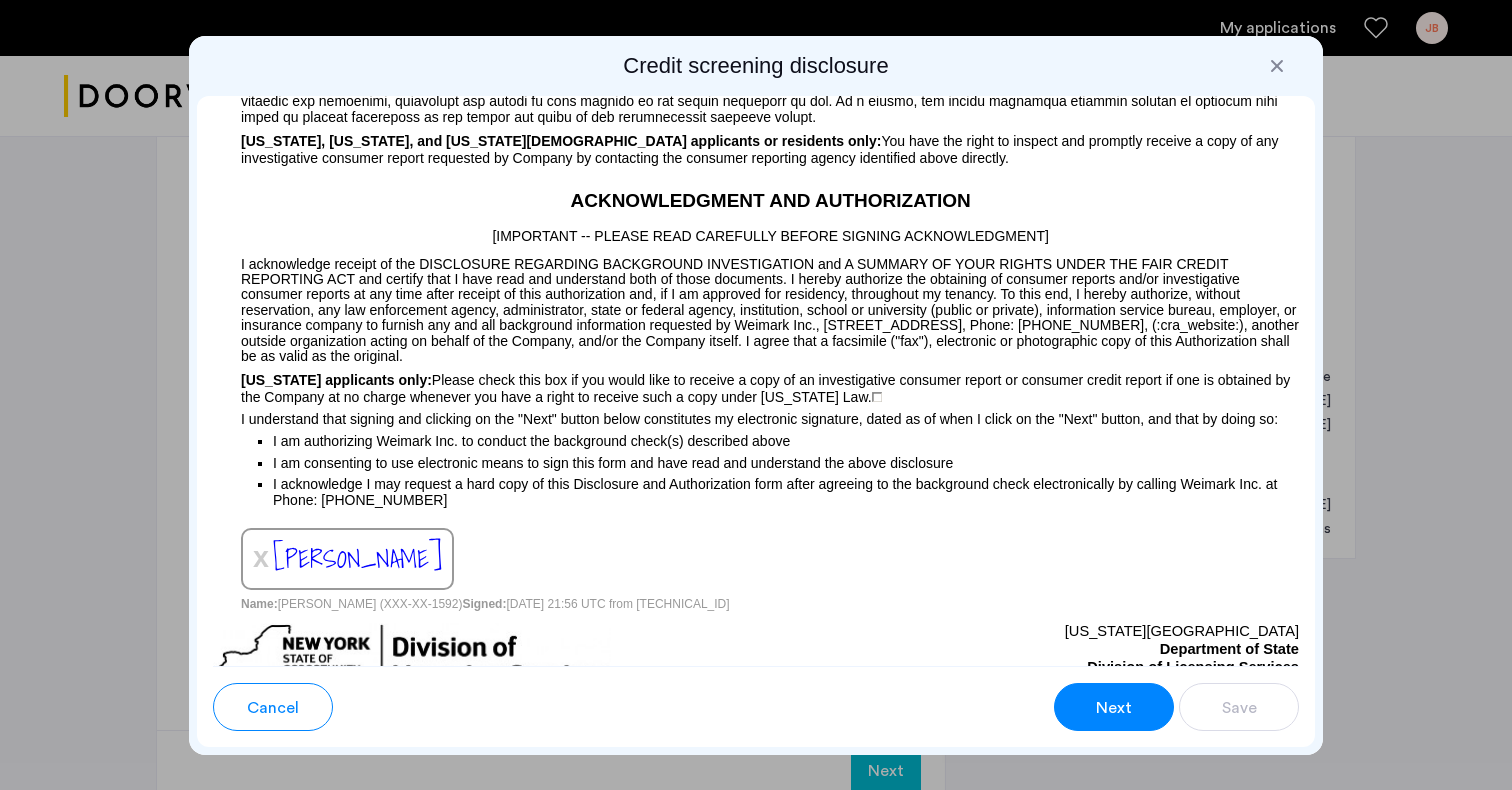 scroll, scrollTop: 2011, scrollLeft: 0, axis: vertical 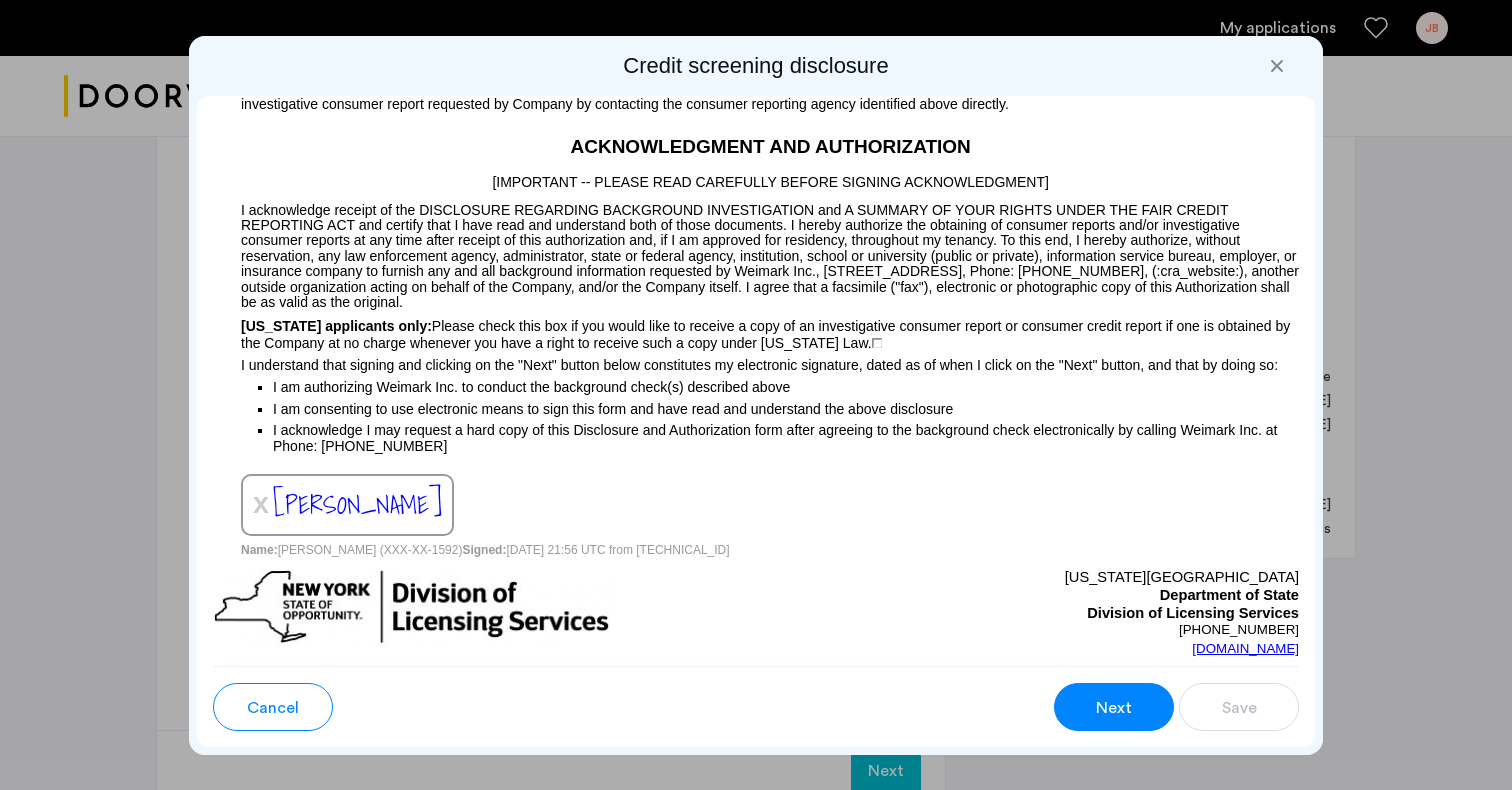 click on "[PERSON_NAME]" at bounding box center (357, 504) 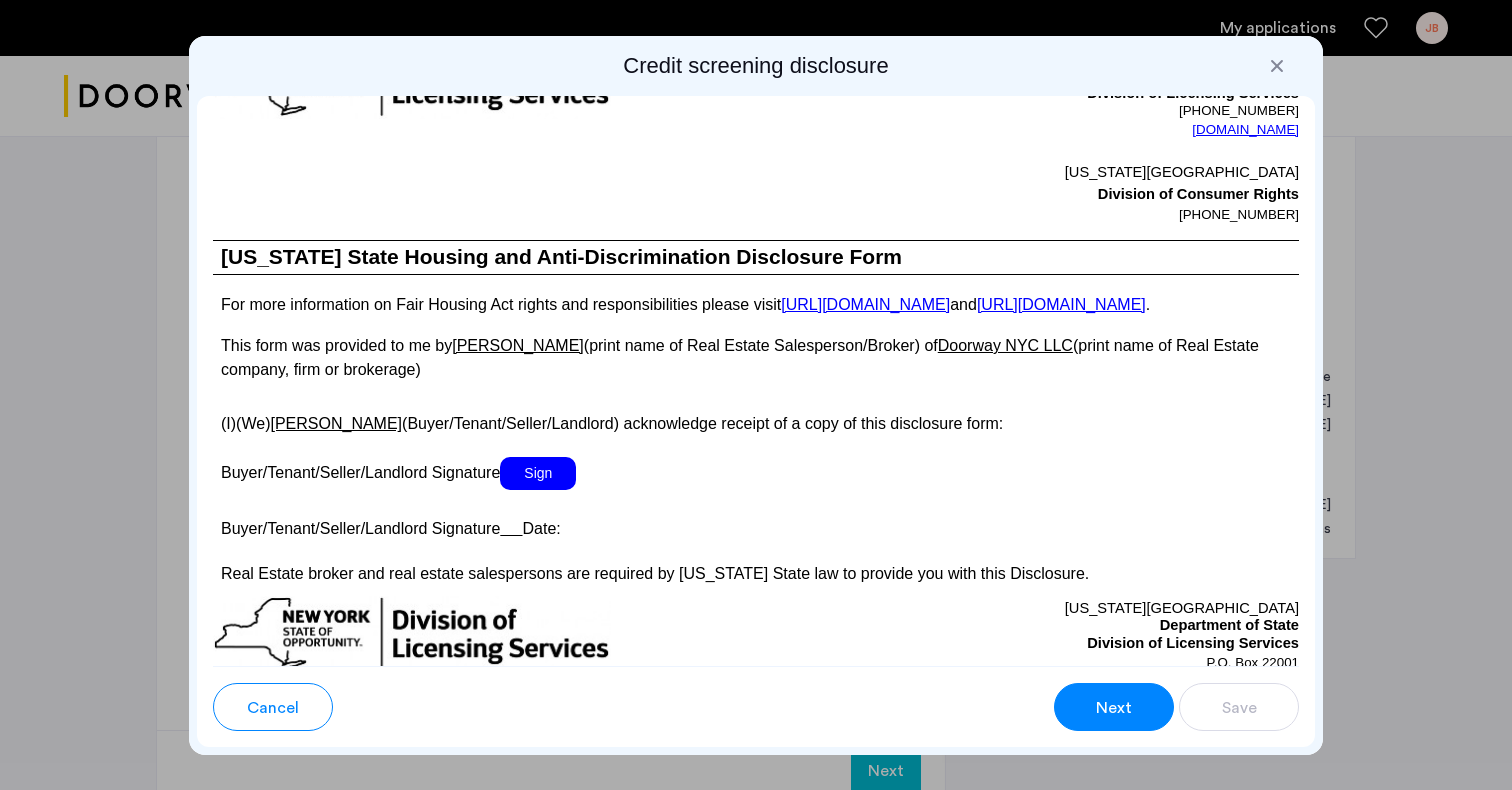 scroll, scrollTop: 3529, scrollLeft: 0, axis: vertical 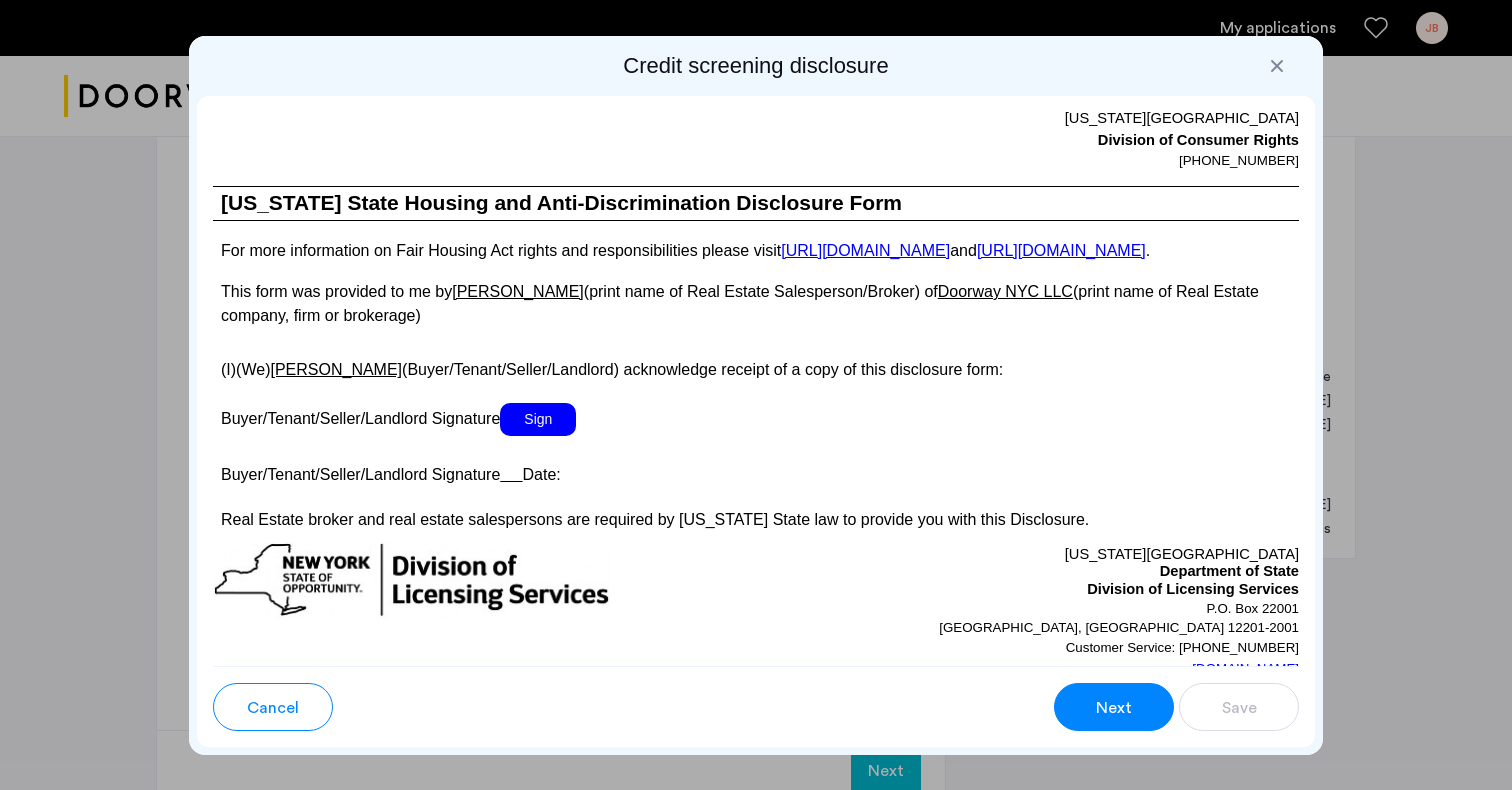click on "Sign" at bounding box center [538, 419] 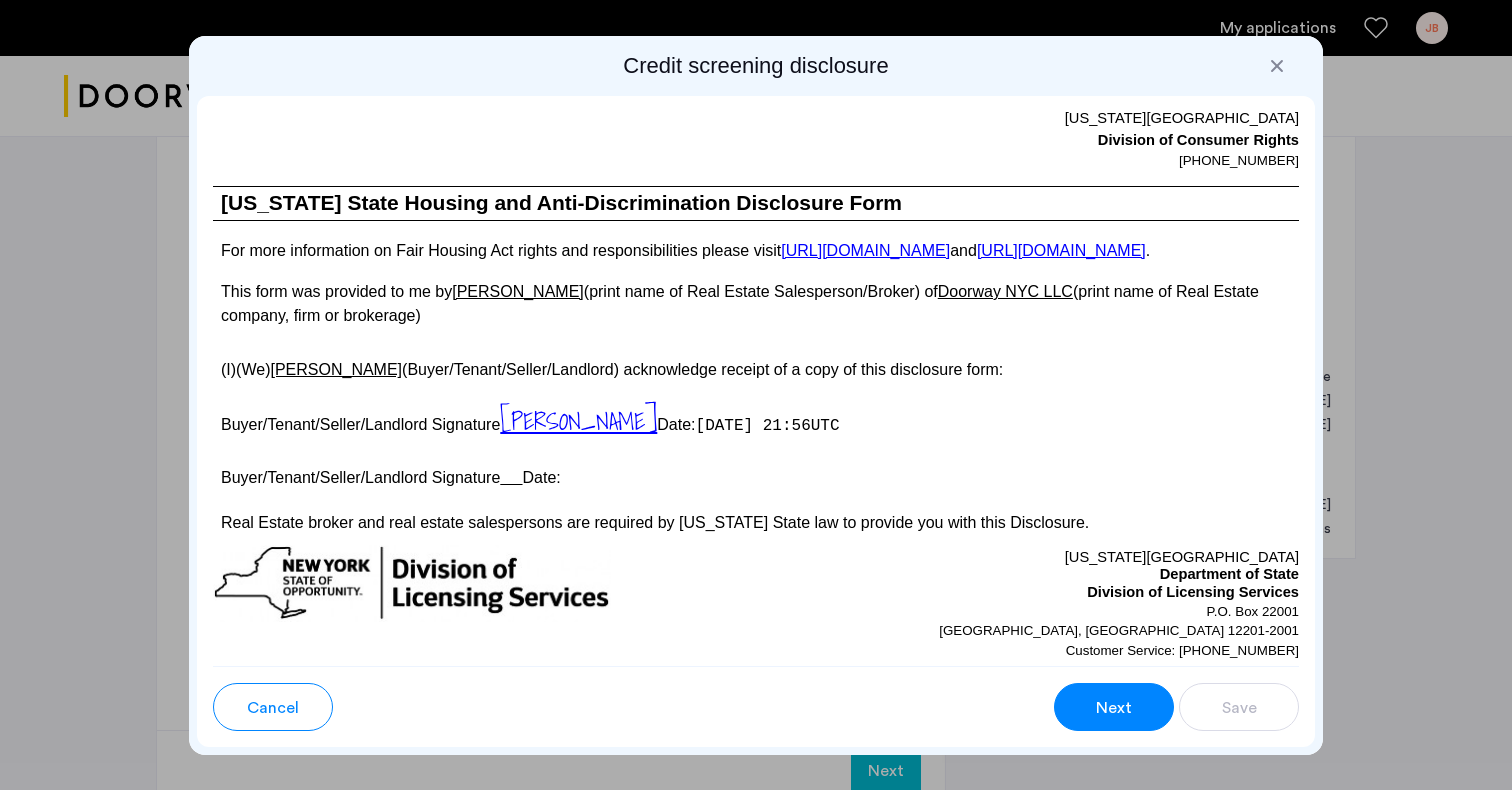 click on "[PERSON_NAME]" at bounding box center (578, 421) 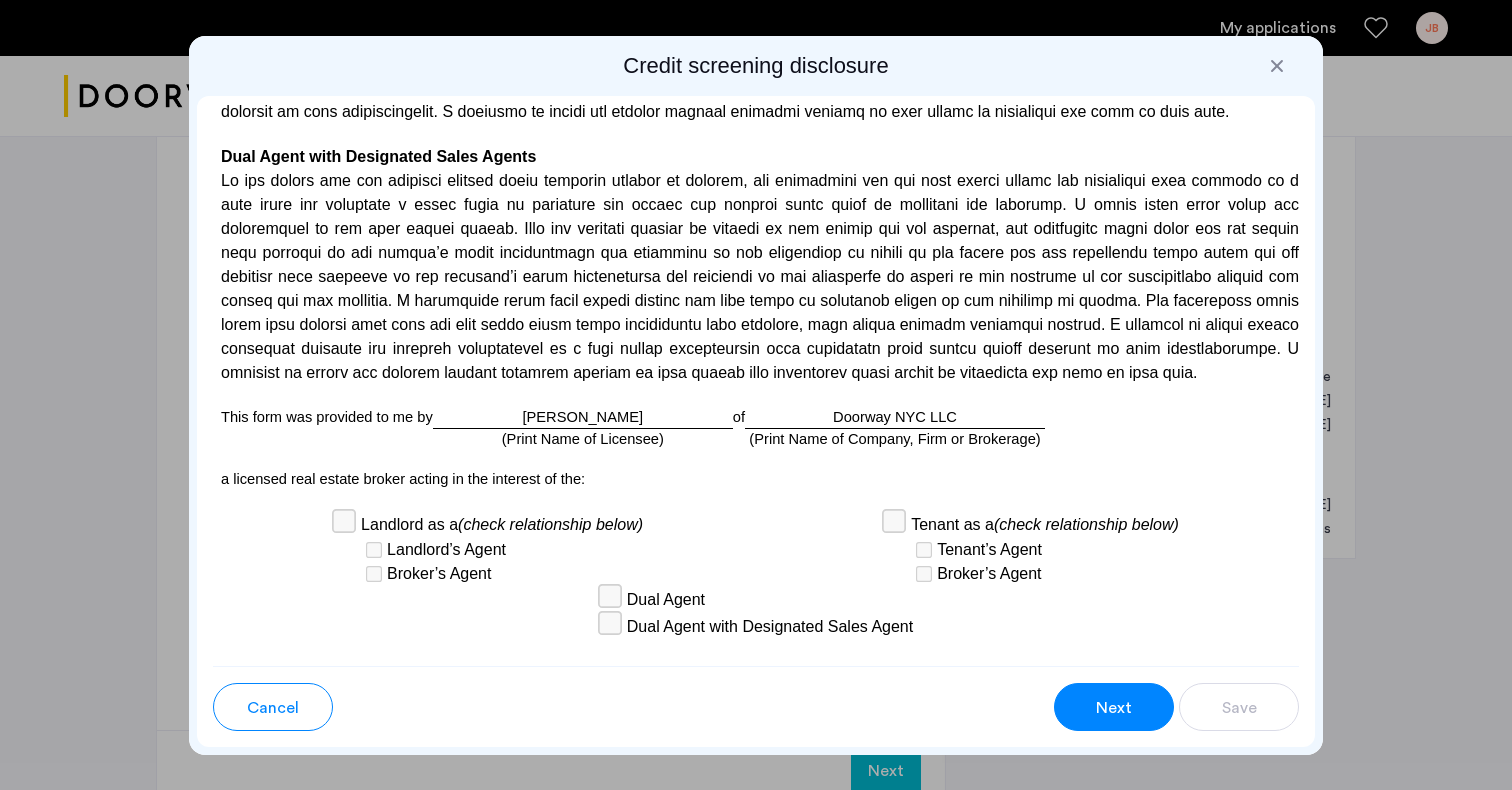 scroll, scrollTop: 5300, scrollLeft: 0, axis: vertical 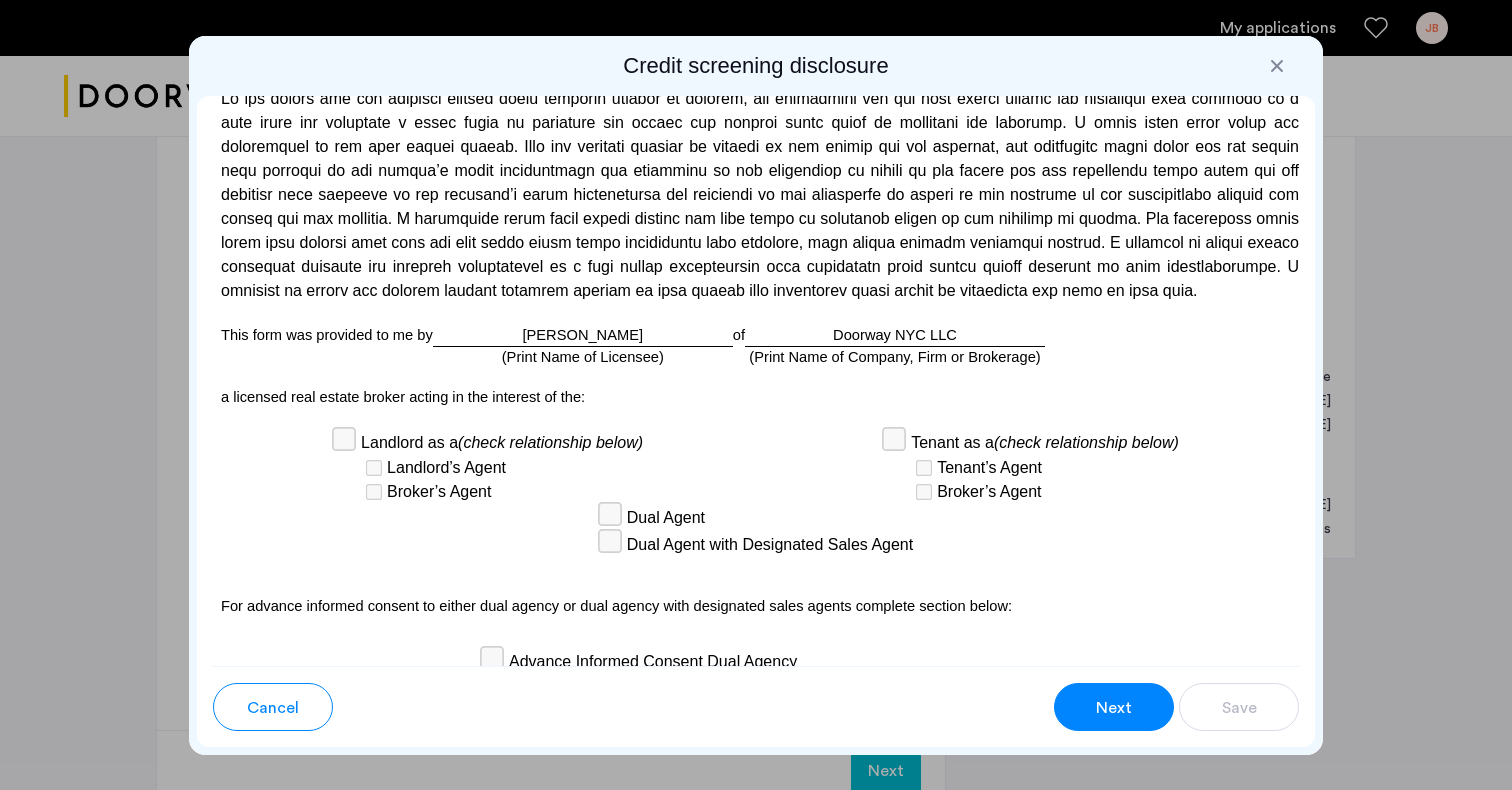 click on "[PERSON_NAME]  (Print Name of Licensee)" at bounding box center [583, 335] 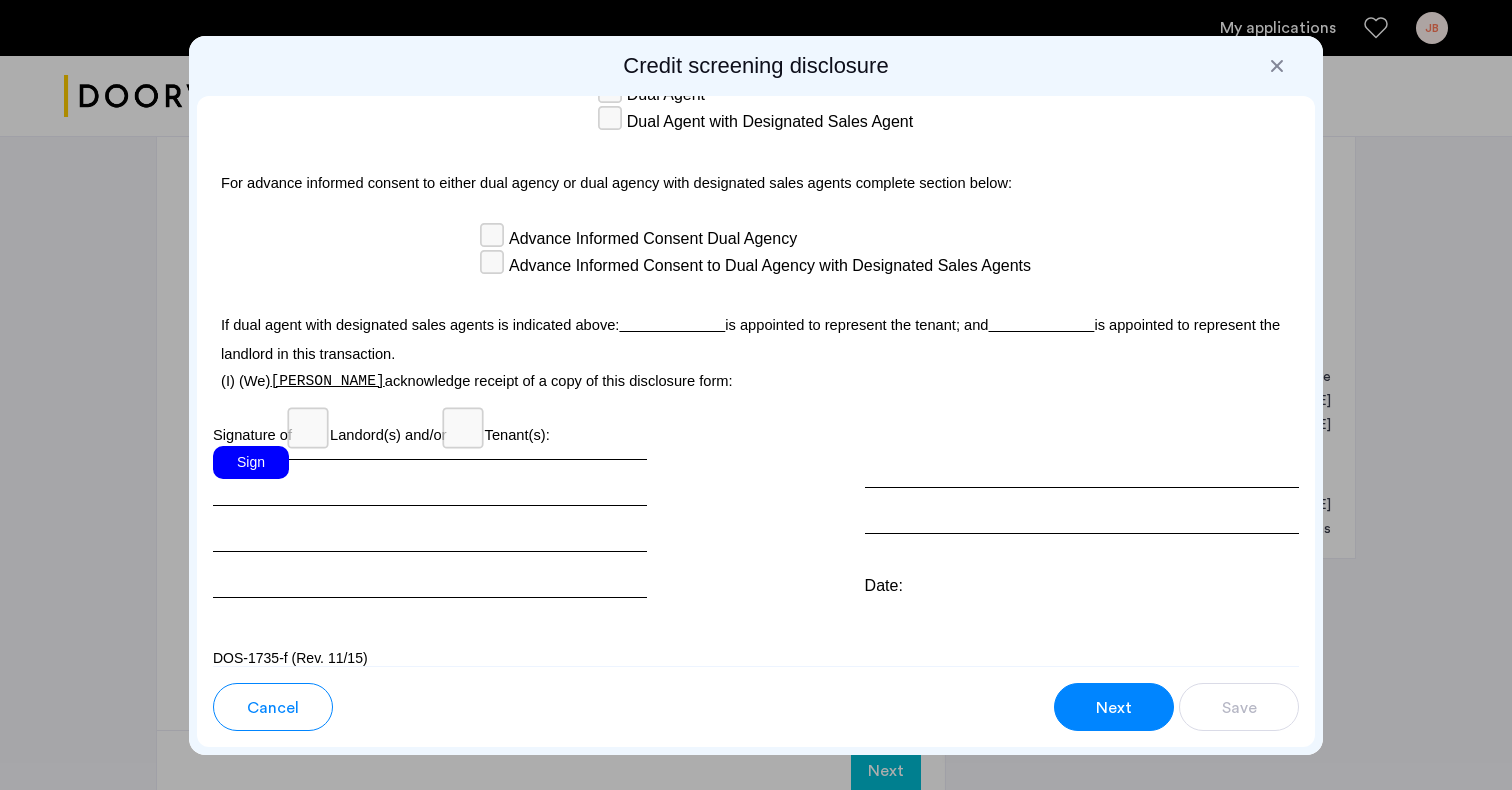 scroll, scrollTop: 5785, scrollLeft: 0, axis: vertical 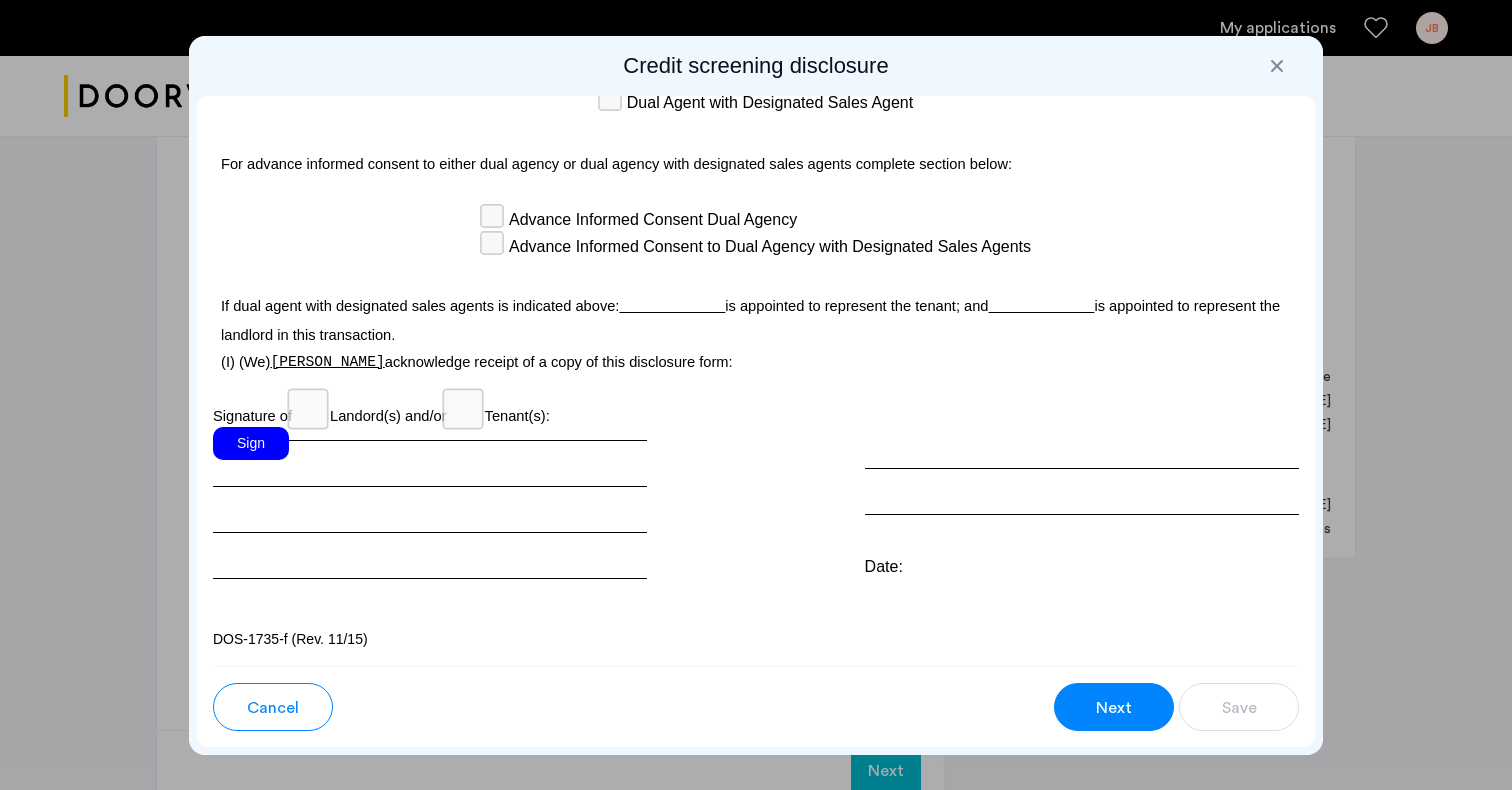 click on "Sign" at bounding box center [251, 443] 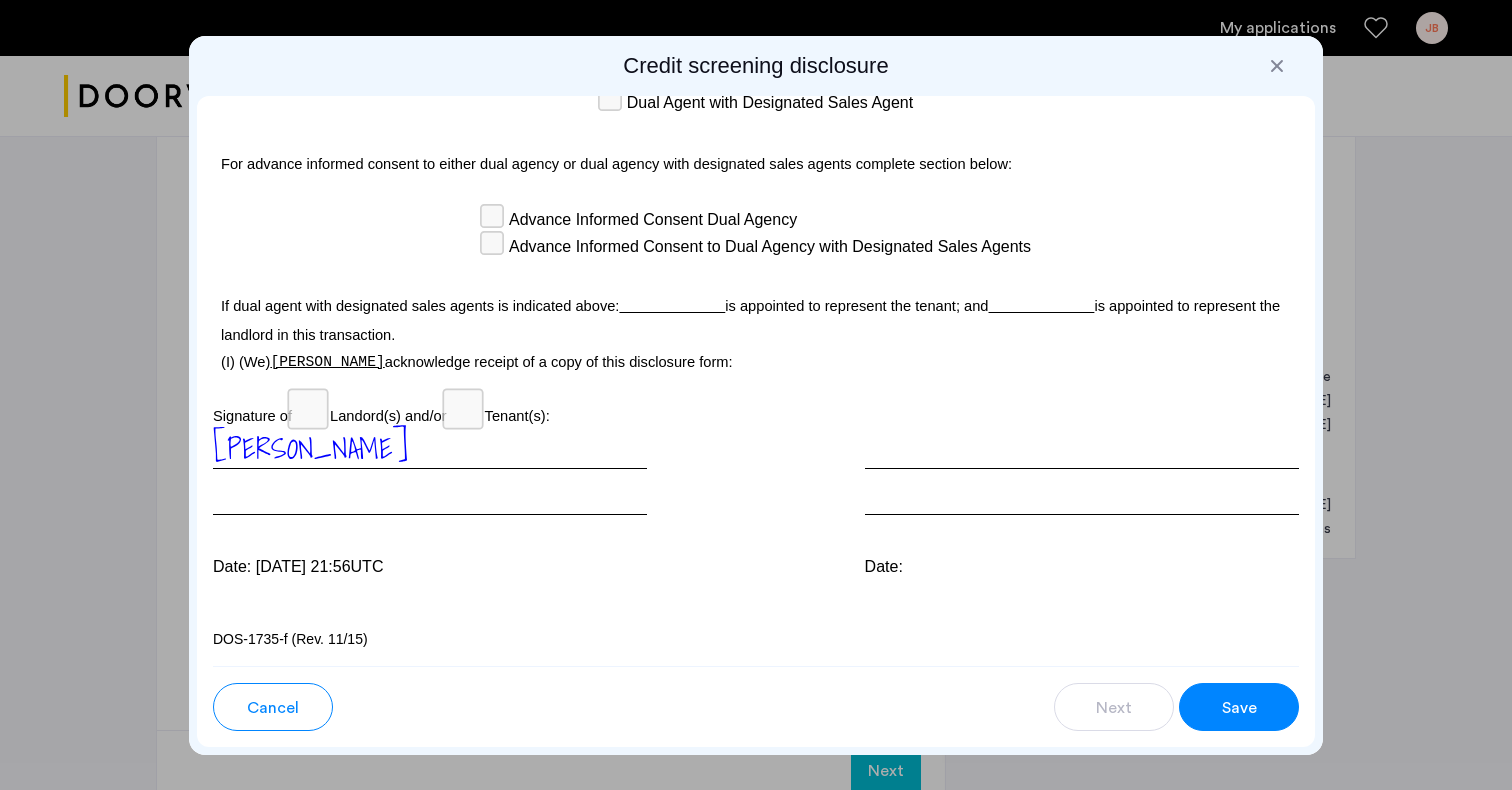 click on "Save" at bounding box center (1239, 708) 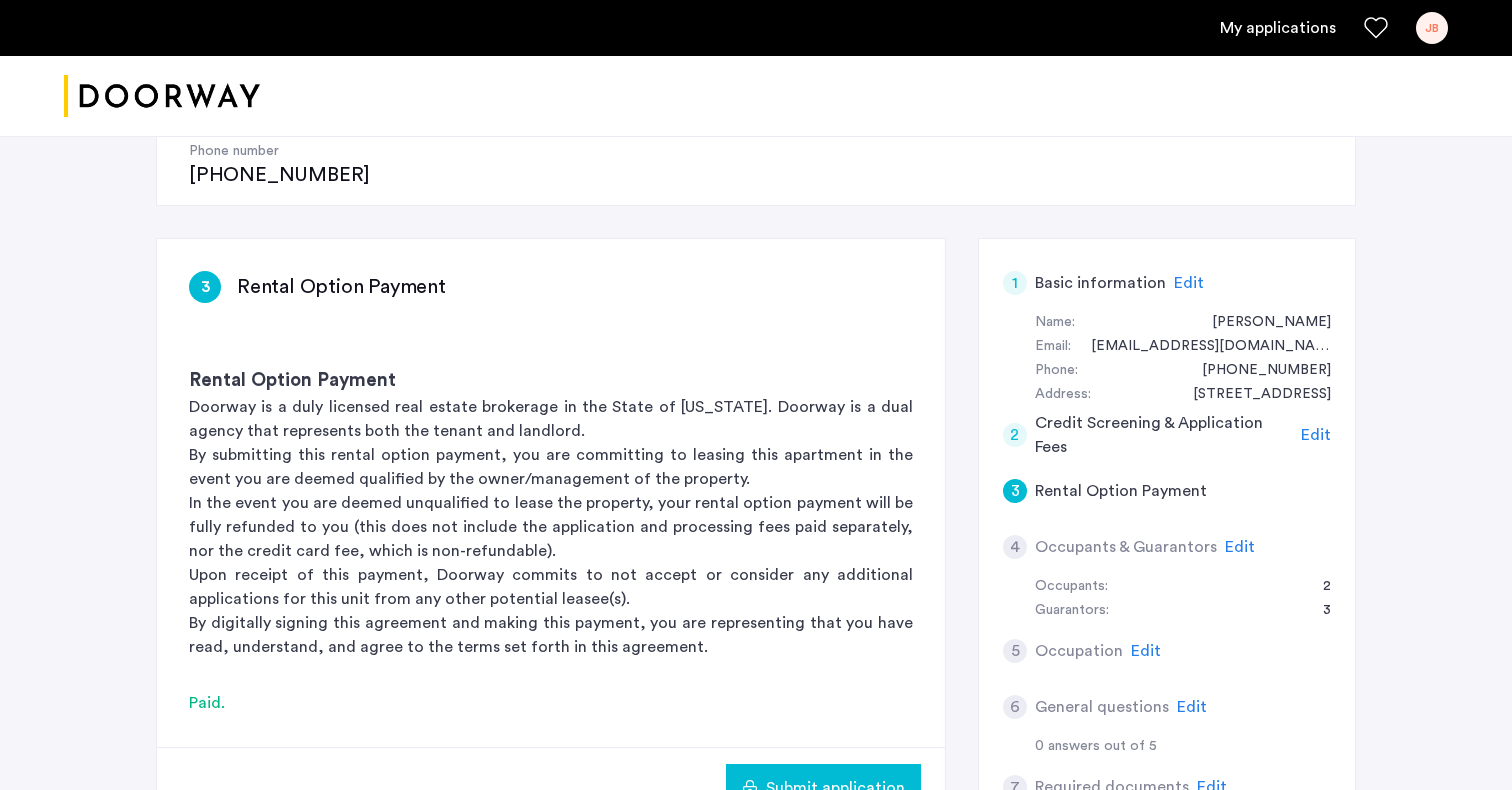 scroll, scrollTop: 277, scrollLeft: 0, axis: vertical 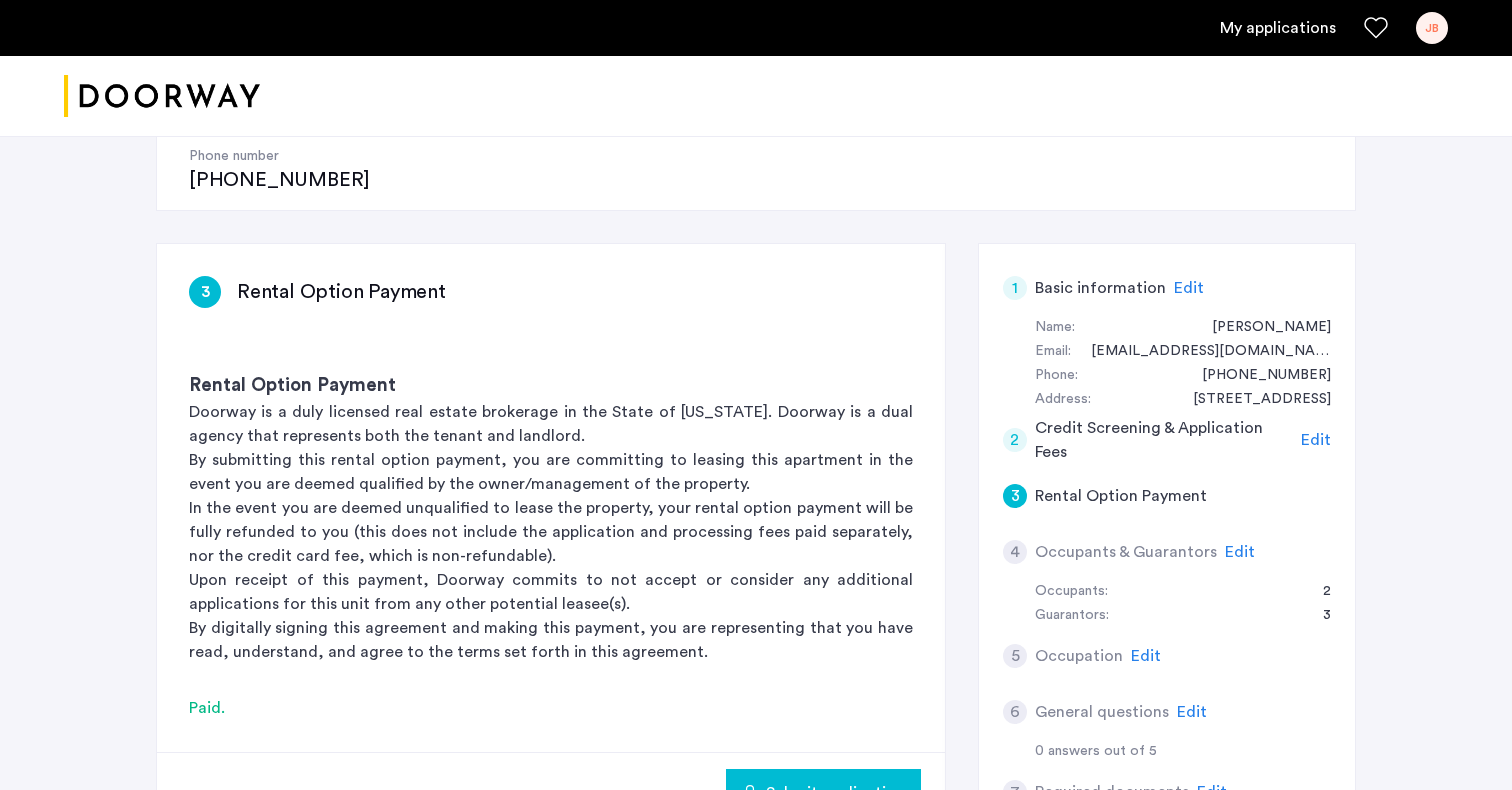 click on "Submit application" 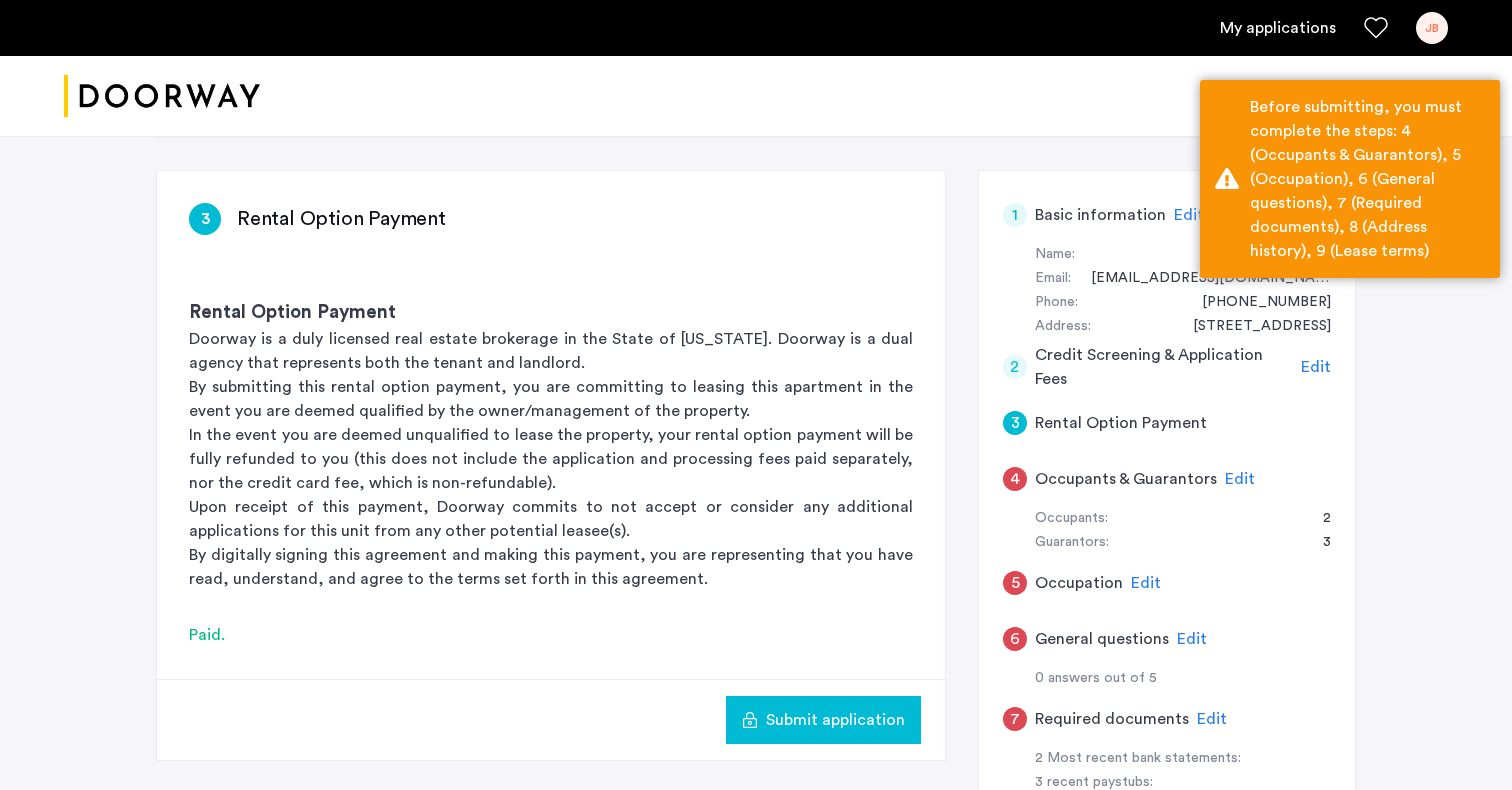 click on "4" 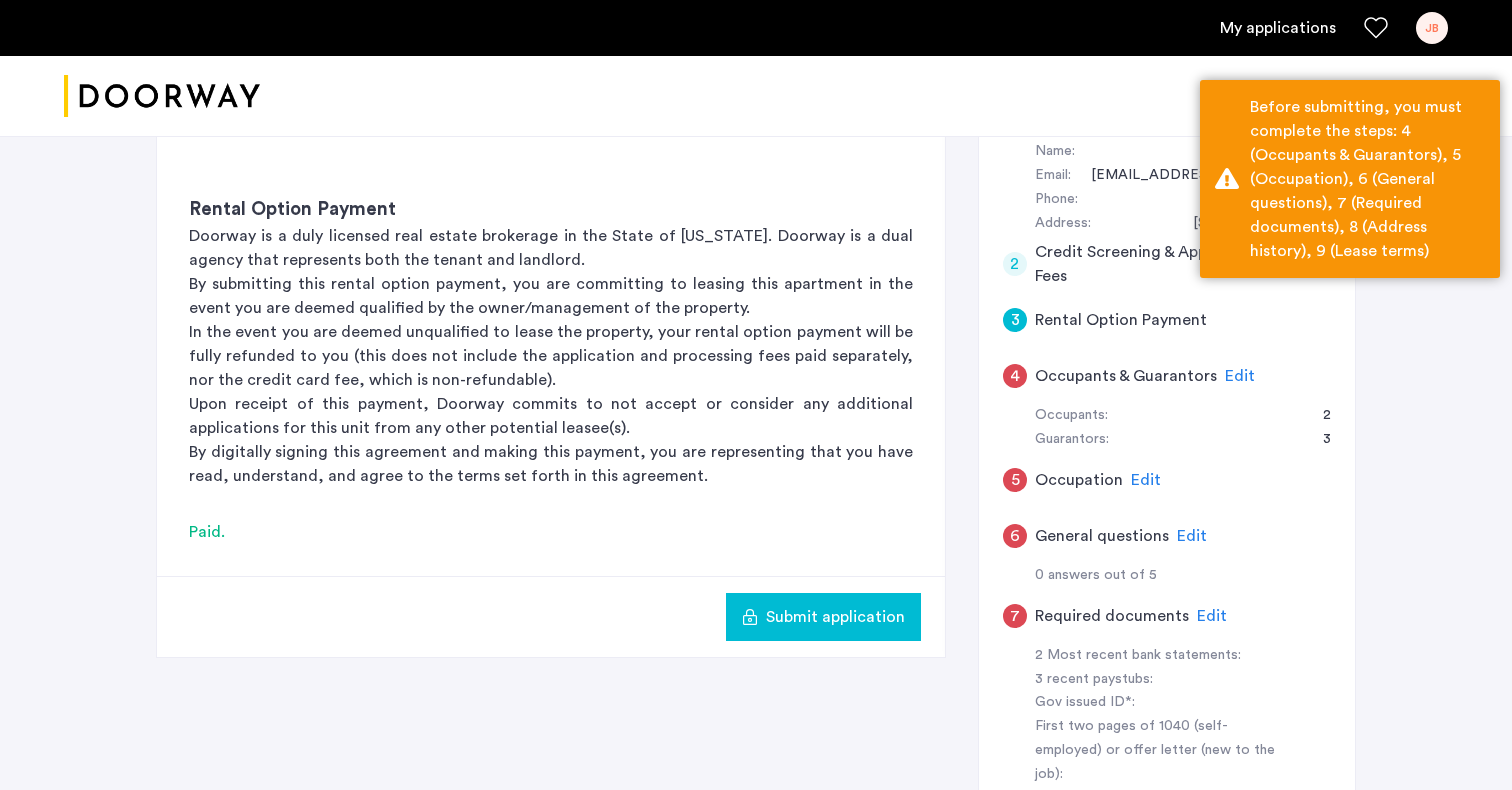 scroll, scrollTop: 922, scrollLeft: 0, axis: vertical 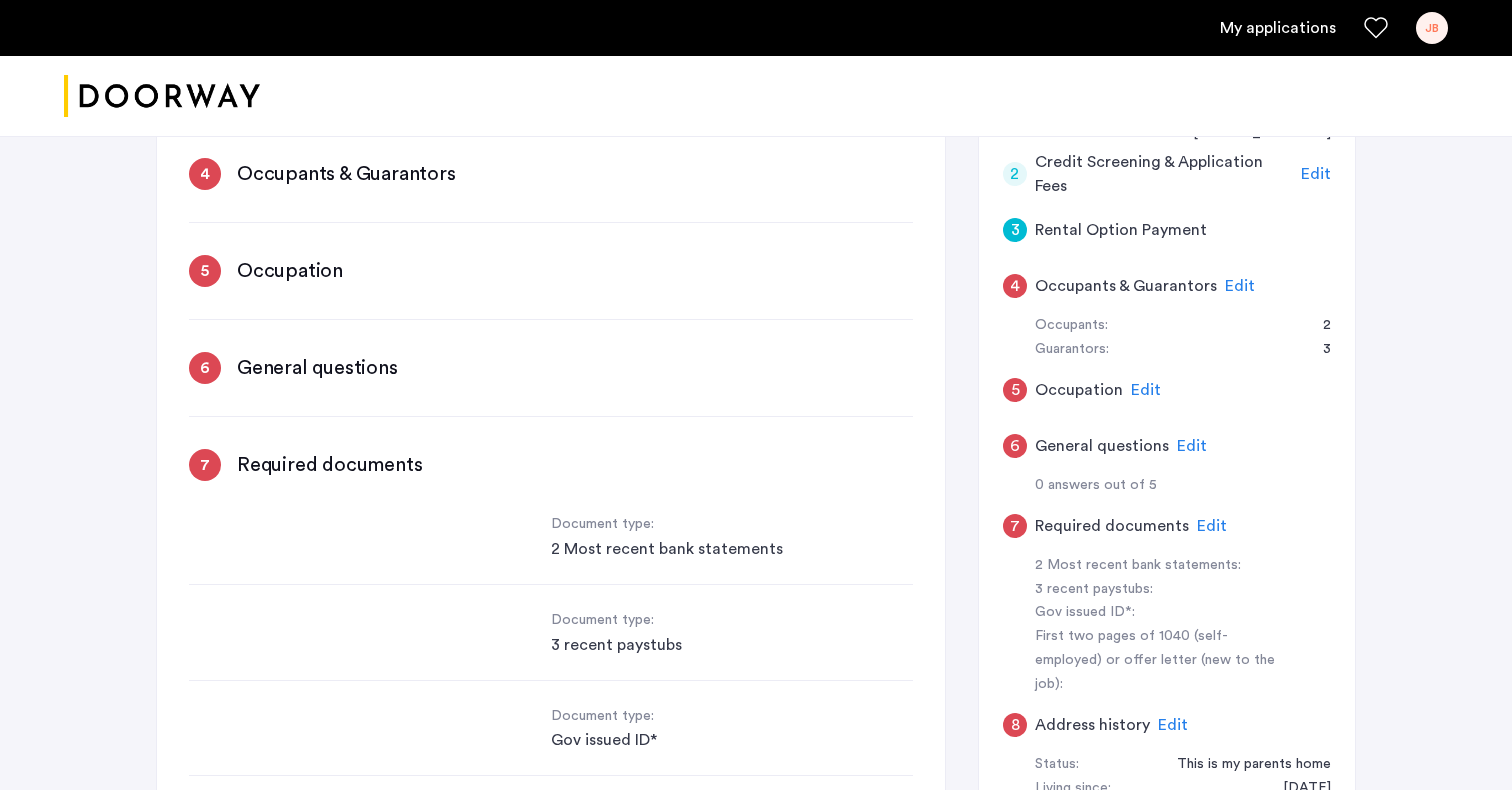 click on "4" 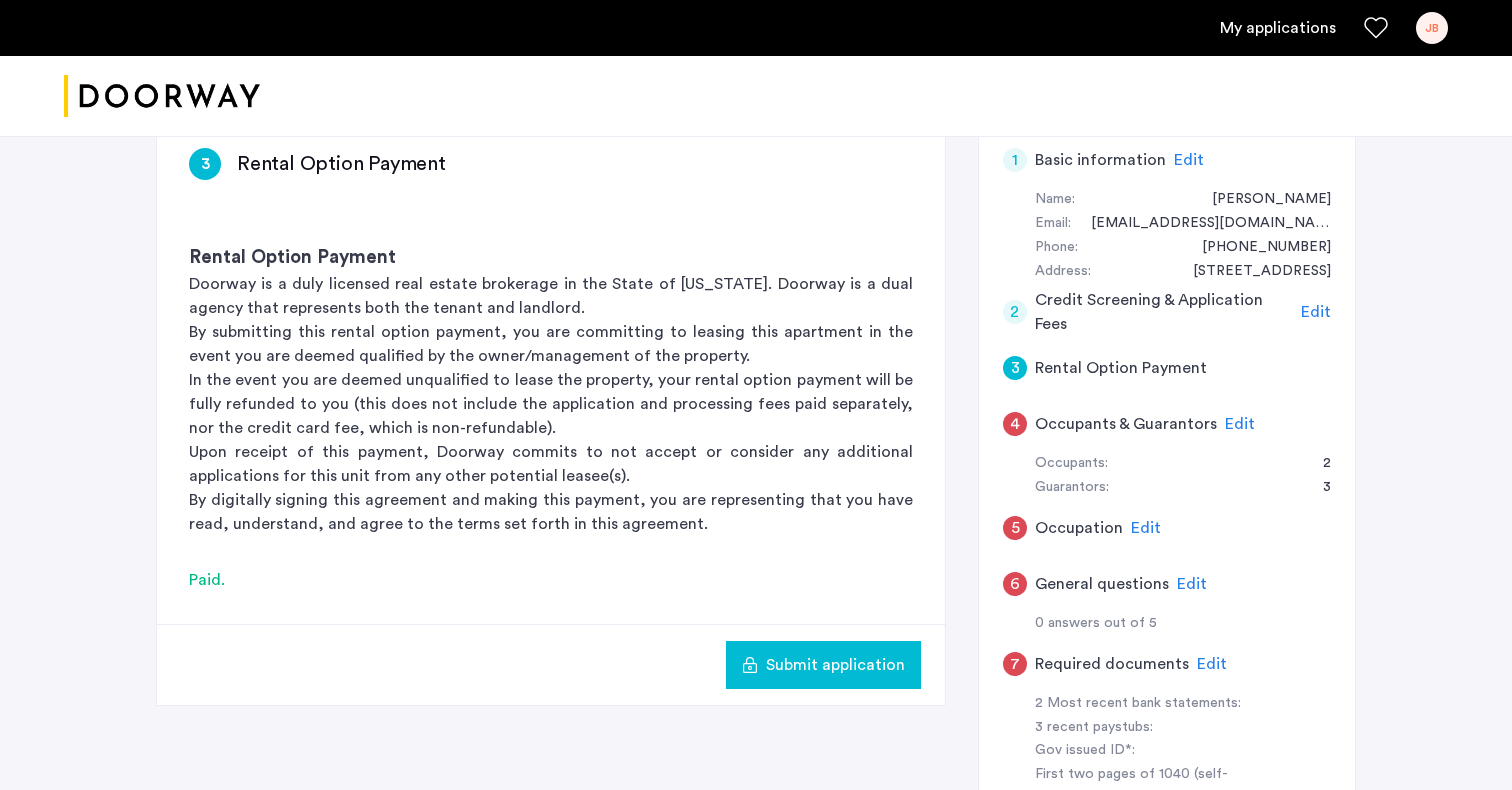 scroll, scrollTop: 345, scrollLeft: 0, axis: vertical 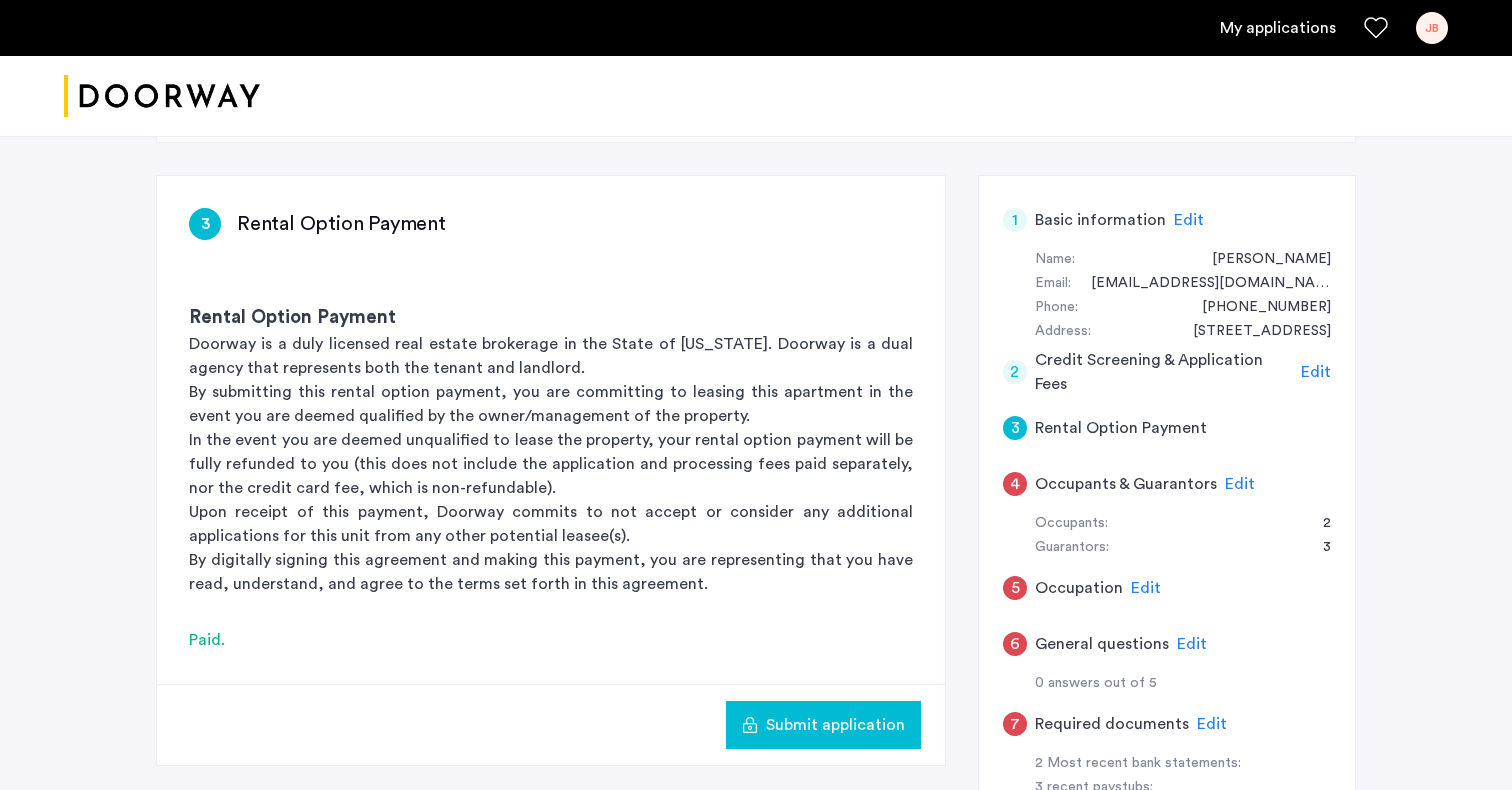 click on "4" 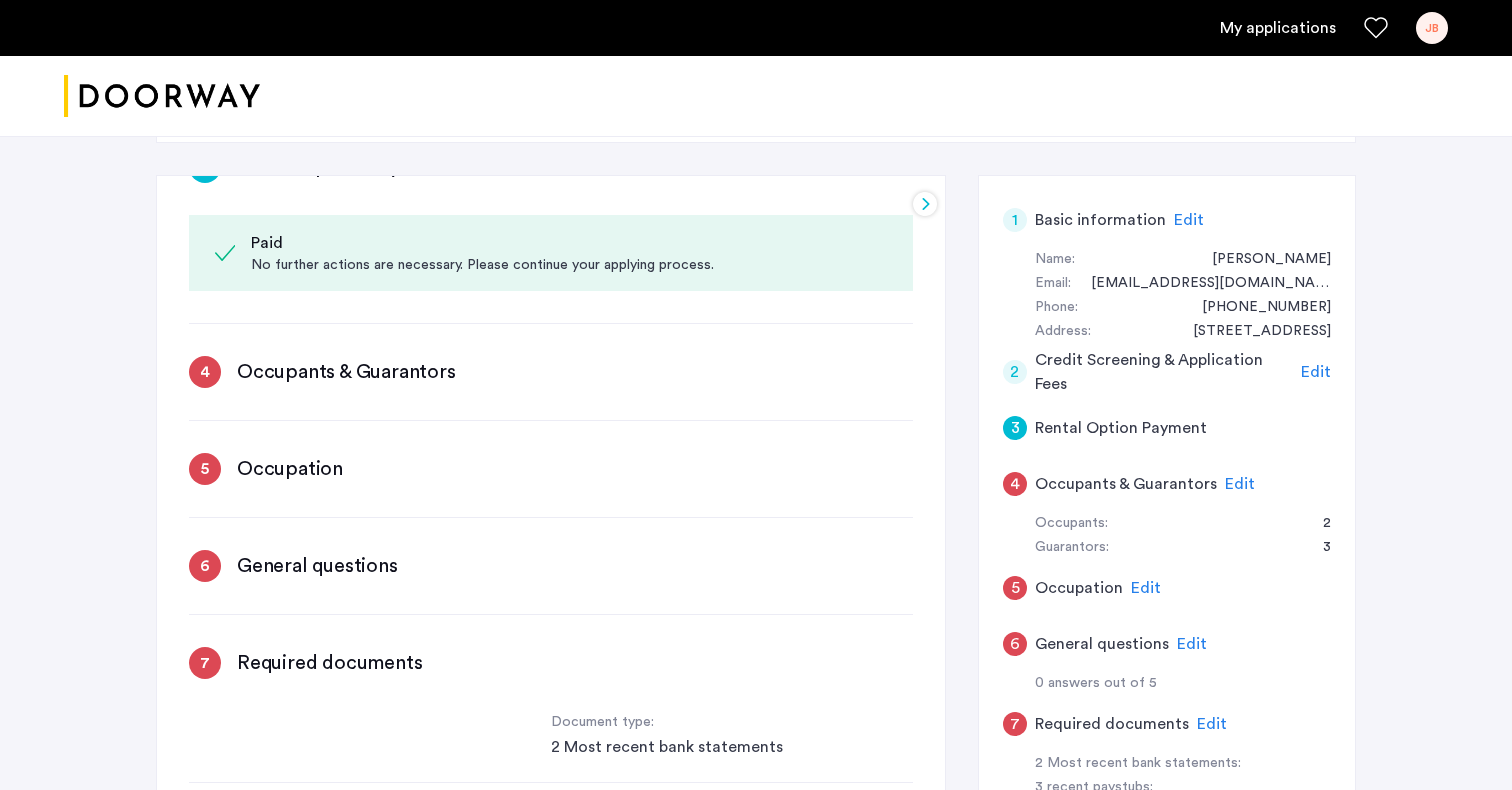 scroll, scrollTop: 430, scrollLeft: 0, axis: vertical 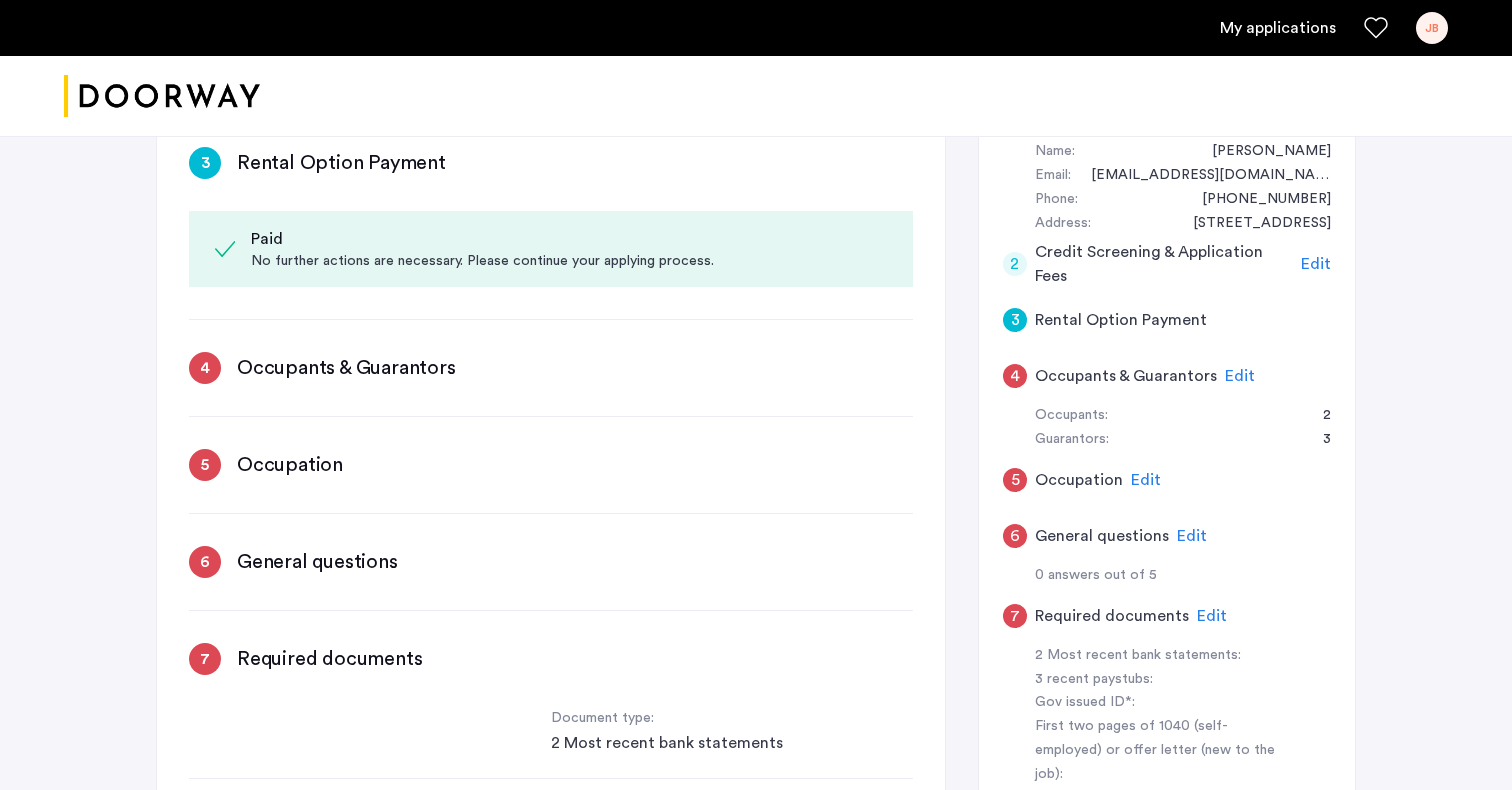 click on "4" at bounding box center [205, 368] 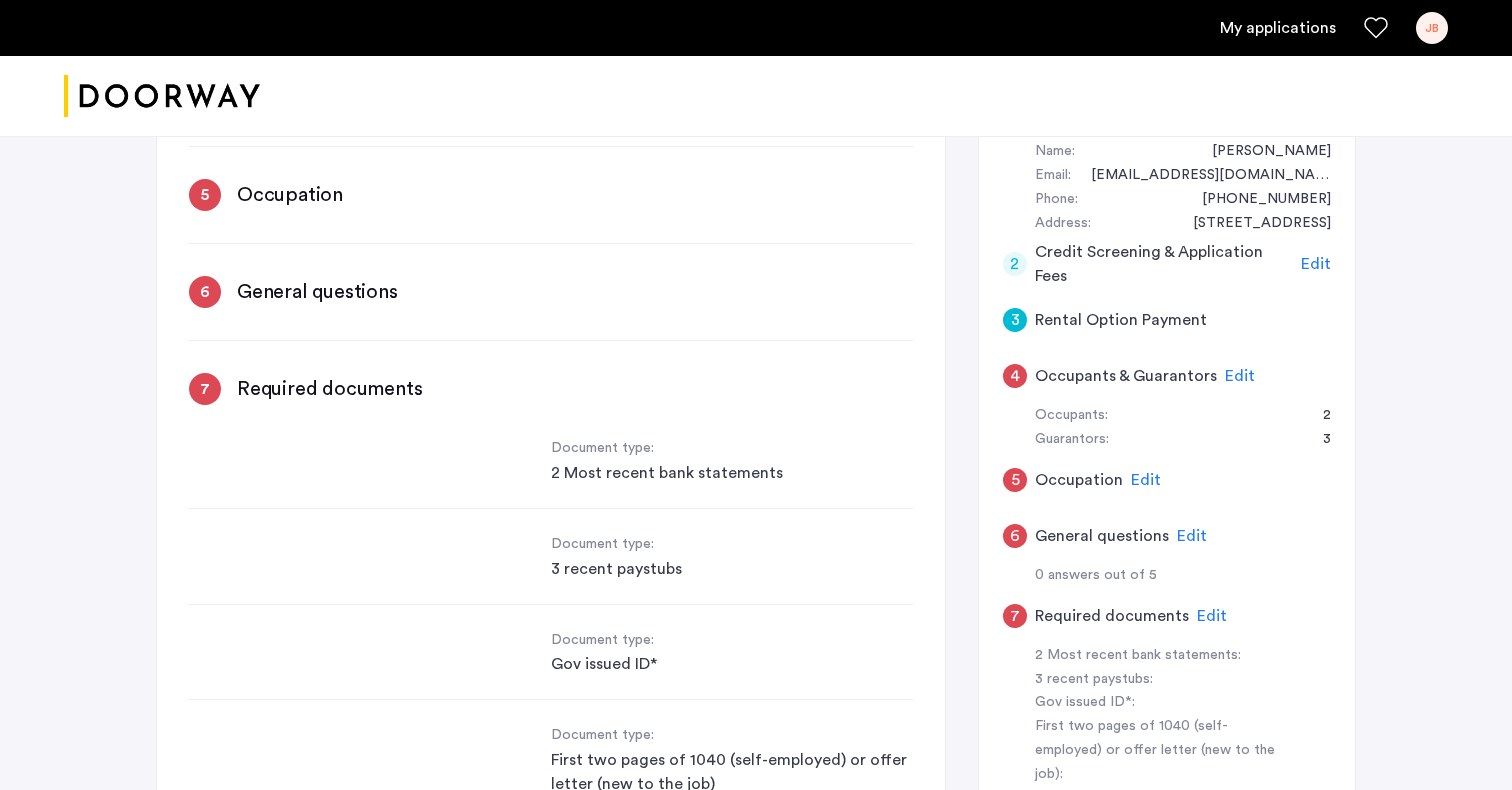 scroll, scrollTop: 985, scrollLeft: 0, axis: vertical 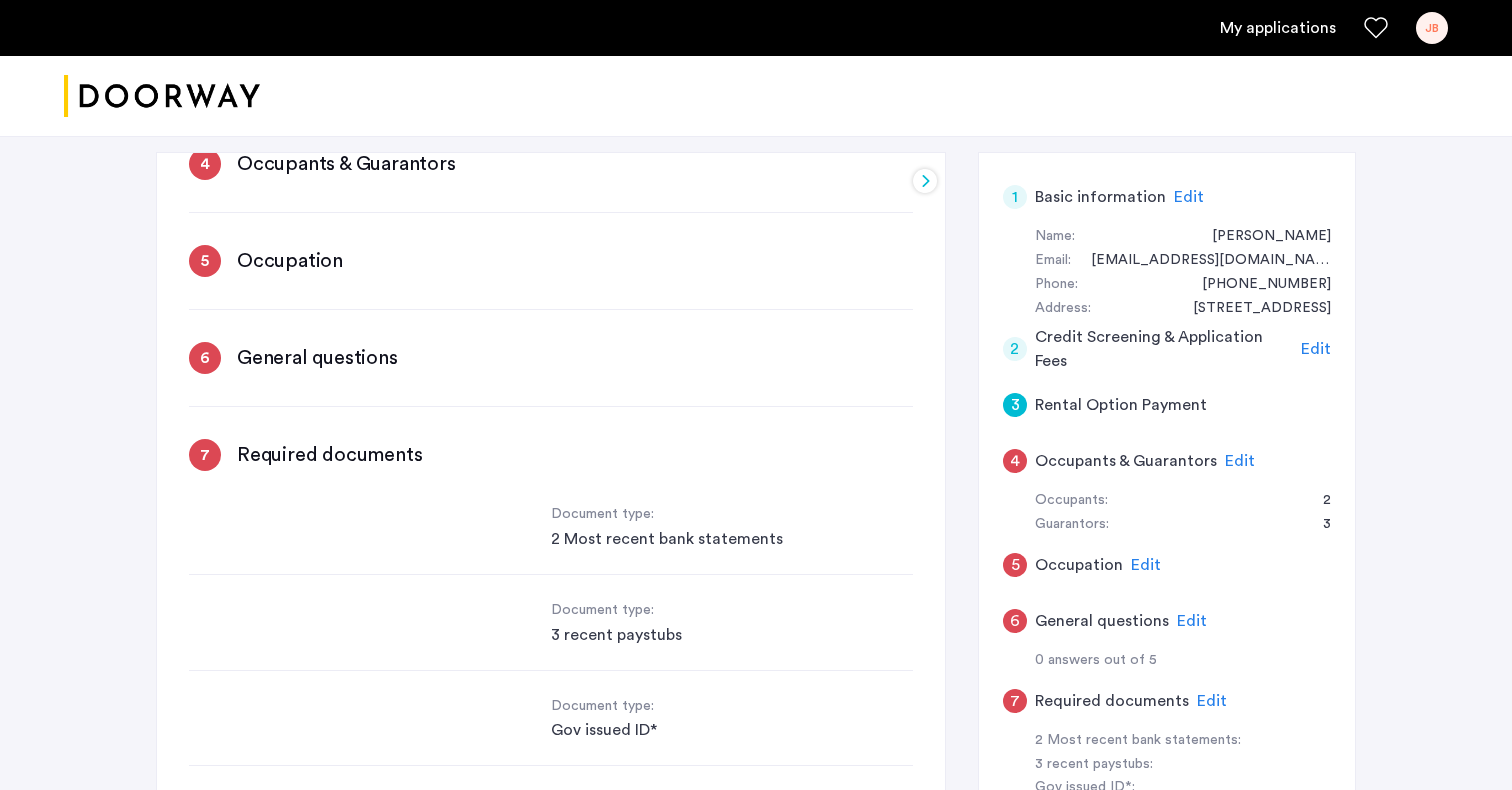 click on "2 Most recent bank statements" at bounding box center [732, 539] 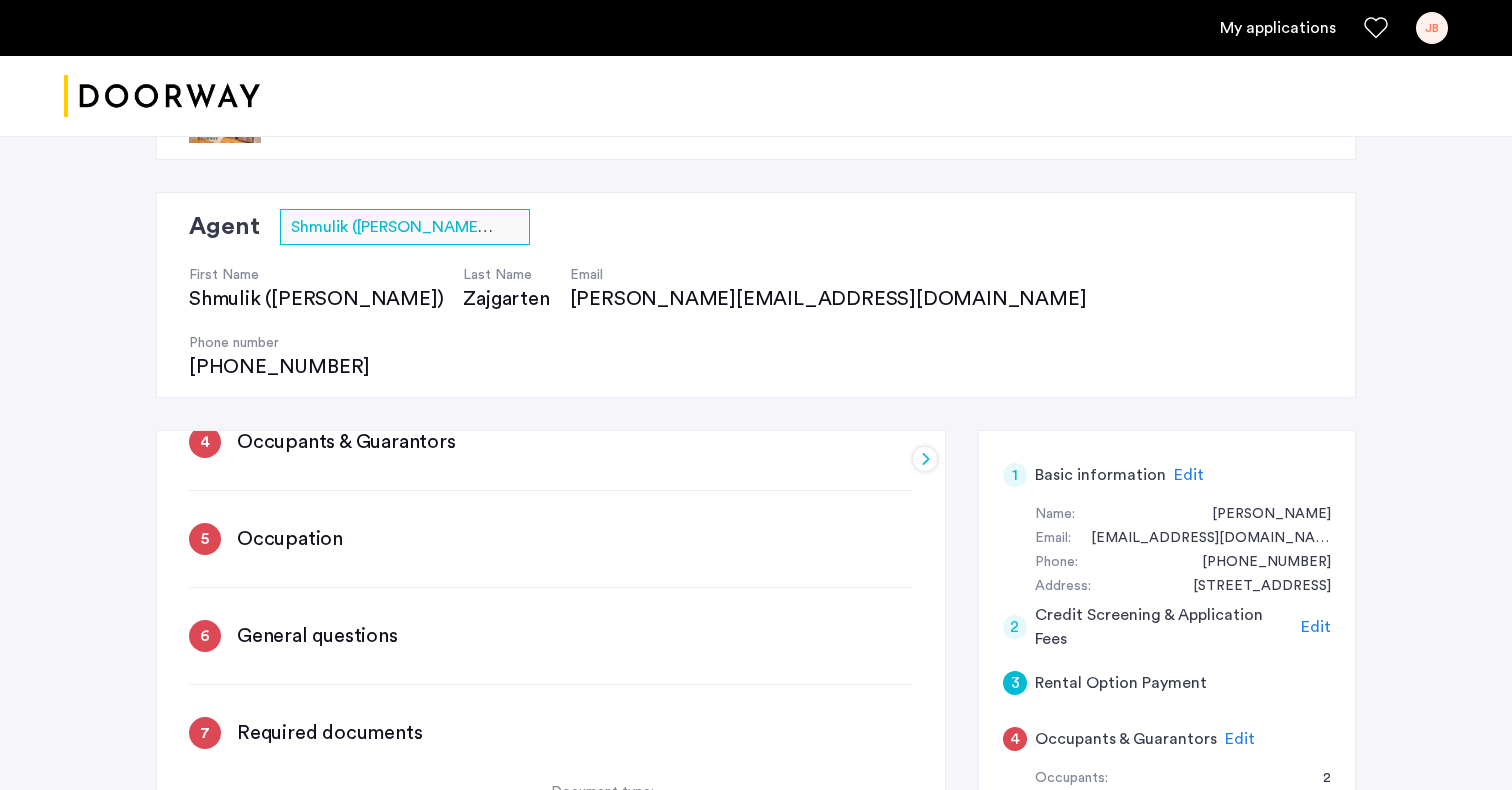 scroll, scrollTop: 85, scrollLeft: 0, axis: vertical 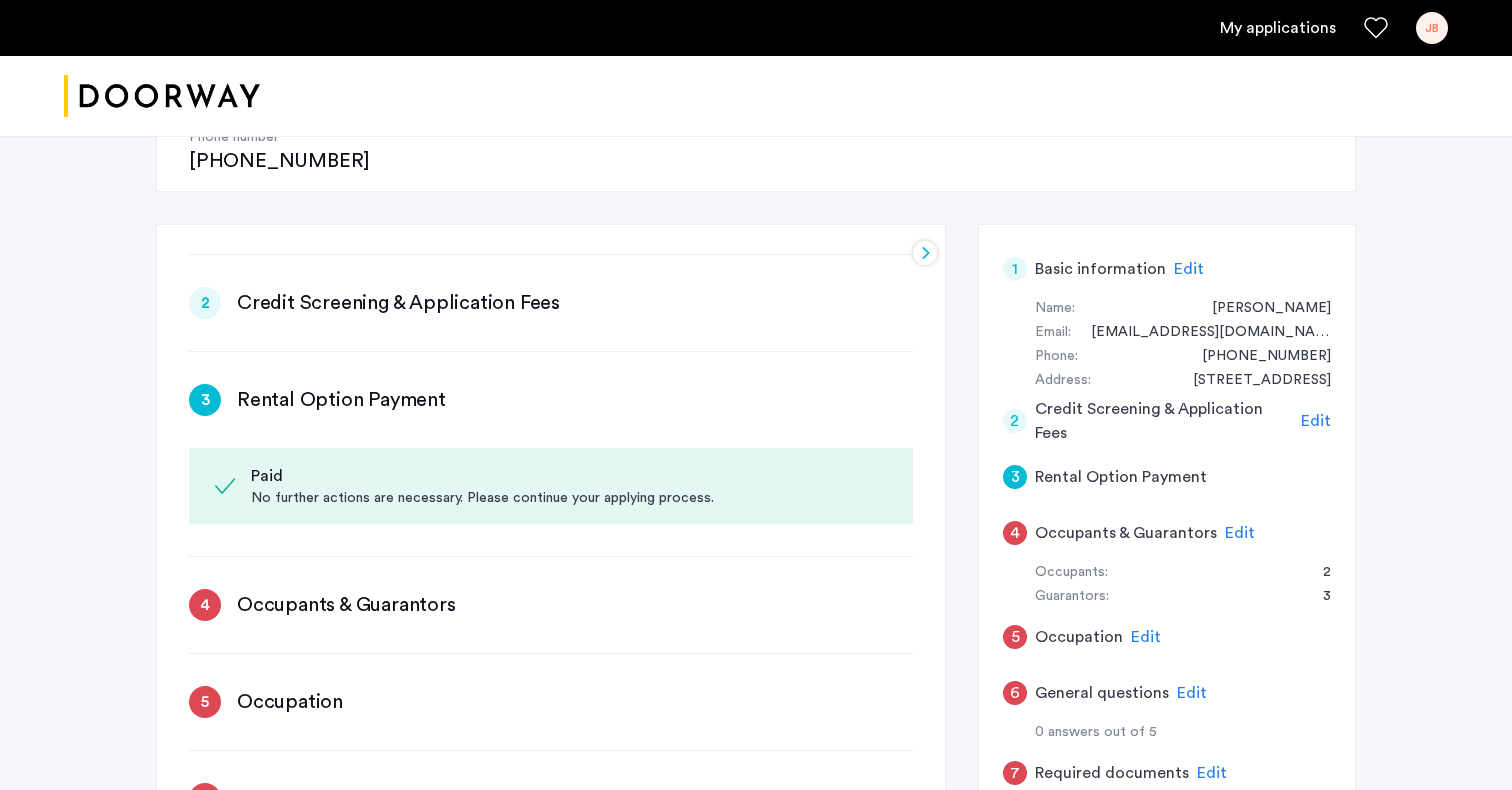 click on "Occupants & Guarantors" at bounding box center [346, 605] 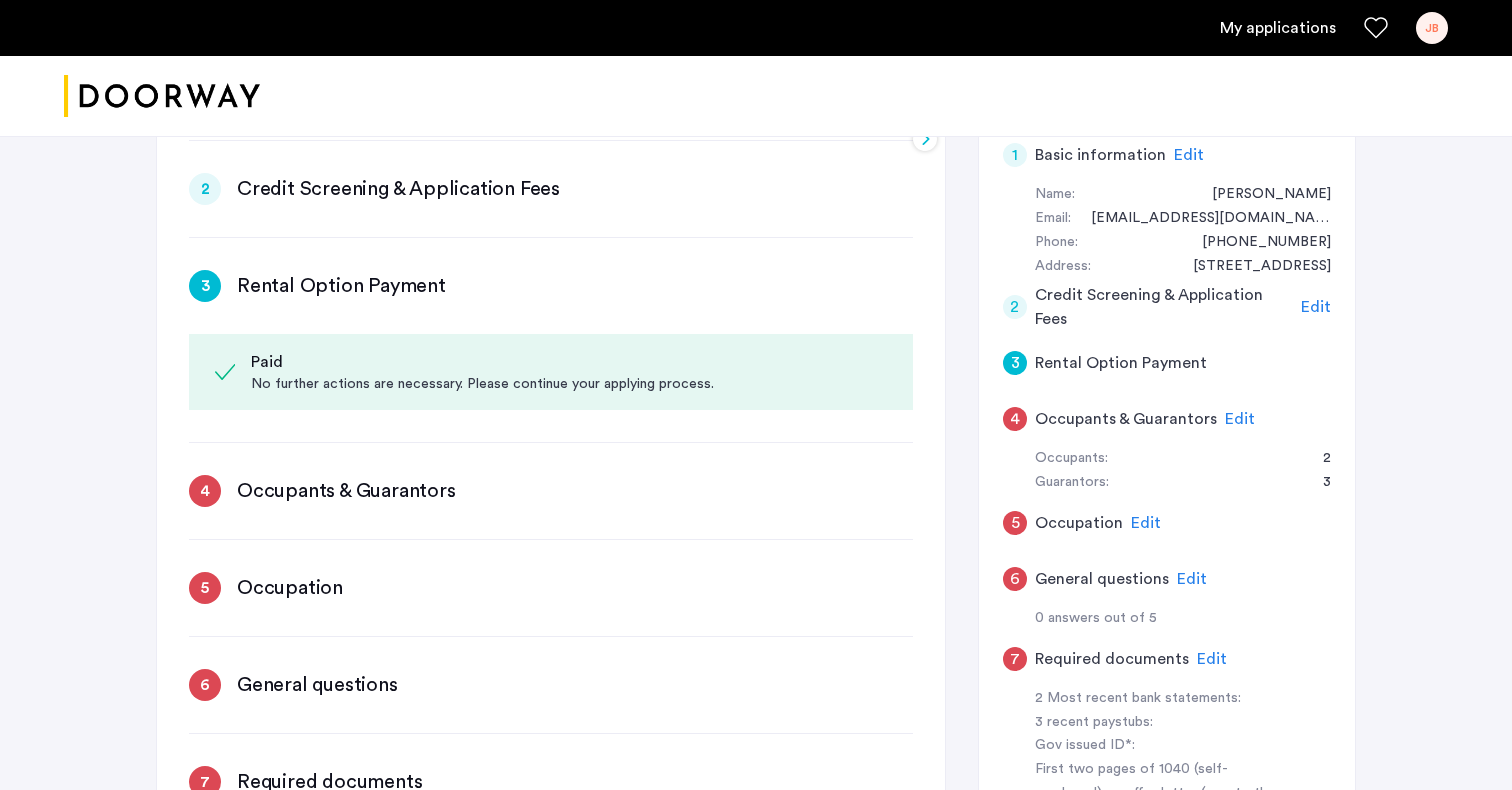 scroll, scrollTop: 432, scrollLeft: 0, axis: vertical 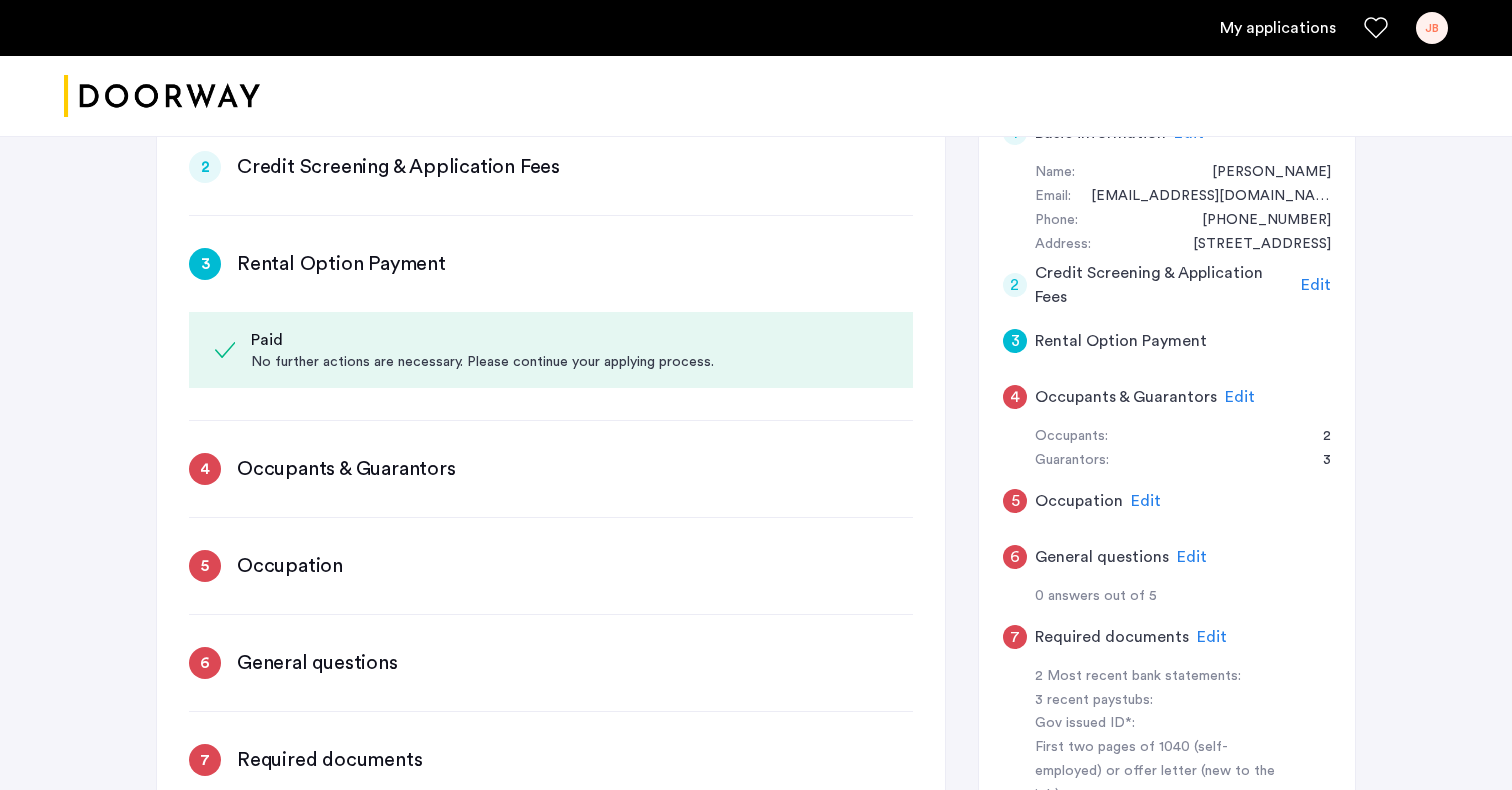 click on "Edit" 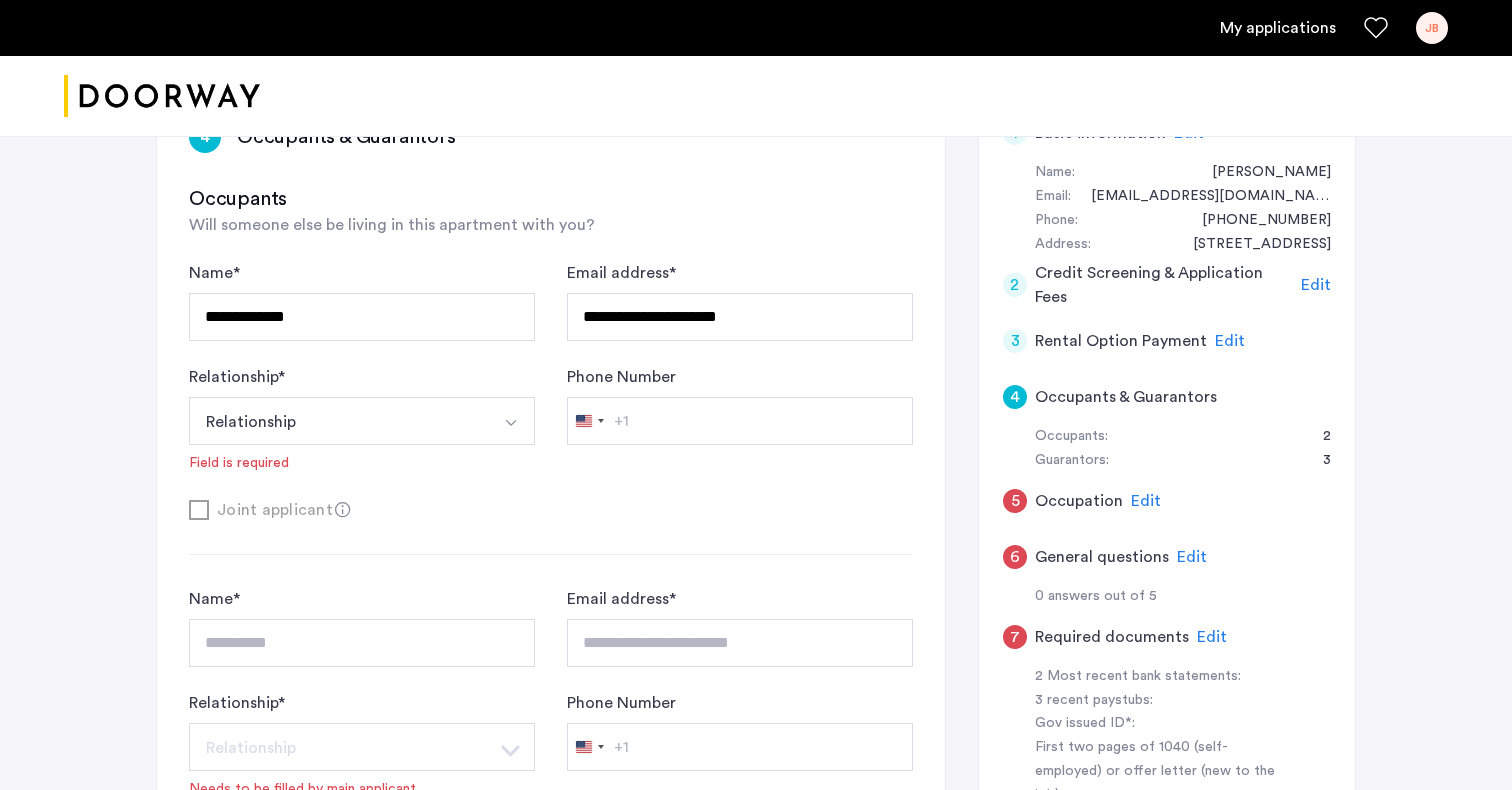 scroll, scrollTop: 1021, scrollLeft: 0, axis: vertical 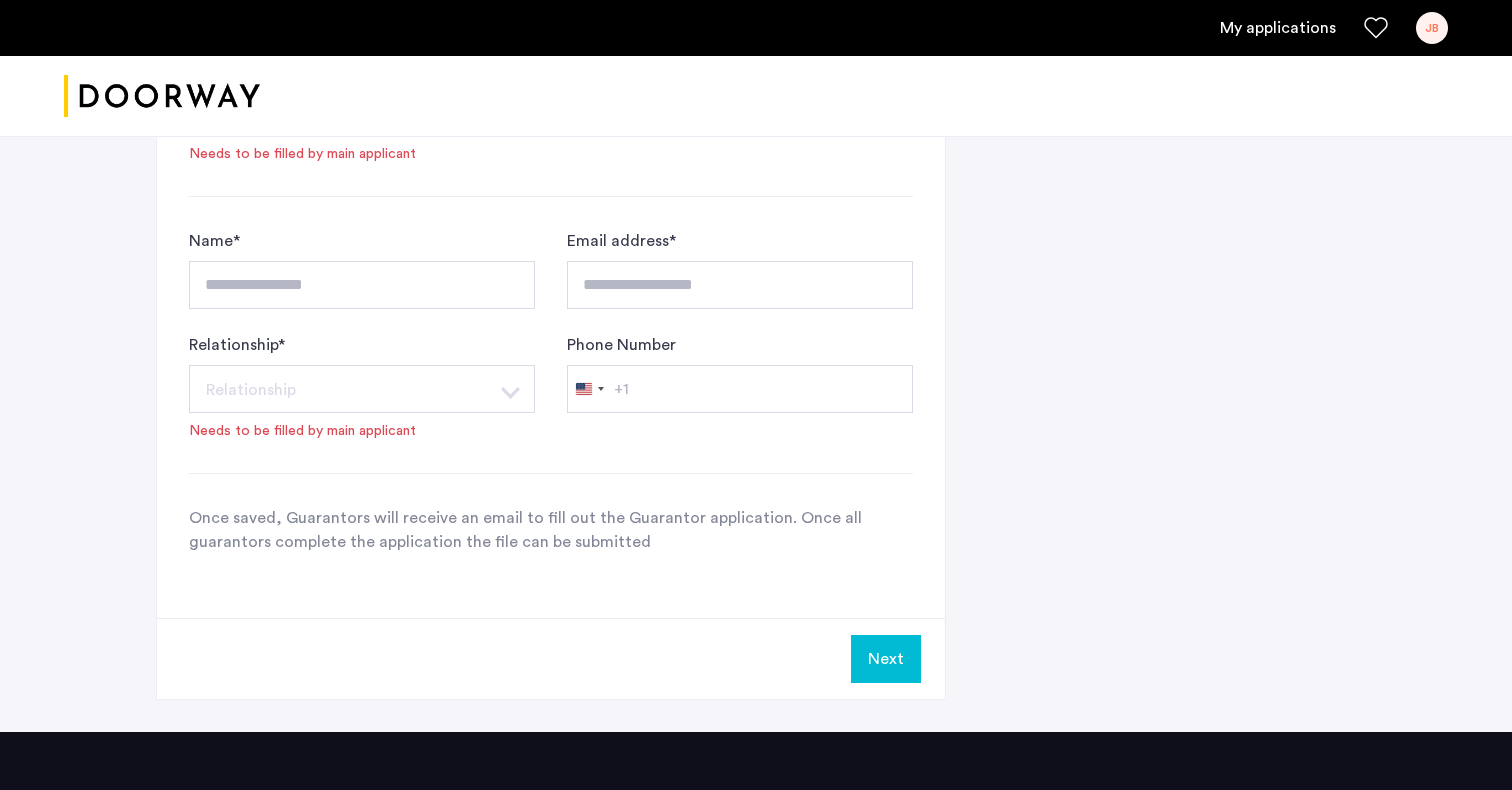 click on "Next" 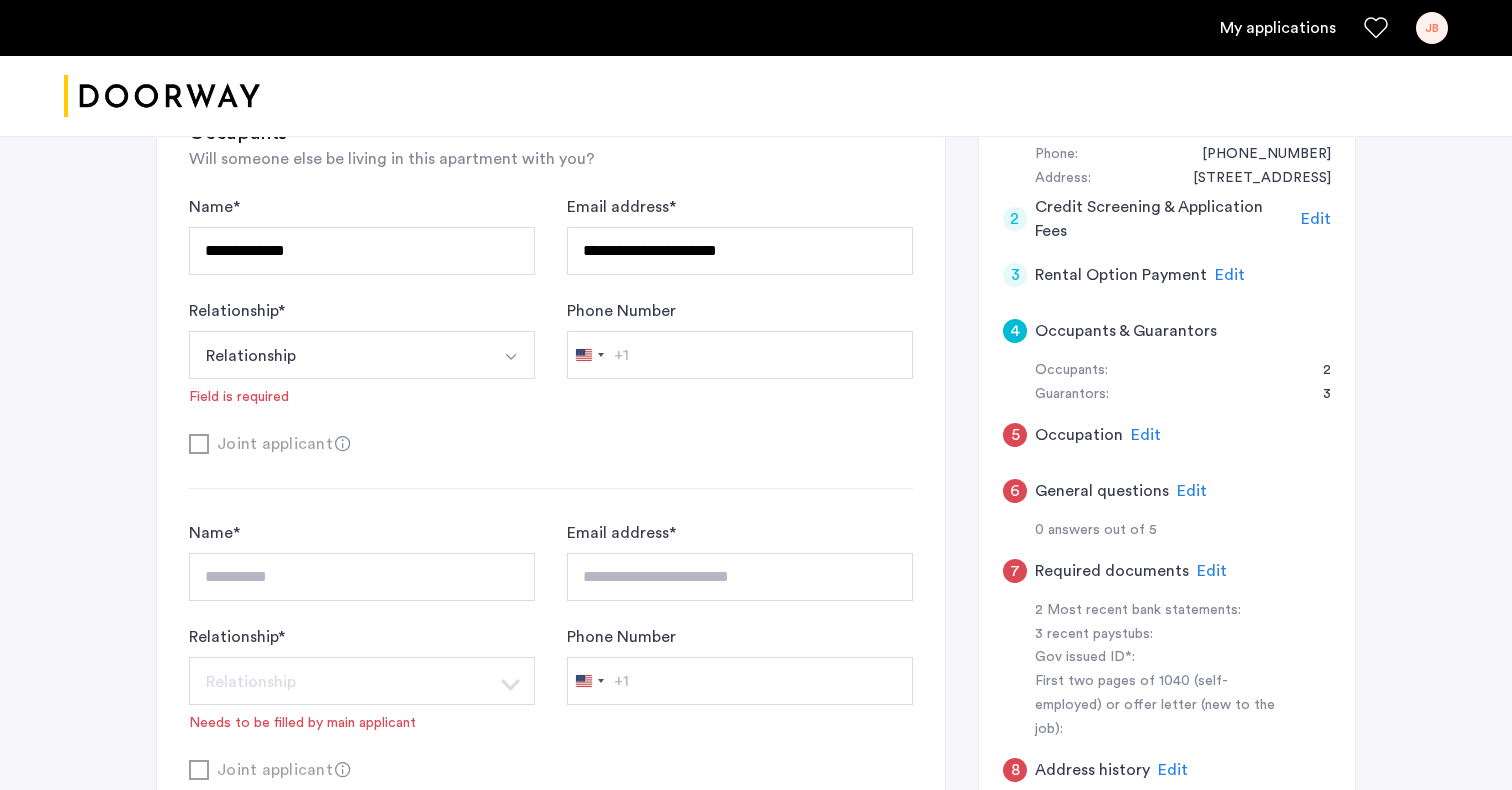 scroll, scrollTop: 496, scrollLeft: 0, axis: vertical 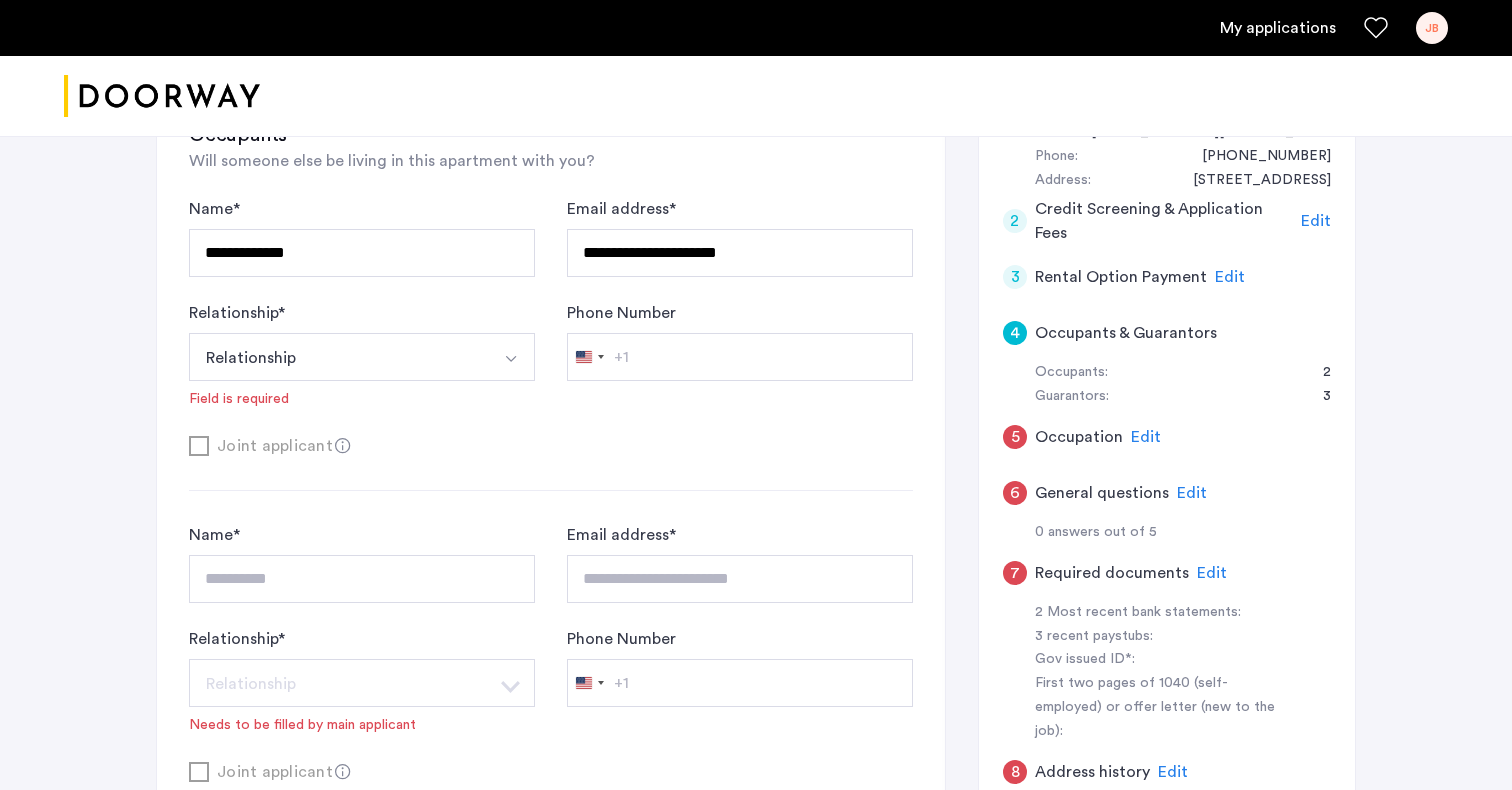 click on "Edit" 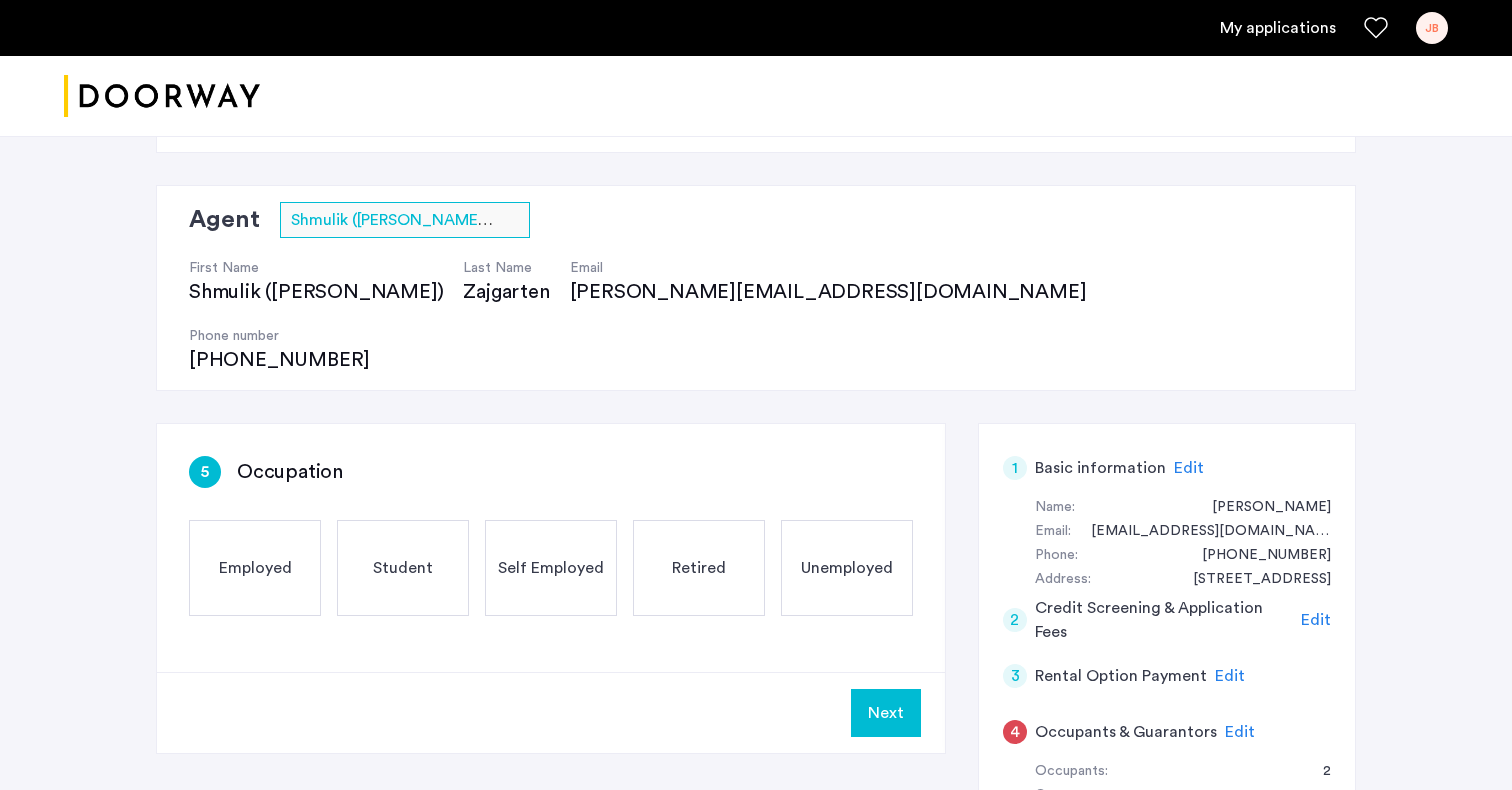 scroll, scrollTop: 63, scrollLeft: 0, axis: vertical 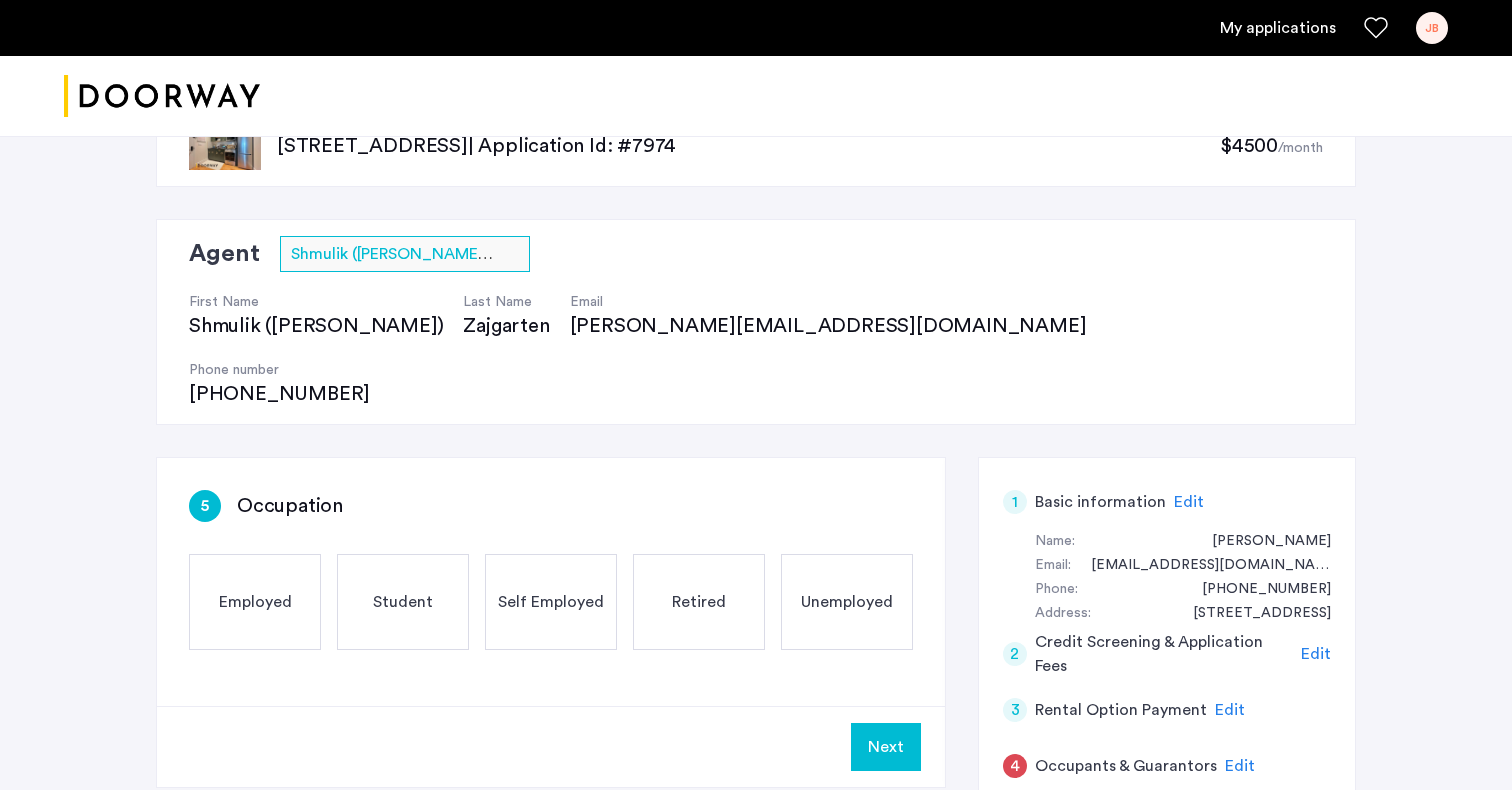 click on "Student" 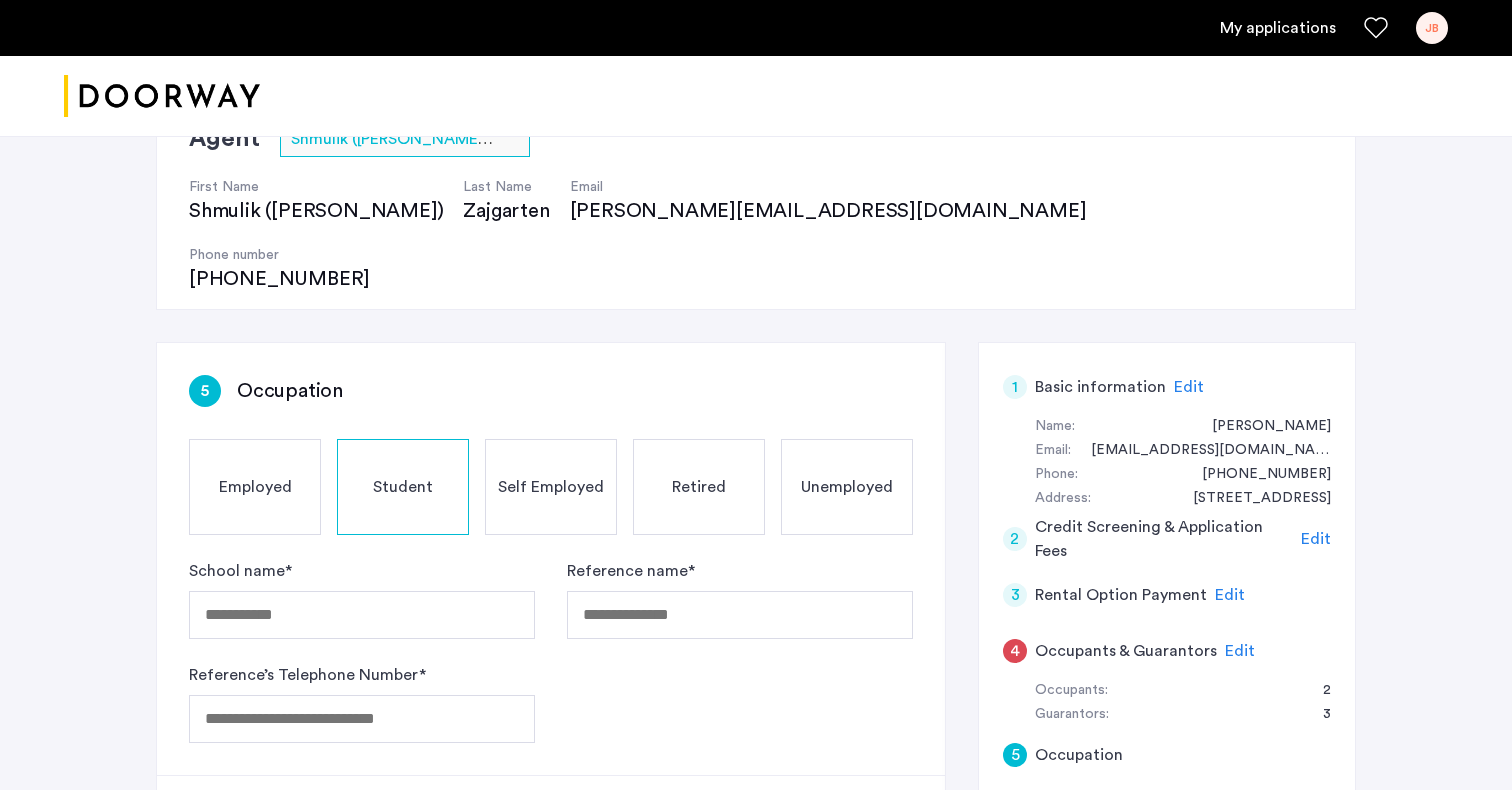 scroll, scrollTop: 183, scrollLeft: 0, axis: vertical 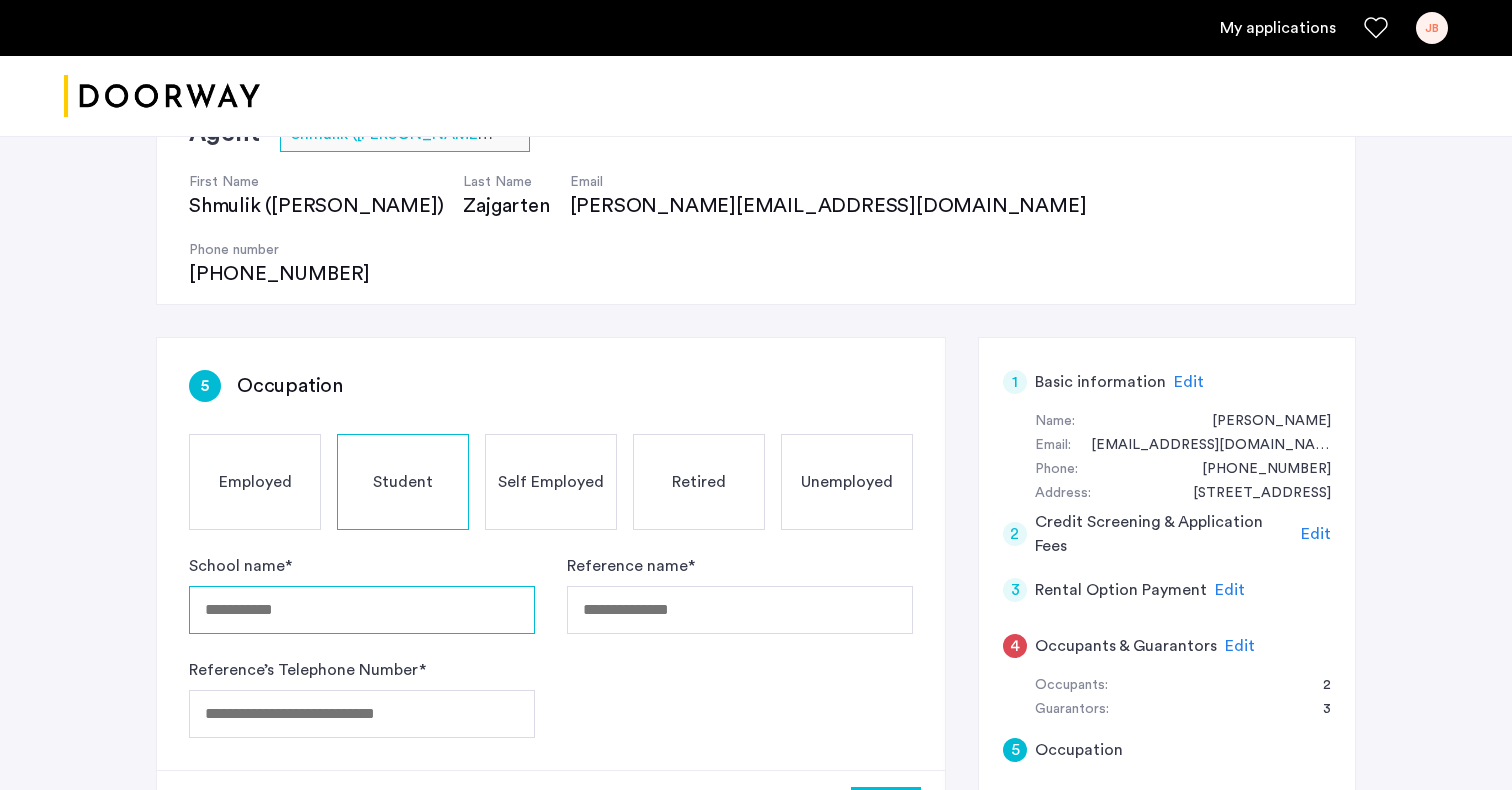 click on "School name  *" at bounding box center [362, 610] 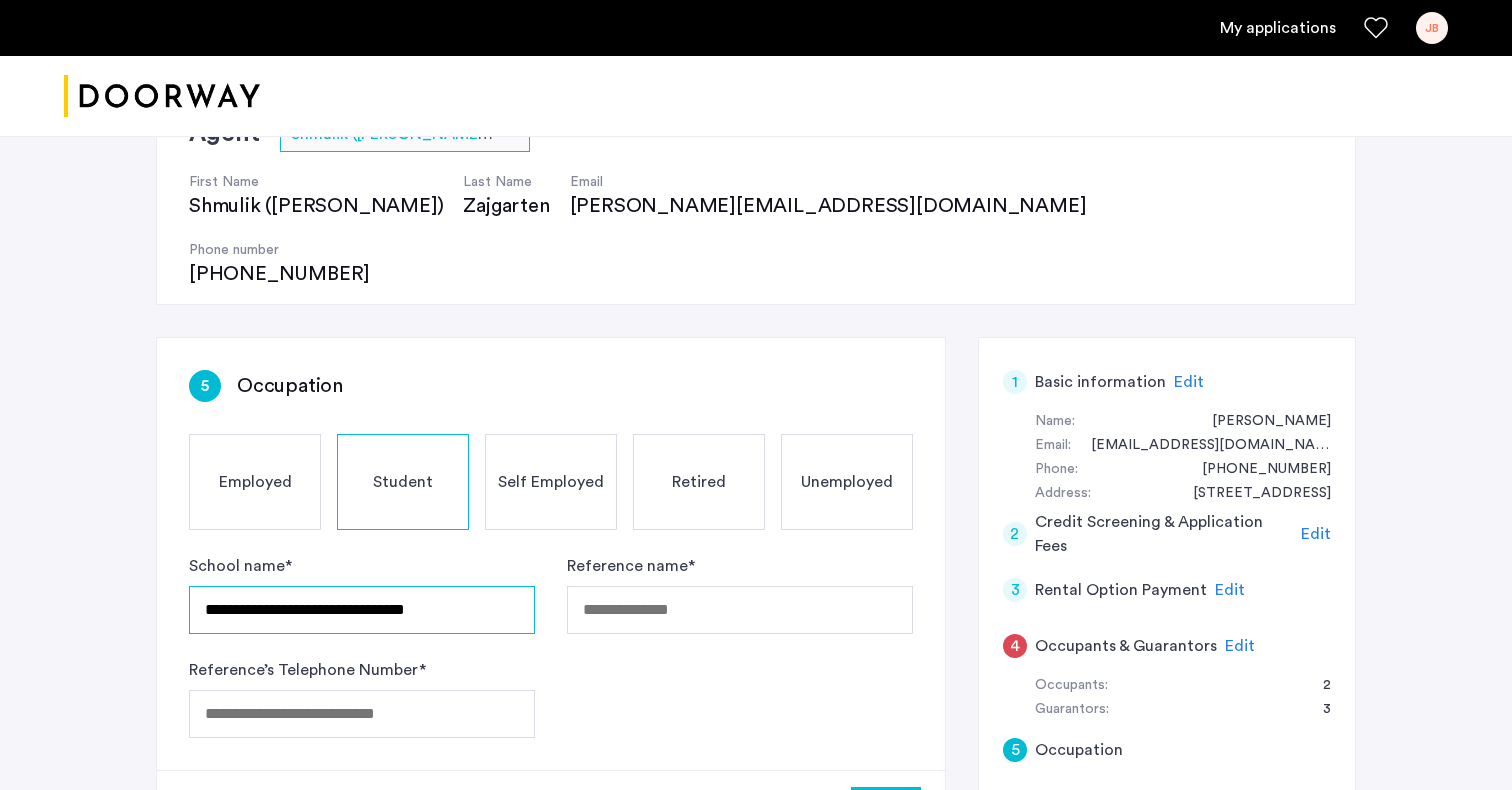 type on "**********" 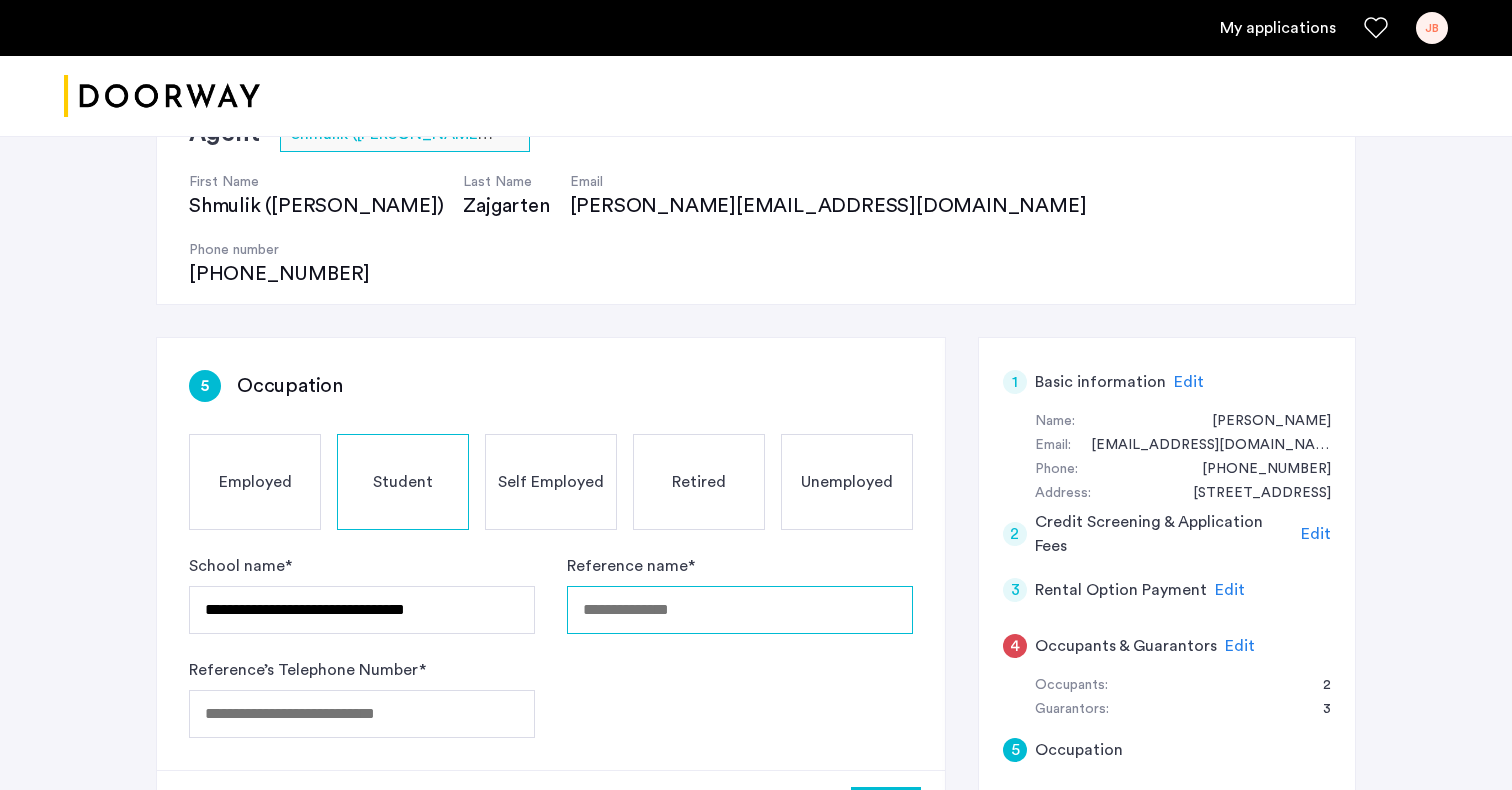 click on "Reference name  *" at bounding box center (740, 610) 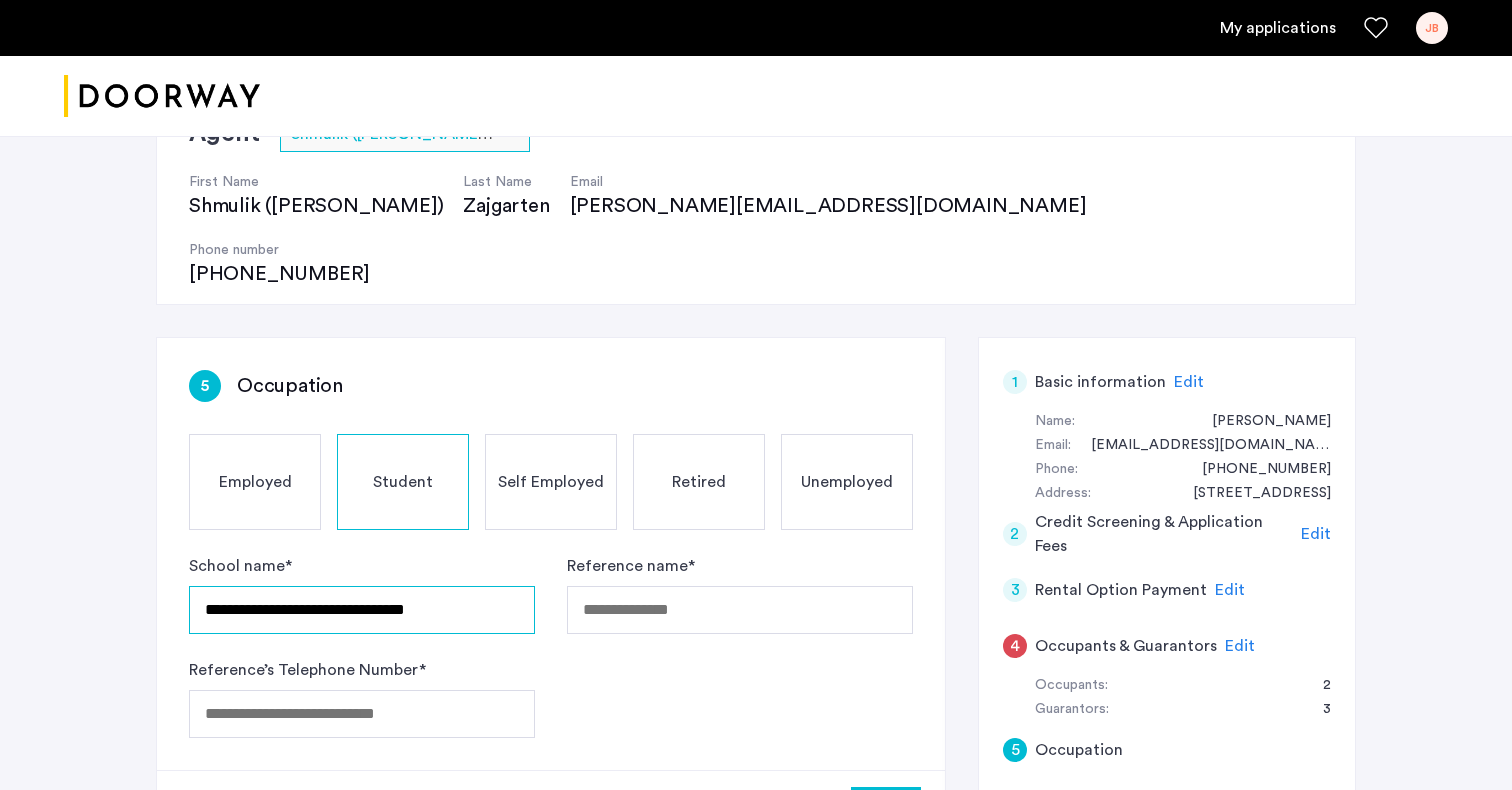 click on "**********" at bounding box center [362, 610] 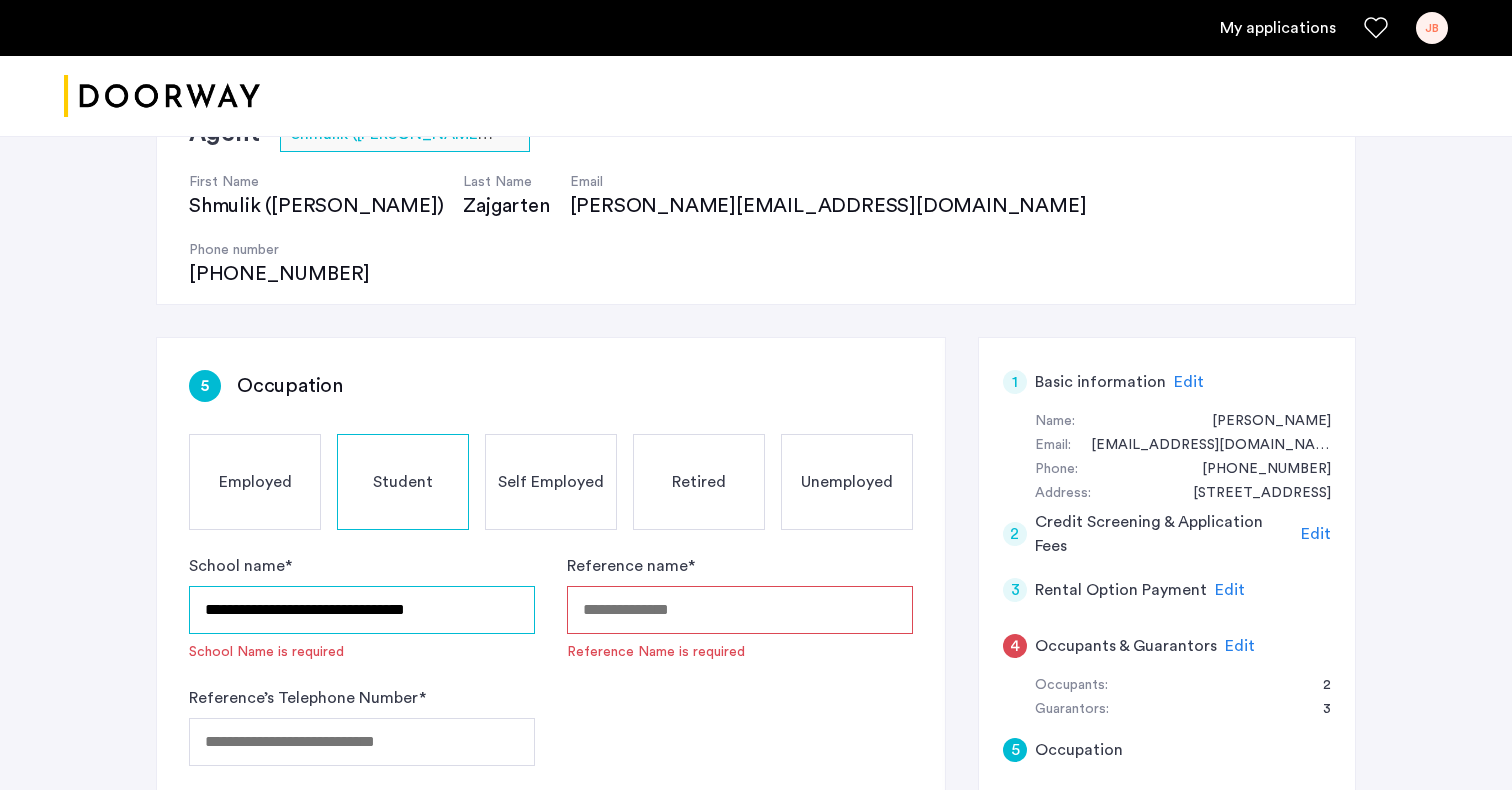 click on "**********" at bounding box center (362, 610) 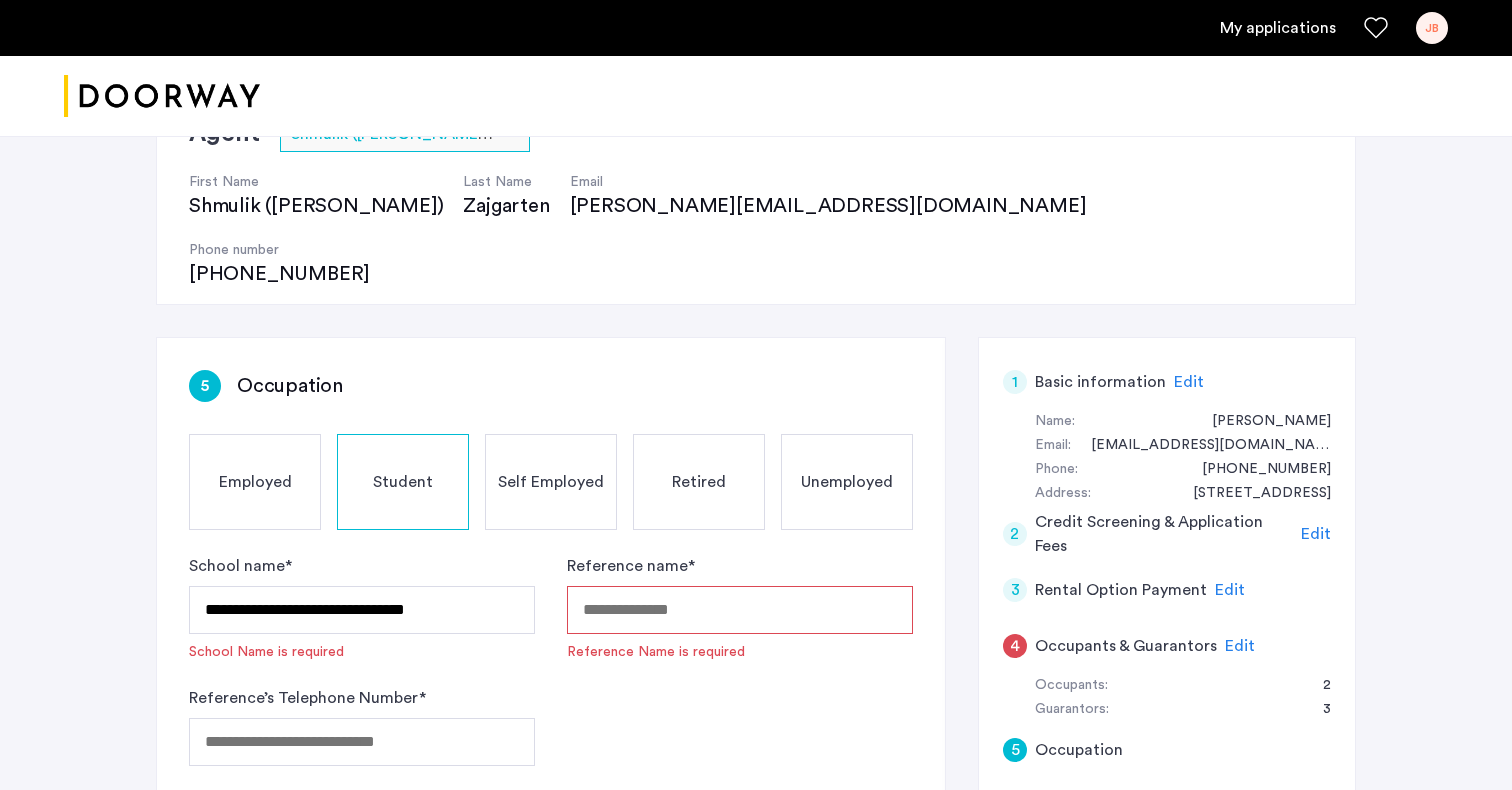 click on "Employed" 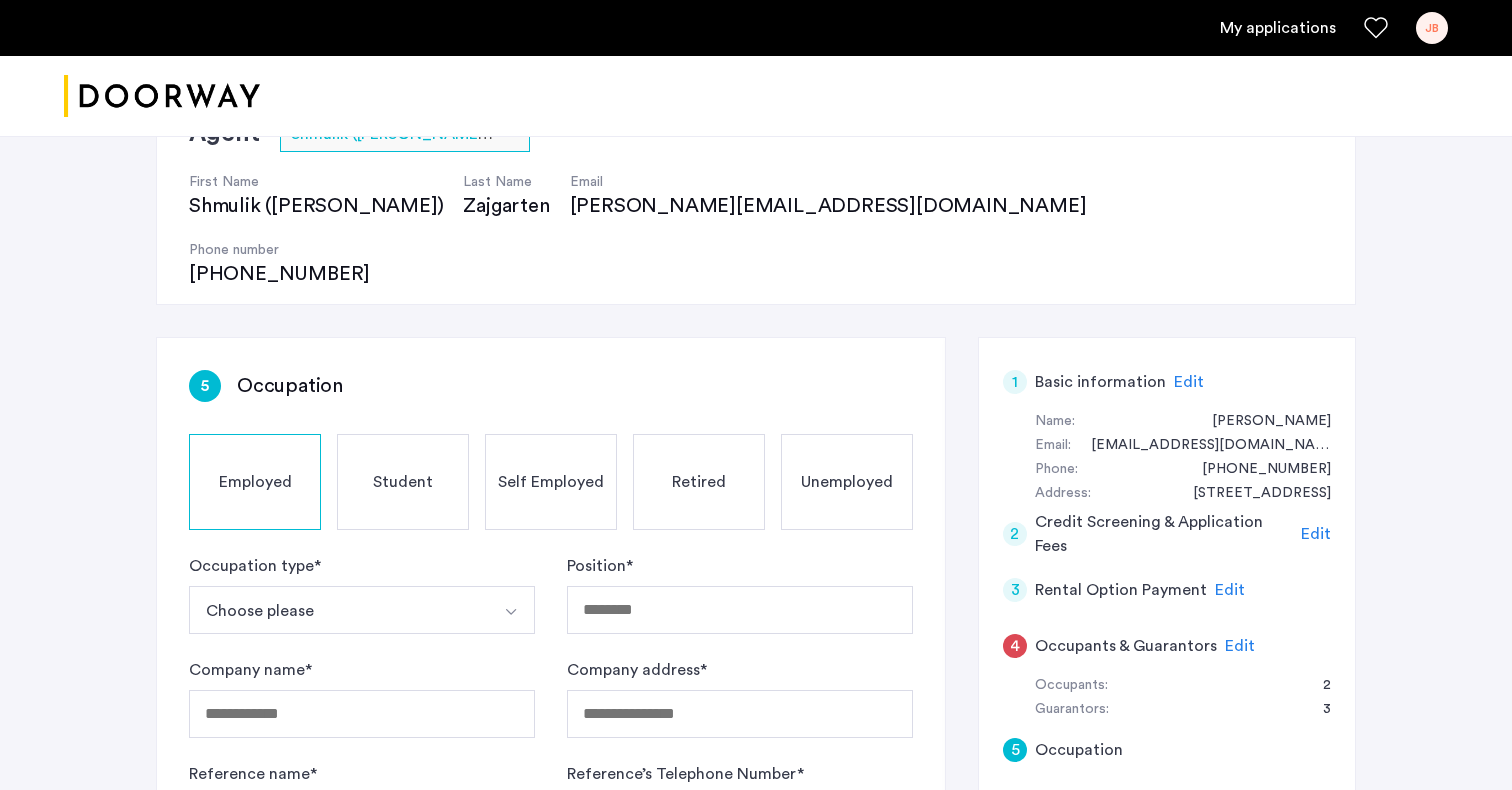 click on "Choose please" at bounding box center (338, 610) 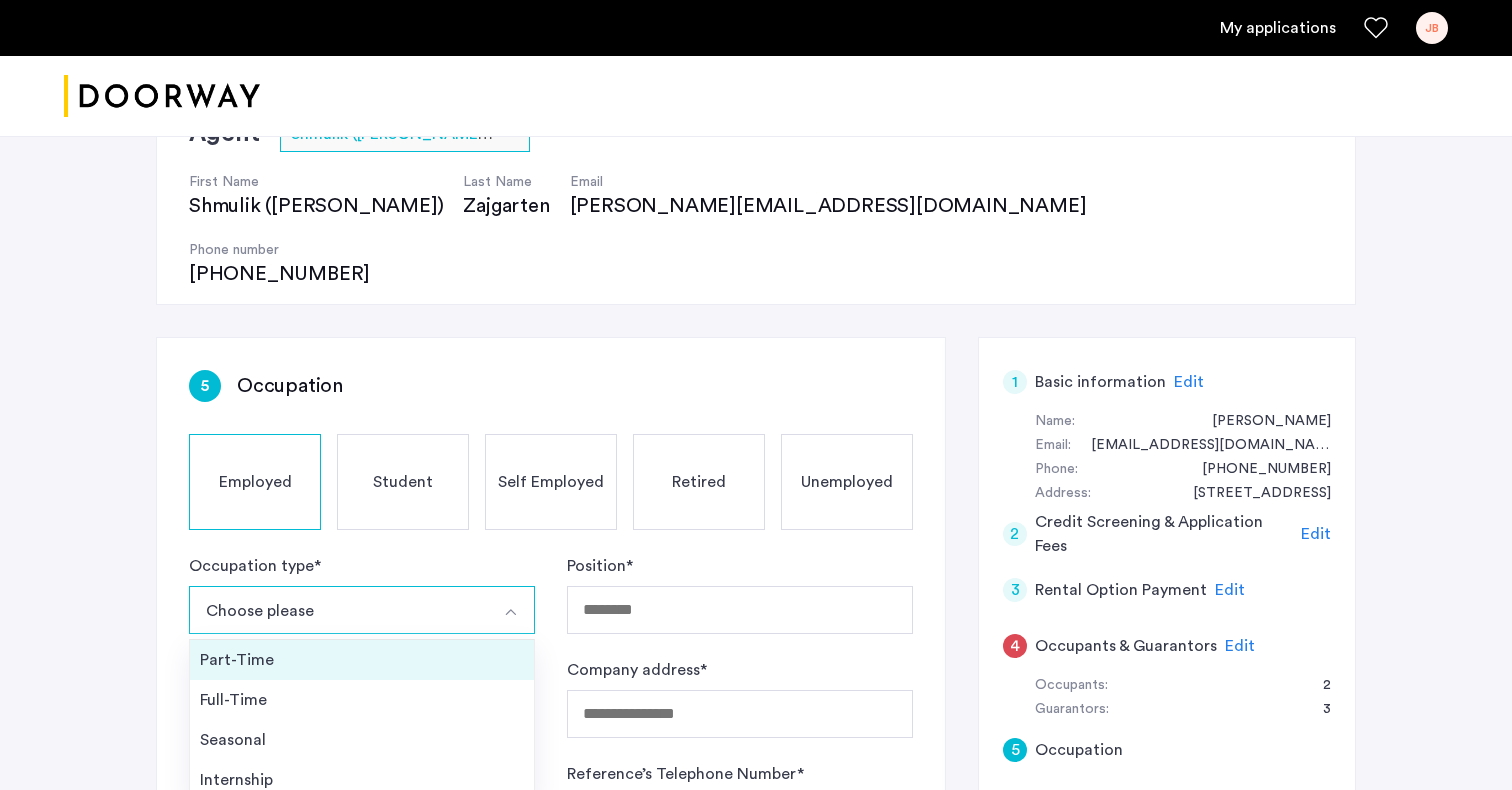 click on "Part-Time" at bounding box center [362, 660] 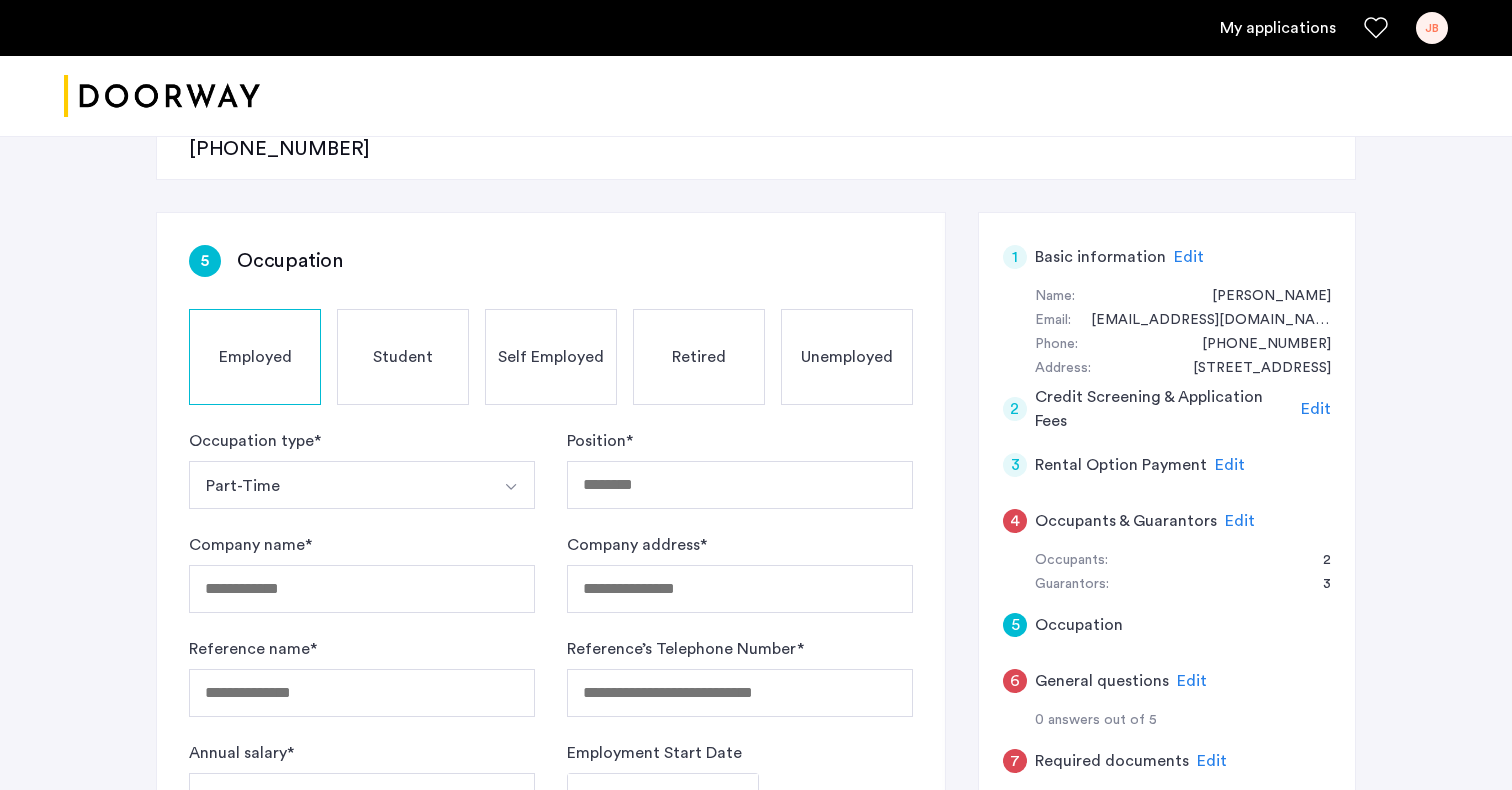 scroll, scrollTop: 317, scrollLeft: 0, axis: vertical 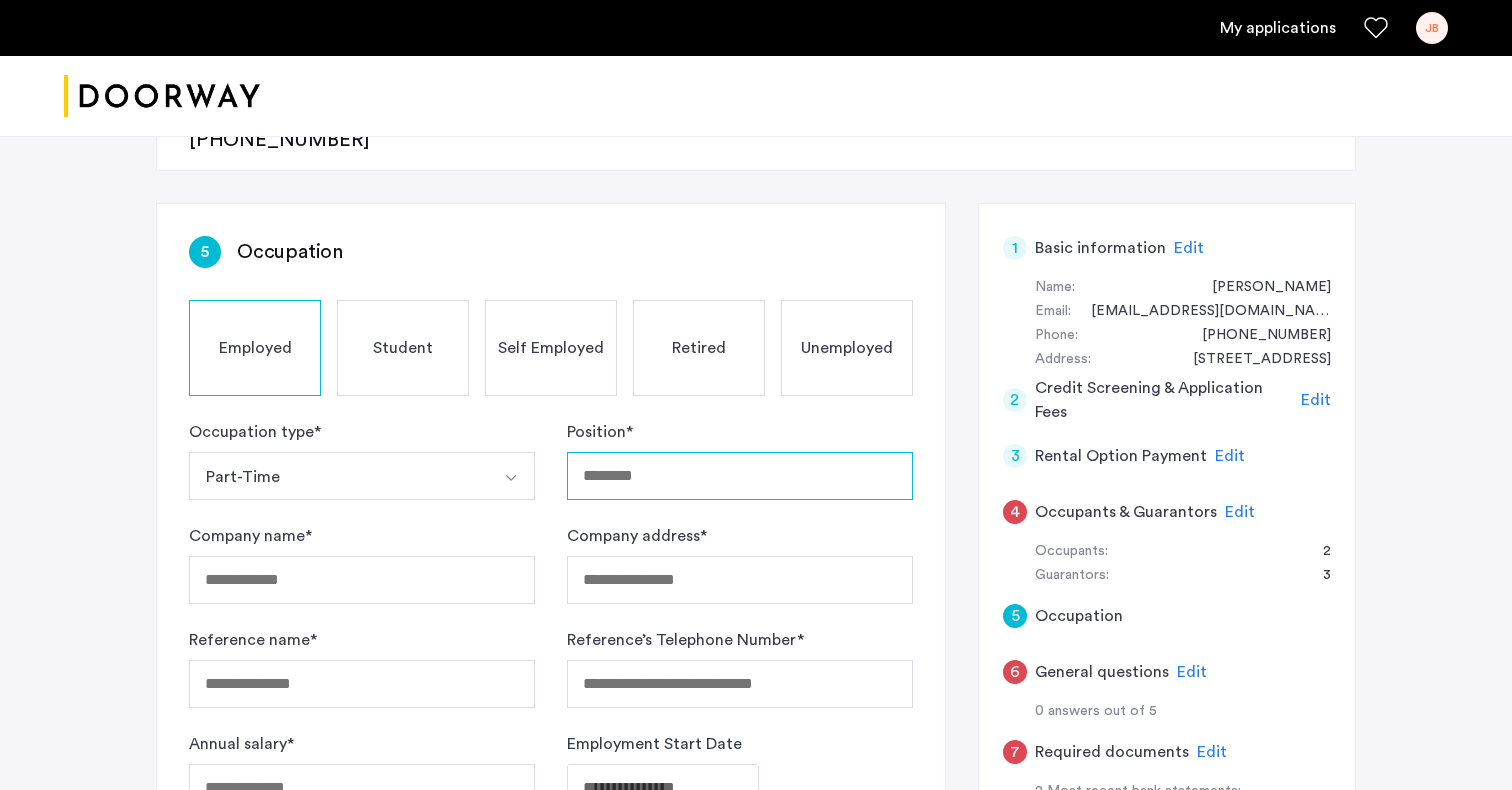 click on "Position  *" at bounding box center (740, 476) 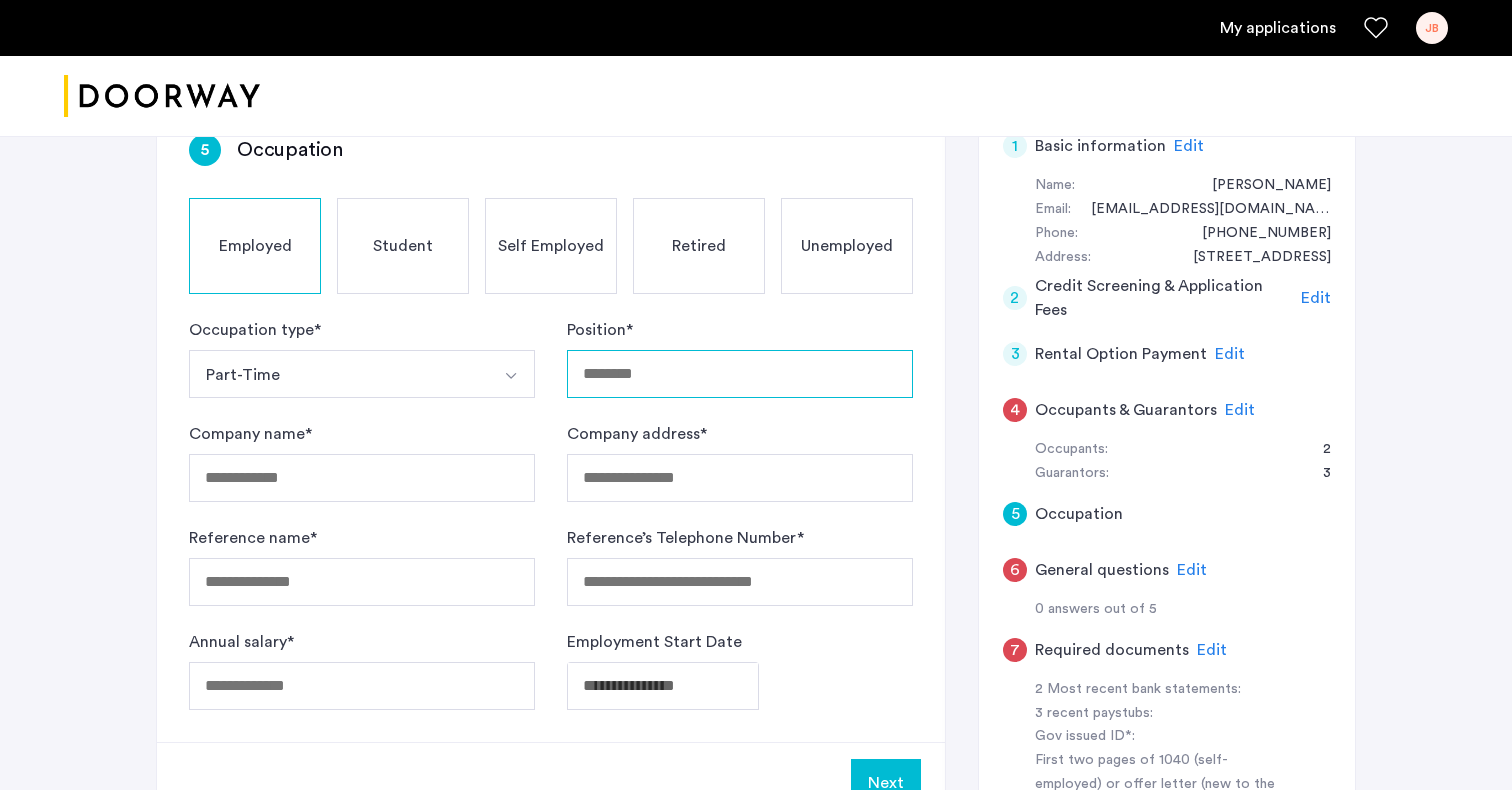 scroll, scrollTop: 417, scrollLeft: 0, axis: vertical 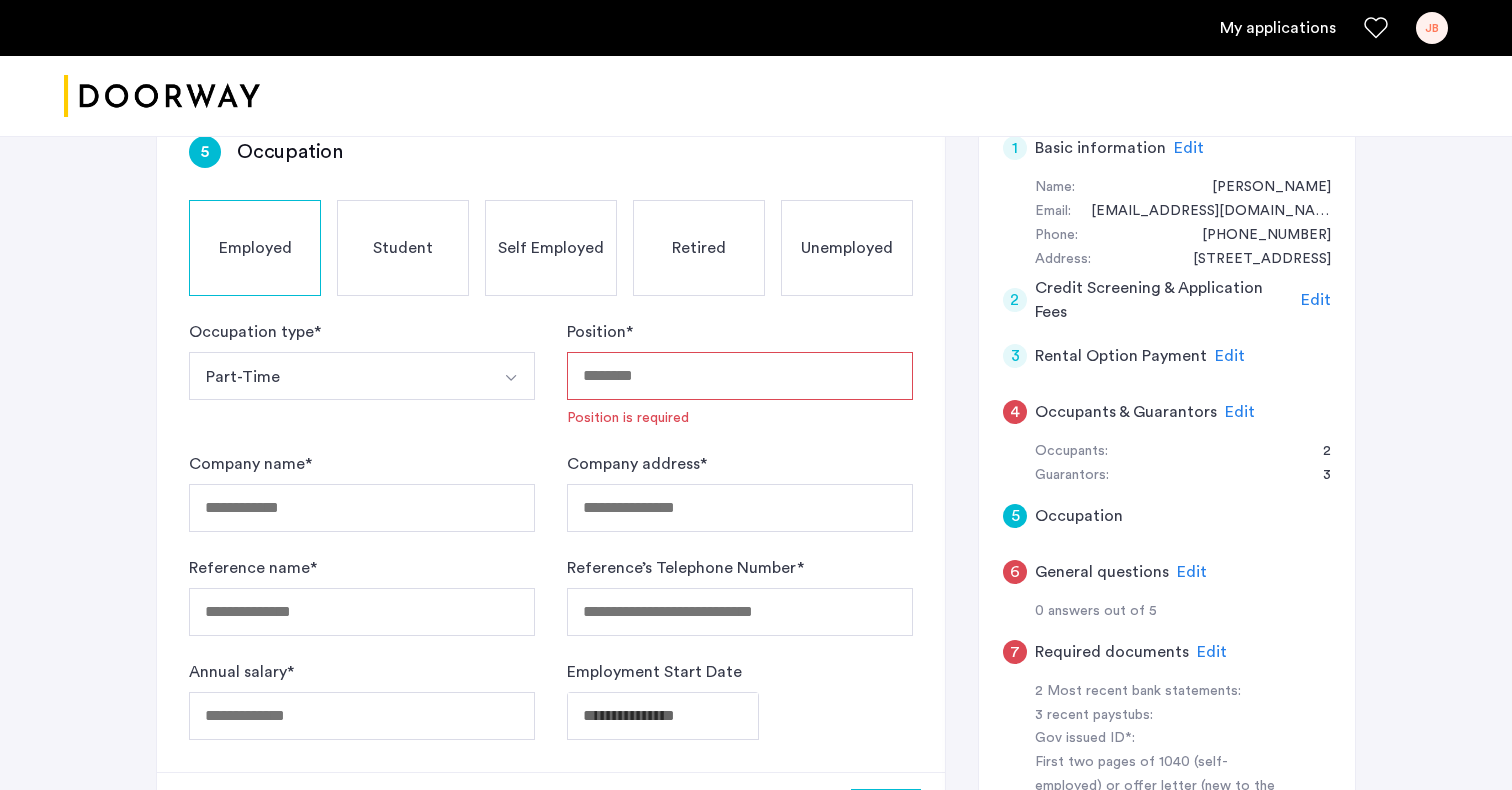 click on "Student" 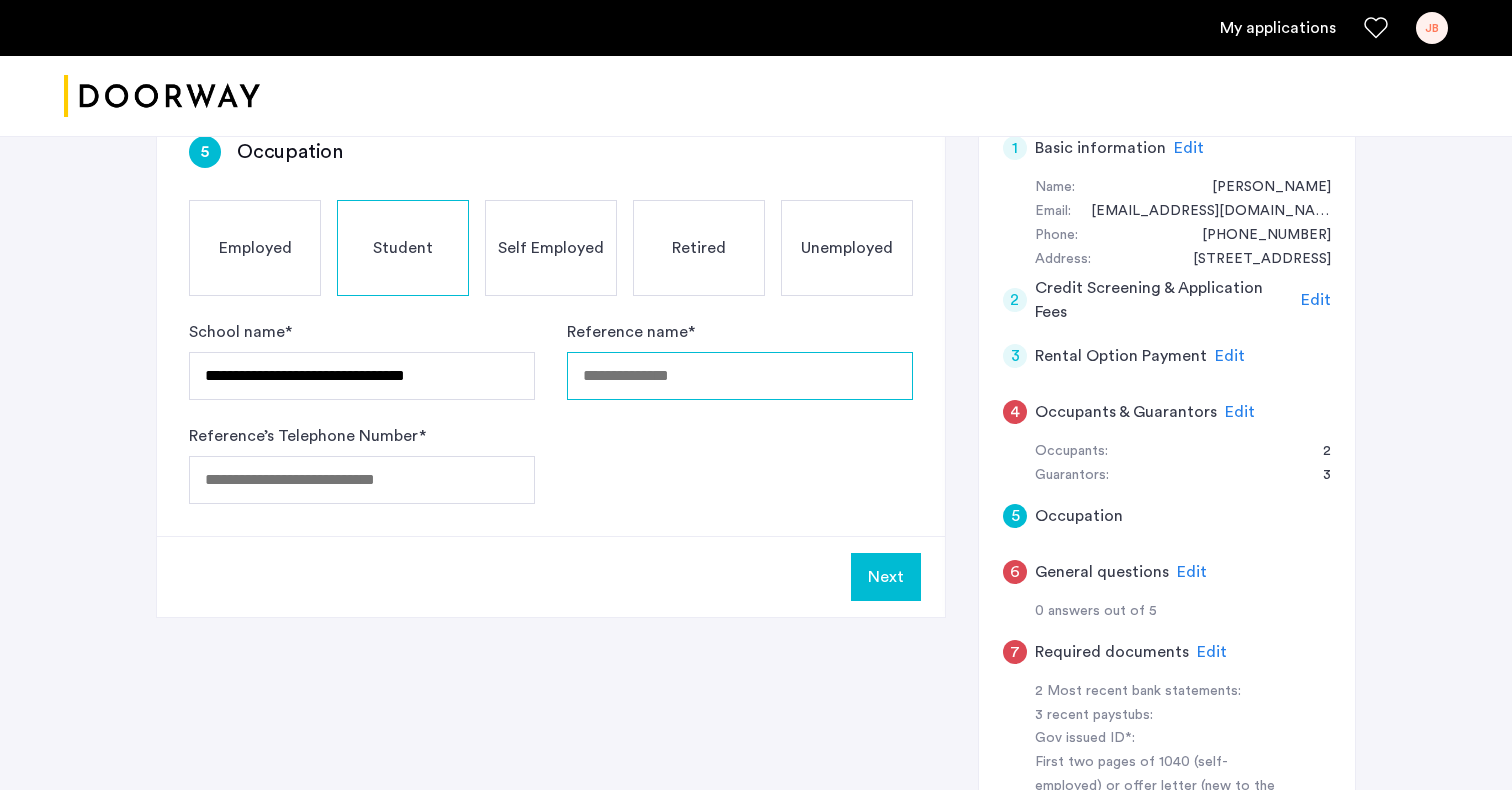 click on "Reference name  *" at bounding box center [740, 376] 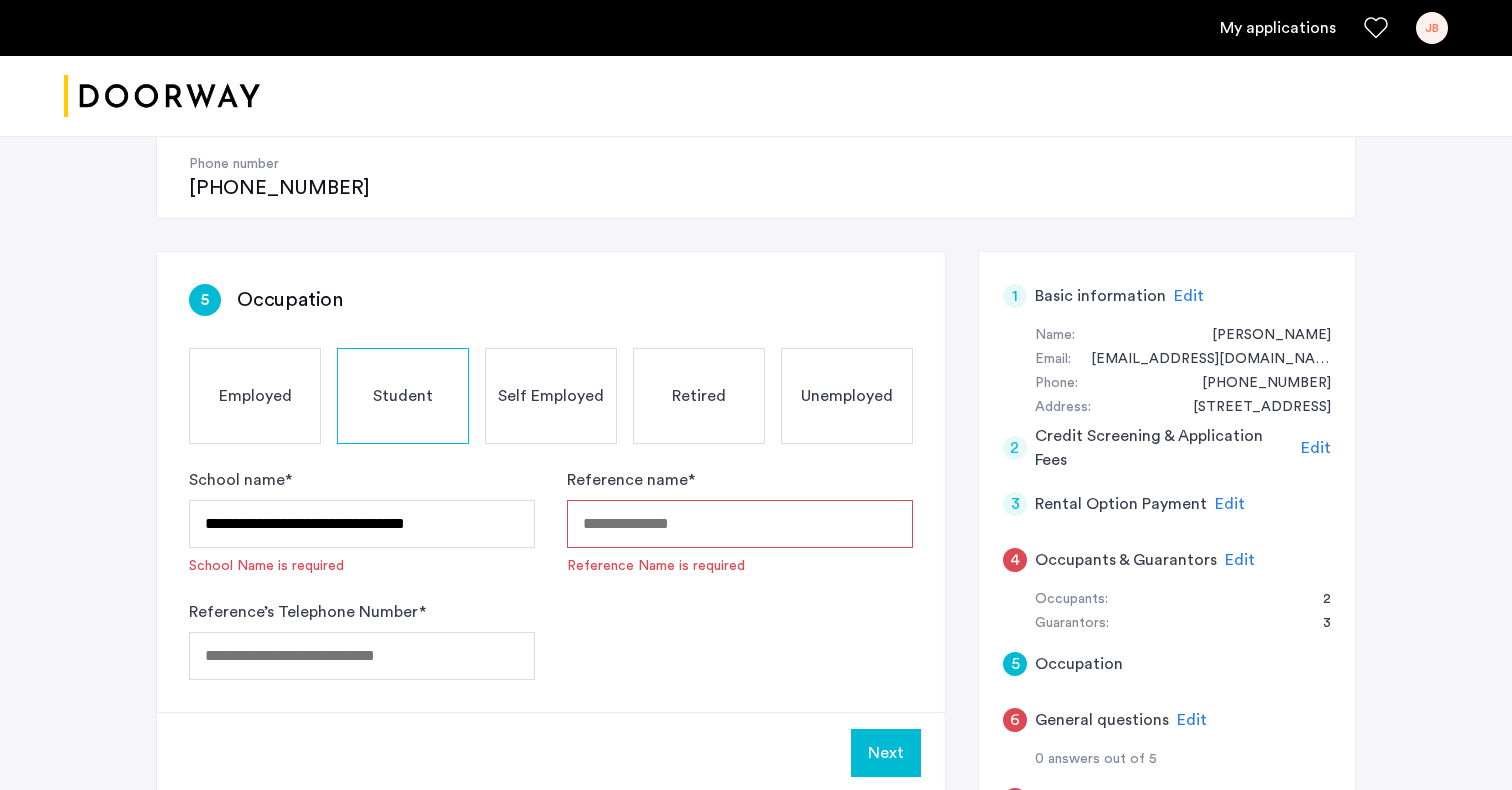 scroll, scrollTop: 283, scrollLeft: 0, axis: vertical 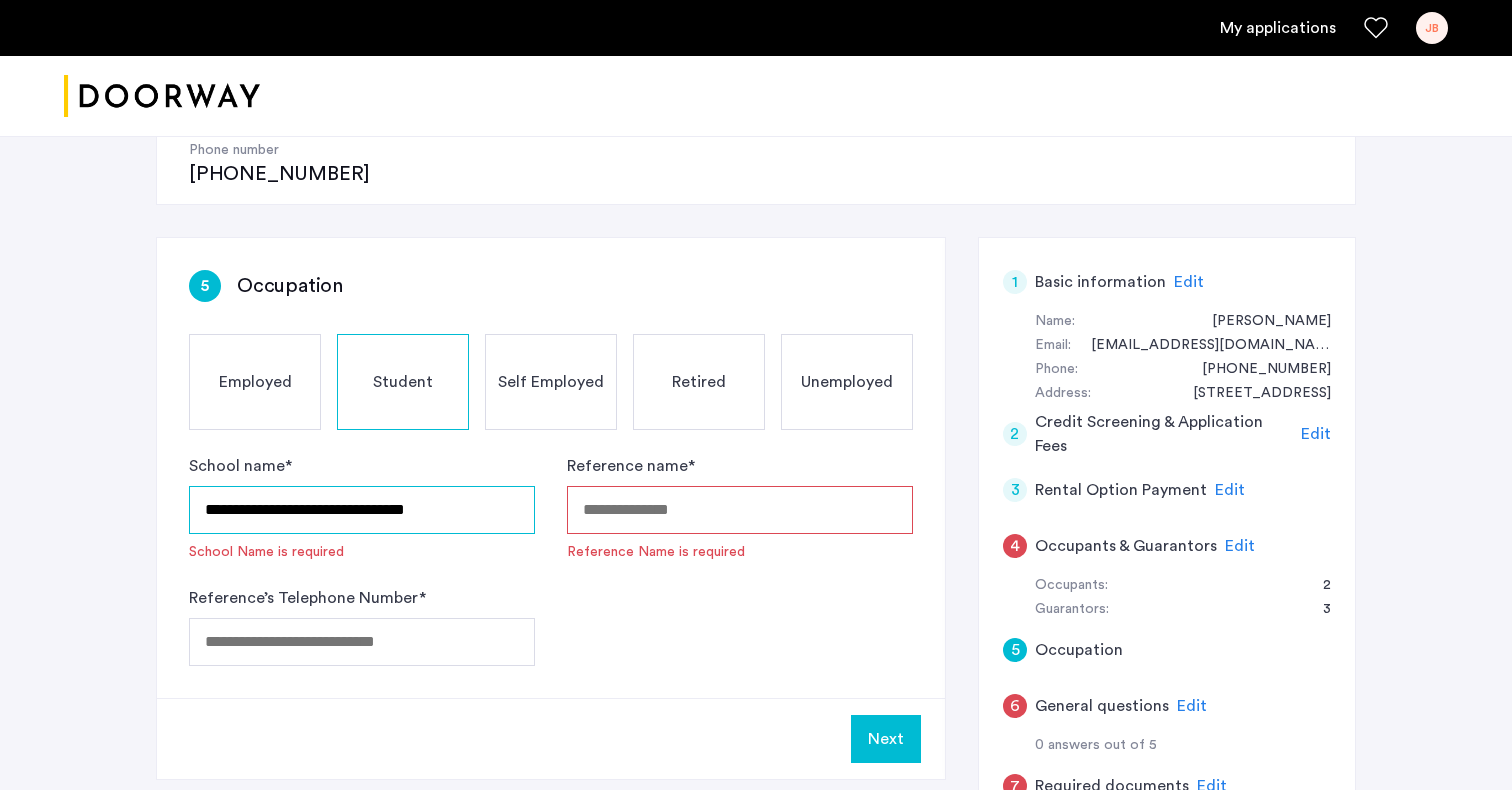 click on "**********" at bounding box center [362, 510] 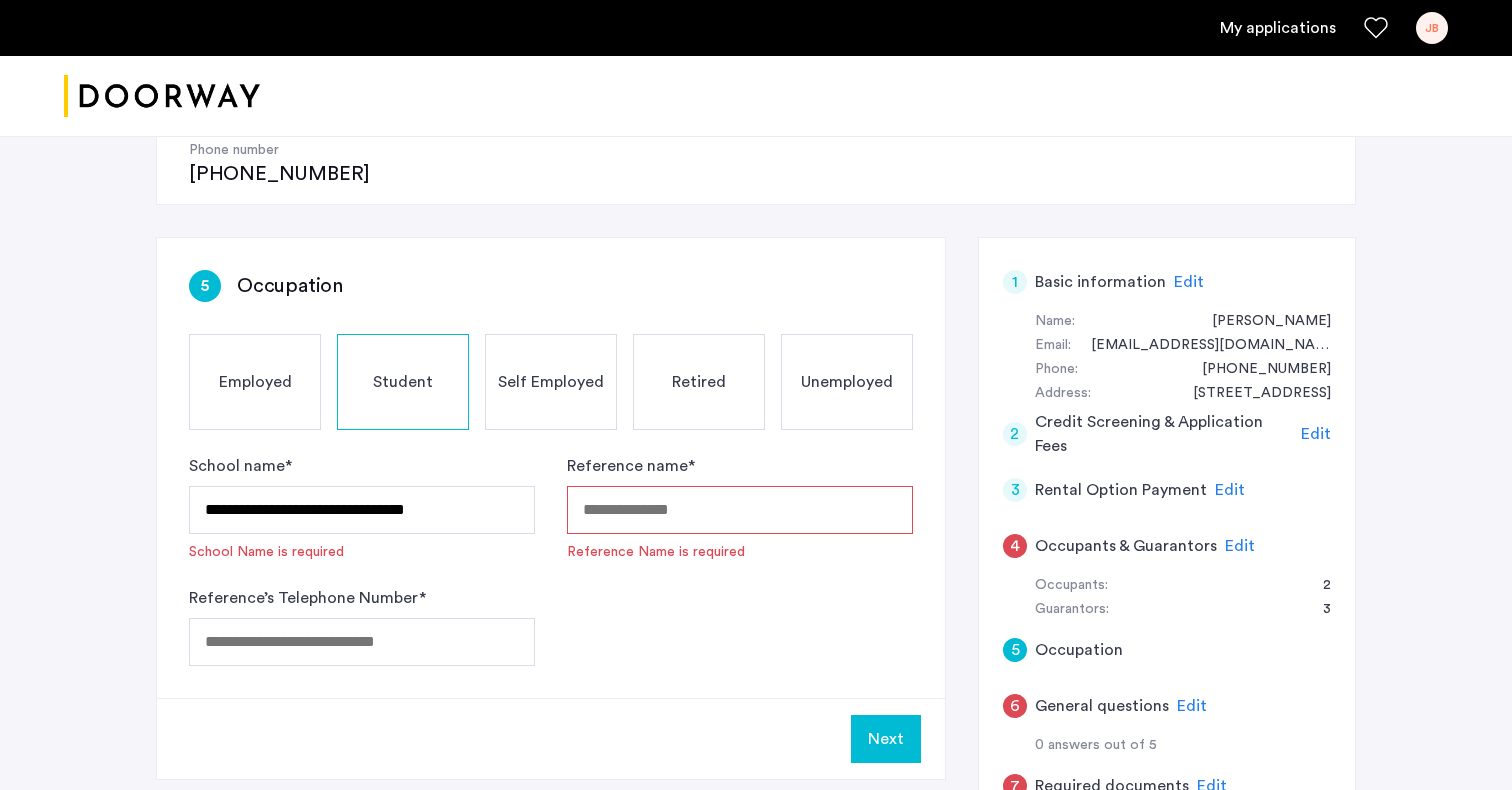 click on "Reference name  *" at bounding box center [740, 510] 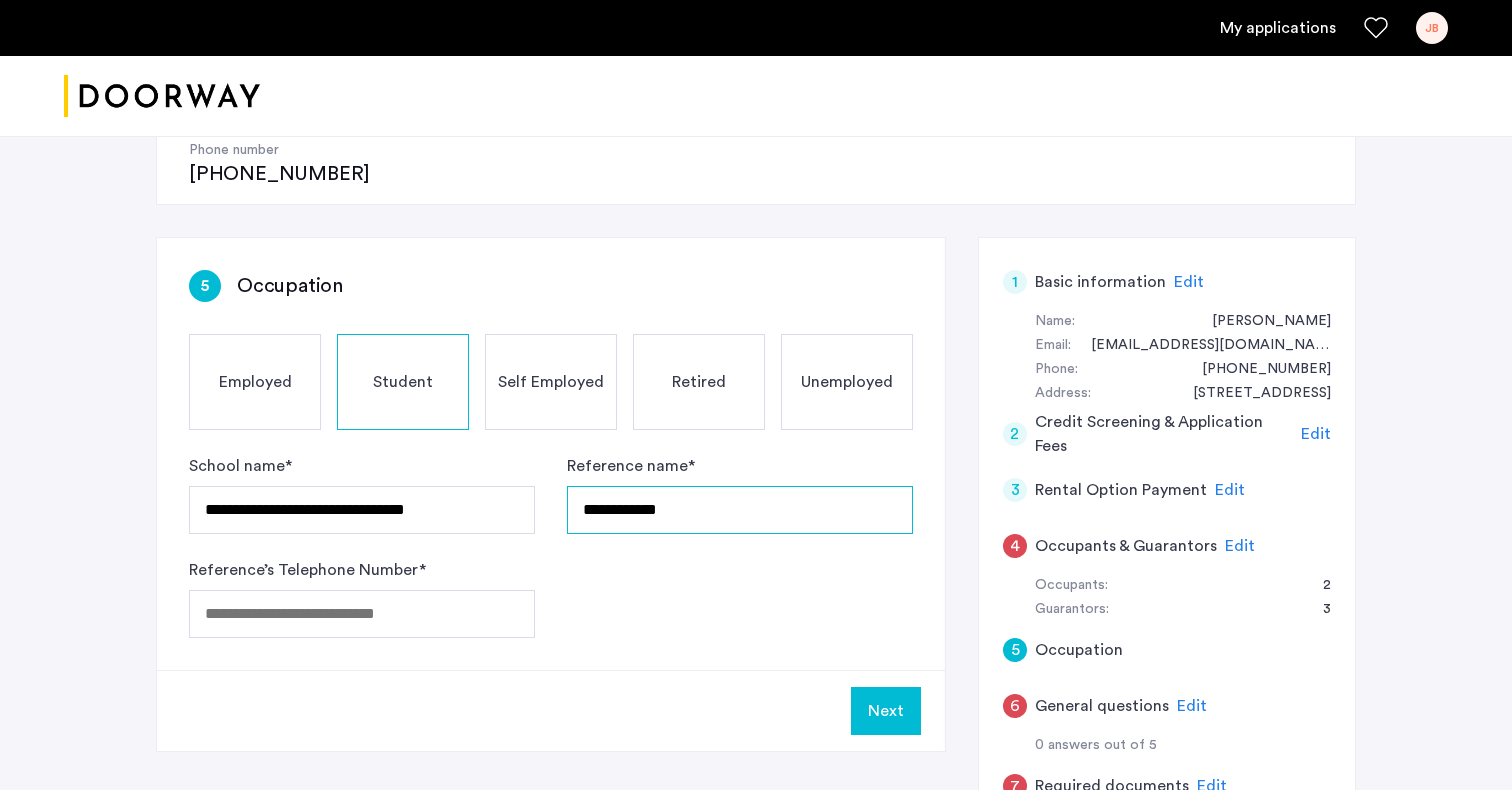 type on "**********" 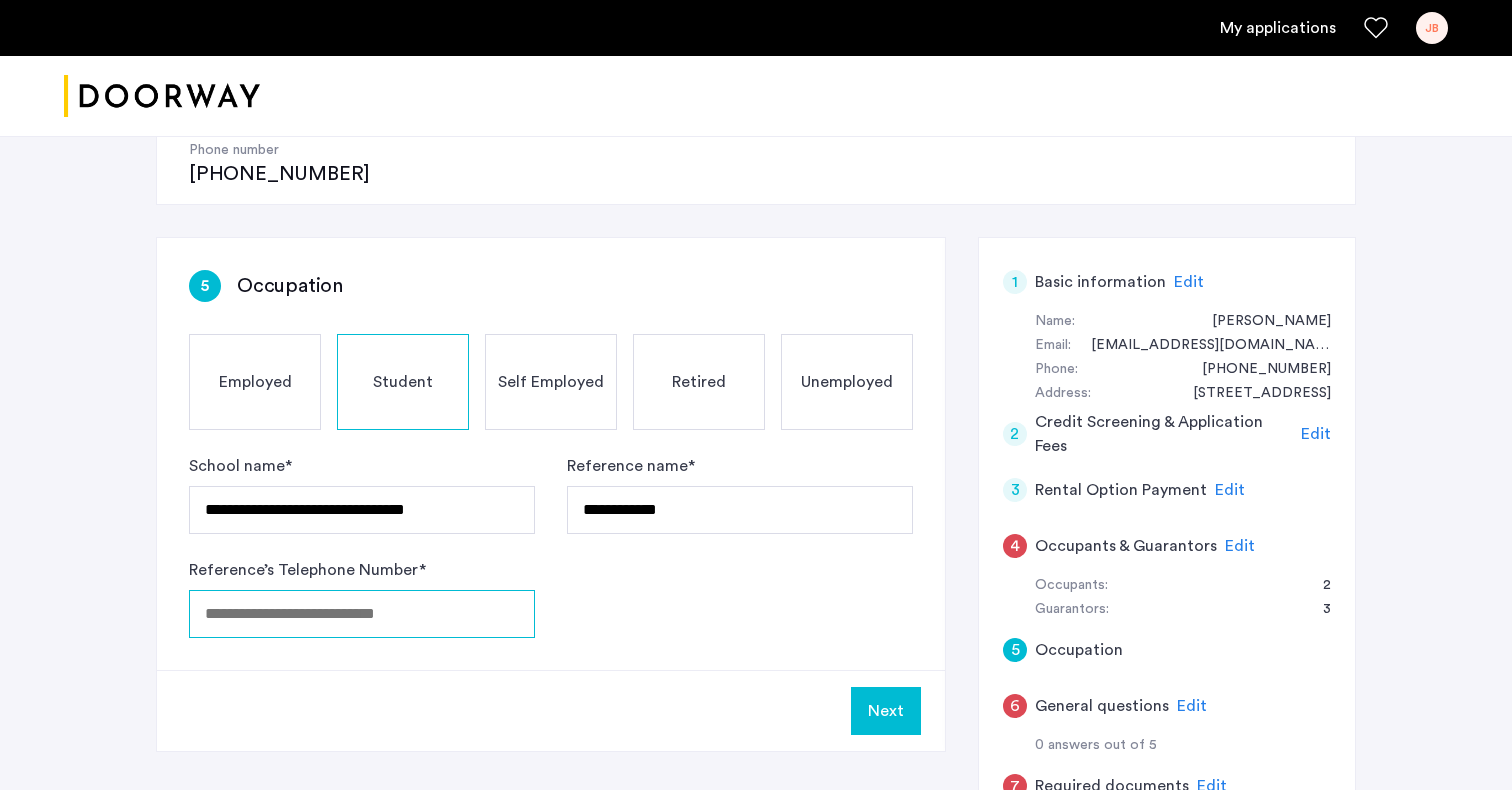 click on "Reference’s Telephone Number  *" at bounding box center (362, 614) 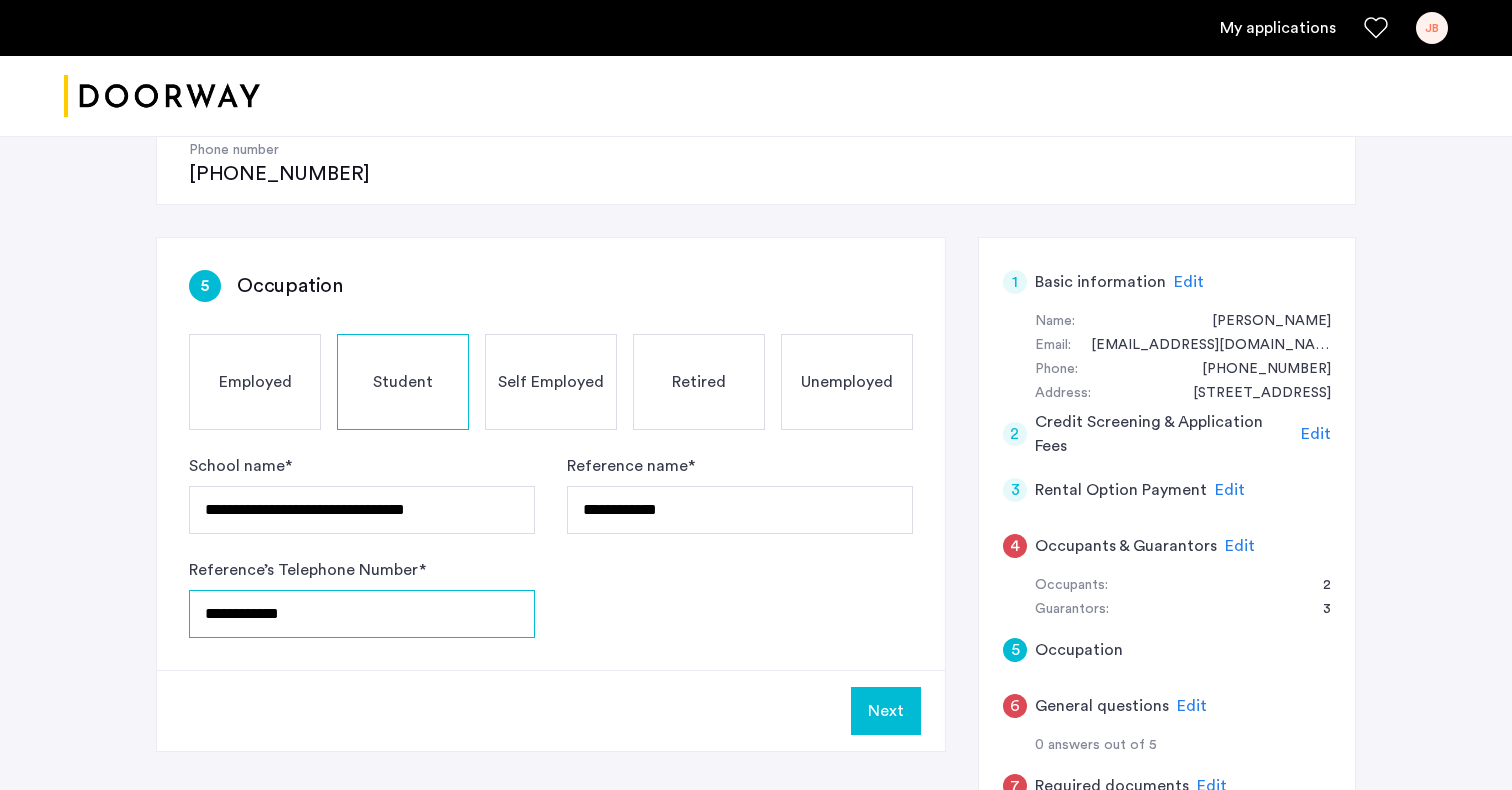 type on "**********" 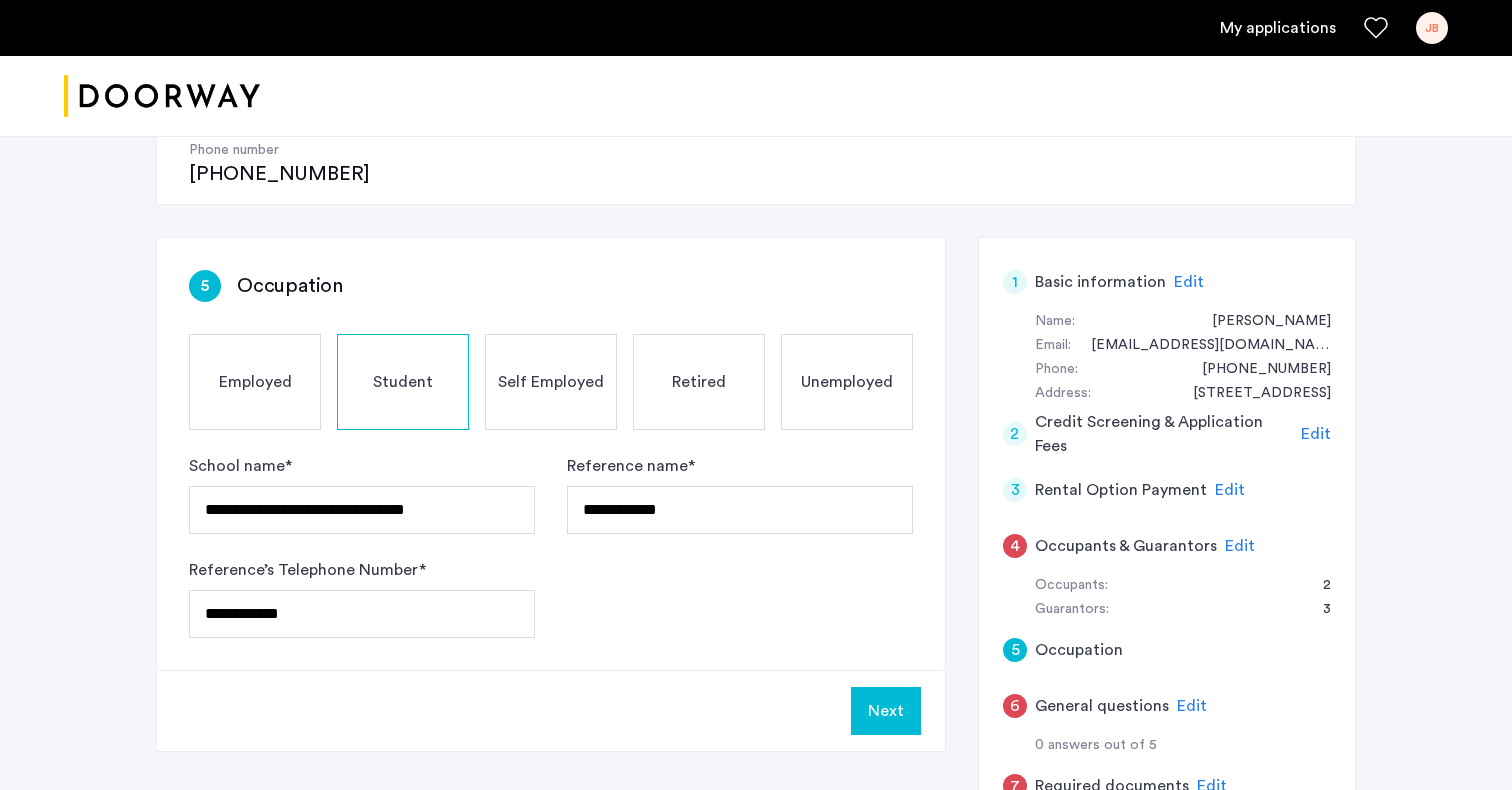 click on "Next" 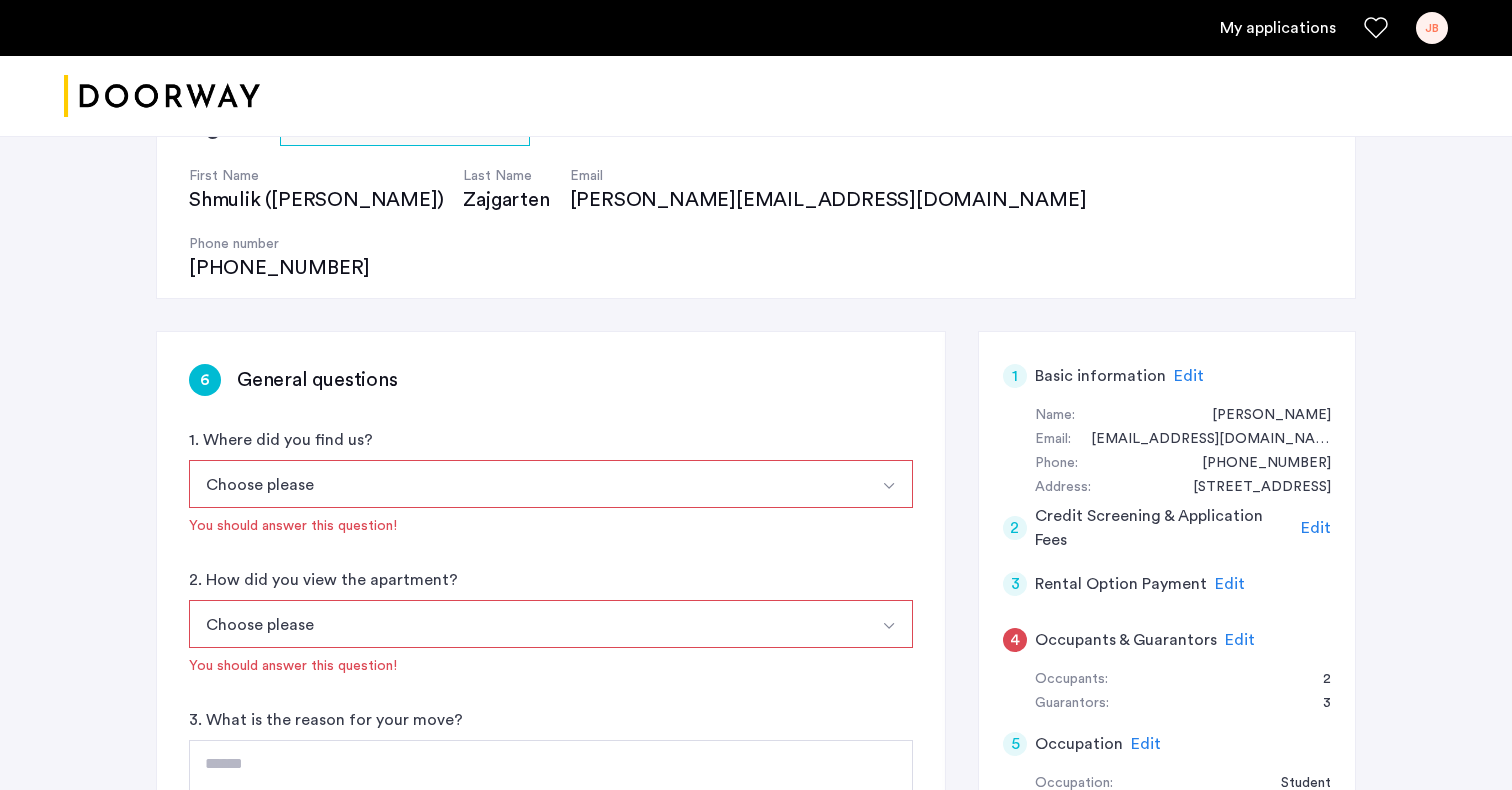 scroll, scrollTop: 187, scrollLeft: 0, axis: vertical 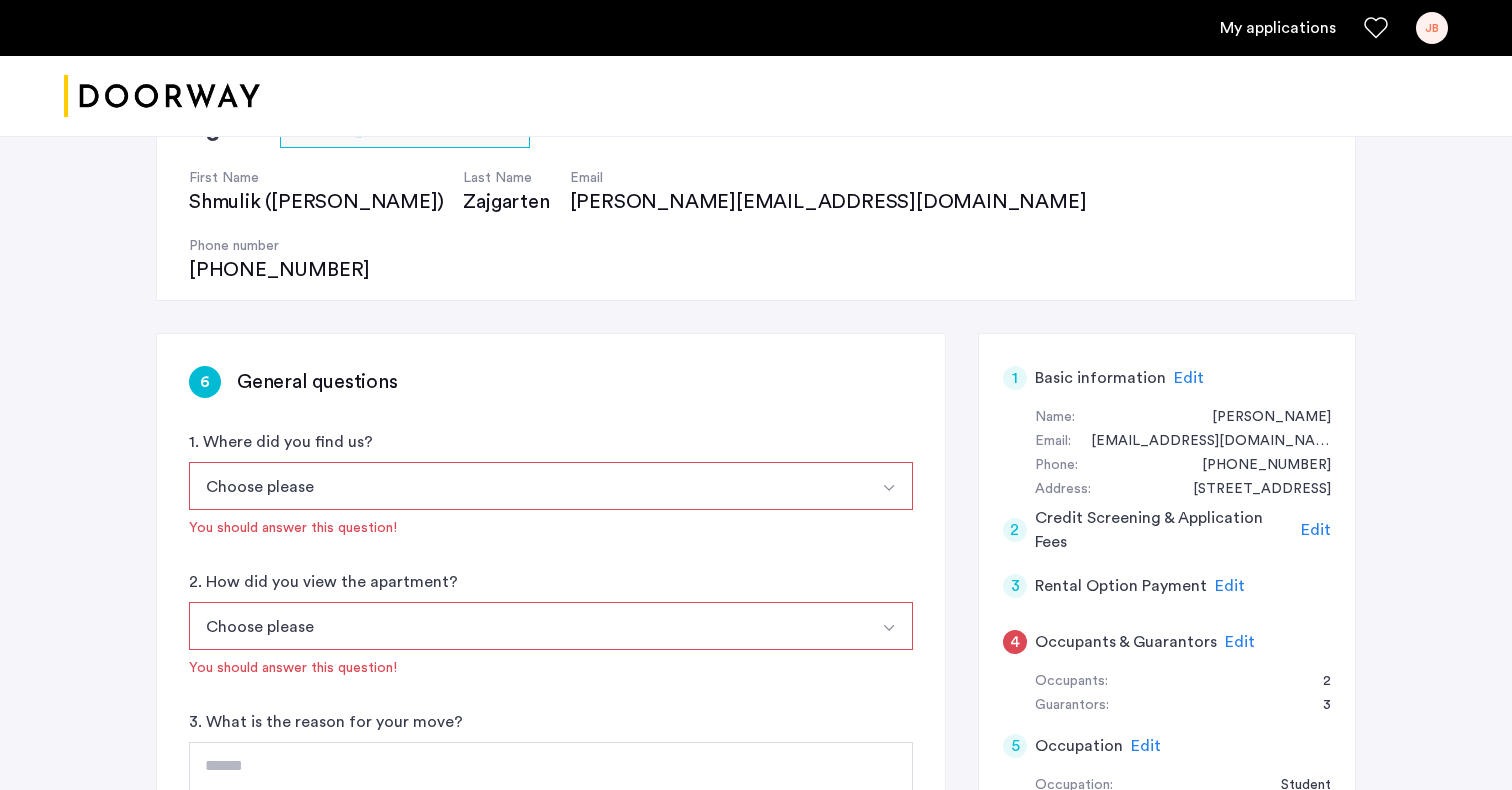 click on "Choose please" at bounding box center (527, 486) 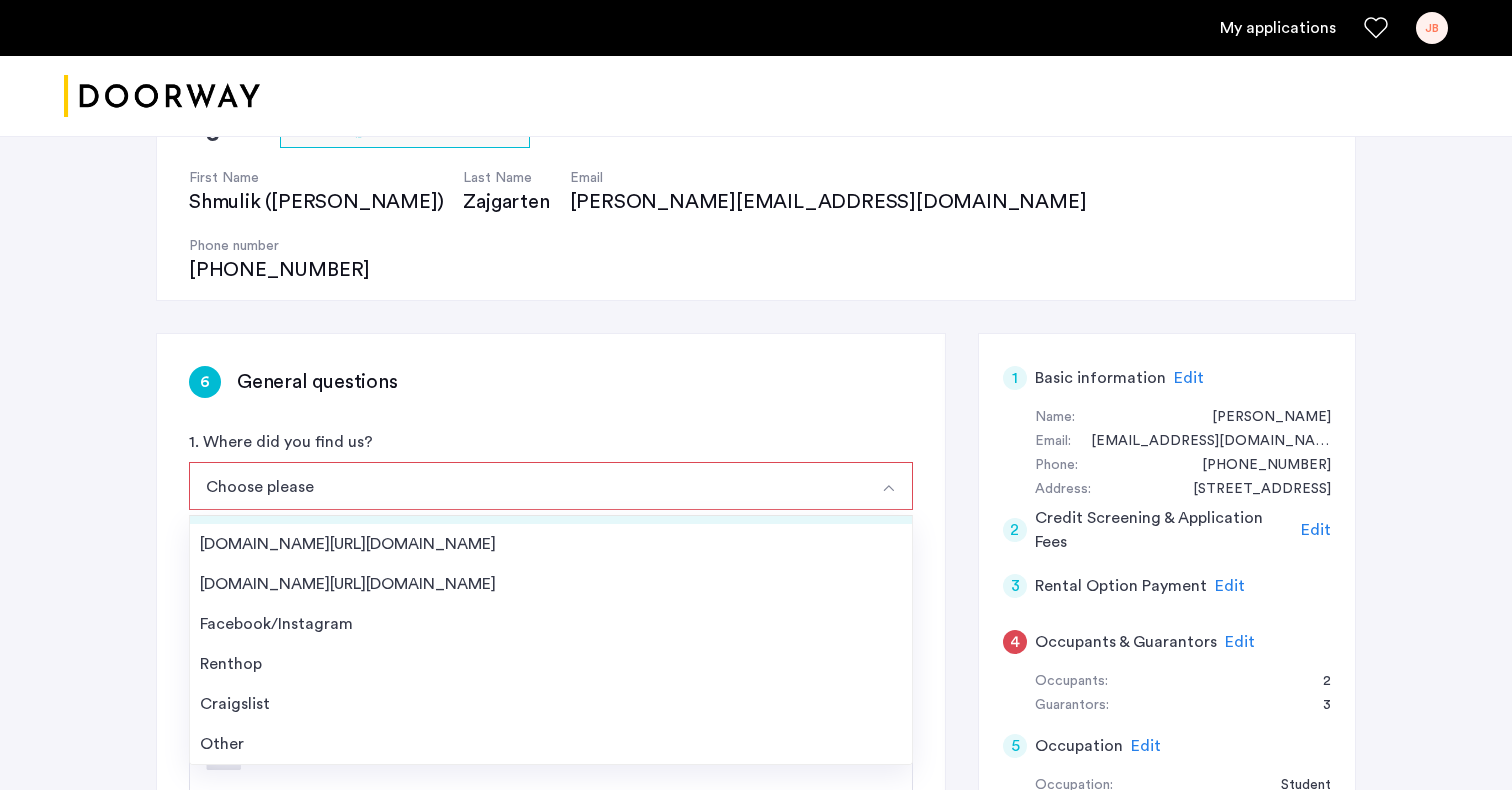 scroll, scrollTop: 0, scrollLeft: 0, axis: both 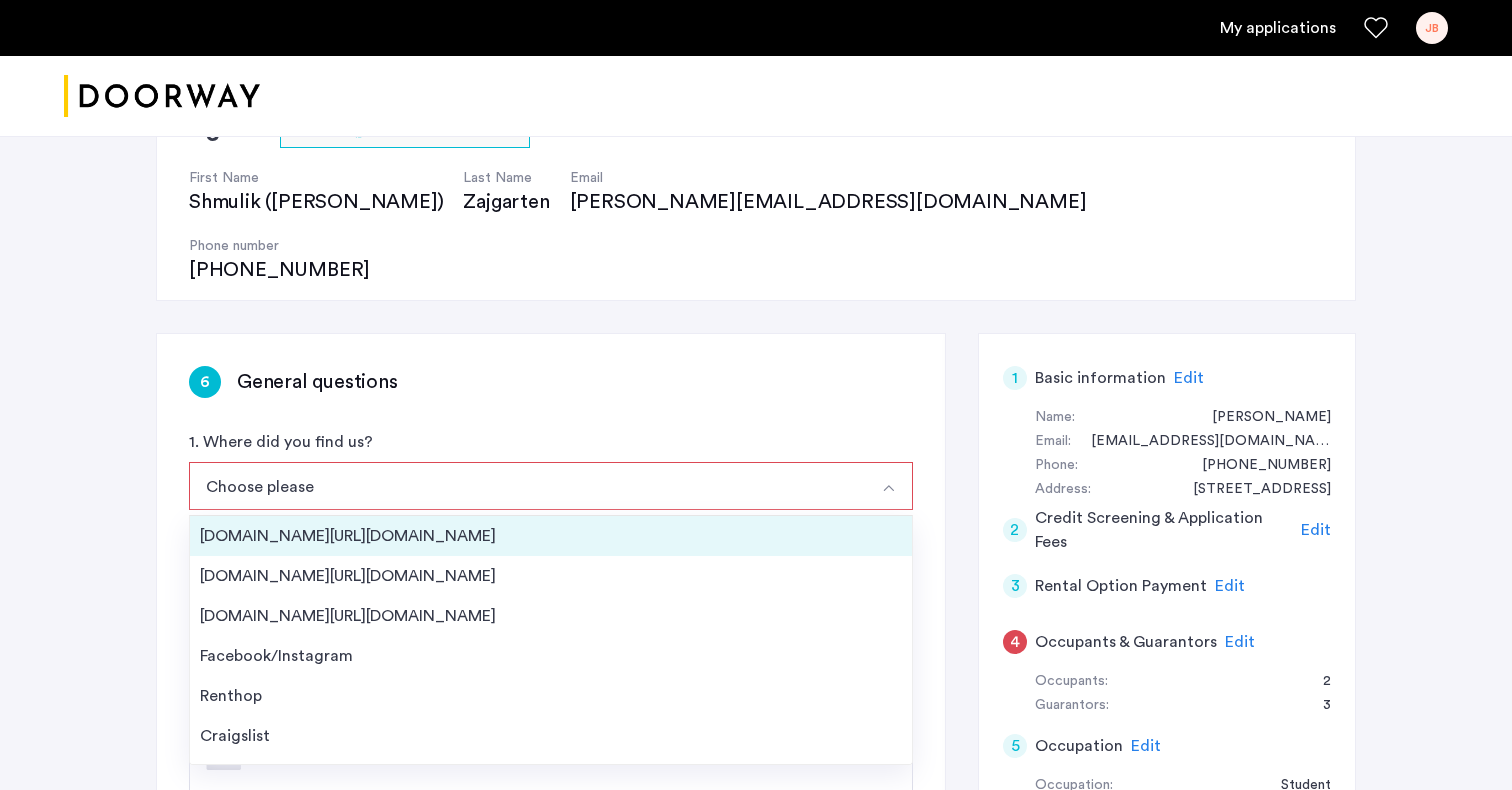 click on "[DOMAIN_NAME][URL][DOMAIN_NAME]" at bounding box center (551, 536) 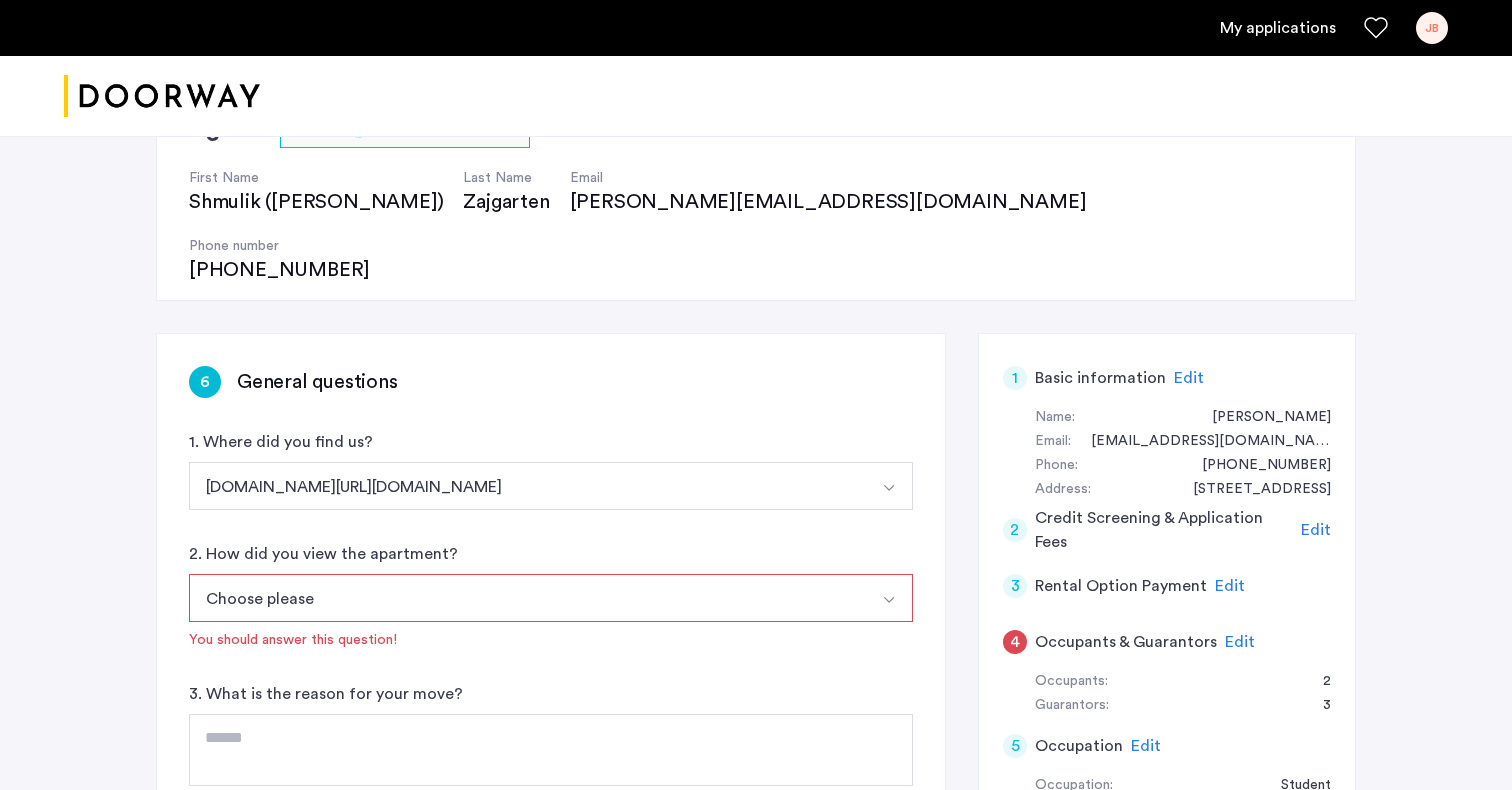 click on "Choose please" at bounding box center (527, 598) 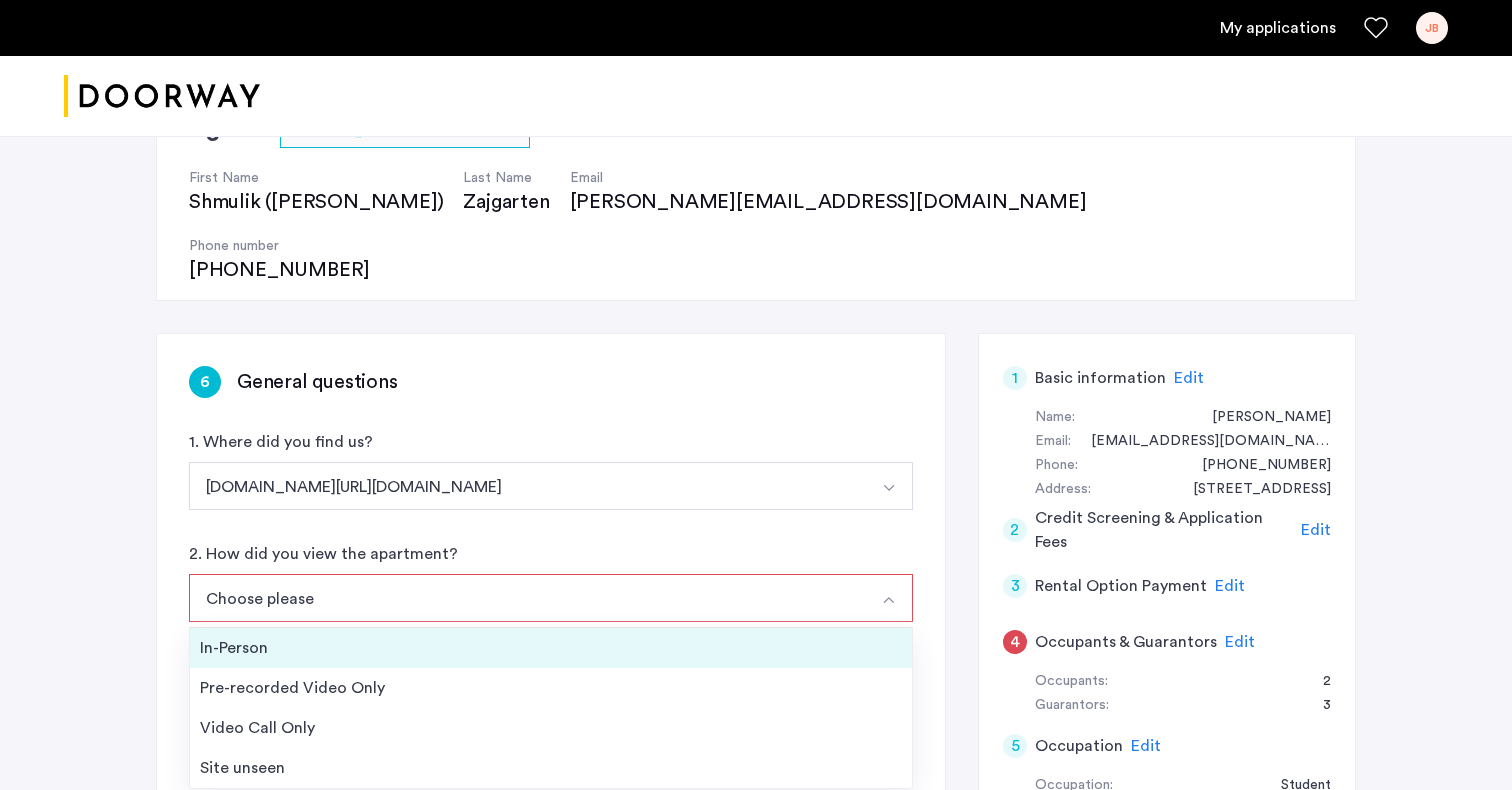 click on "In-Person" at bounding box center (551, 648) 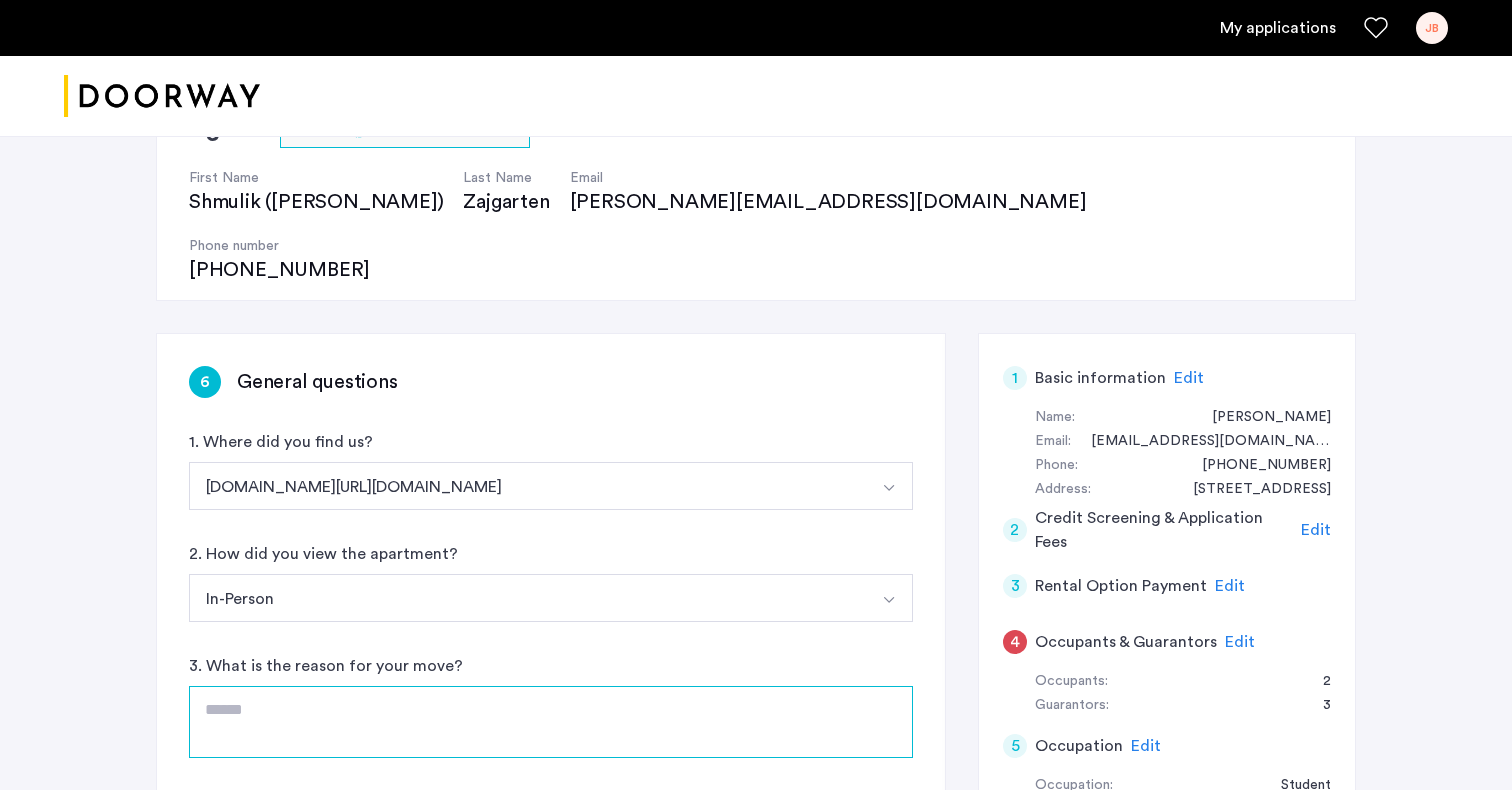 click 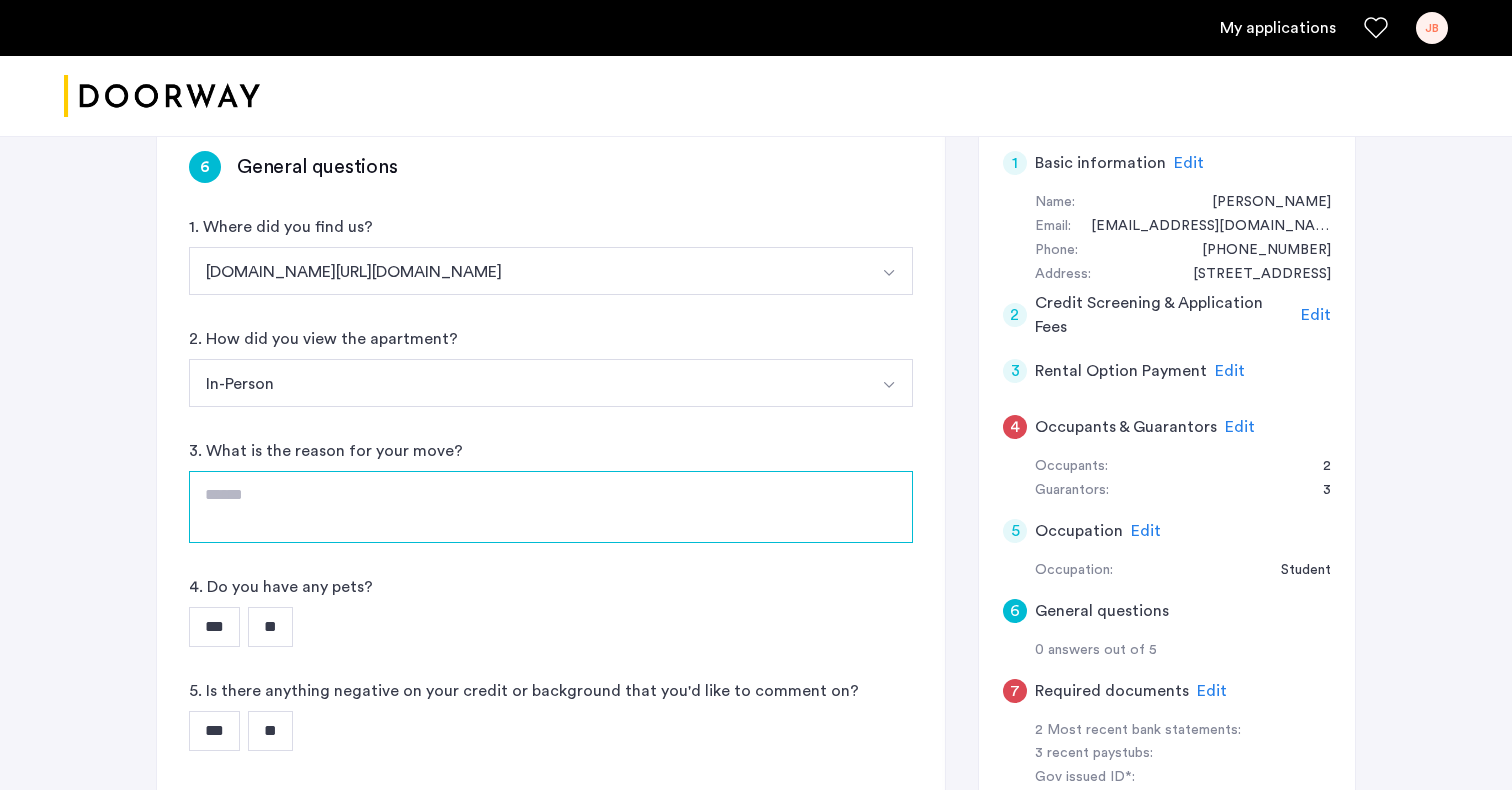 scroll, scrollTop: 400, scrollLeft: 0, axis: vertical 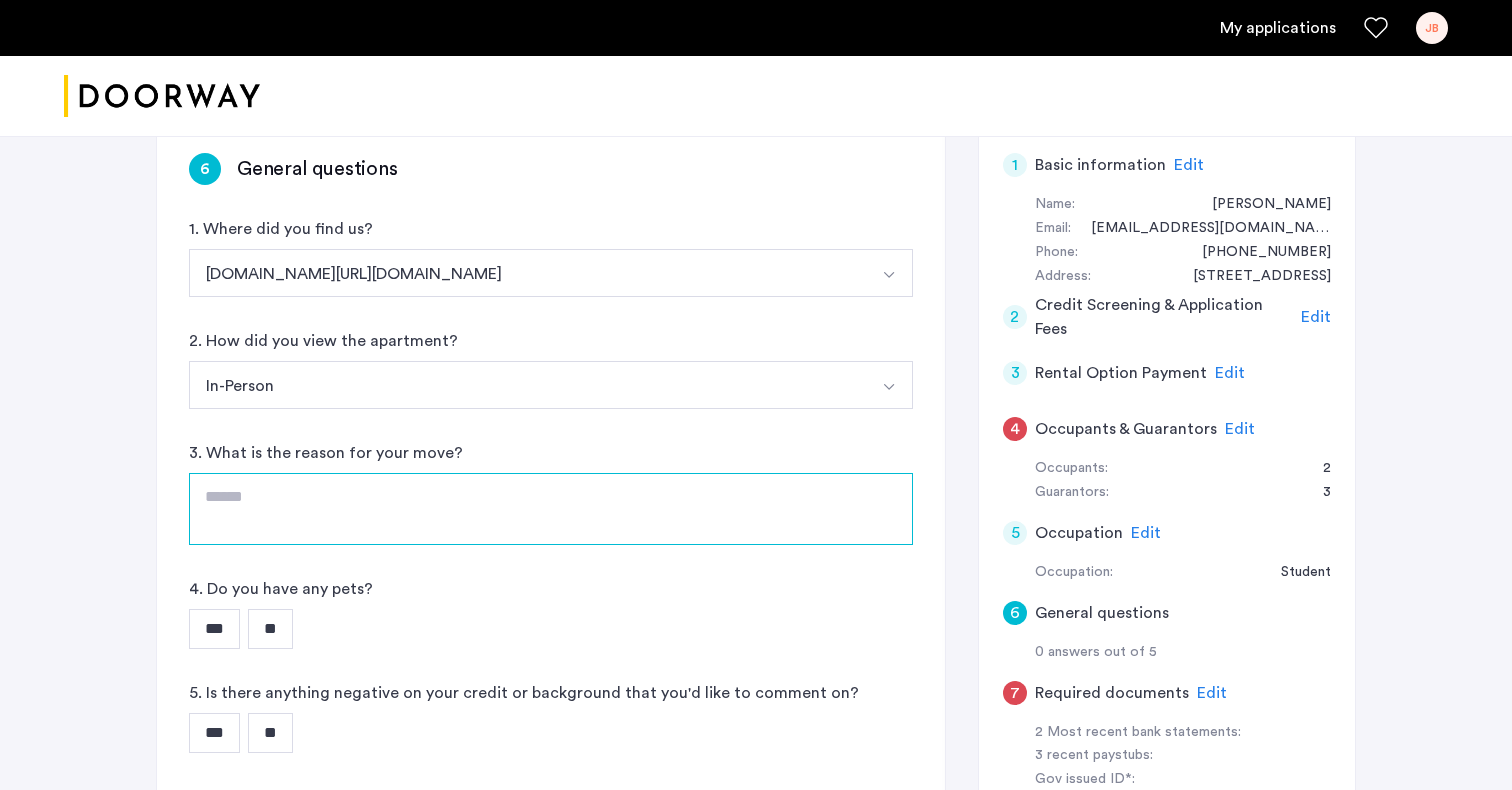 click 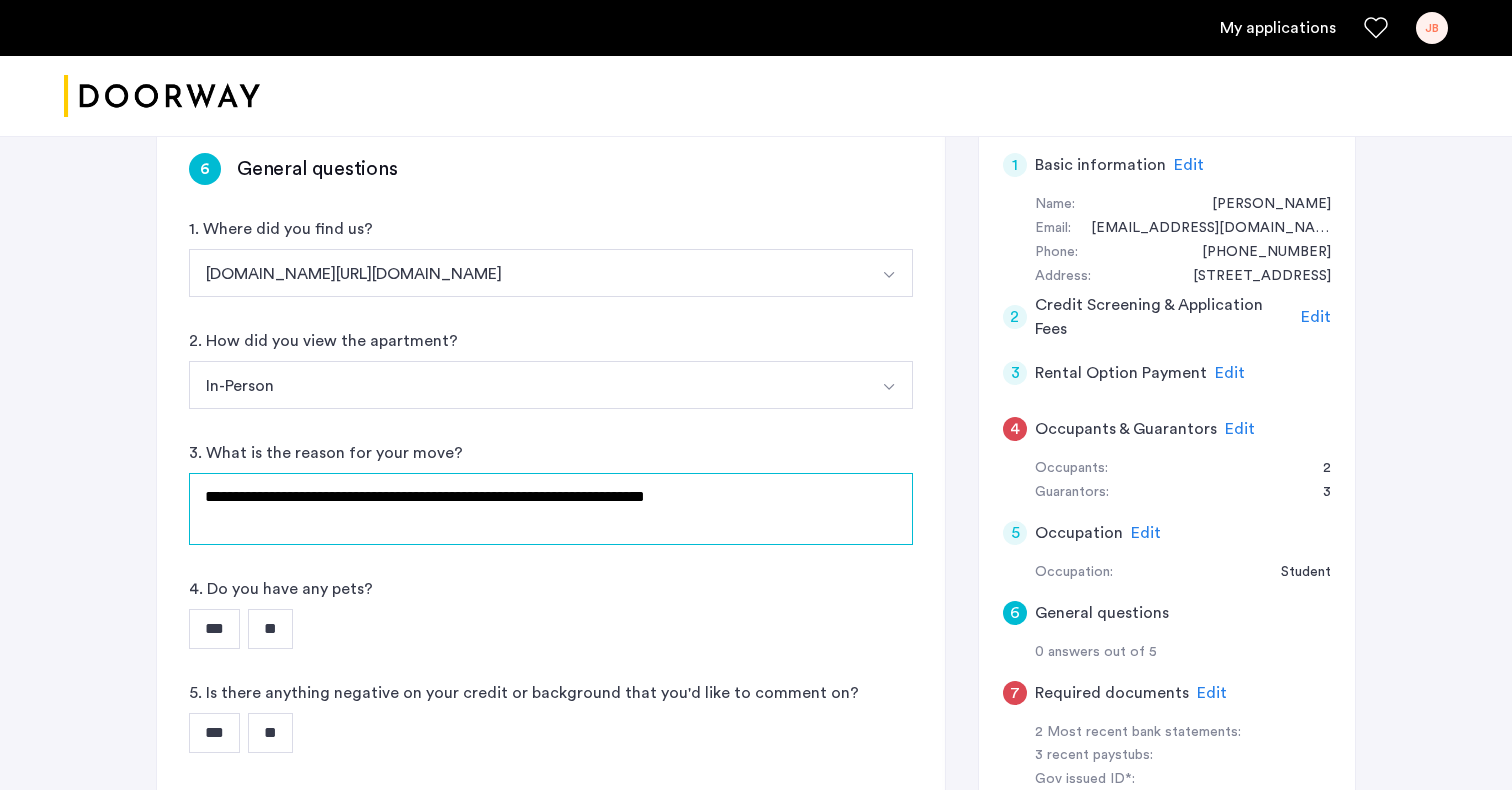 type on "**********" 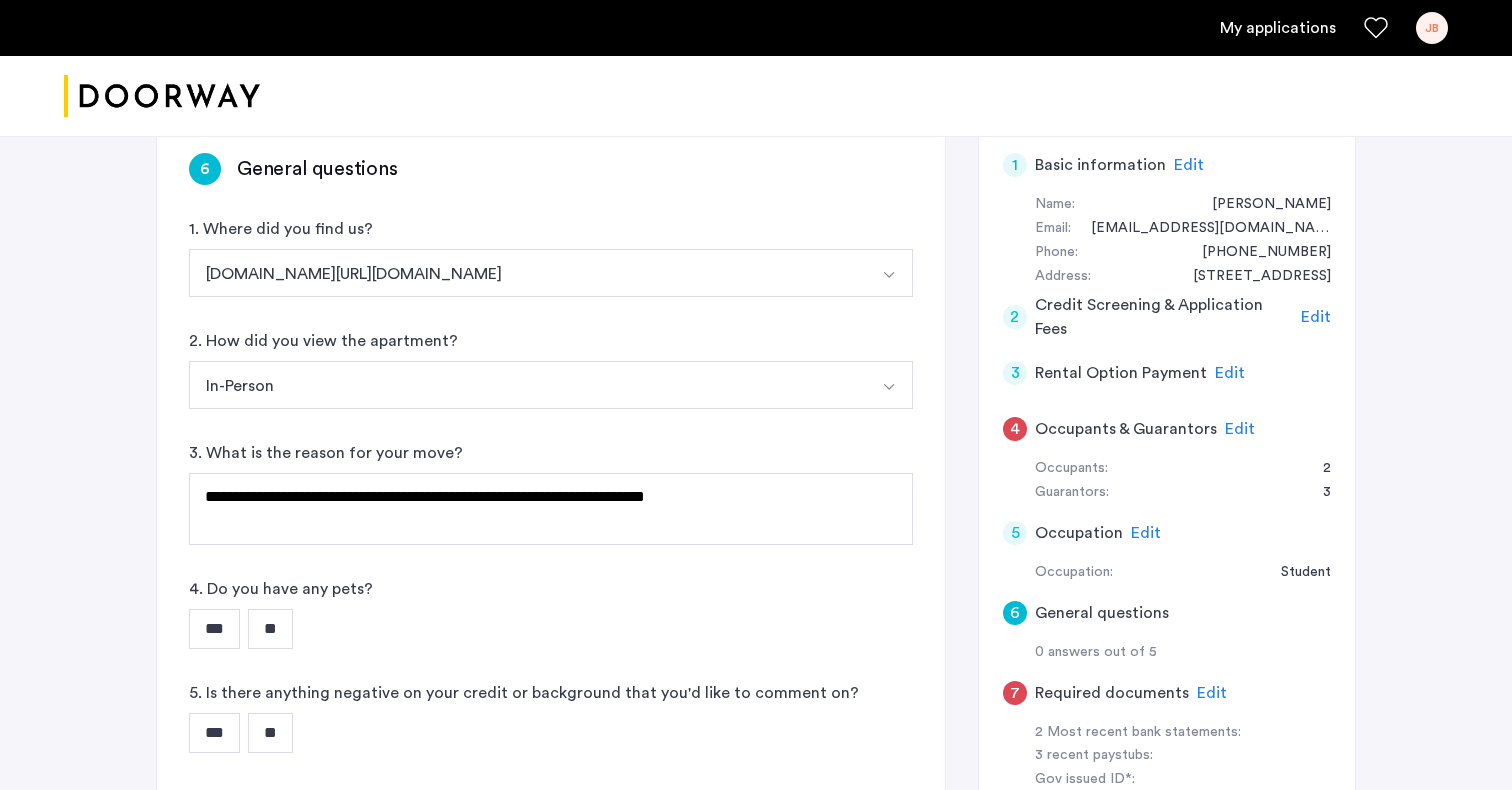 click on "**" at bounding box center (270, 629) 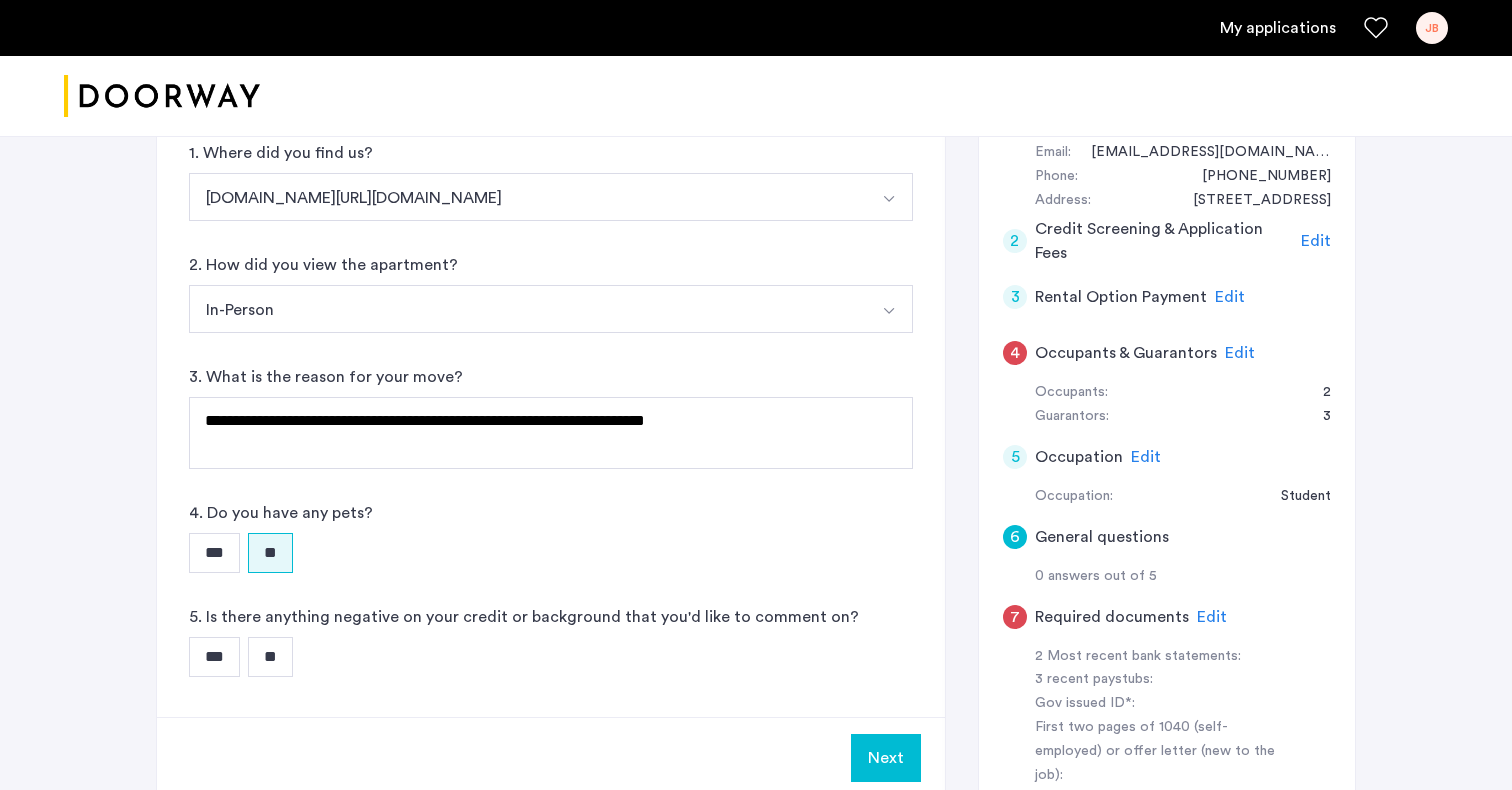 scroll, scrollTop: 483, scrollLeft: 0, axis: vertical 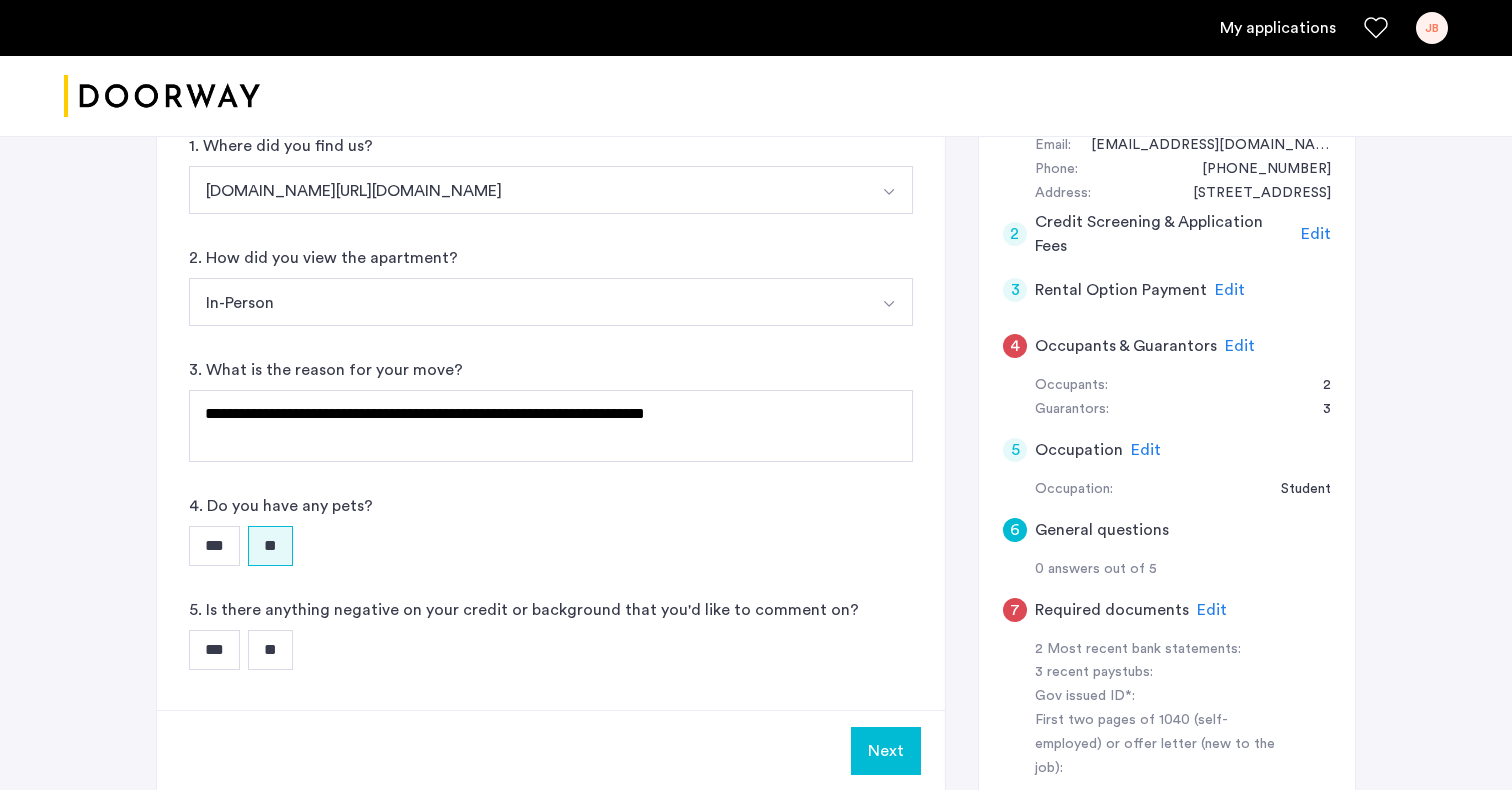 click on "**" at bounding box center [270, 650] 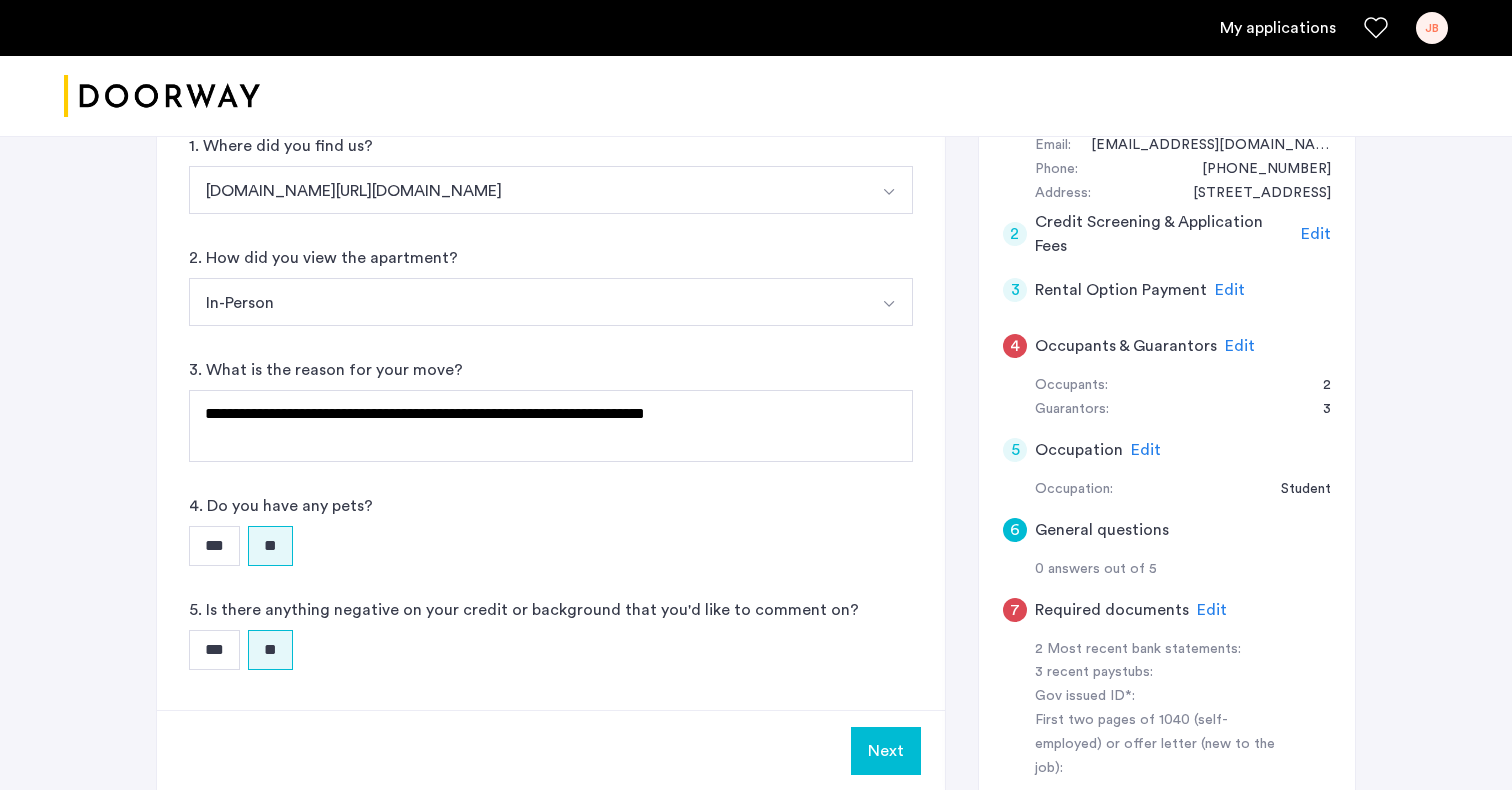 click on "Next" at bounding box center (886, 751) 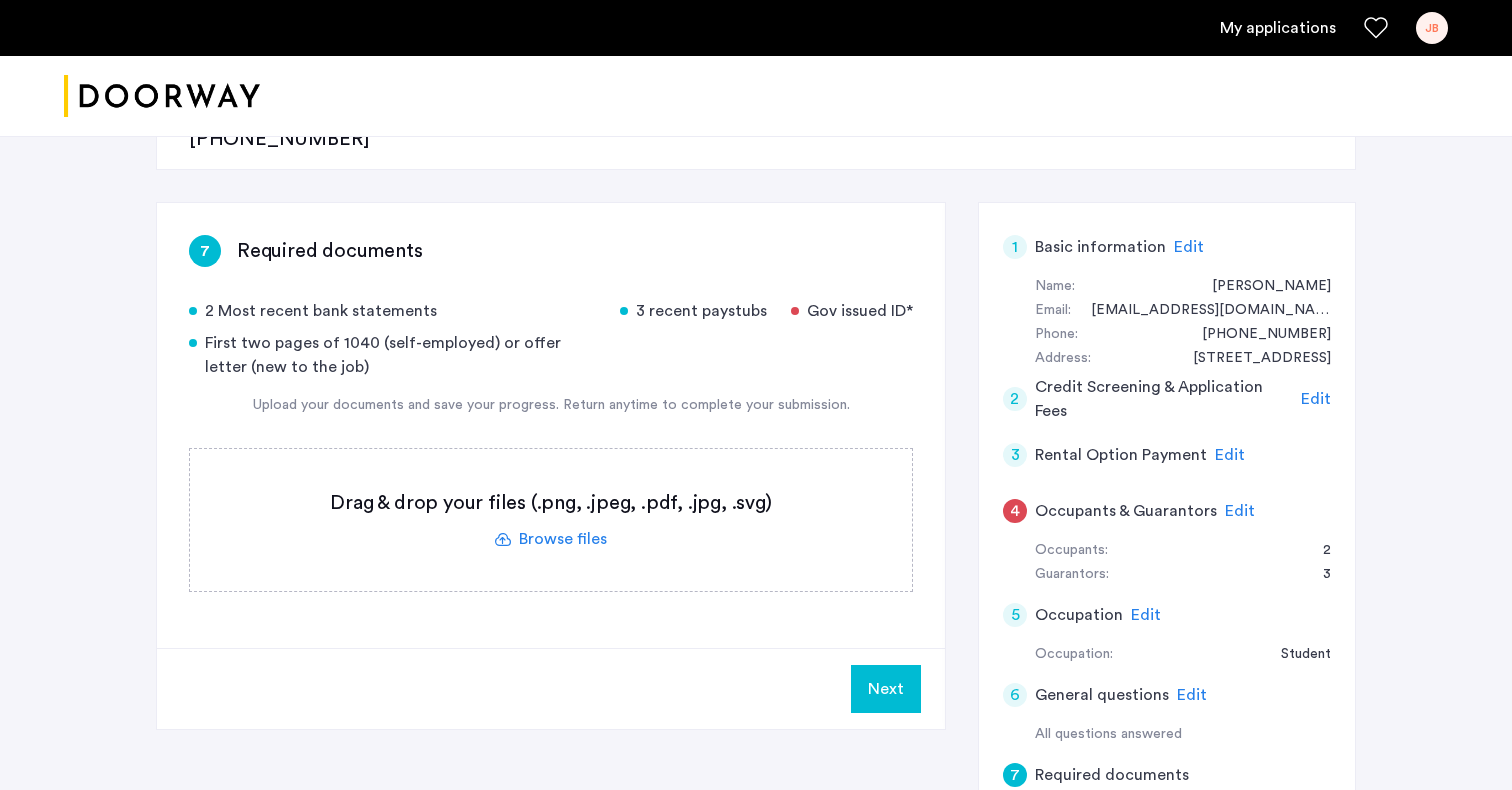 scroll, scrollTop: 293, scrollLeft: 0, axis: vertical 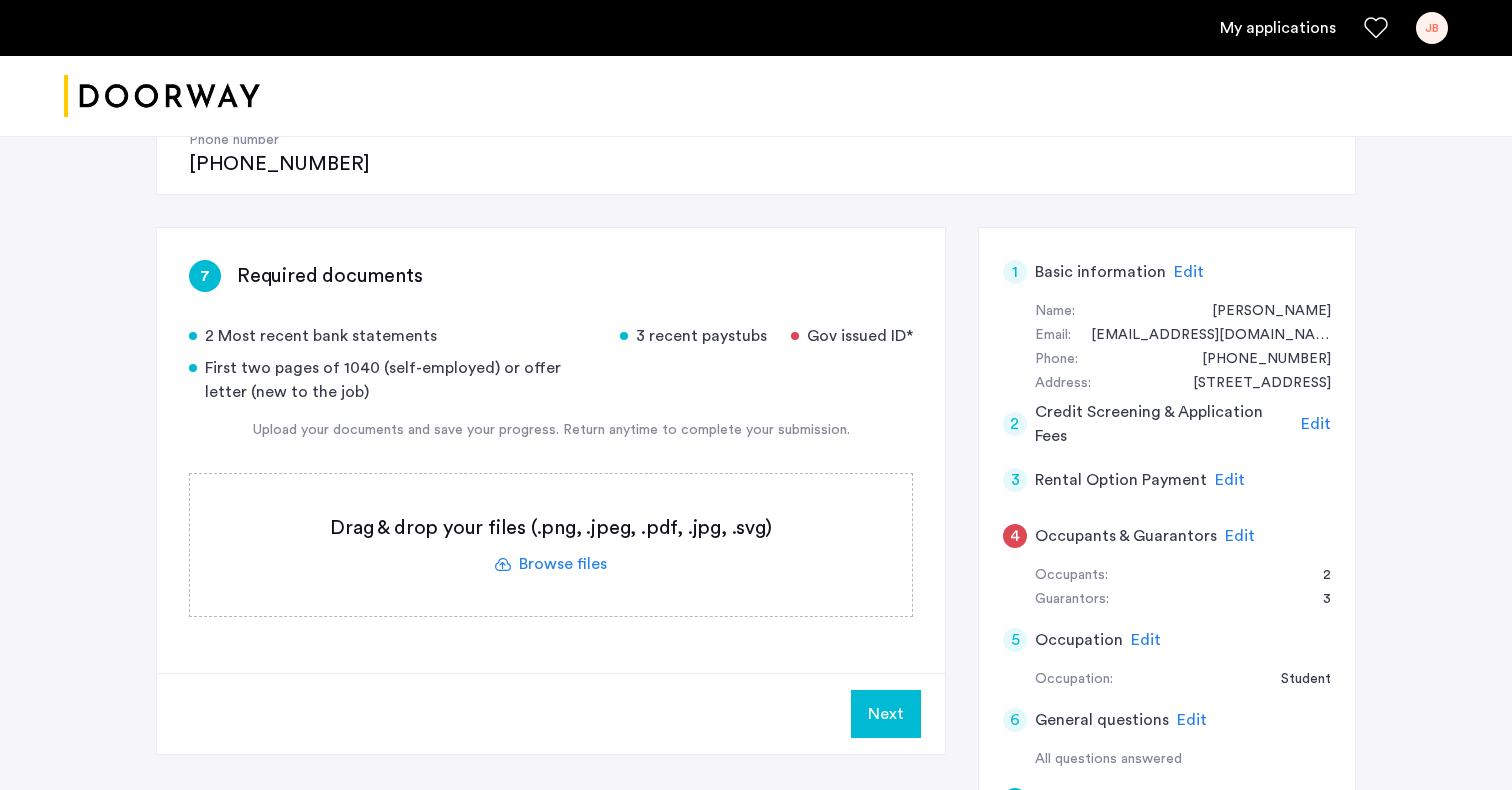 click on "Edit" 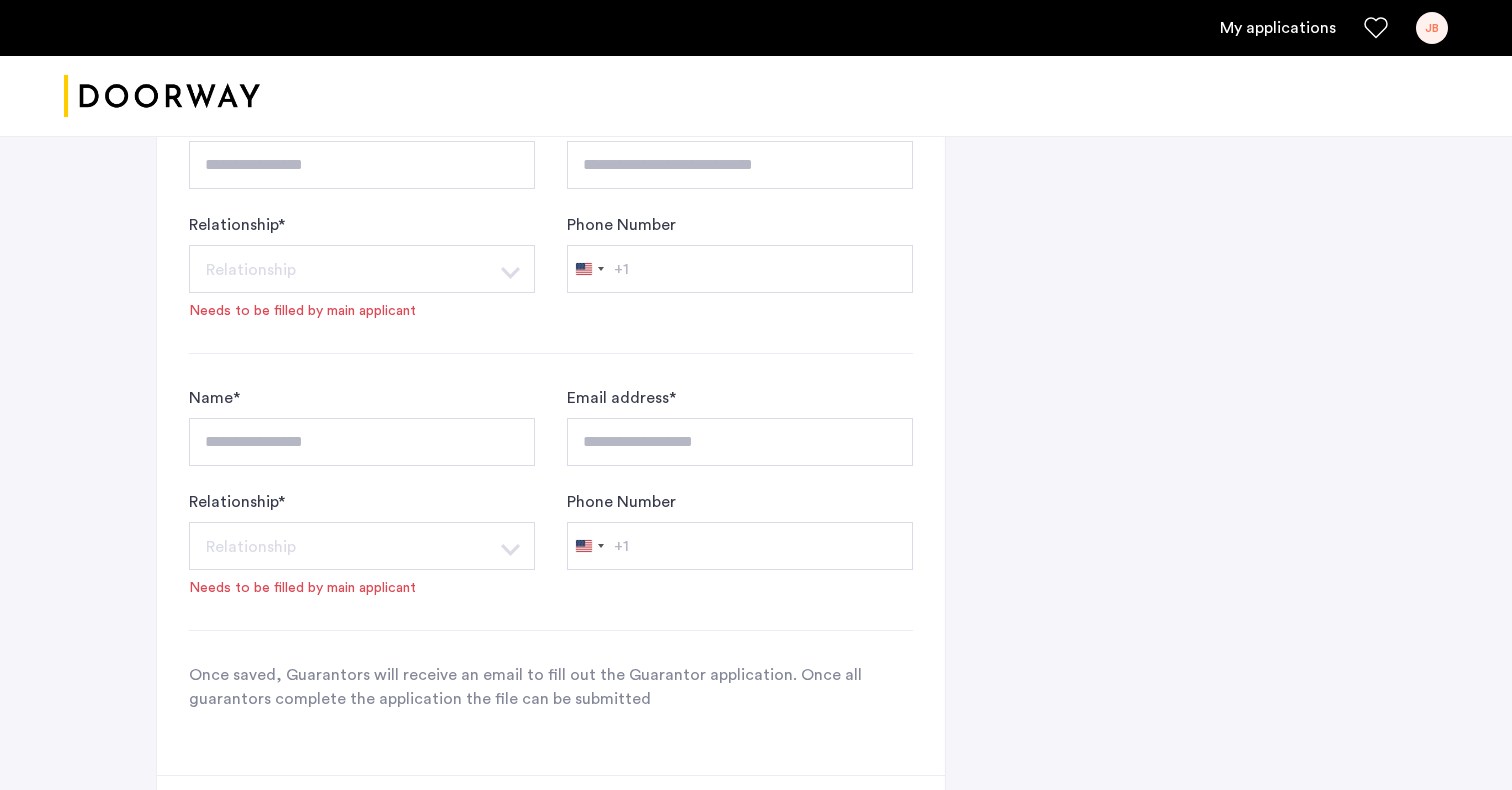 scroll, scrollTop: 1556, scrollLeft: 0, axis: vertical 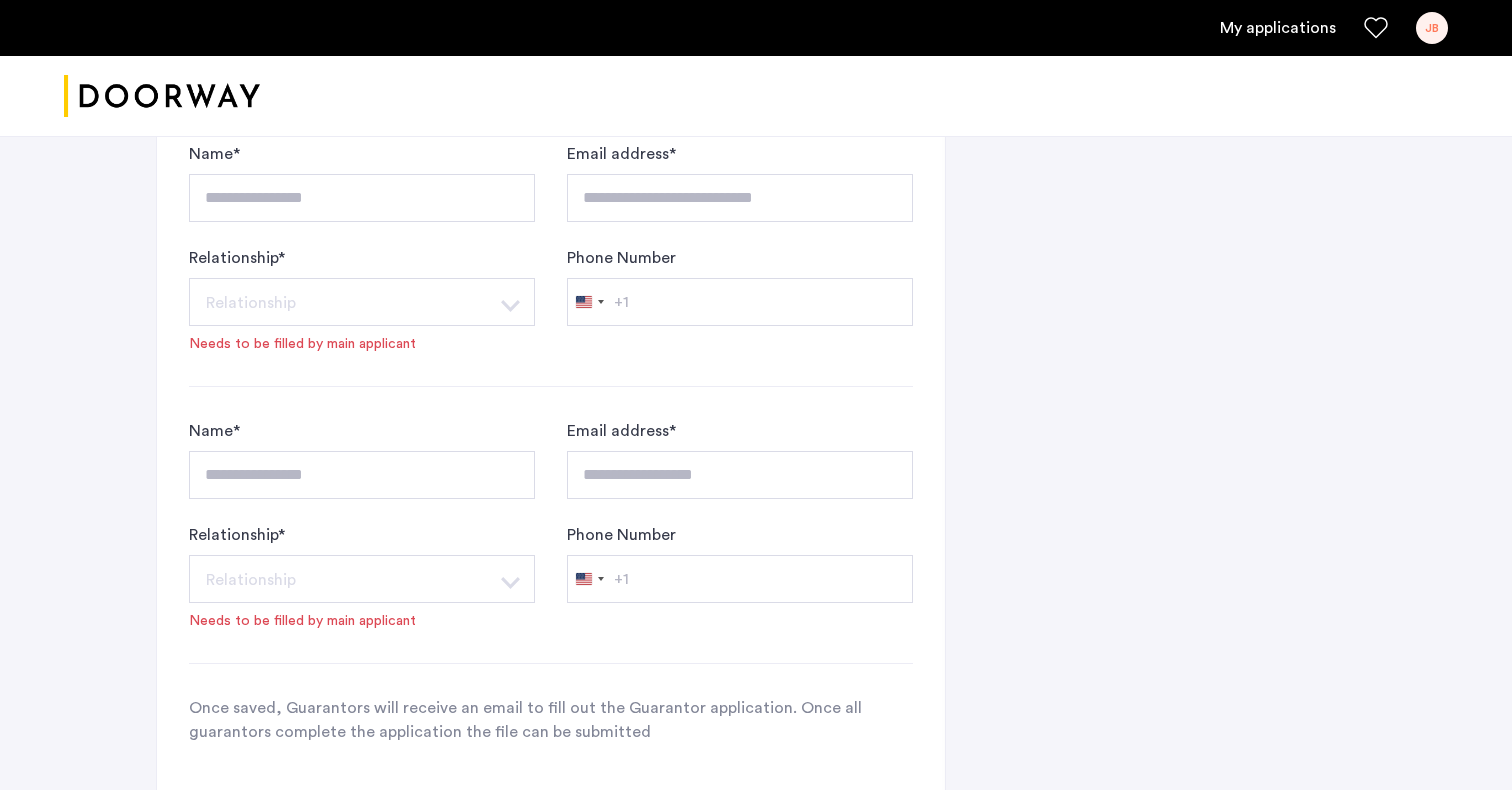 click on "Next" 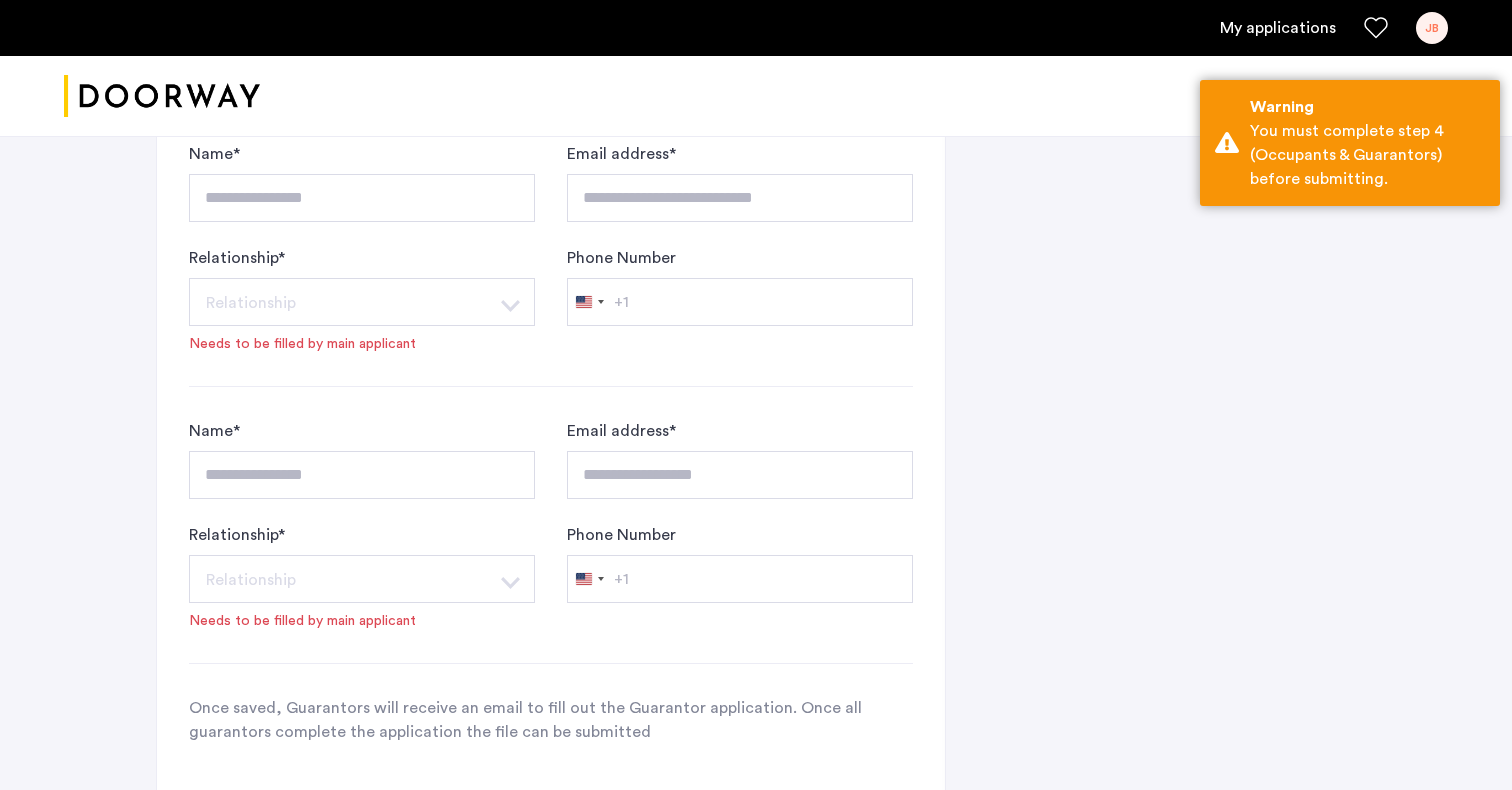 click on "Next" 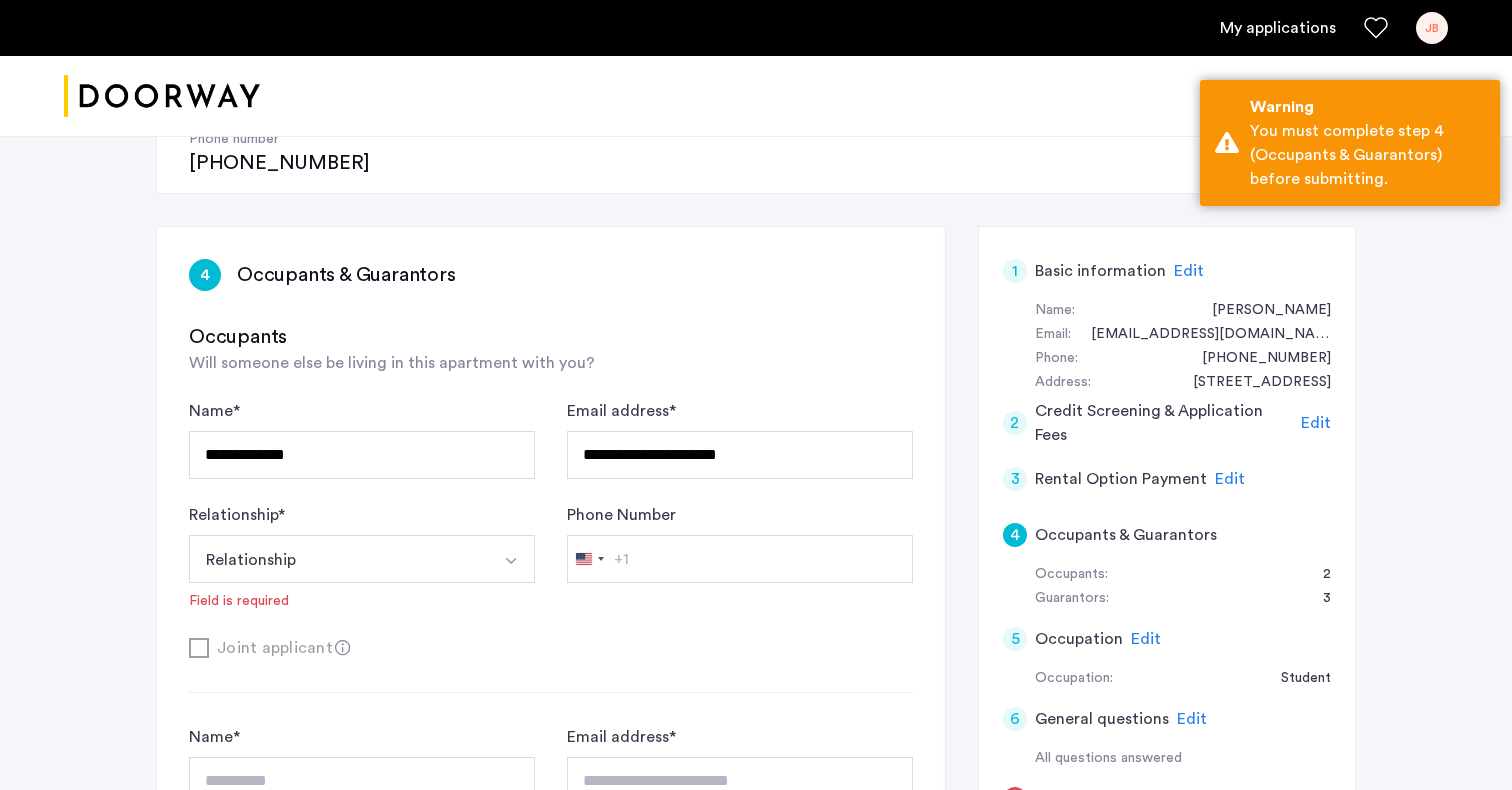 scroll, scrollTop: 296, scrollLeft: 0, axis: vertical 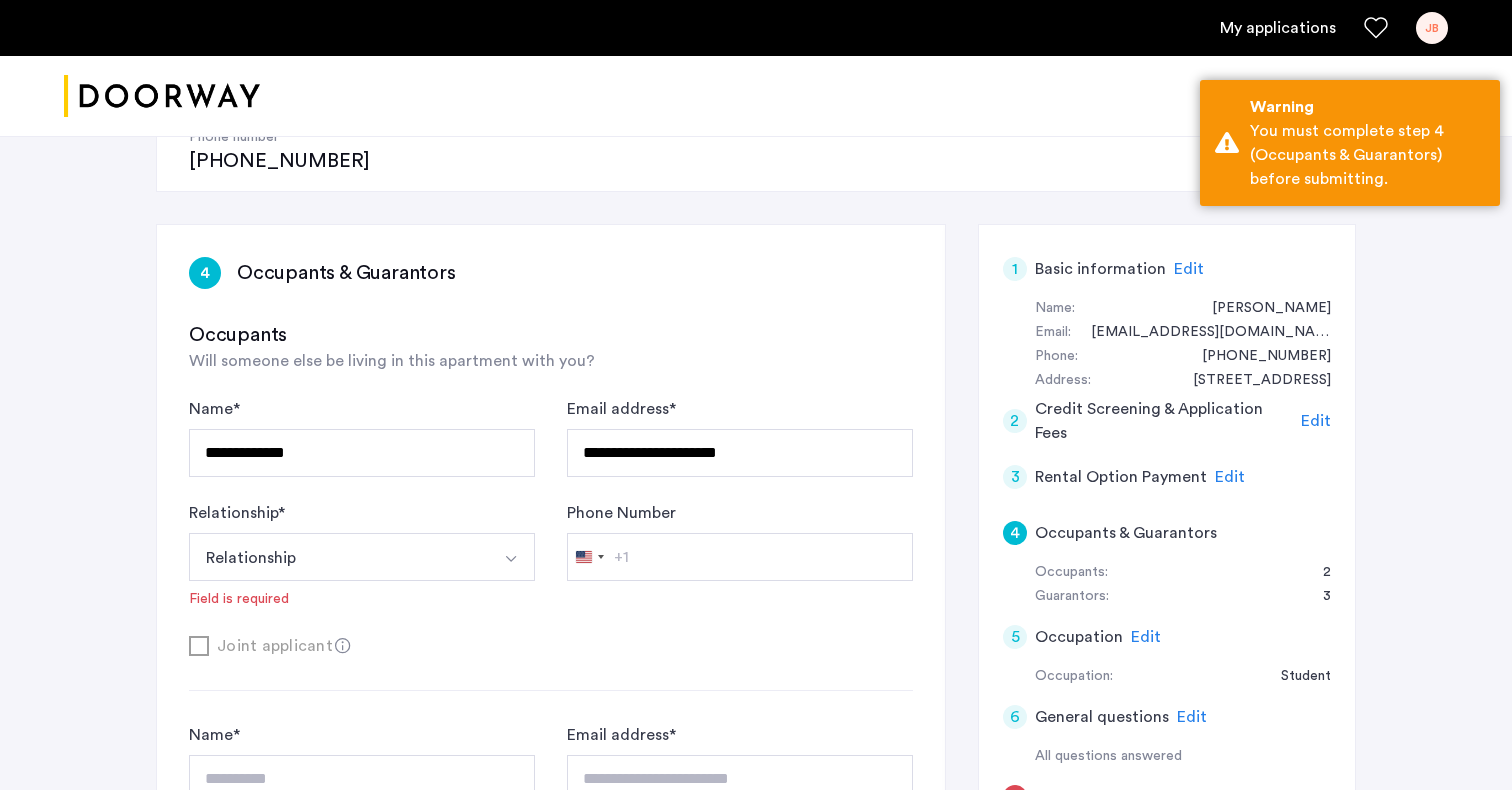 click on "5" 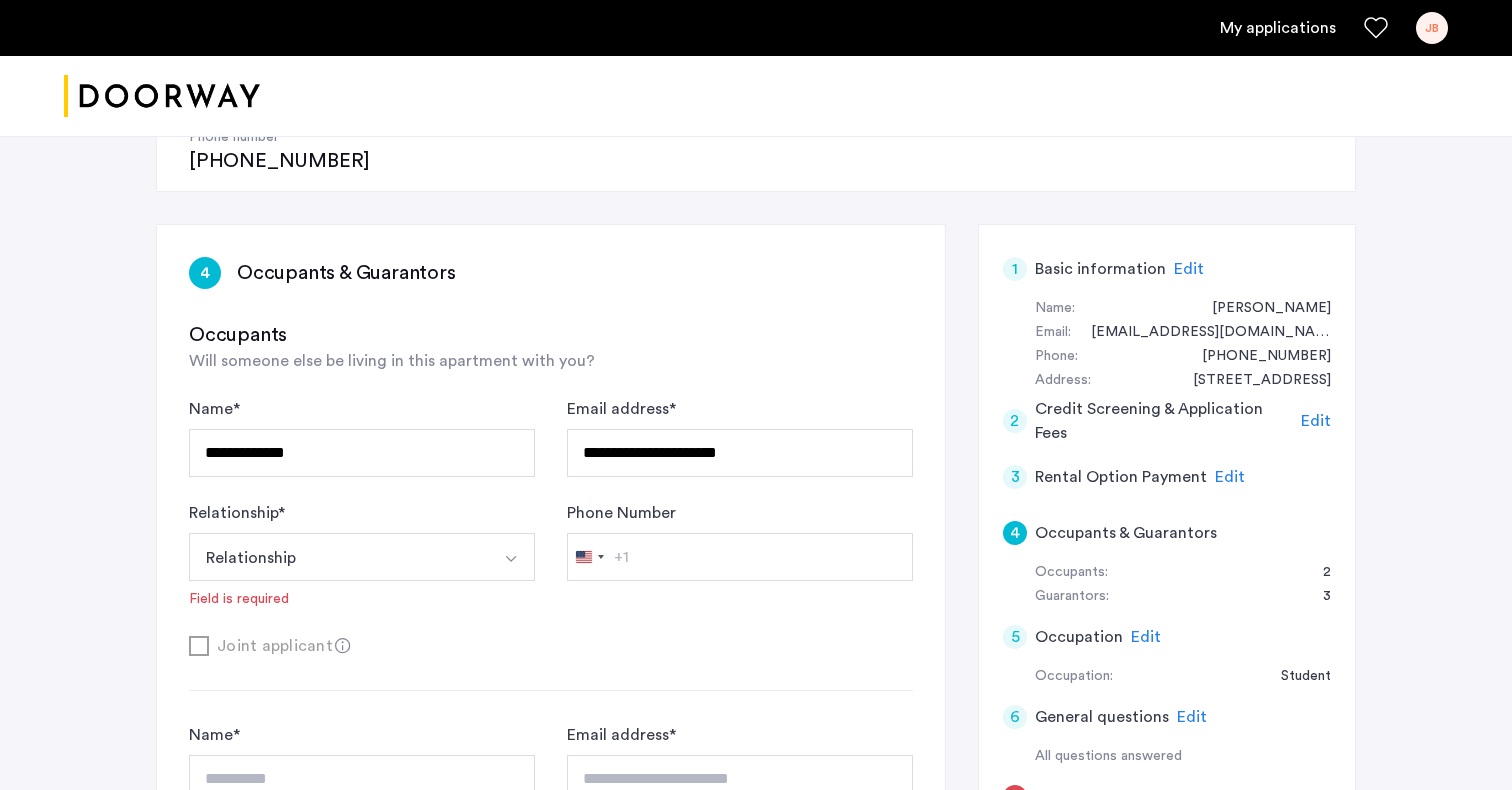 scroll, scrollTop: 411, scrollLeft: 0, axis: vertical 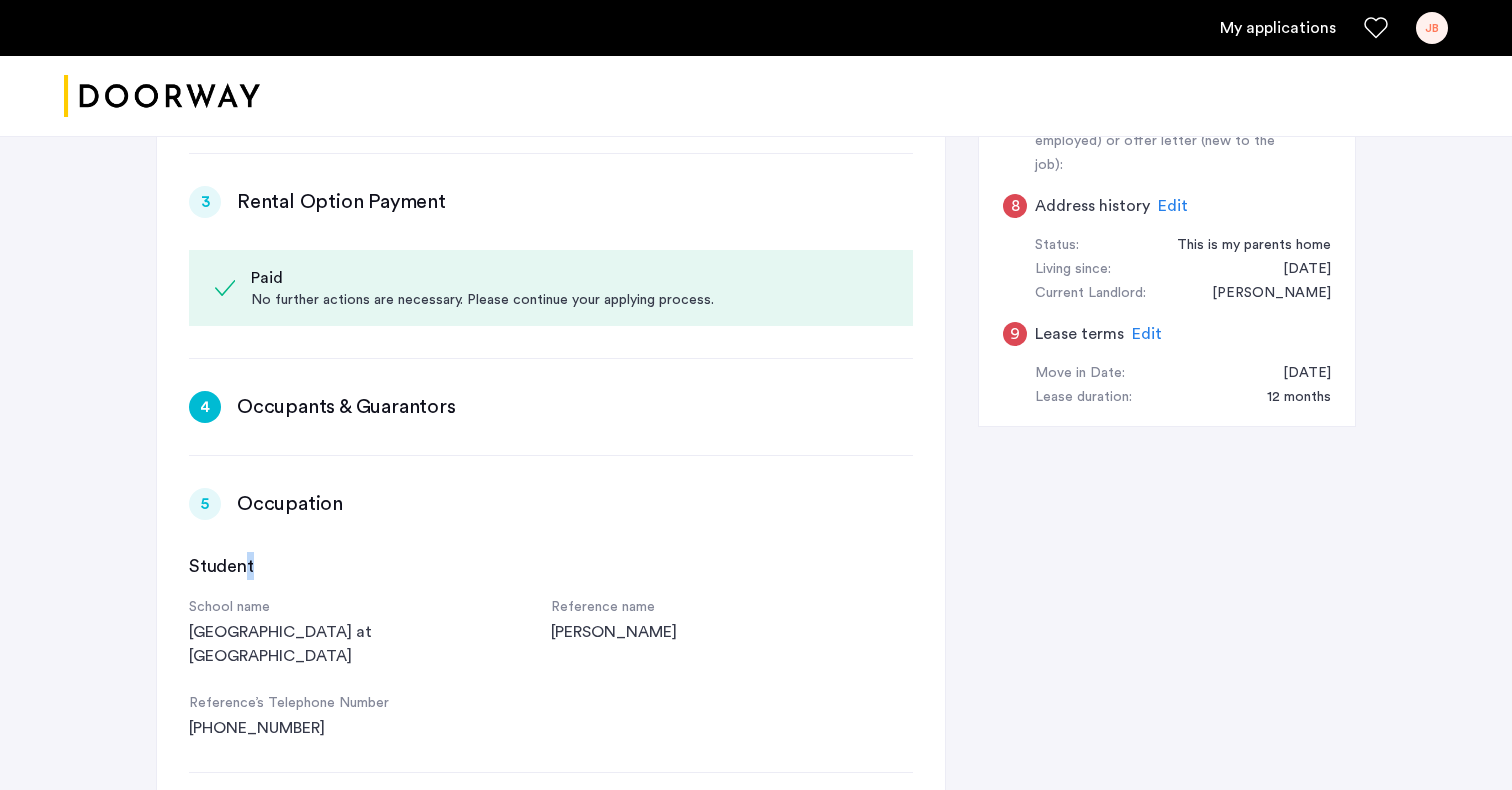 click on "Student" at bounding box center [221, 566] 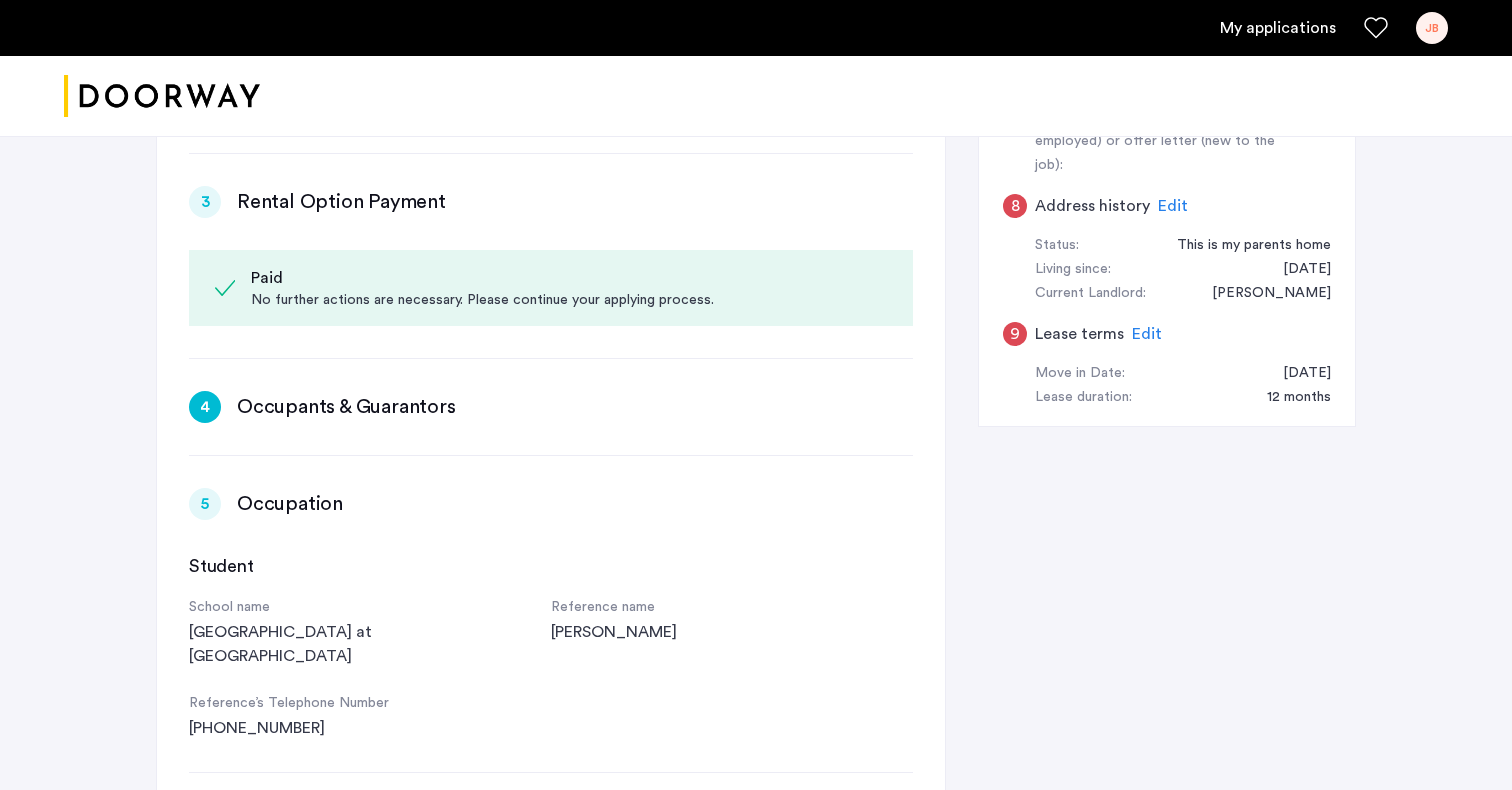 click on "5" at bounding box center [205, 504] 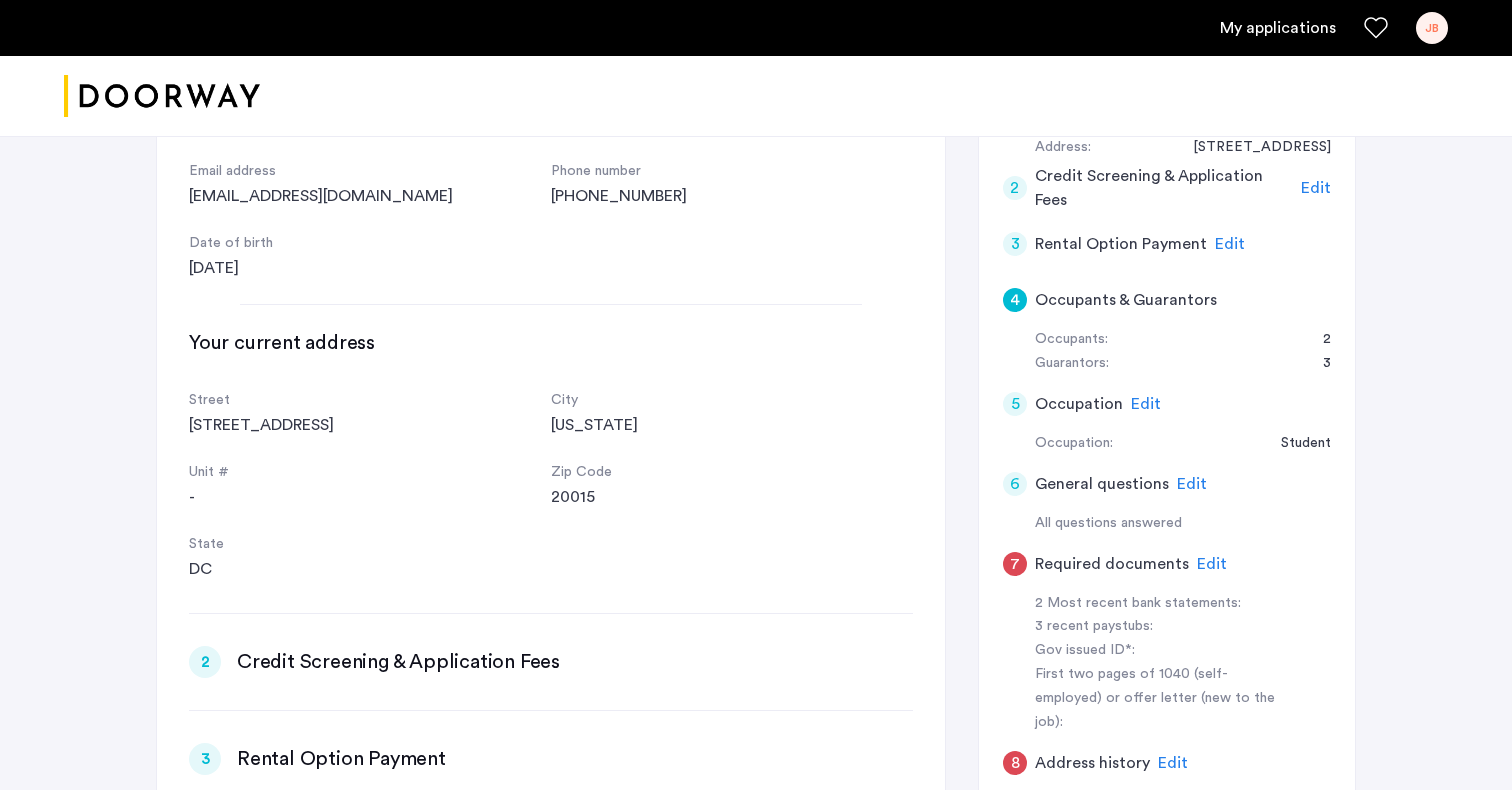 scroll, scrollTop: 500, scrollLeft: 0, axis: vertical 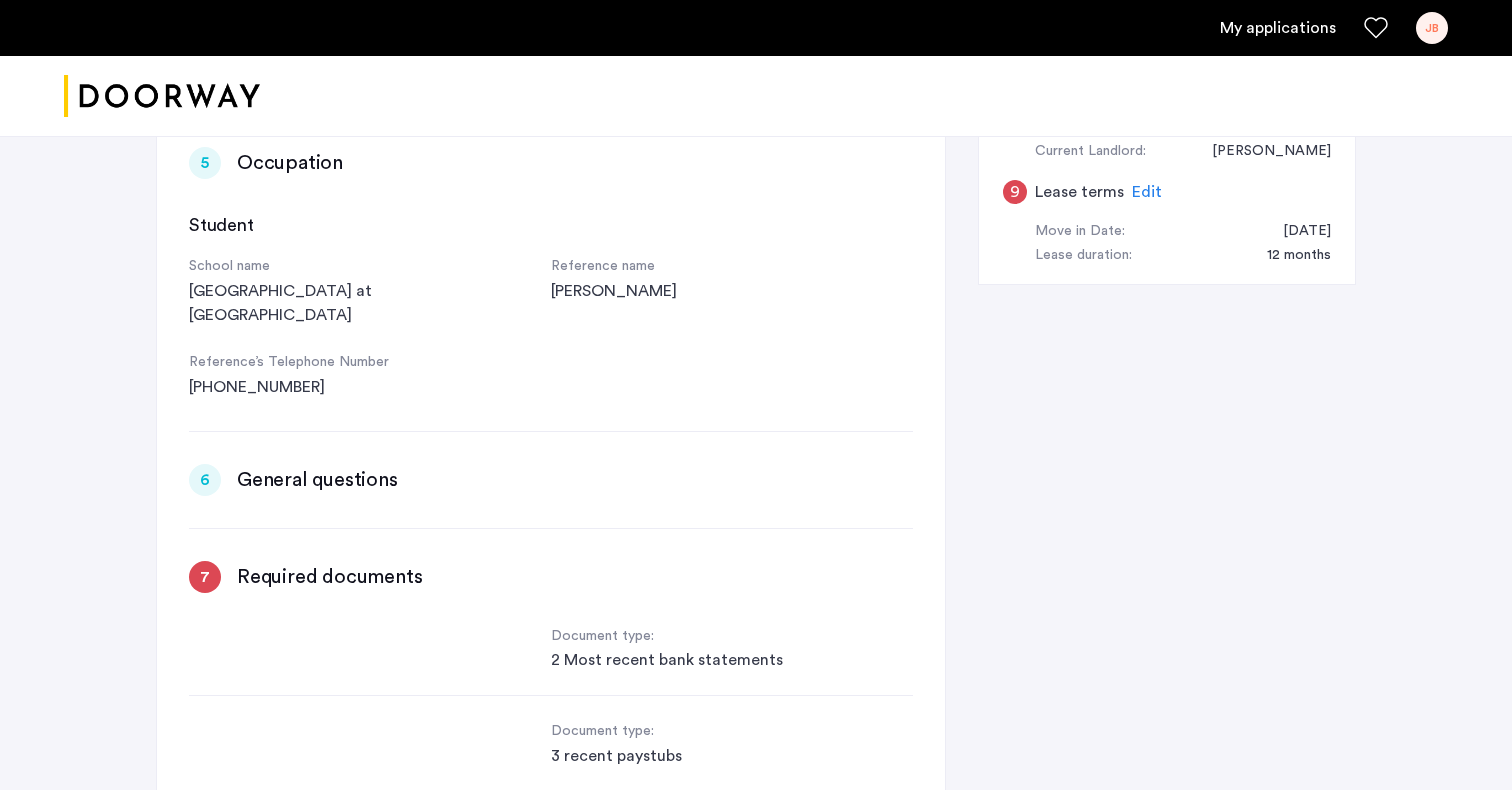 click on "7" at bounding box center (205, 577) 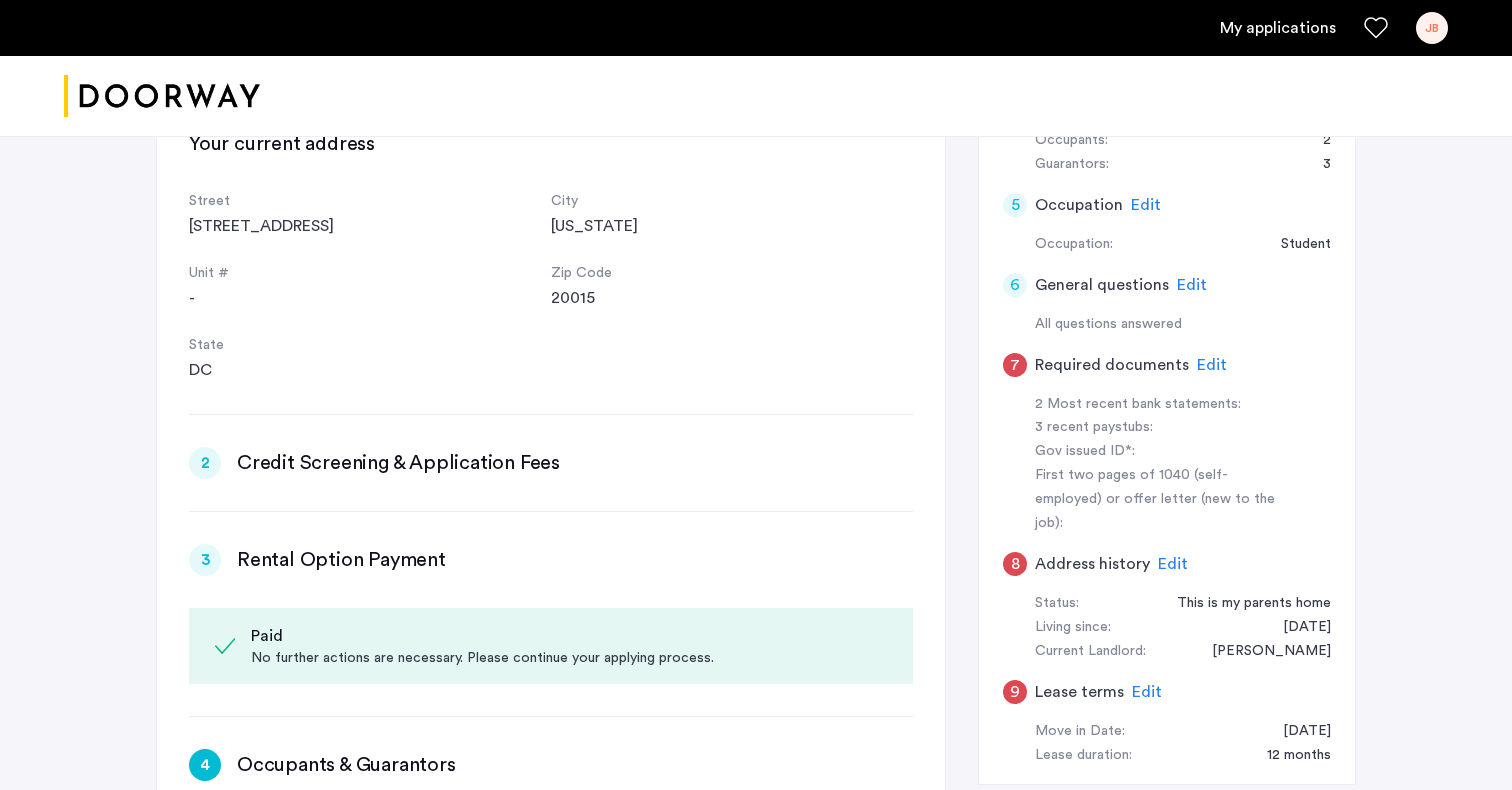scroll, scrollTop: 712, scrollLeft: 0, axis: vertical 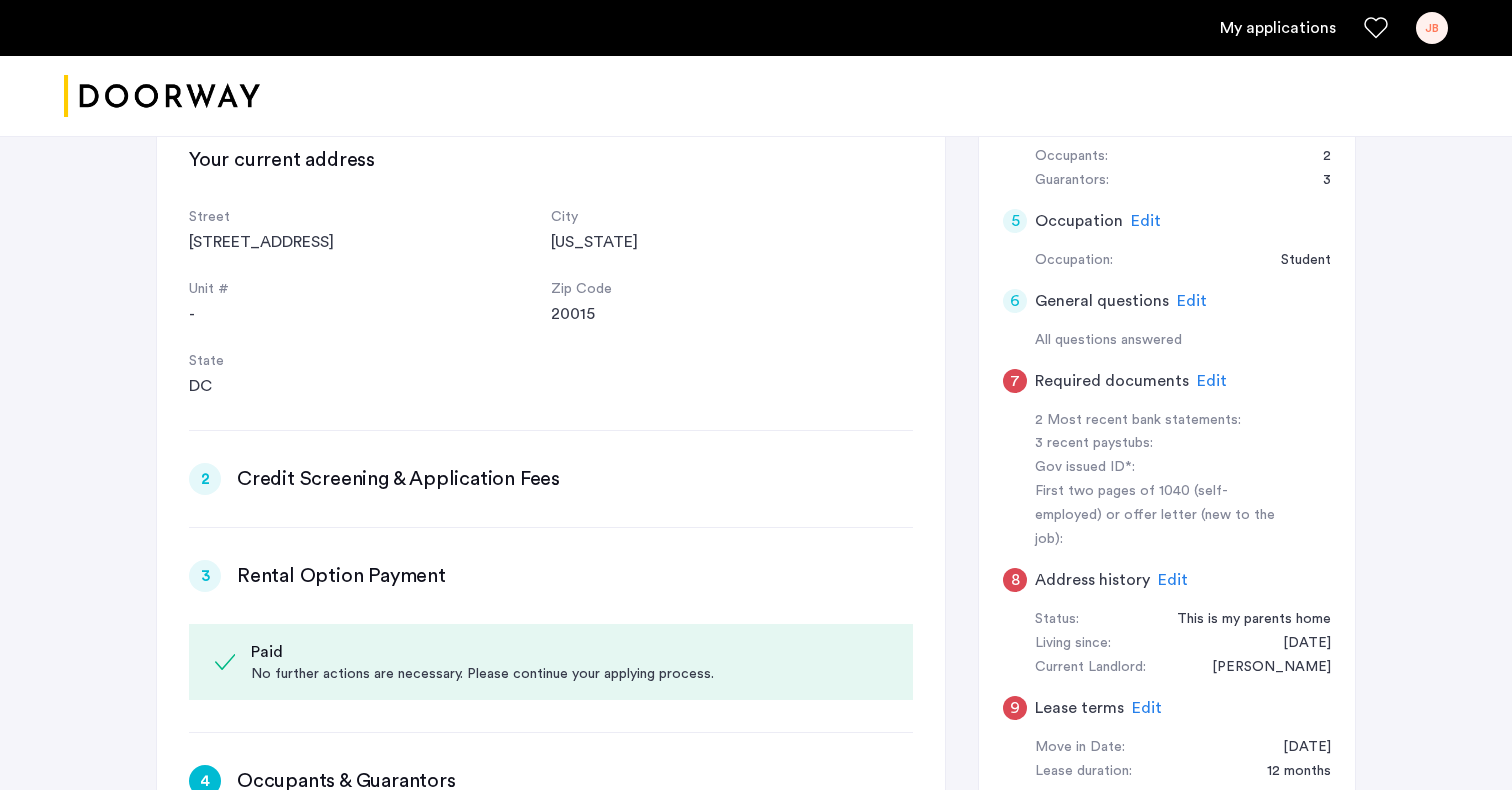 click on "Edit" 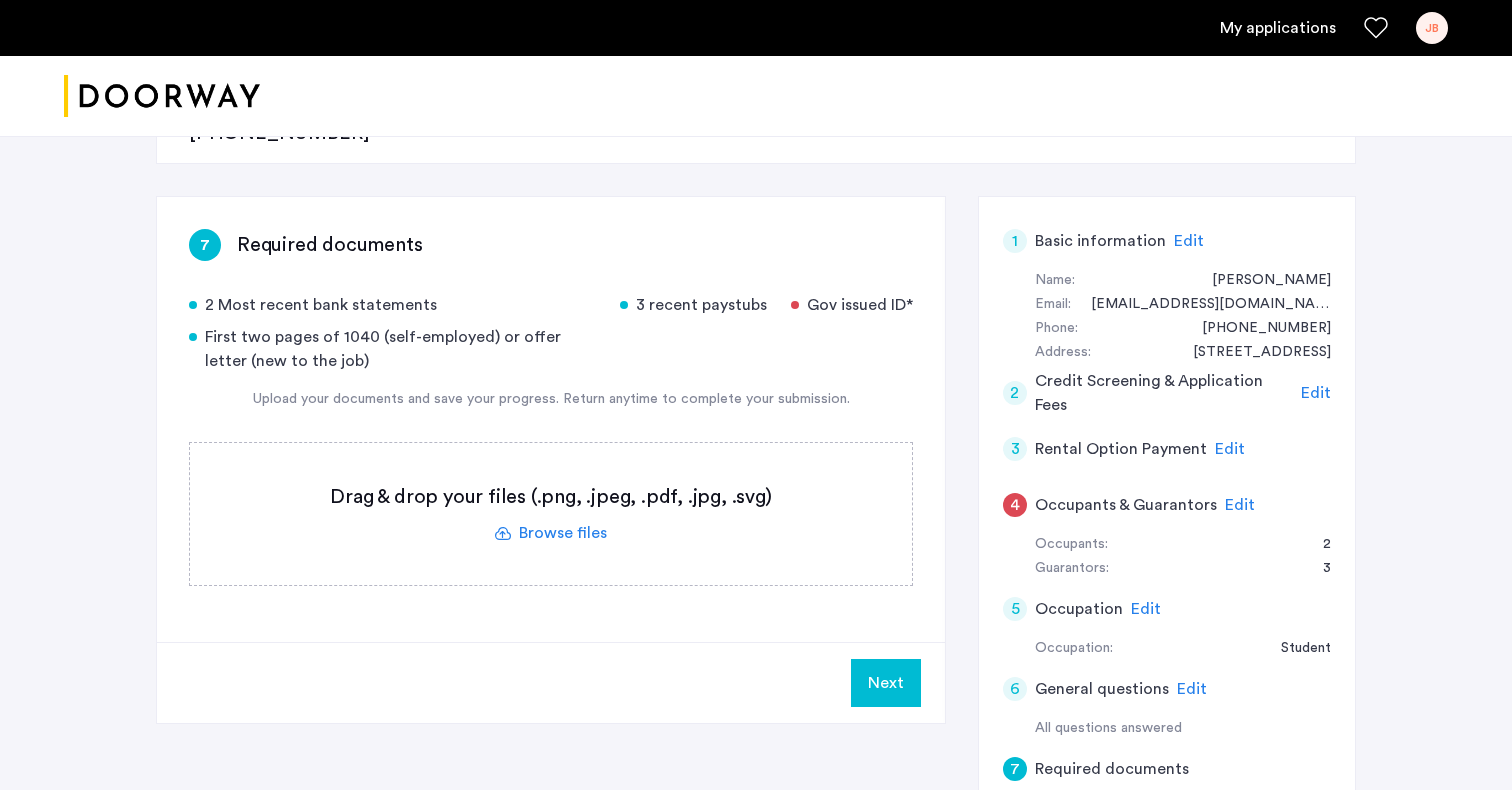 scroll, scrollTop: 332, scrollLeft: 0, axis: vertical 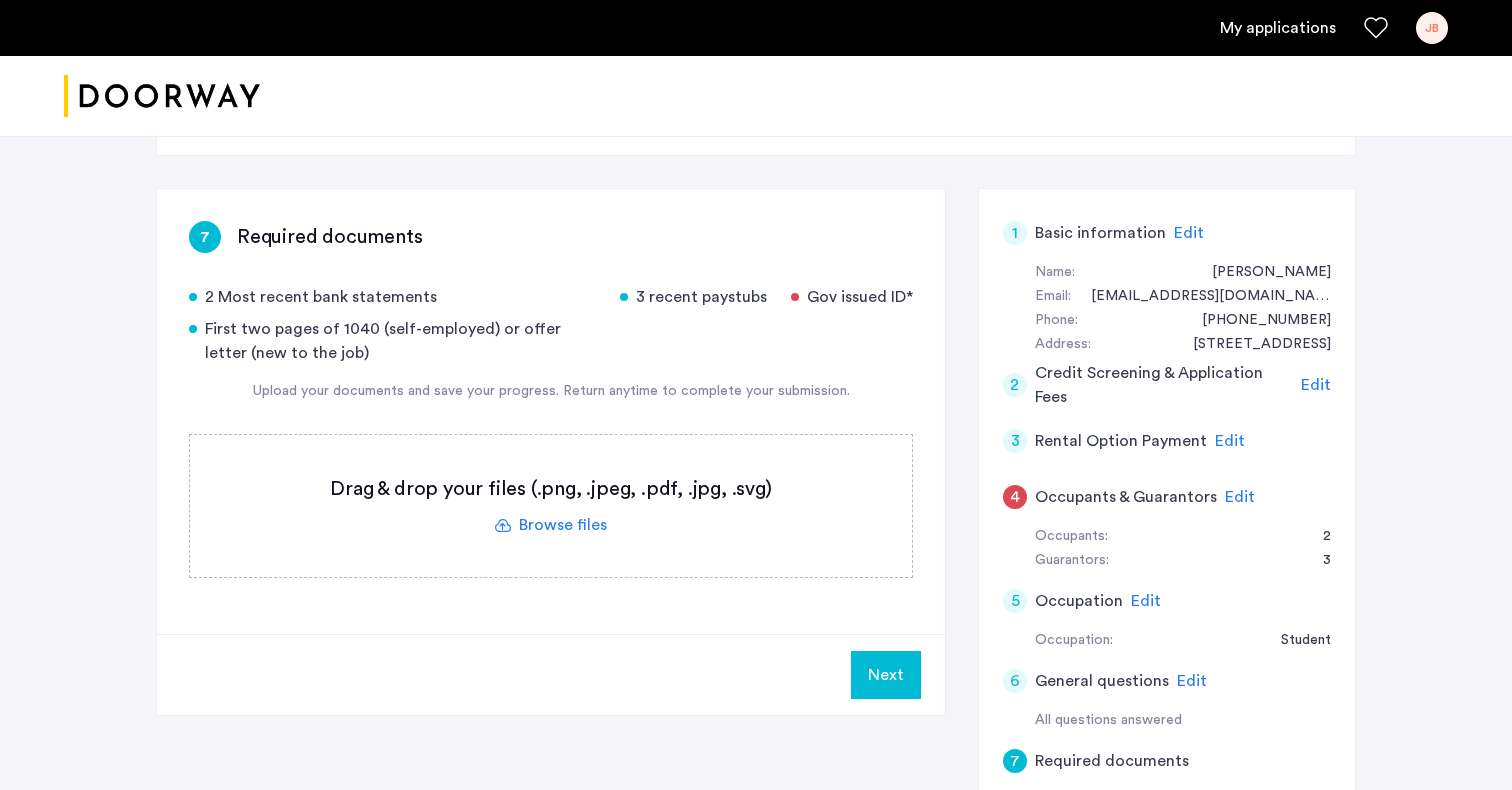 click on "Next" 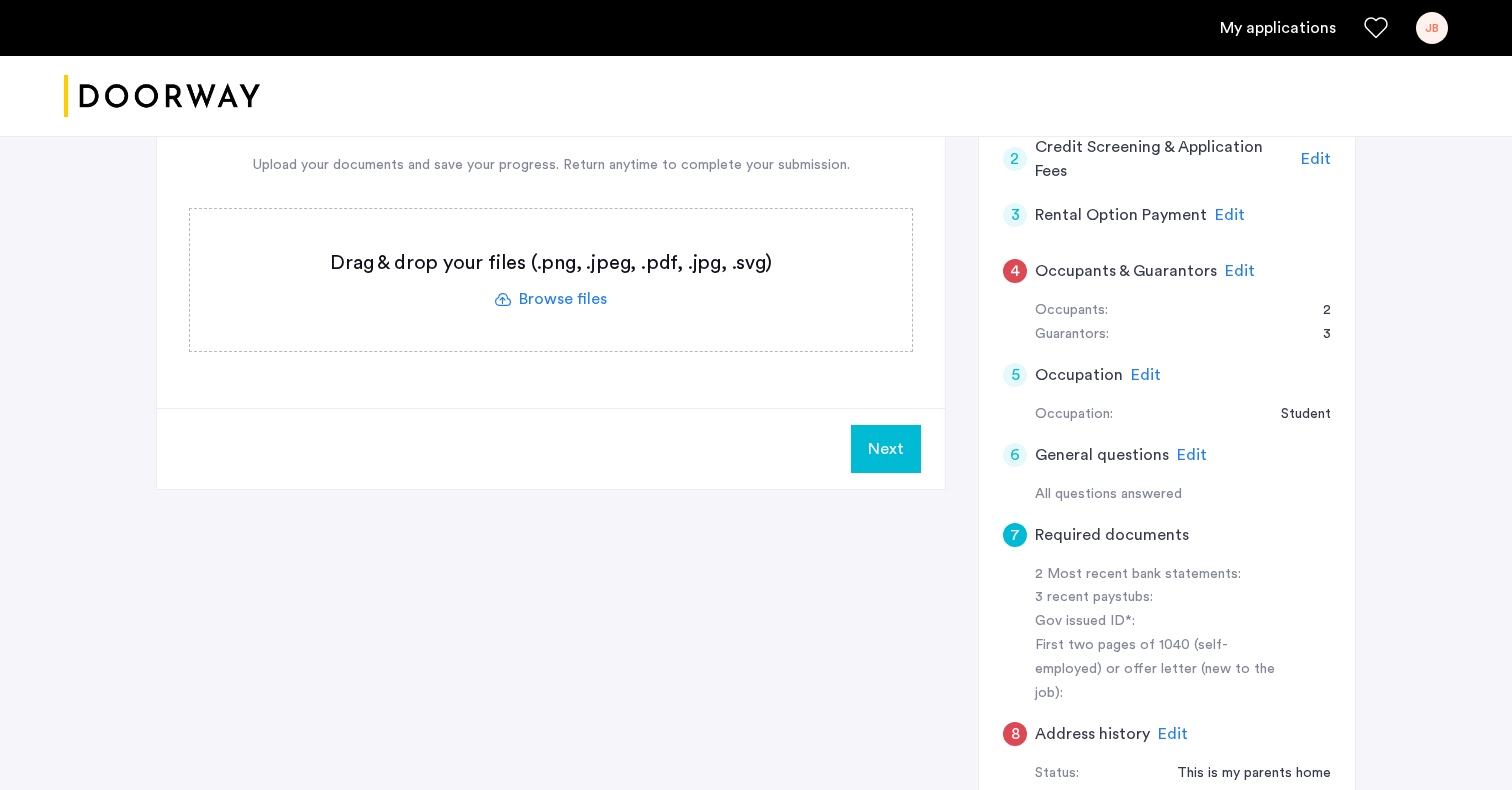 scroll, scrollTop: 565, scrollLeft: 0, axis: vertical 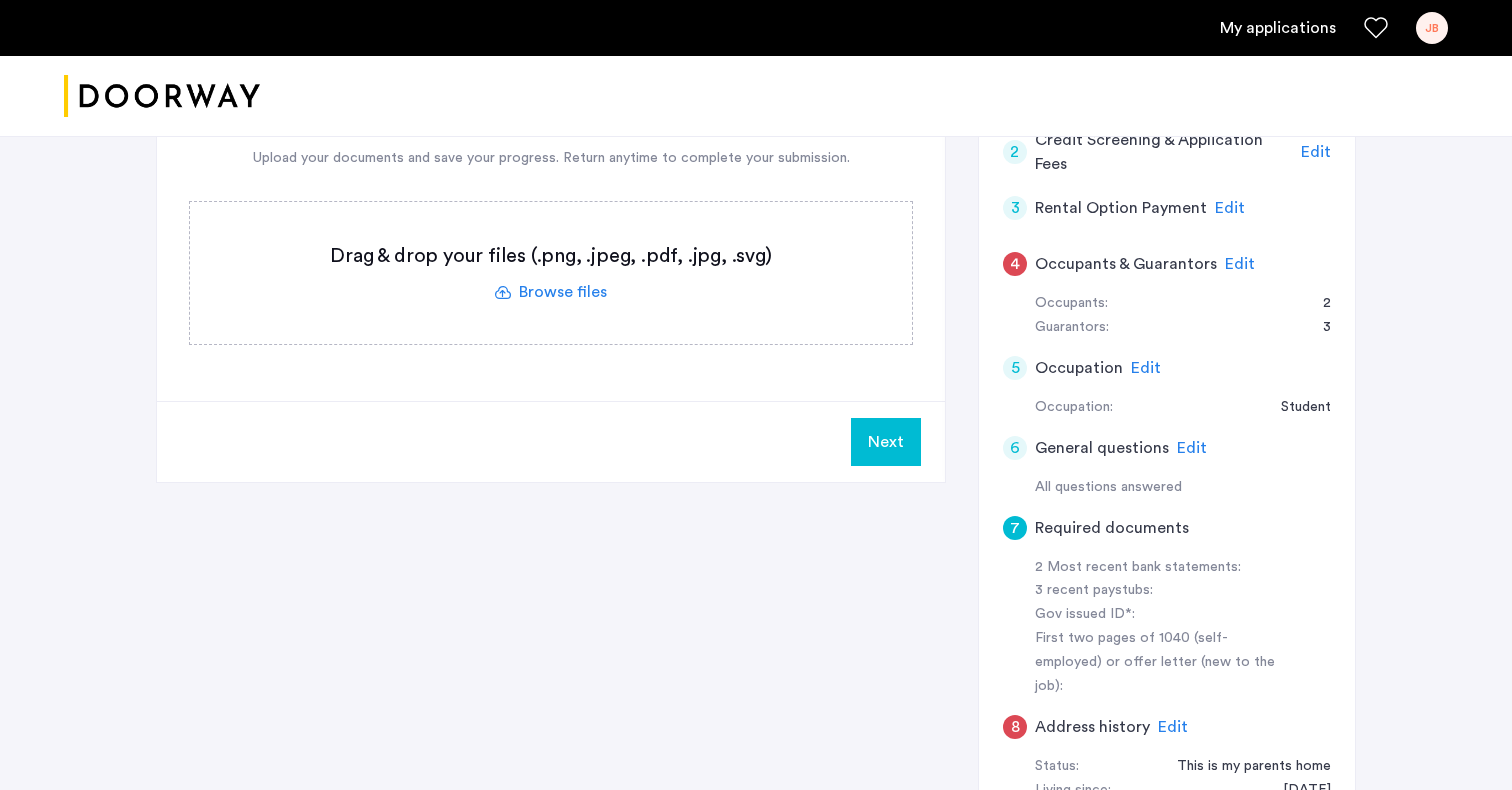 click on "Edit" 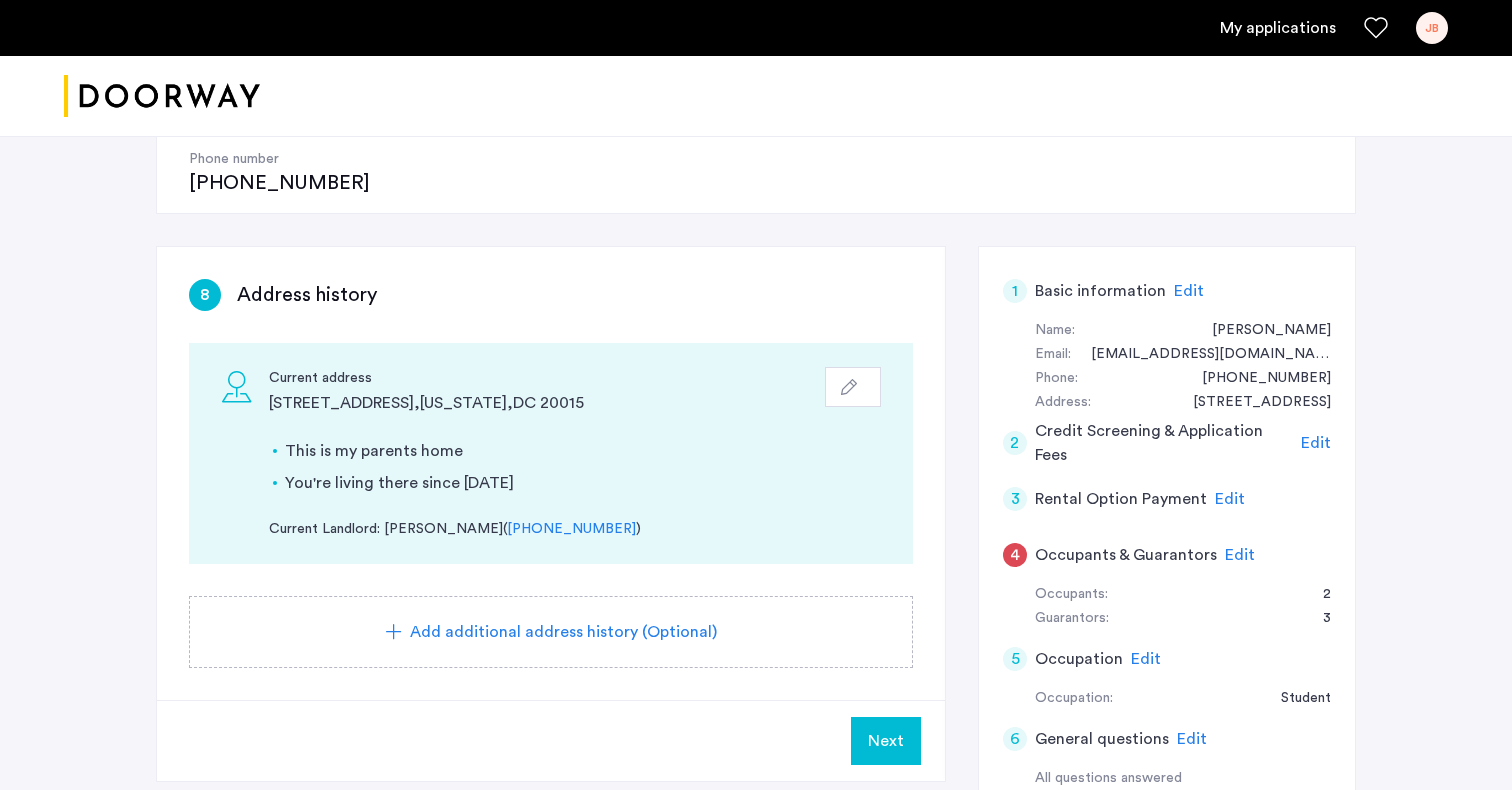scroll, scrollTop: 250, scrollLeft: 0, axis: vertical 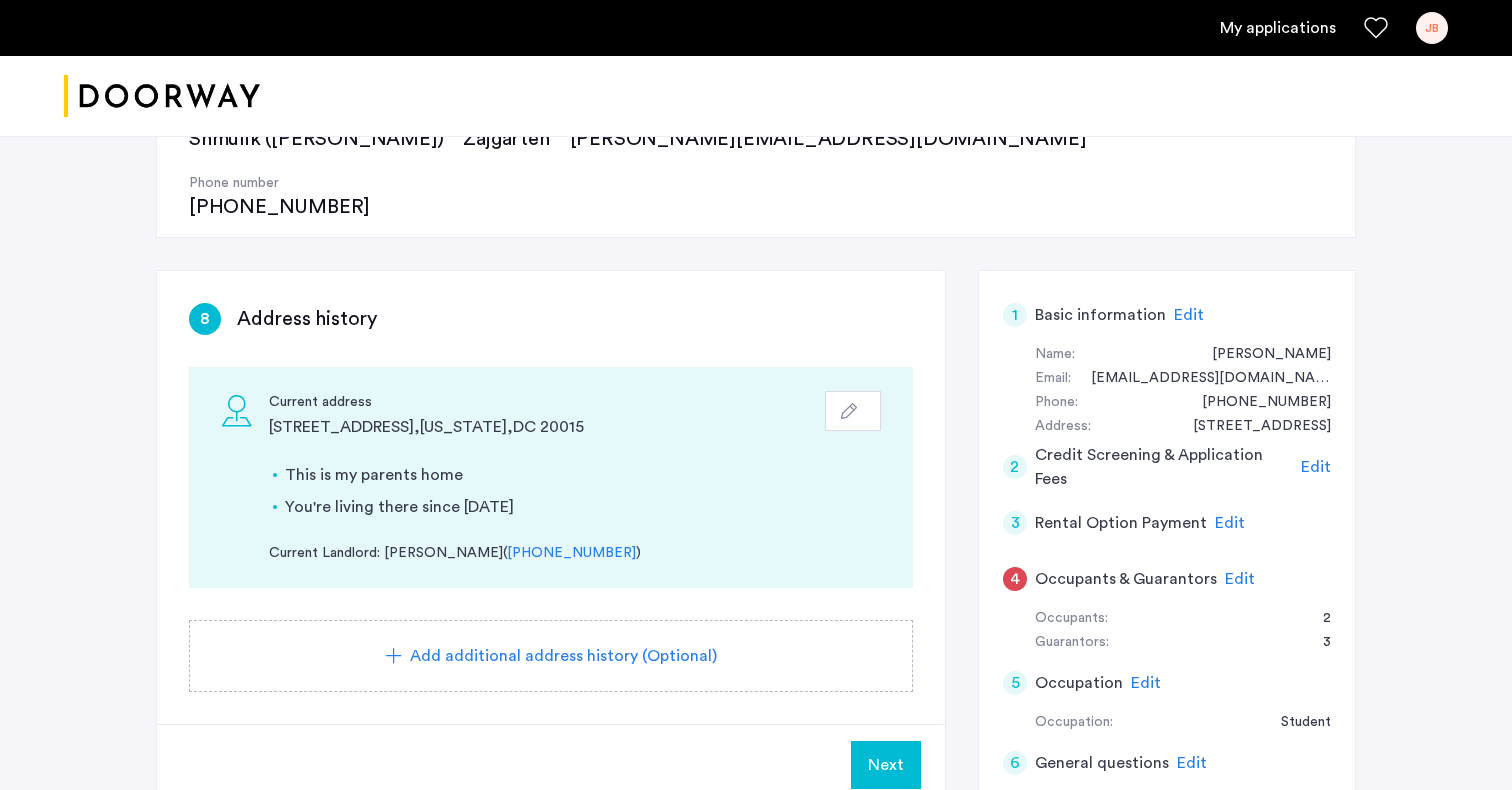 click on "Add additional address history (Optional)" 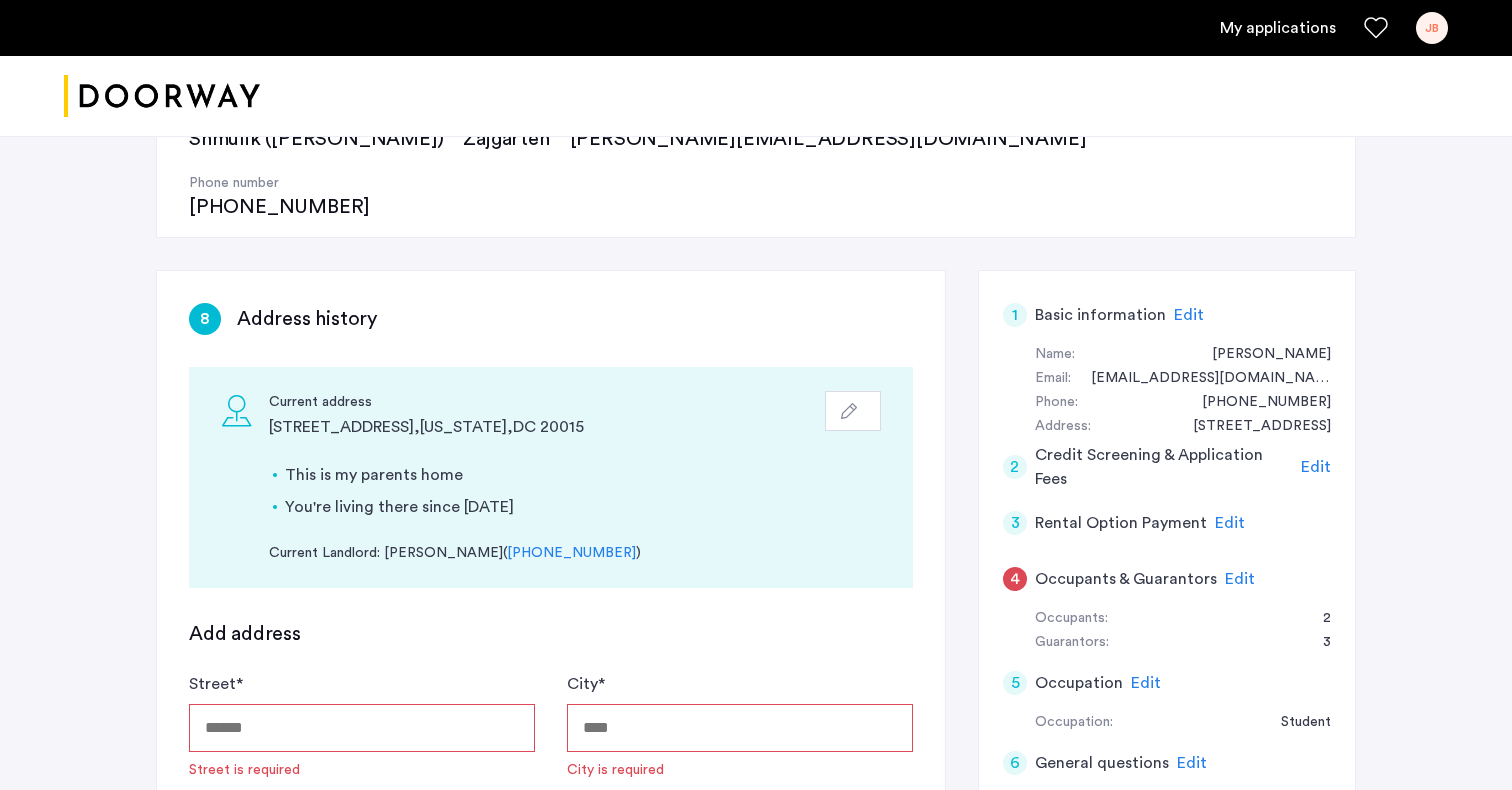 click on "Street  *" at bounding box center (362, 728) 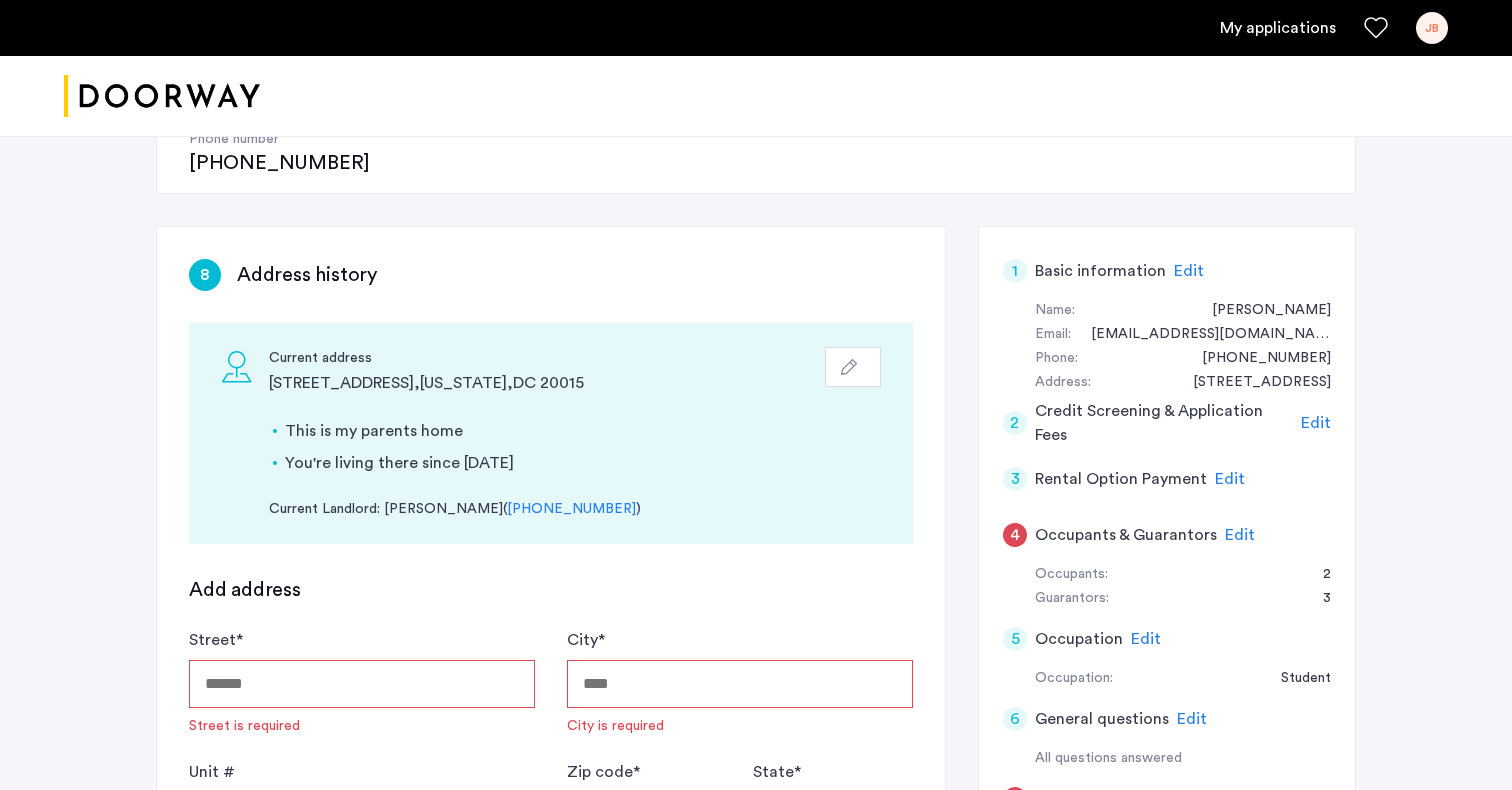 scroll, scrollTop: 296, scrollLeft: 0, axis: vertical 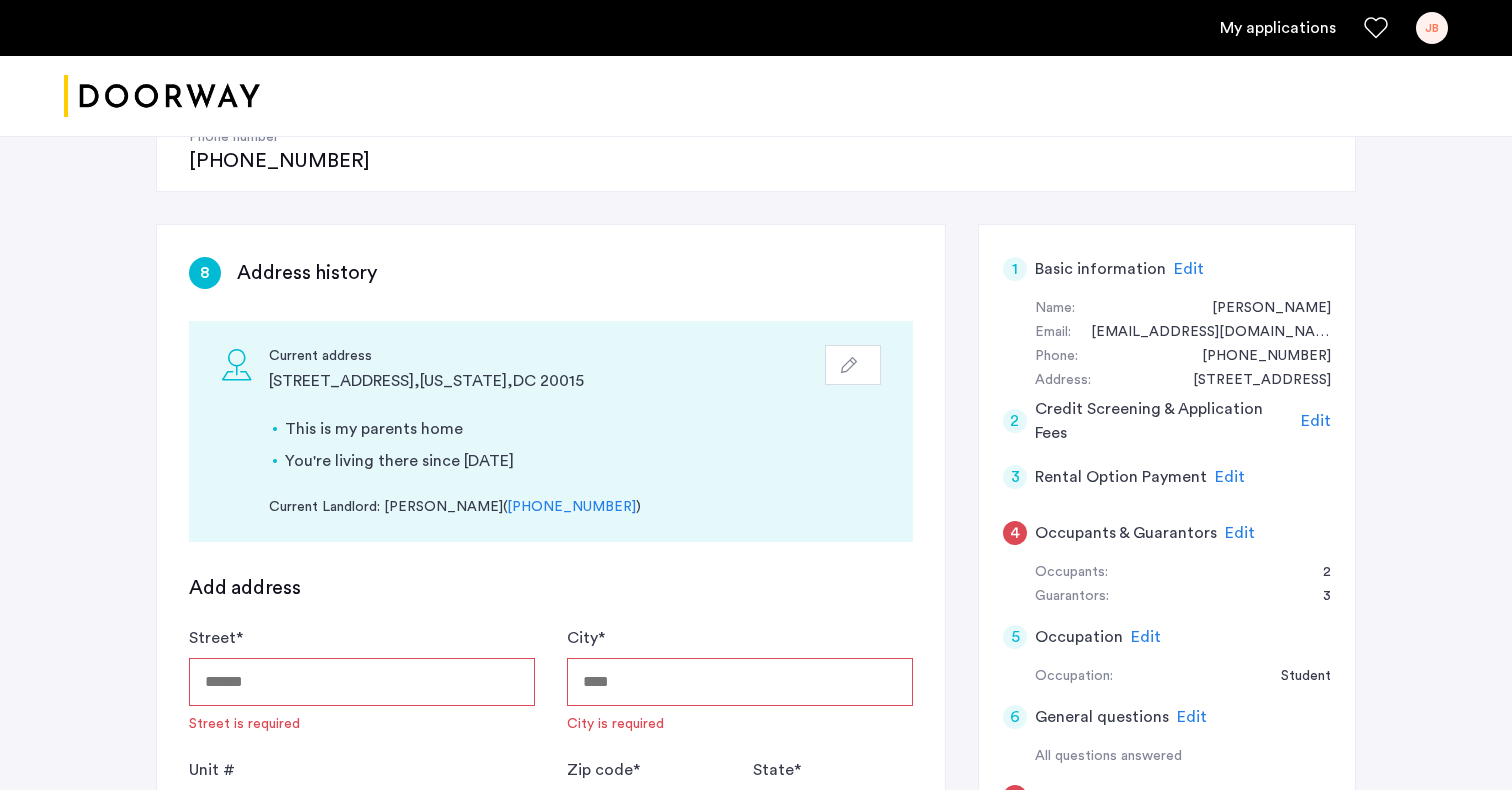 click on "Street  *" at bounding box center [362, 682] 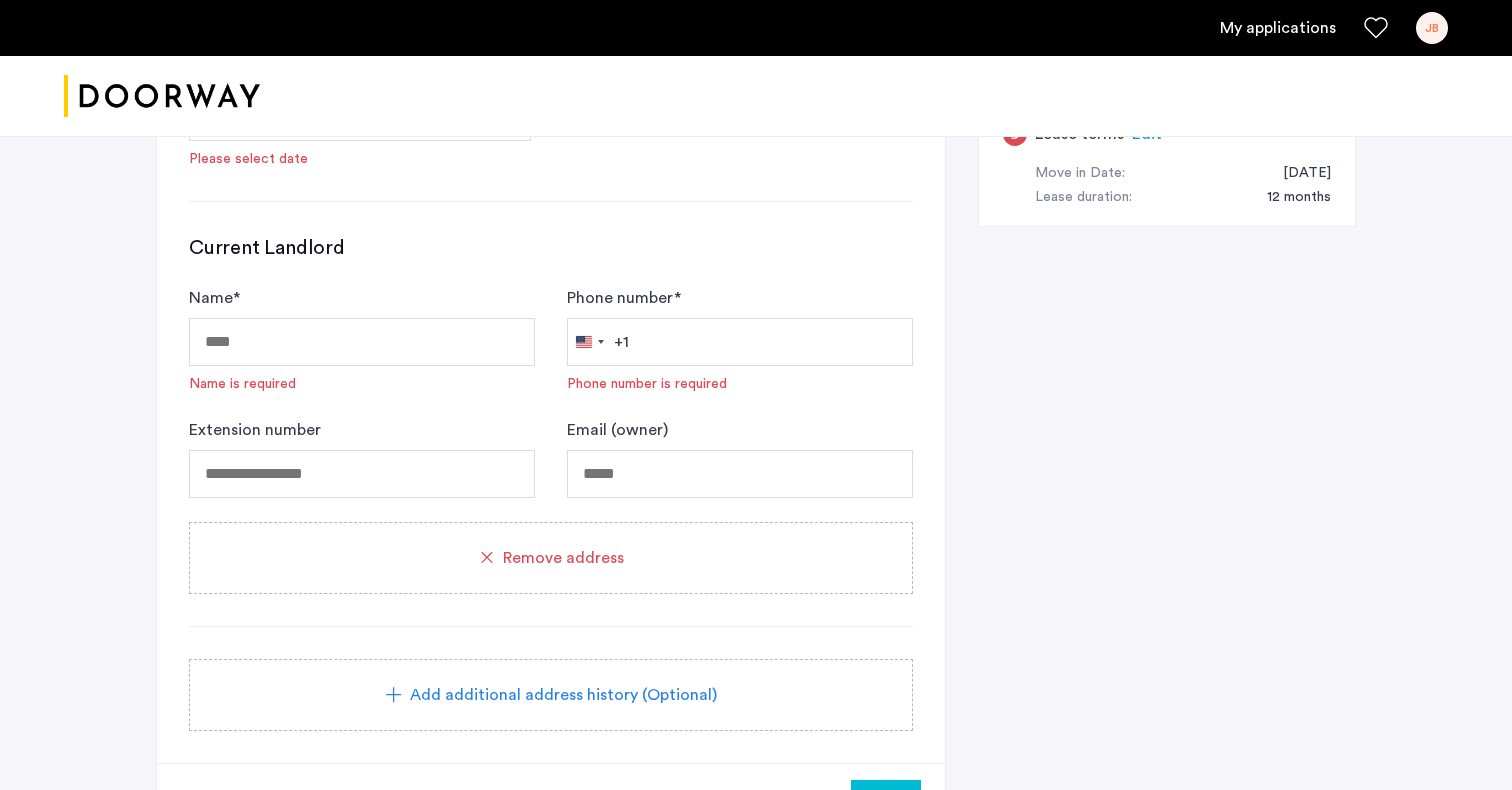 scroll, scrollTop: 1284, scrollLeft: 0, axis: vertical 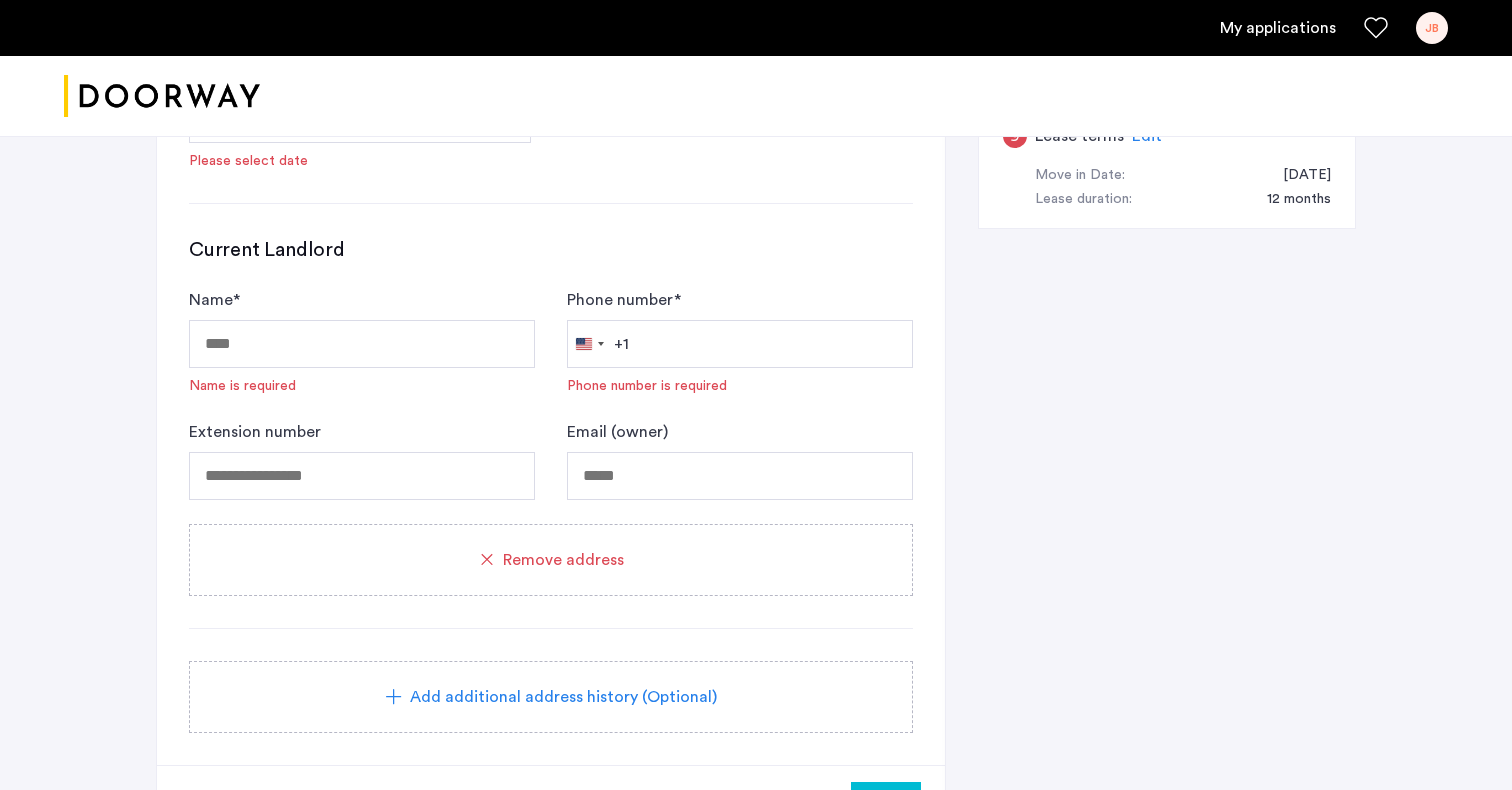 click on "Remove address" 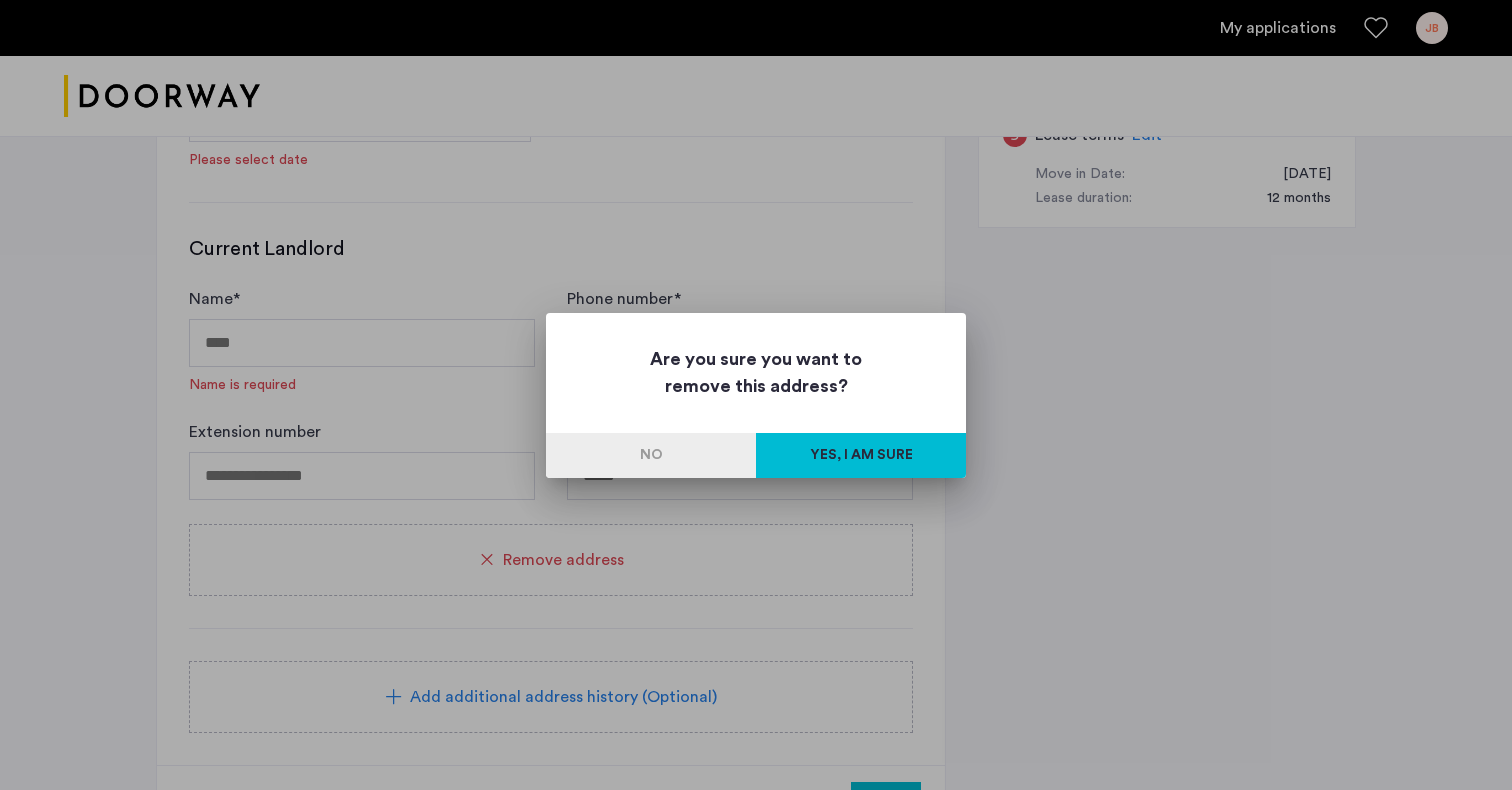 click on "Yes, I am sure" at bounding box center (861, 455) 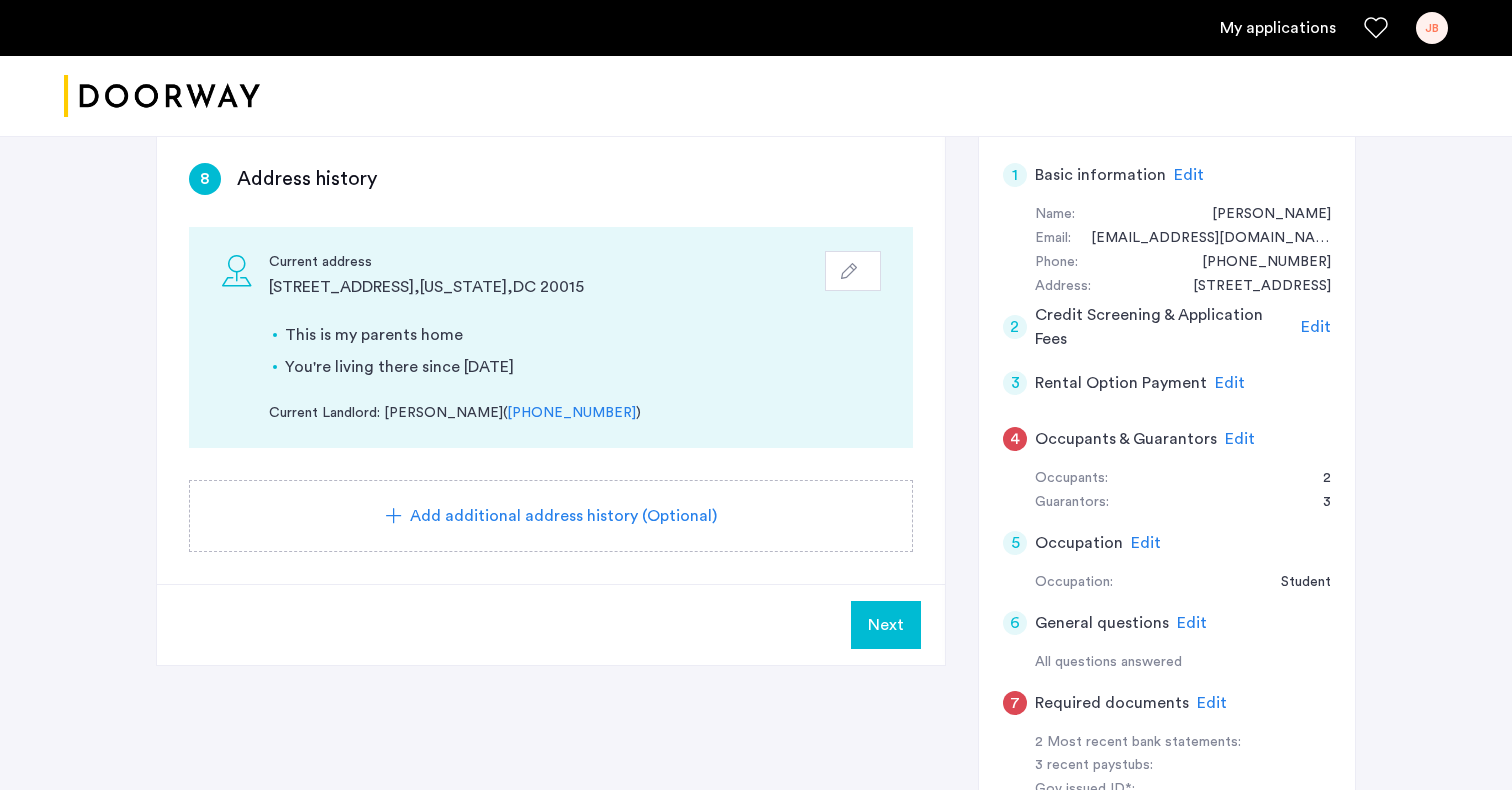scroll, scrollTop: 388, scrollLeft: 0, axis: vertical 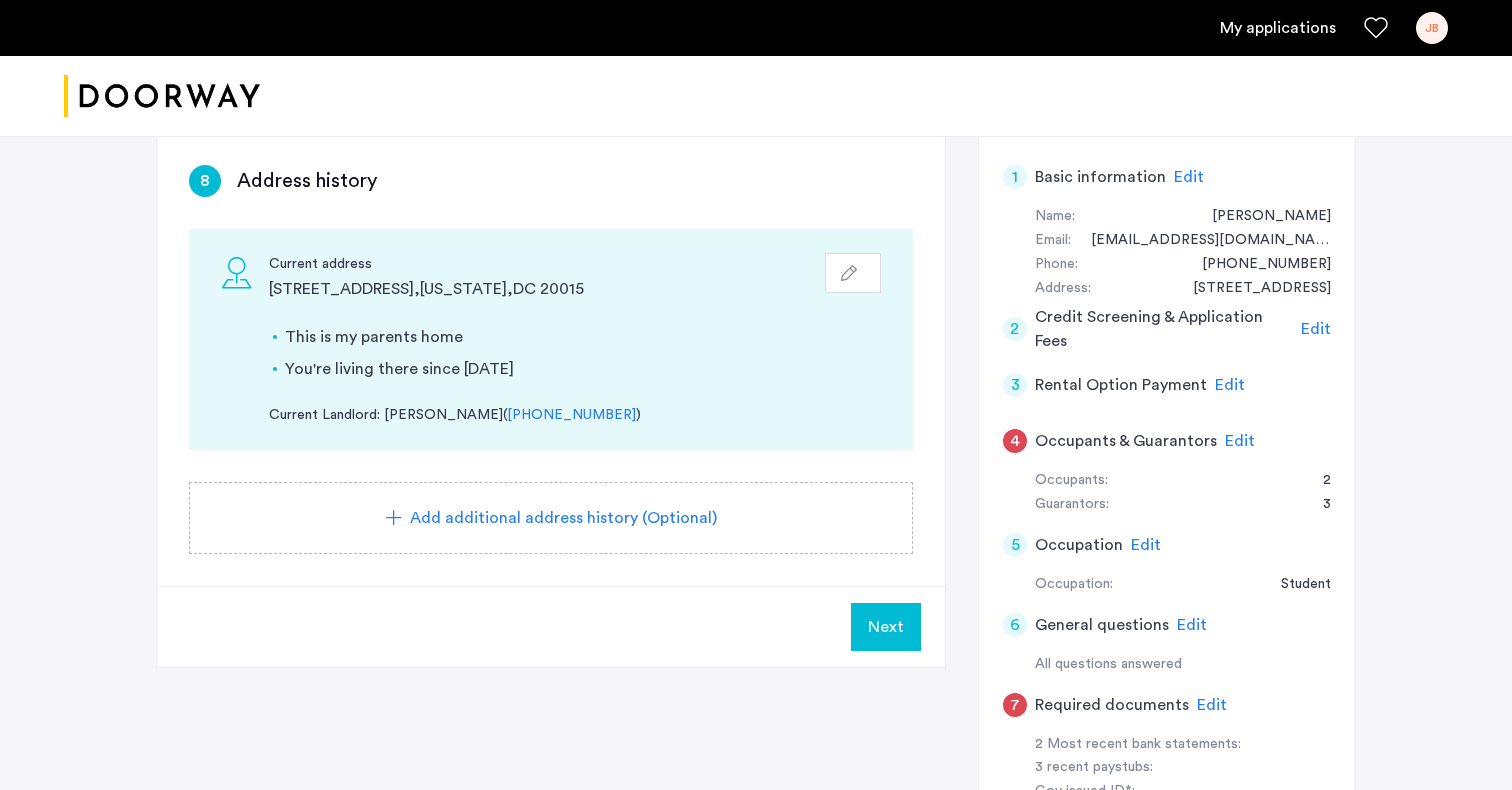 click on "Next" 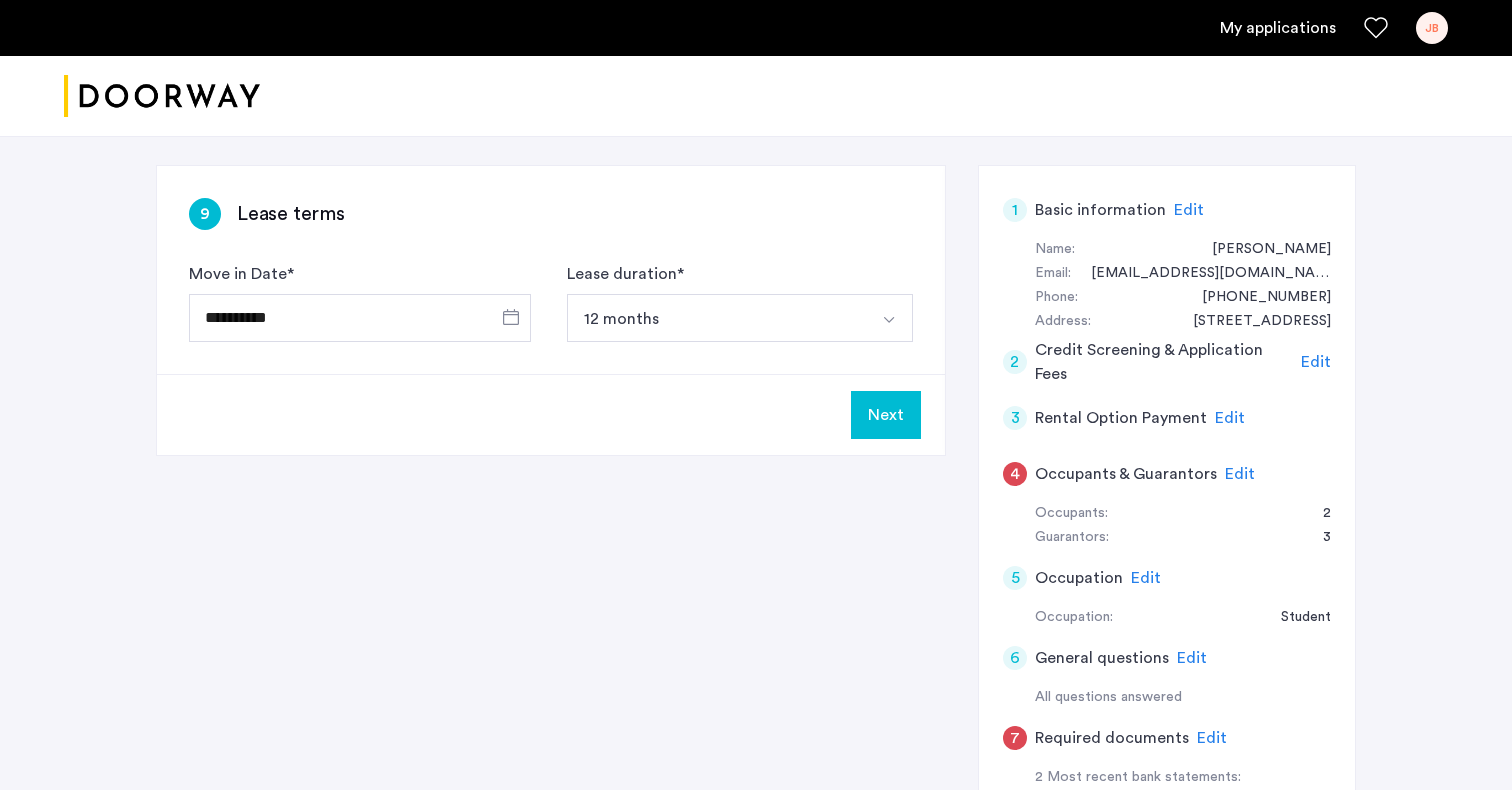 scroll, scrollTop: 319, scrollLeft: 0, axis: vertical 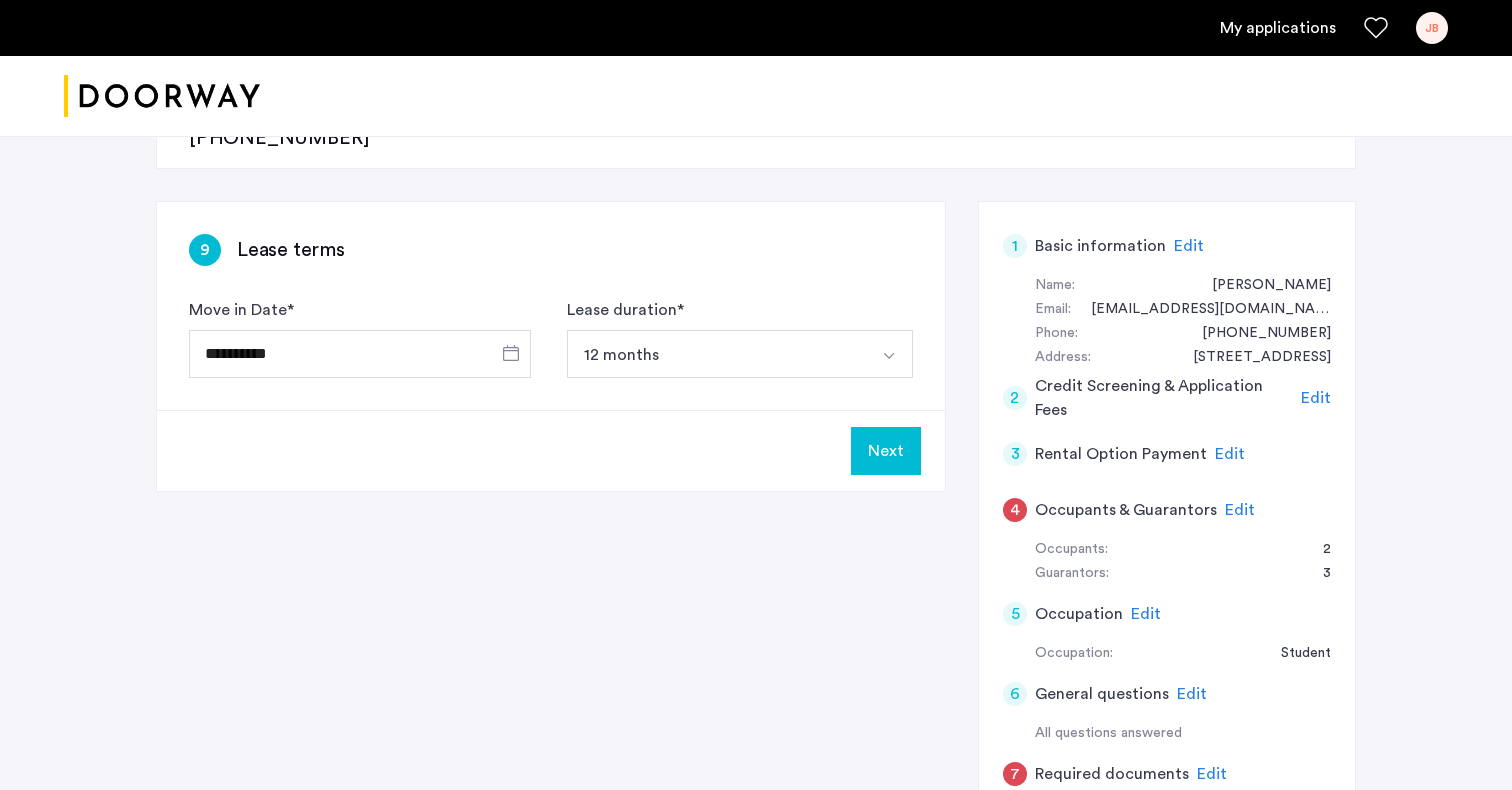 click on "Next" 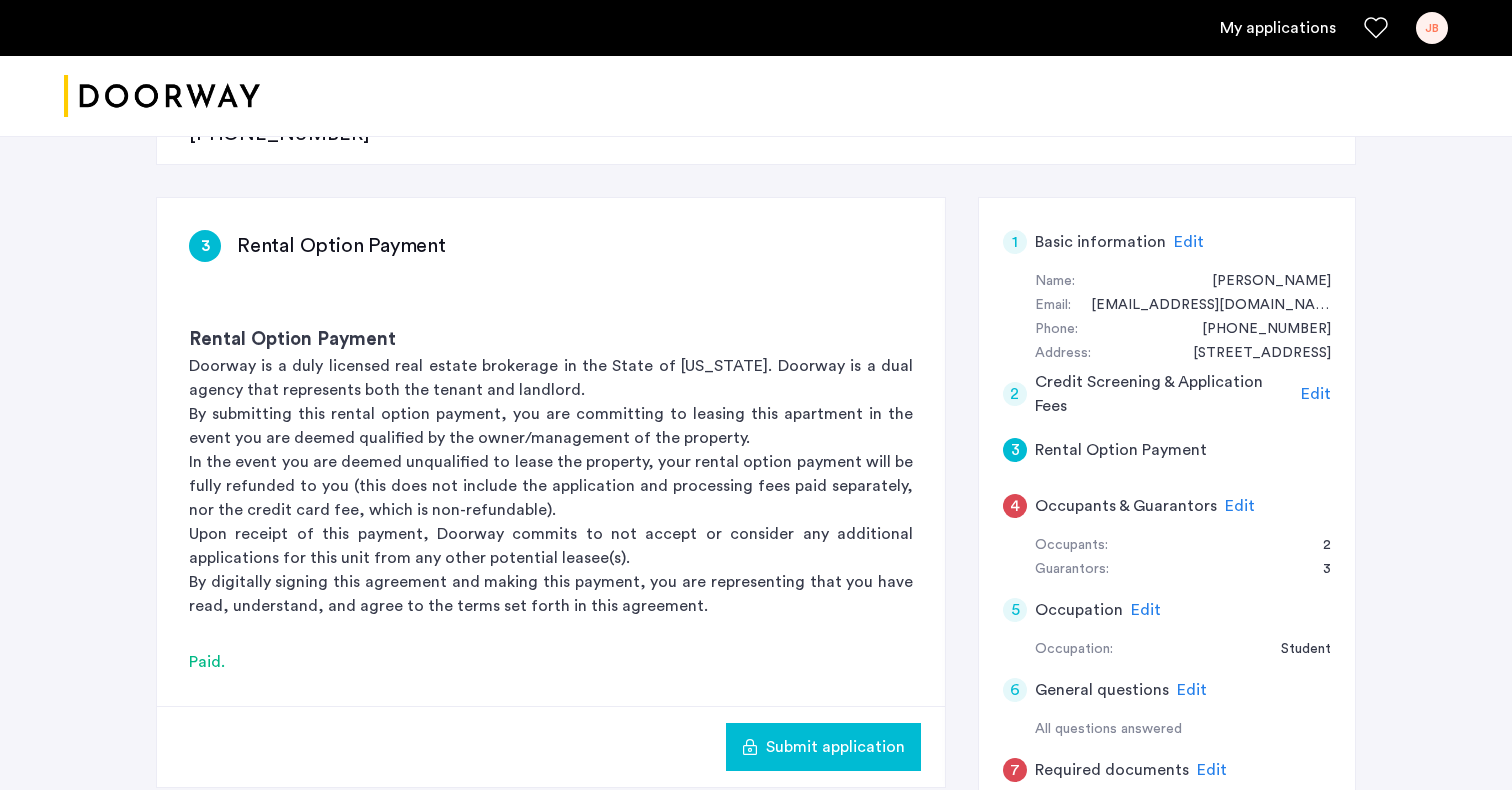 scroll, scrollTop: 285, scrollLeft: 0, axis: vertical 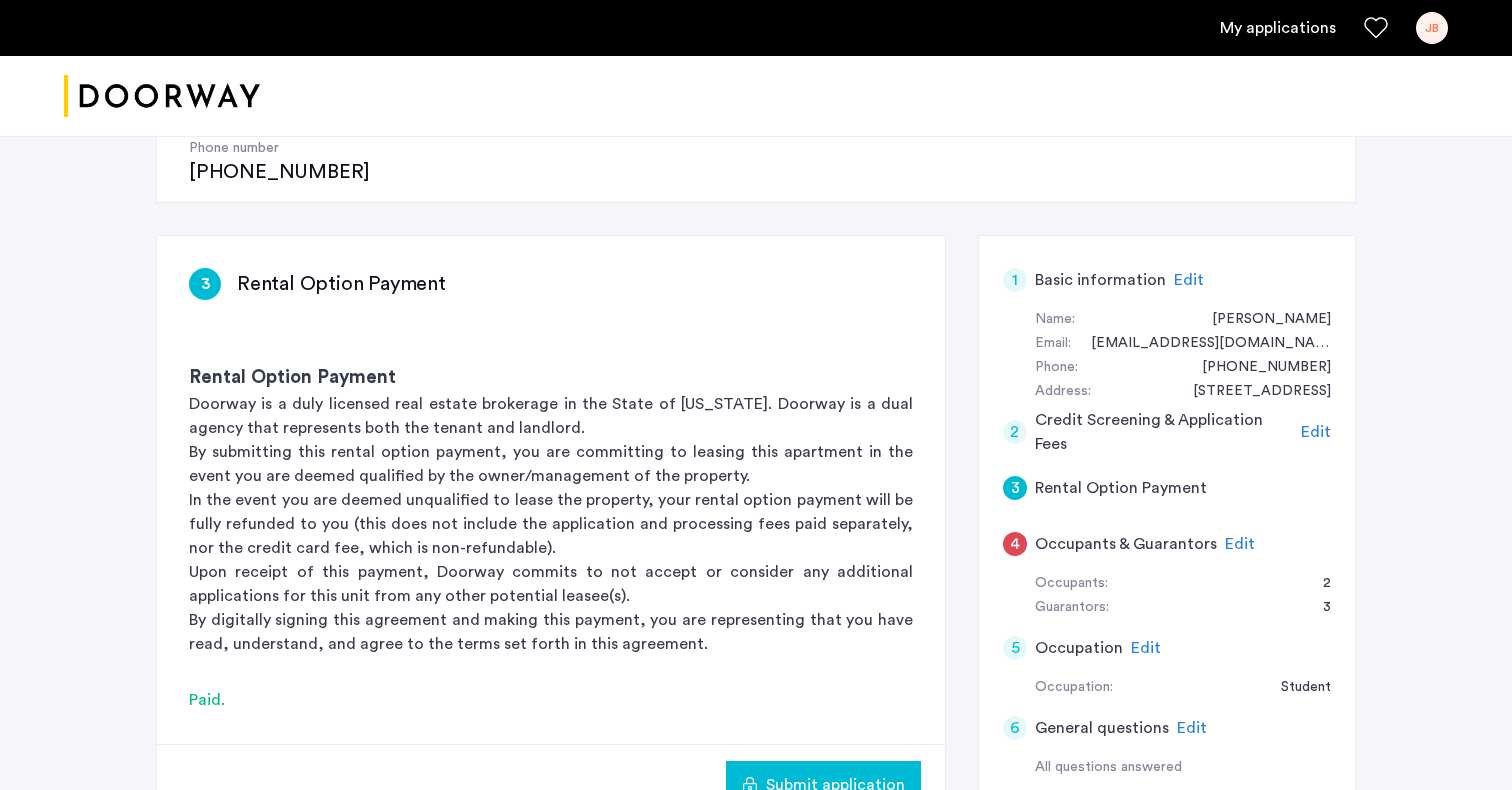 click on "Submit application" 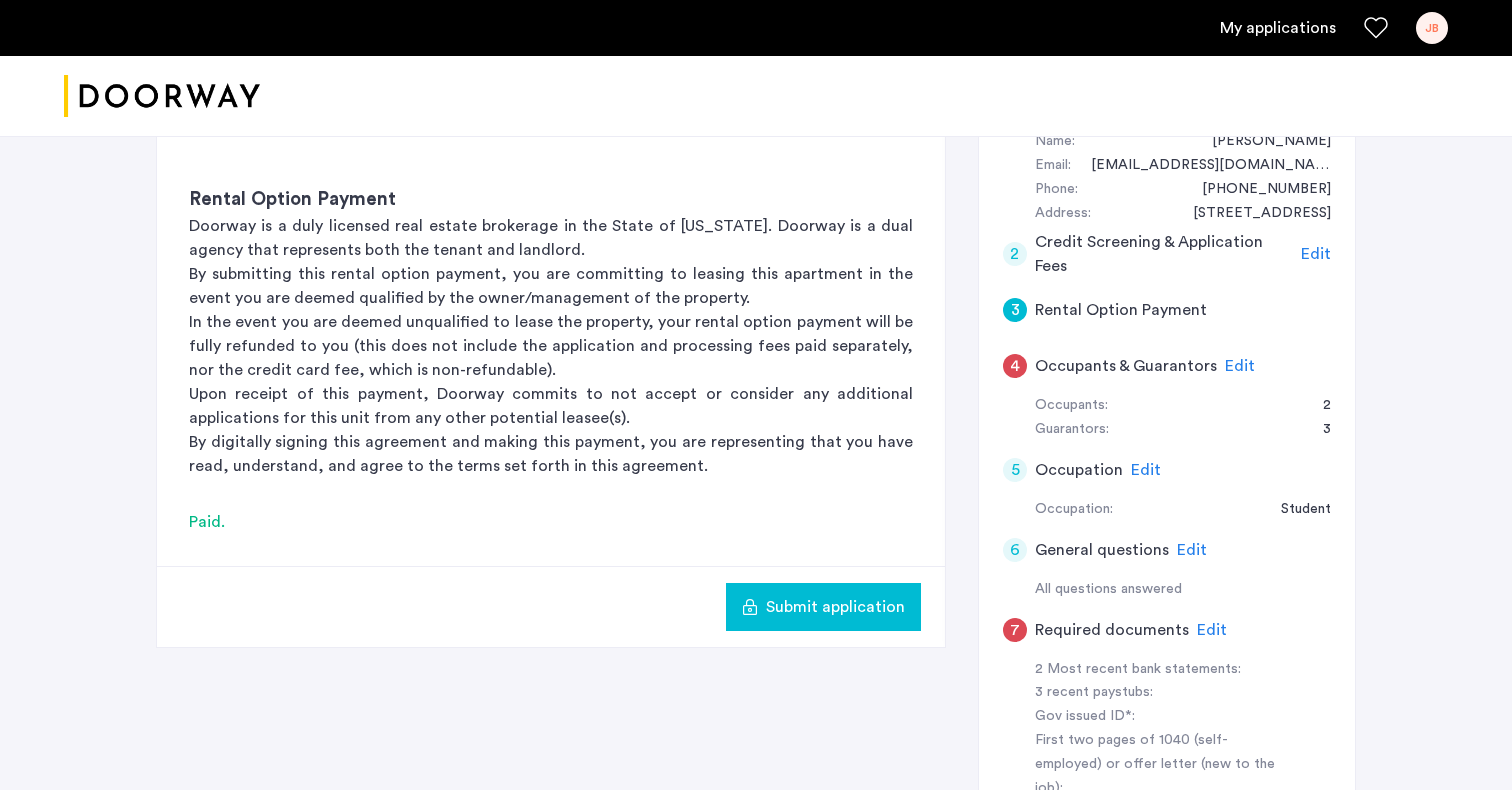 scroll, scrollTop: 466, scrollLeft: 0, axis: vertical 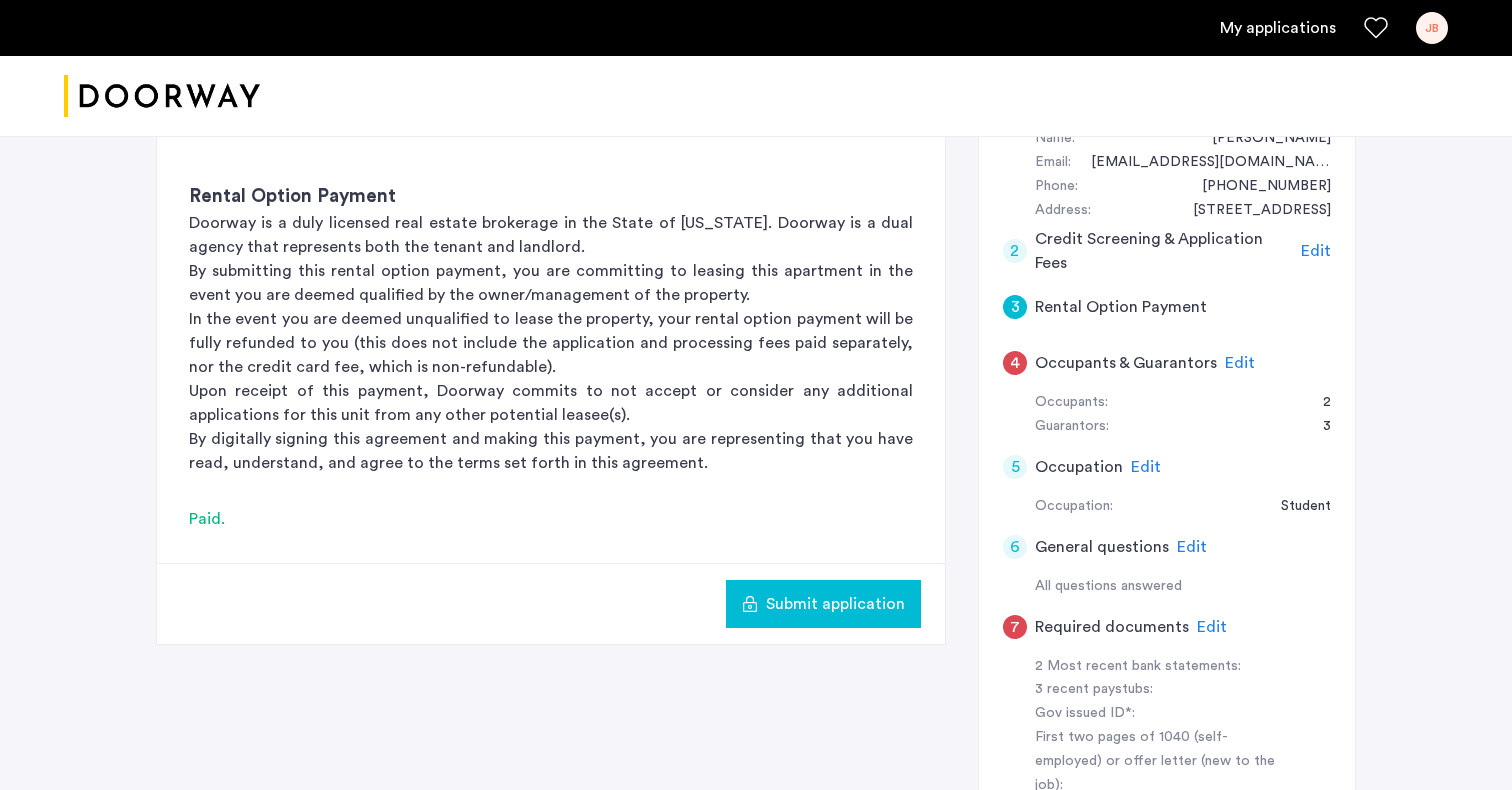 click on "Submit application" 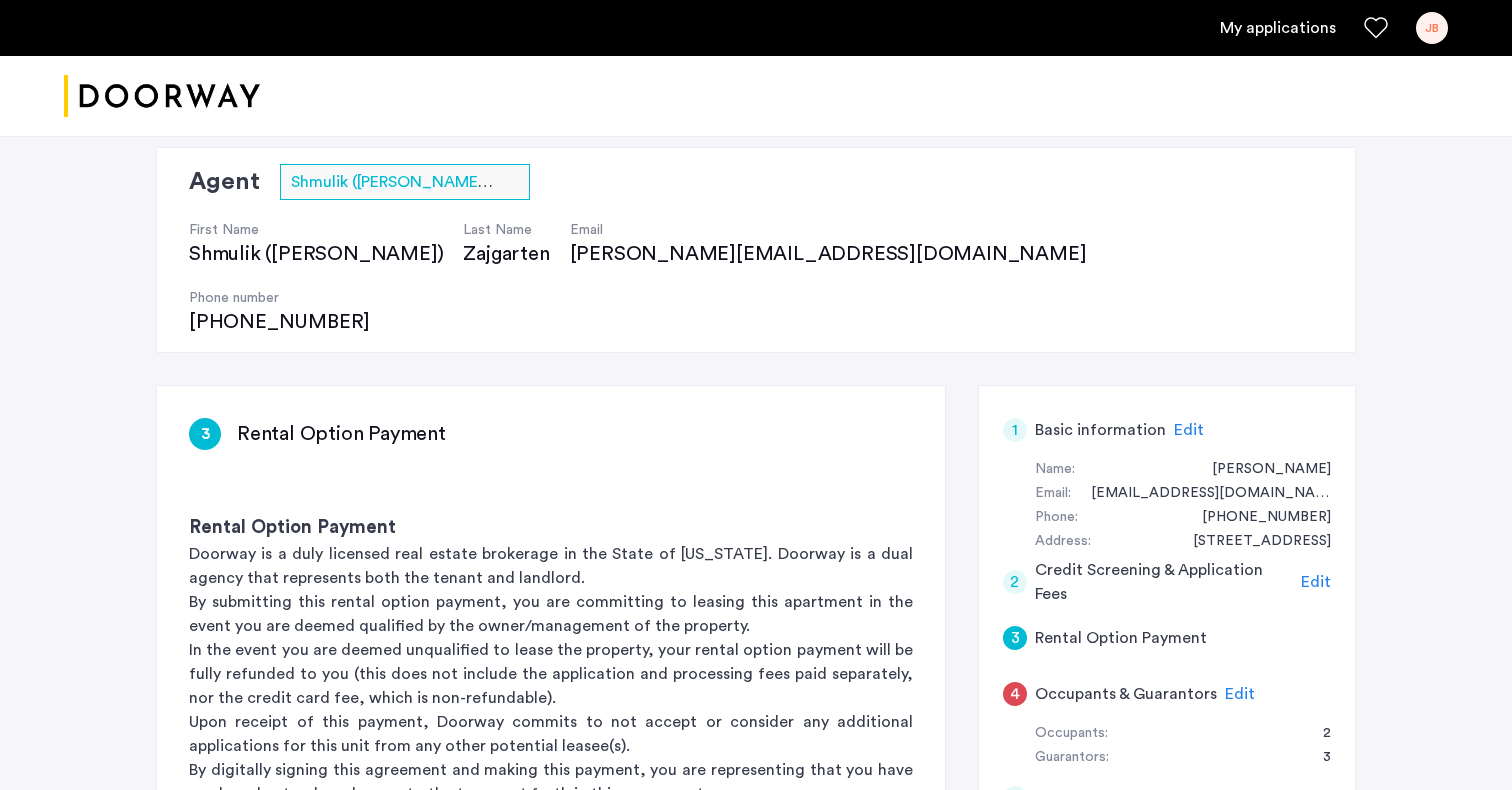 scroll, scrollTop: 0, scrollLeft: 0, axis: both 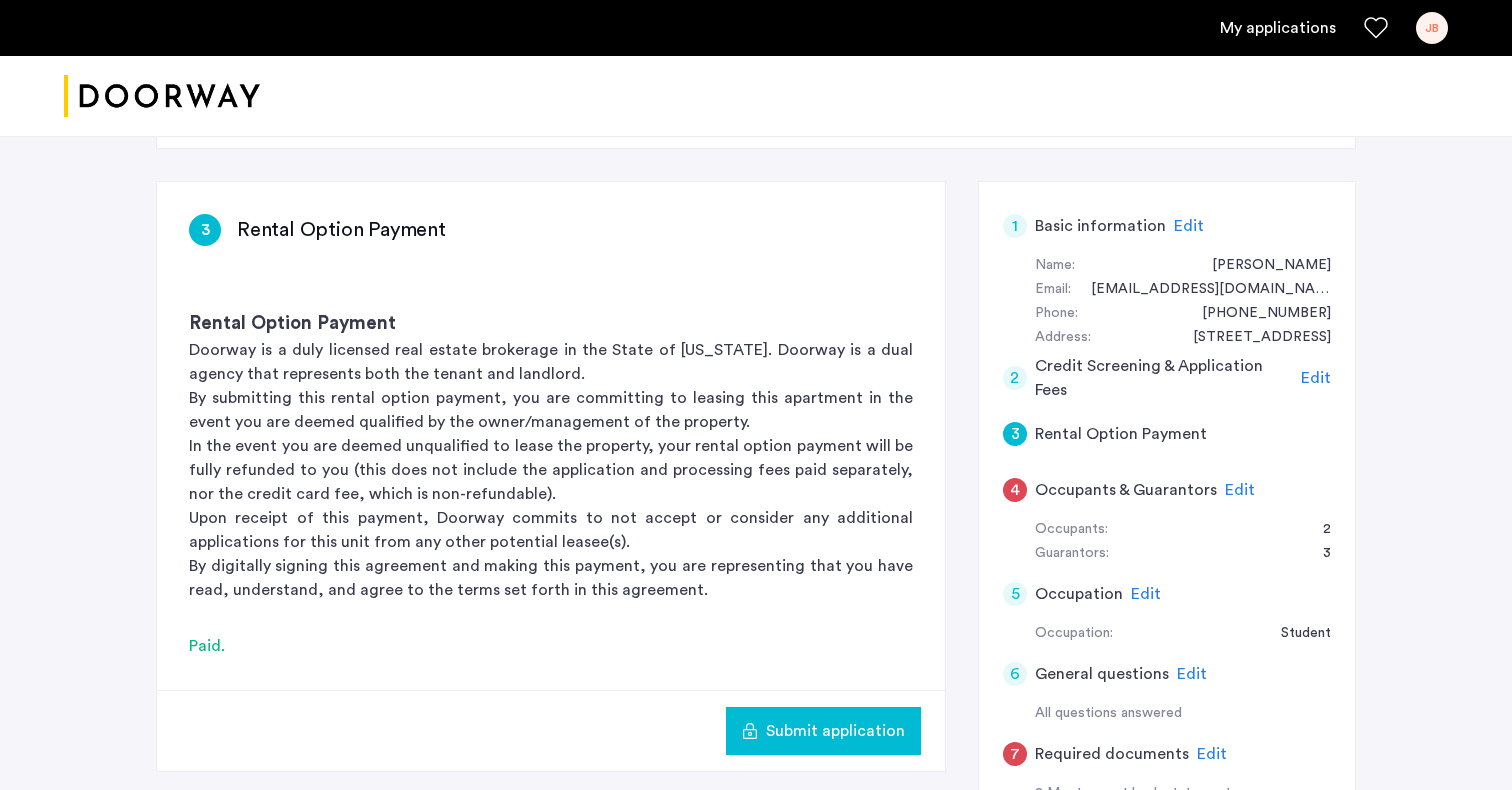 click on "Edit" 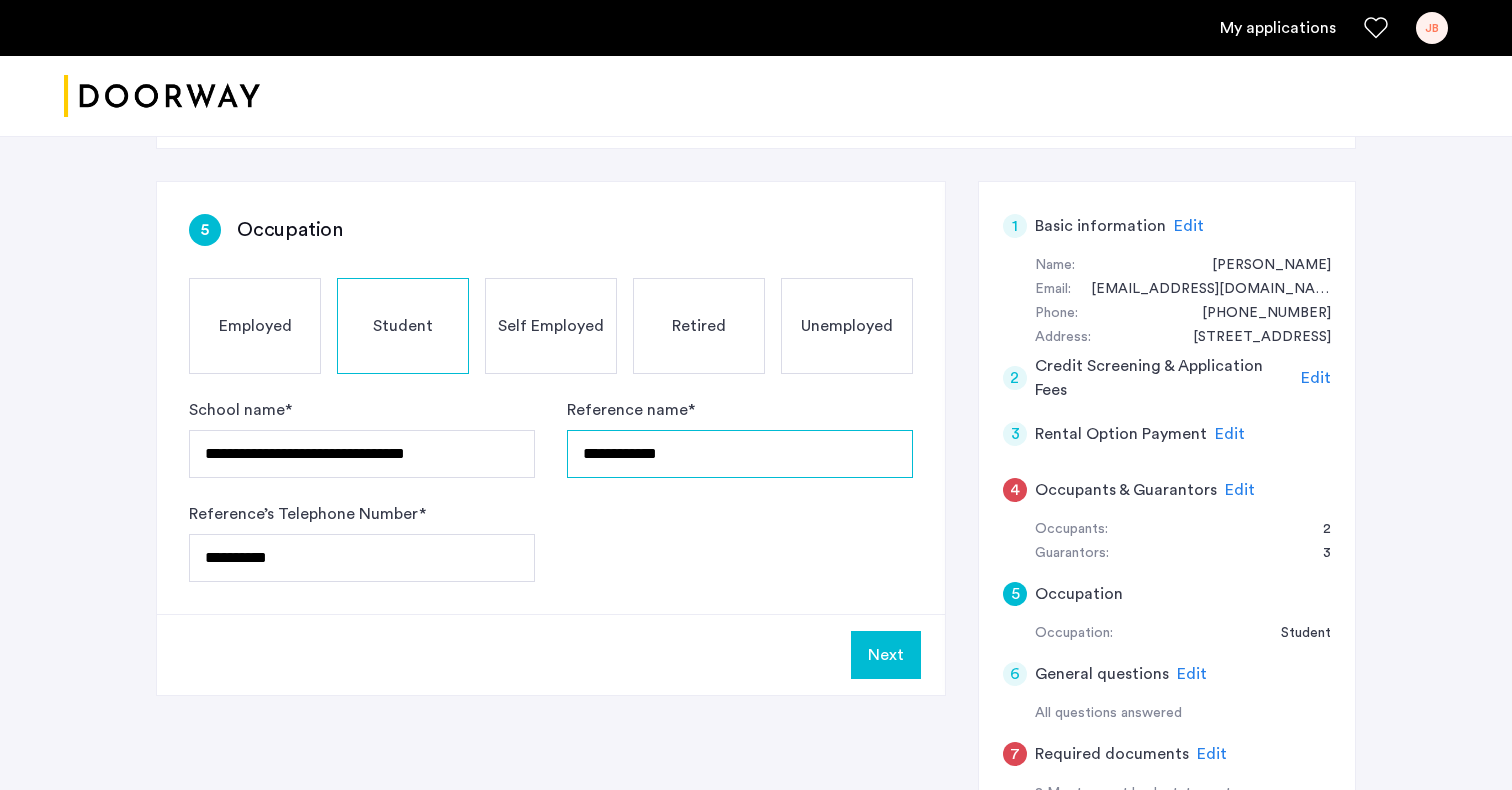 click on "**********" at bounding box center [740, 454] 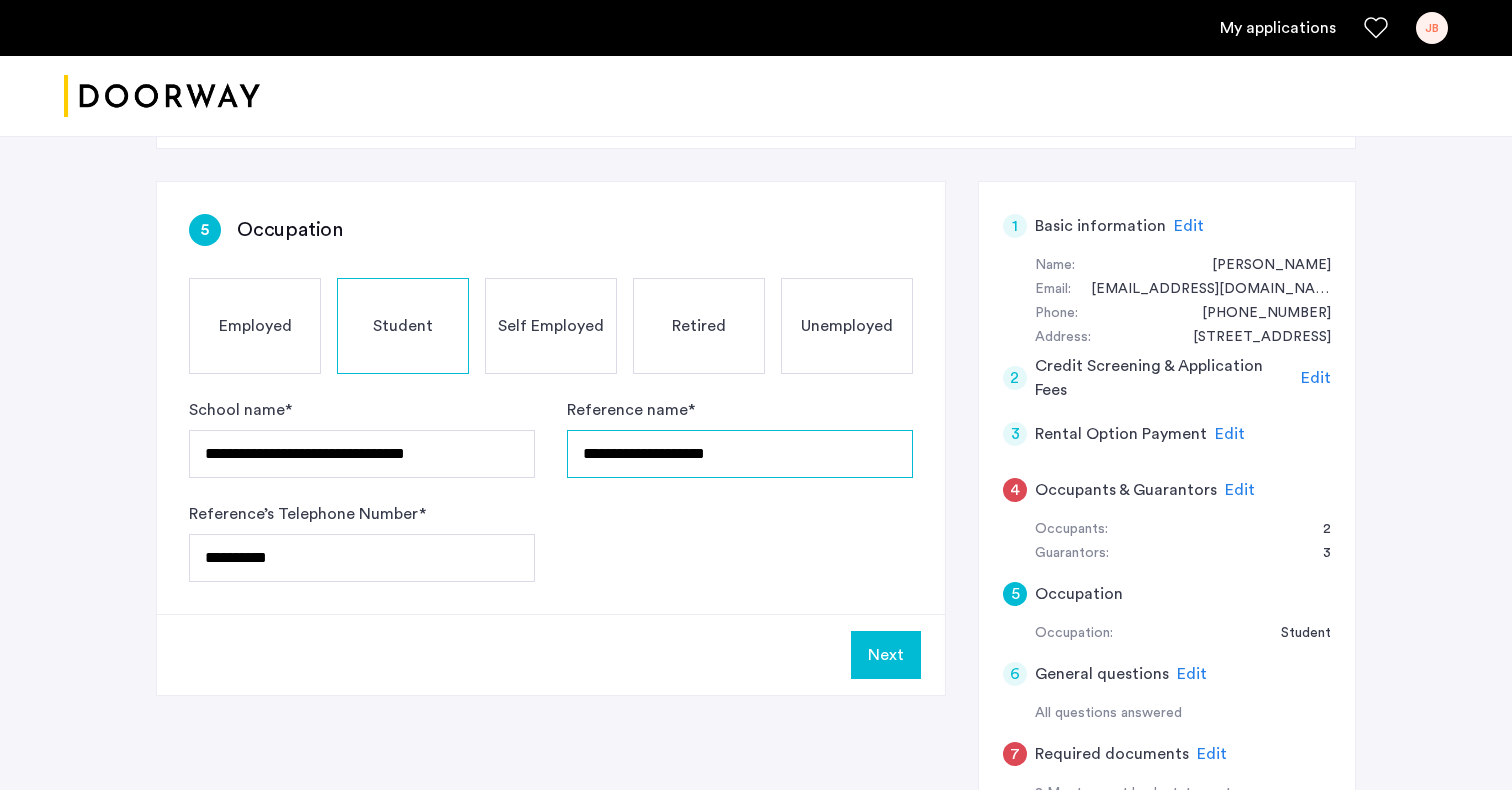 type on "**********" 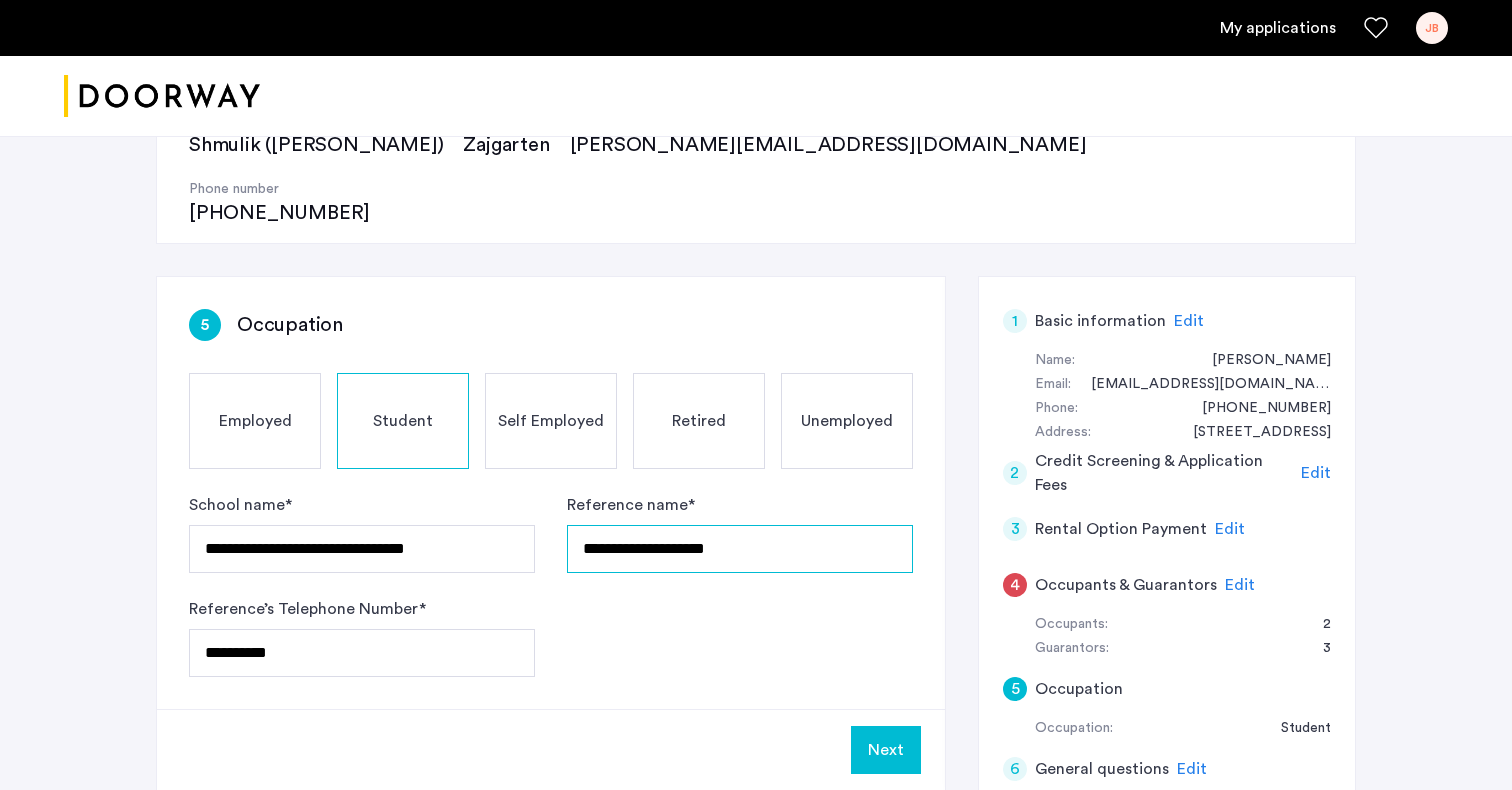 scroll, scrollTop: 235, scrollLeft: 0, axis: vertical 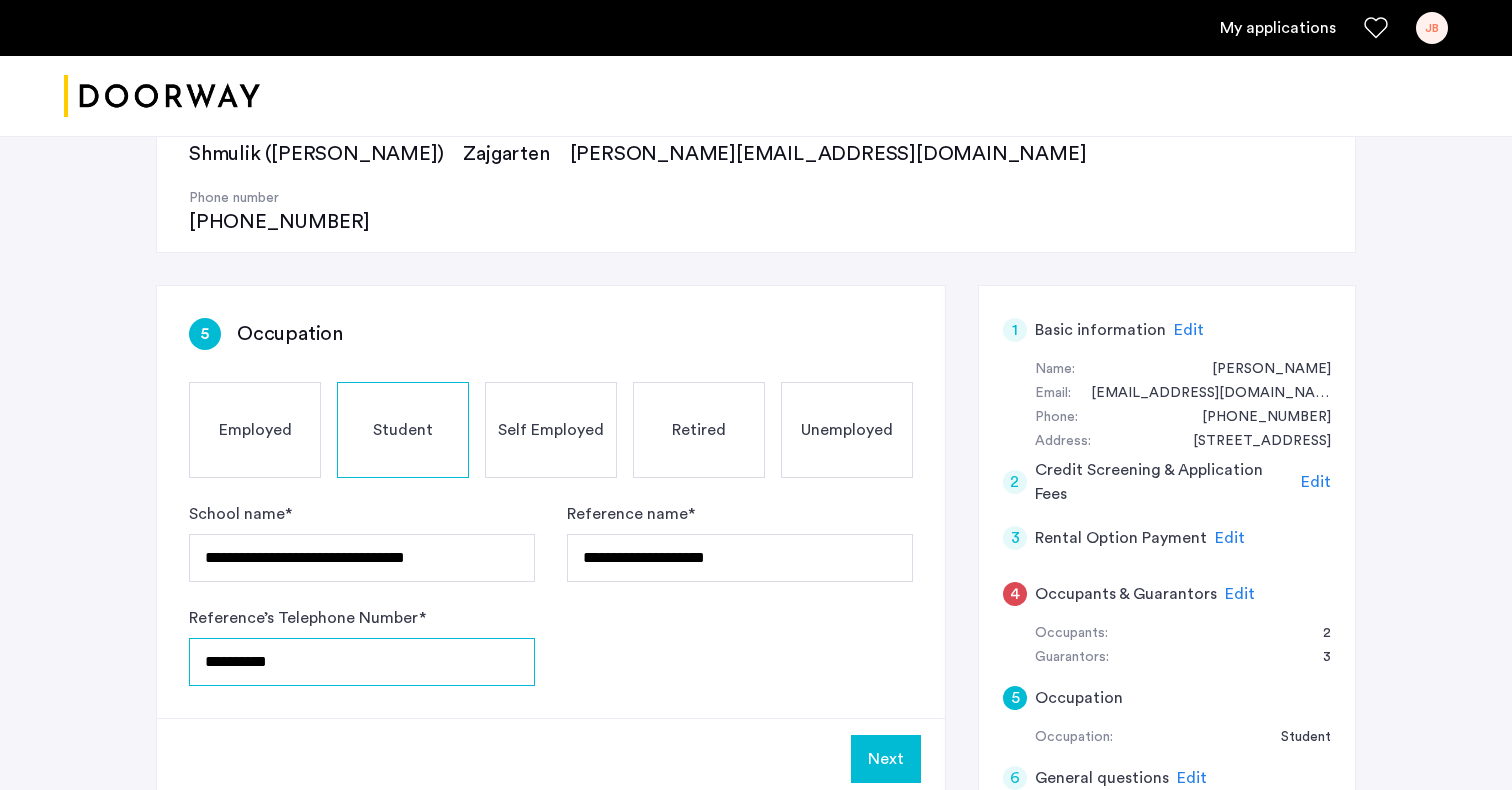 click on "**********" at bounding box center [362, 662] 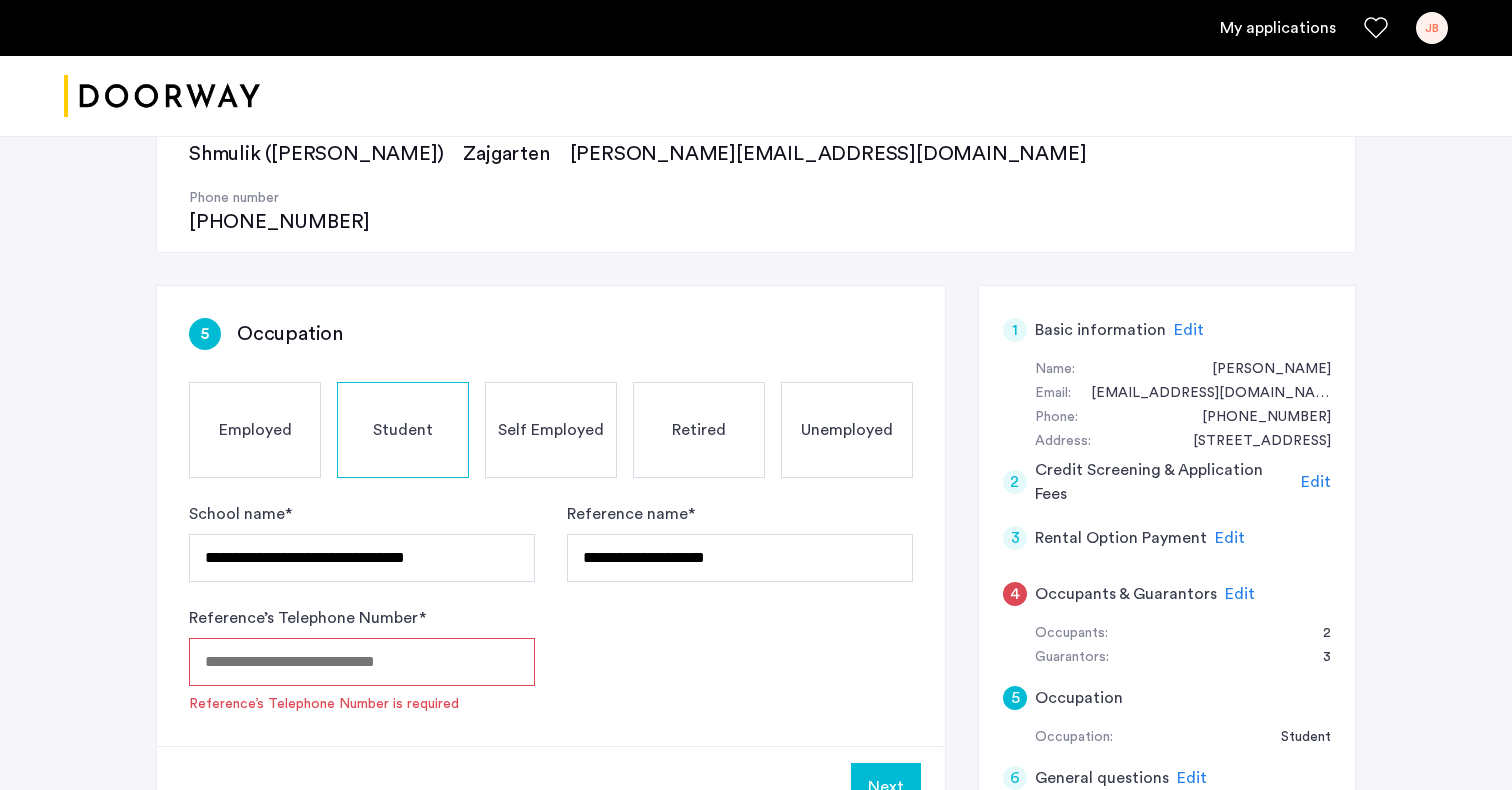 click on "Reference’s Telephone Number  *" at bounding box center [362, 662] 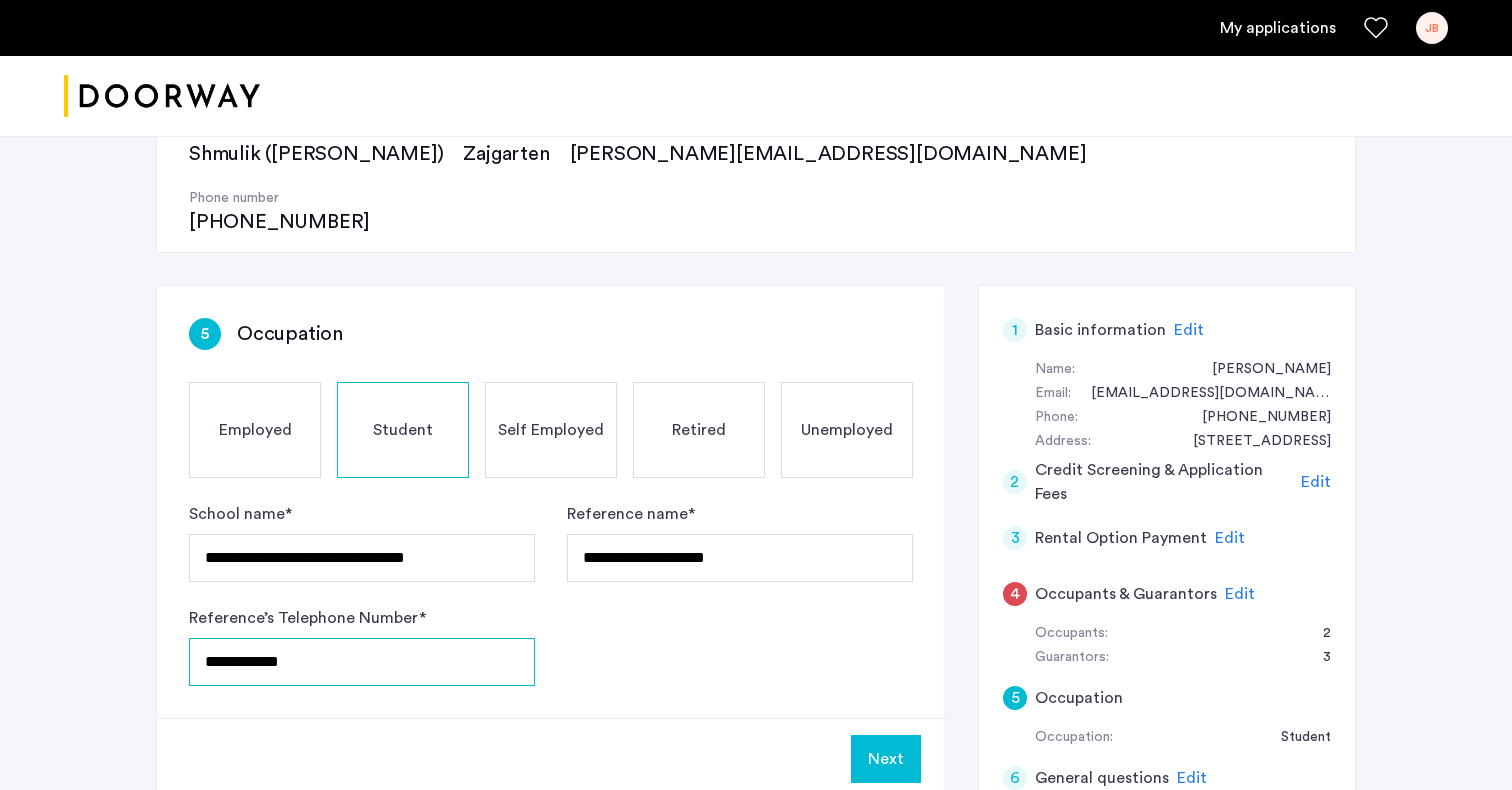 type on "**********" 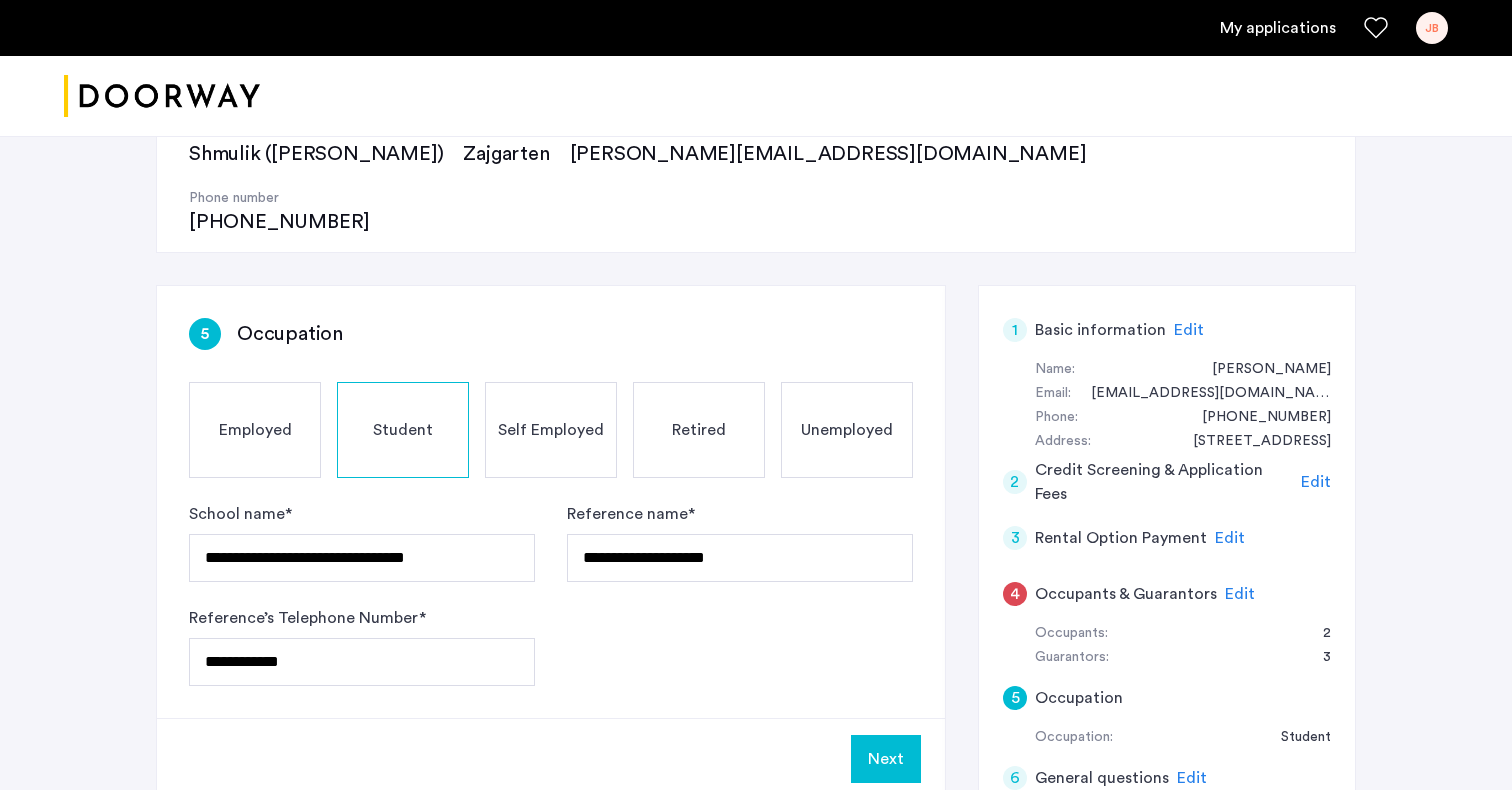 click on "Next" 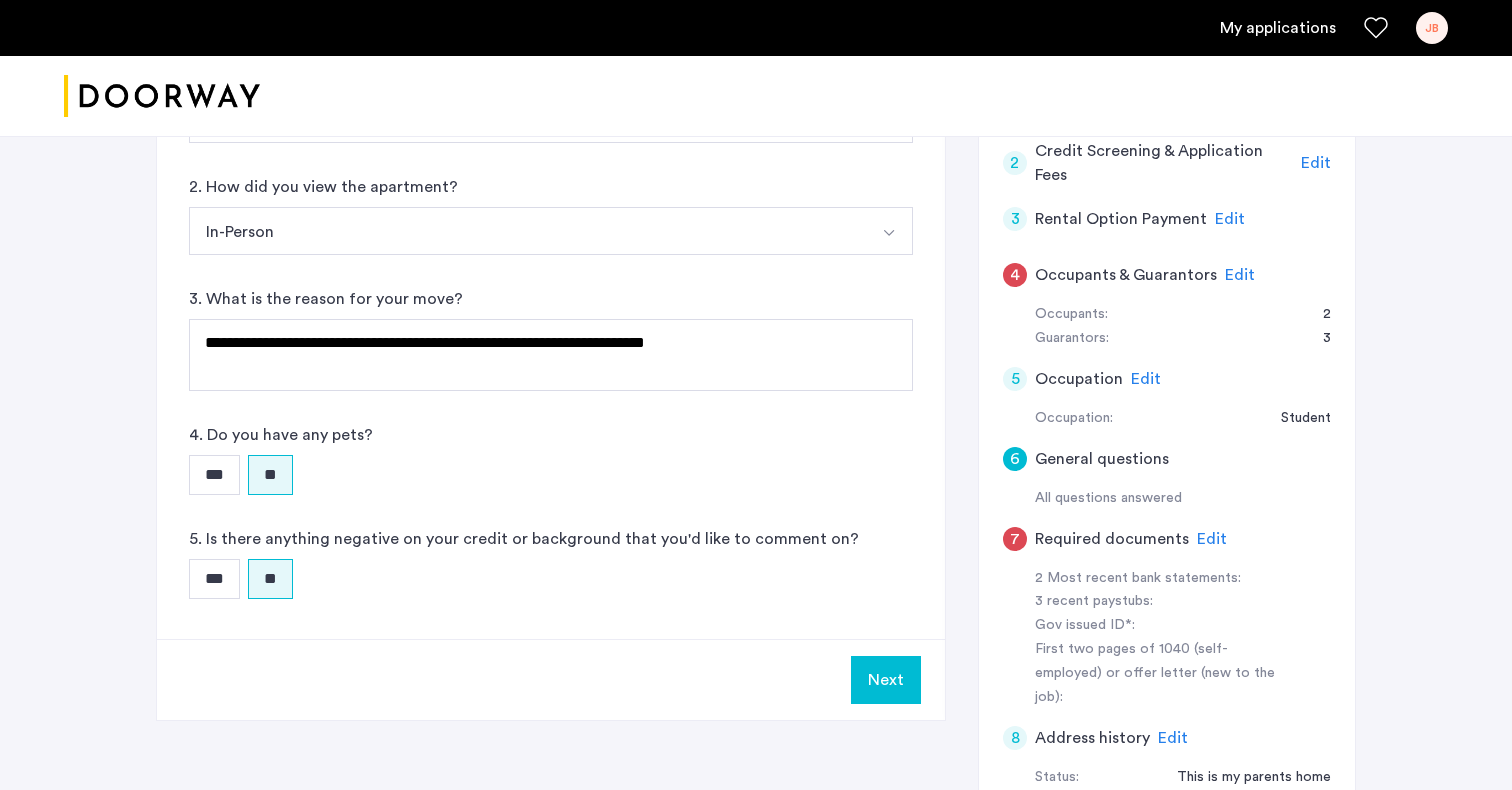 scroll, scrollTop: 556, scrollLeft: 0, axis: vertical 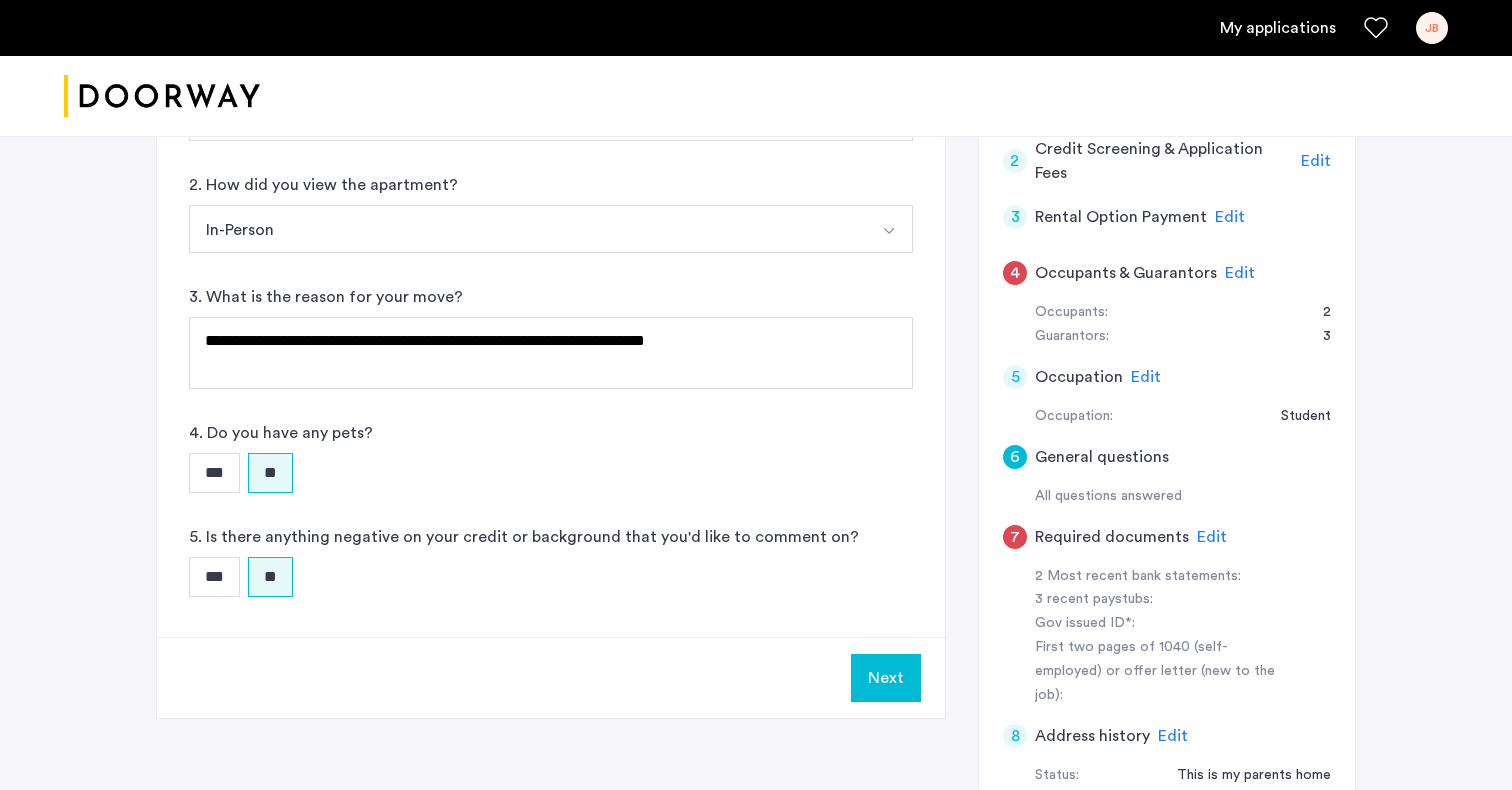 click on "Next" at bounding box center [886, 678] 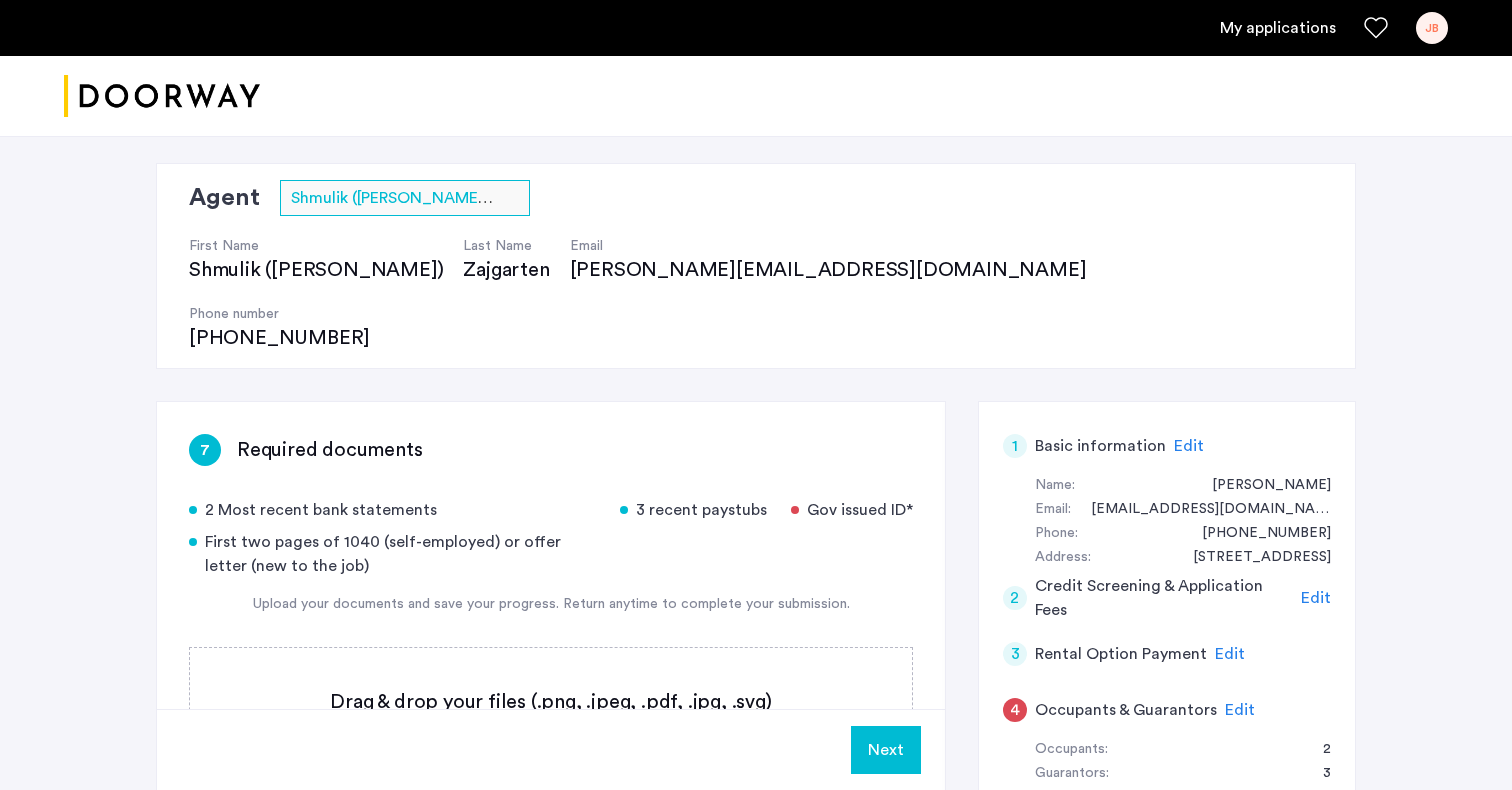 scroll, scrollTop: 117, scrollLeft: 0, axis: vertical 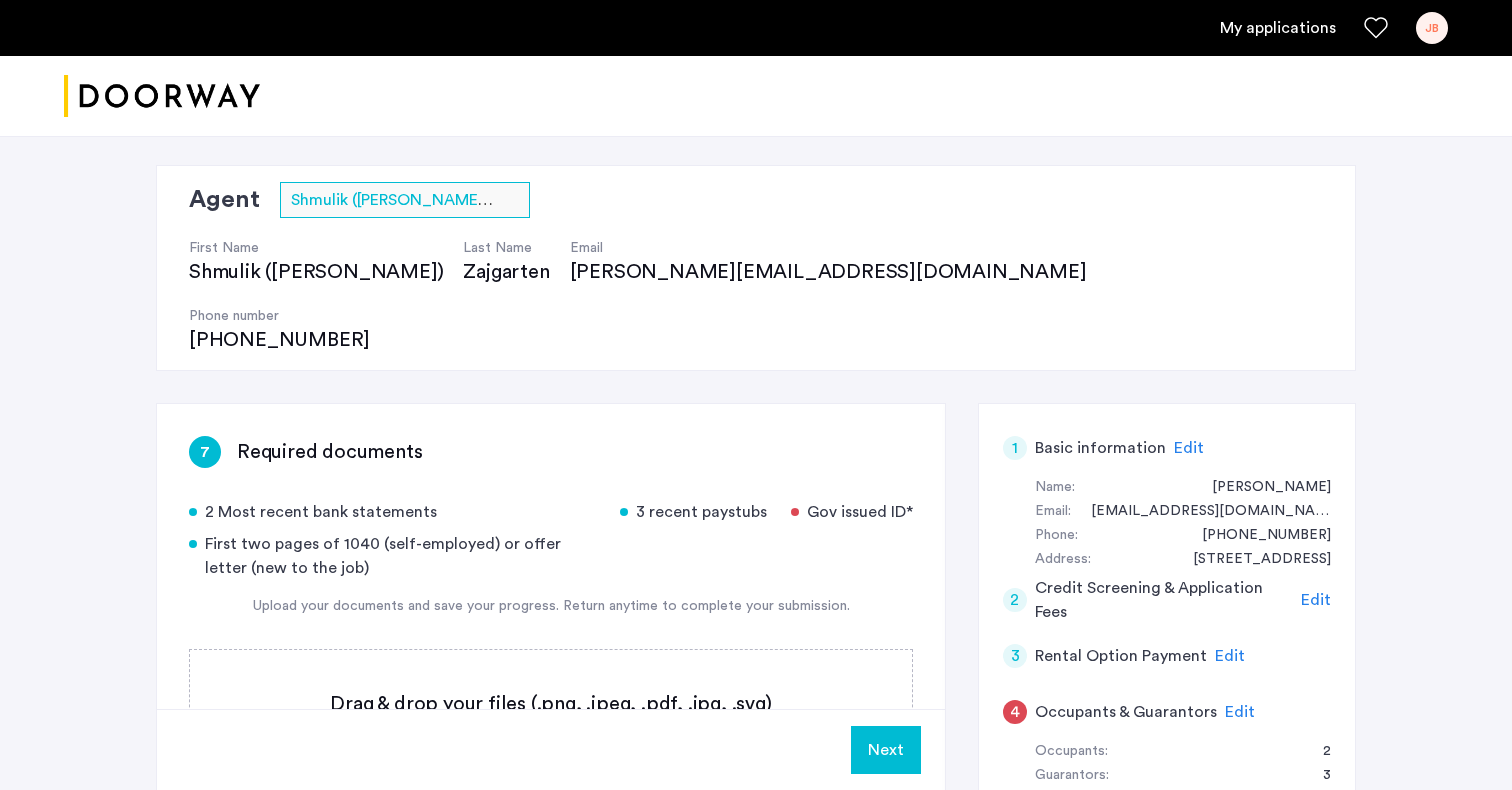 click on "[STREET_ADDRESS]  | Application Id: #7974 $4500  /month Agent Select agent × Shmulik ([PERSON_NAME]) Zajgarten First Name Shmulik ([PERSON_NAME]) Last Name Zajgarten Email [PERSON_NAME][EMAIL_ADDRESS][DOMAIN_NAME] Phone number [PHONE_NUMBER] 7 Required documents  2 Most recent bank statements  3 recent paystubs  Gov issued ID*  First two pages of 1040 (self-employed) or offer letter (new to the job)  Upload your documents and save your progress. Return anytime to complete your submission.  Drag & drop your files (.png, .jpeg, .pdf, .jpg, .svg) Browse files Upload documents (.png, .jpeg, .pdf, .jpg, .svg) Uploaded files Next 1 Basic information Edit First name [PERSON_NAME] Last name [PERSON_NAME] Email address [EMAIL_ADDRESS][DOMAIN_NAME] Phone number [PHONE_NUMBER] Date of birth [DEMOGRAPHIC_DATA] Your current address Street [STREET_ADDRESS][US_STATE][US_STATE] Credit Screening & Application Fees Edit 3 Rental Option Payment Edit Paid No further actions are necessary. Please continue your applying process. 4 Edit 5 Edit 6 7" 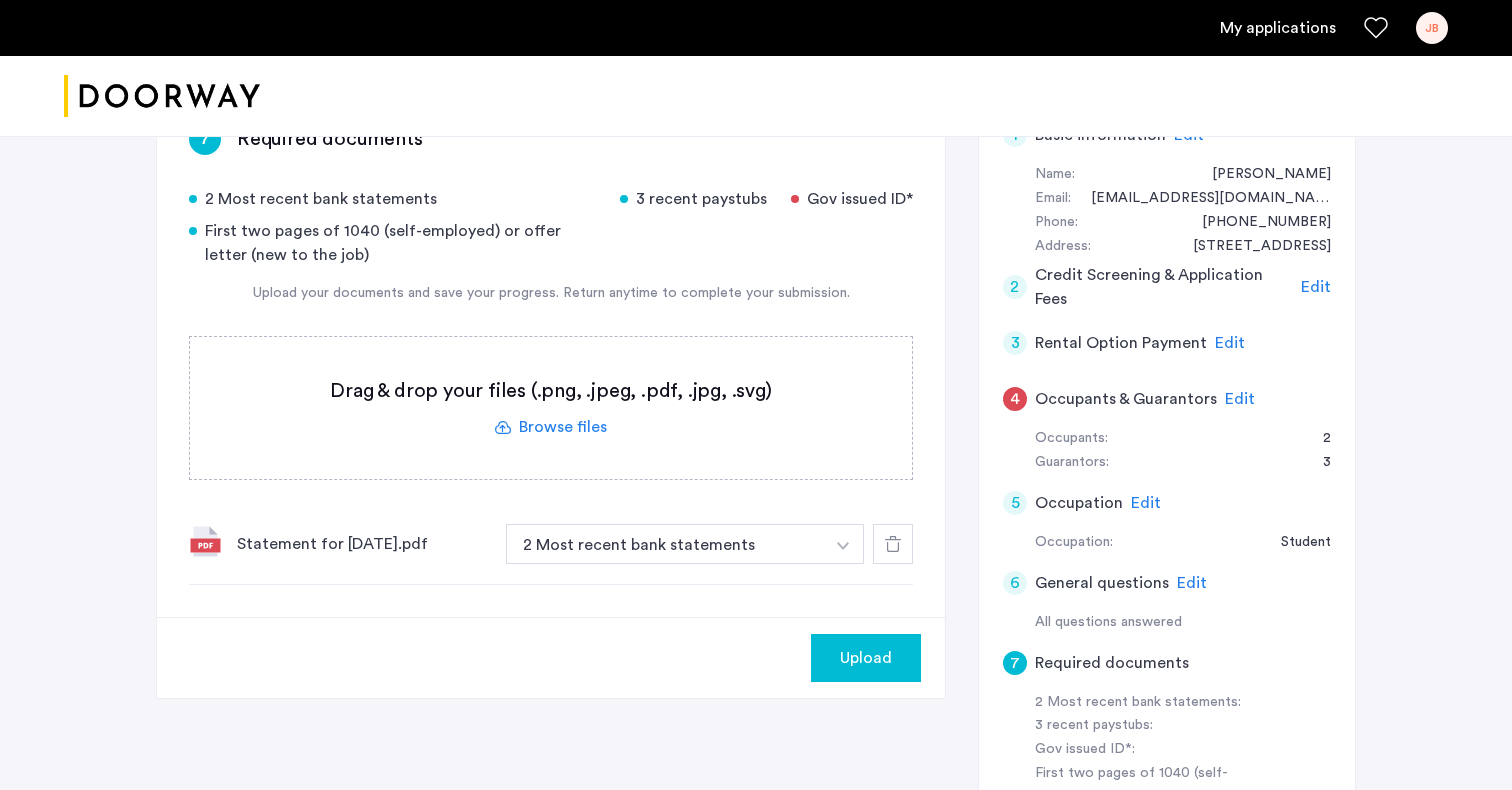 scroll, scrollTop: 431, scrollLeft: 0, axis: vertical 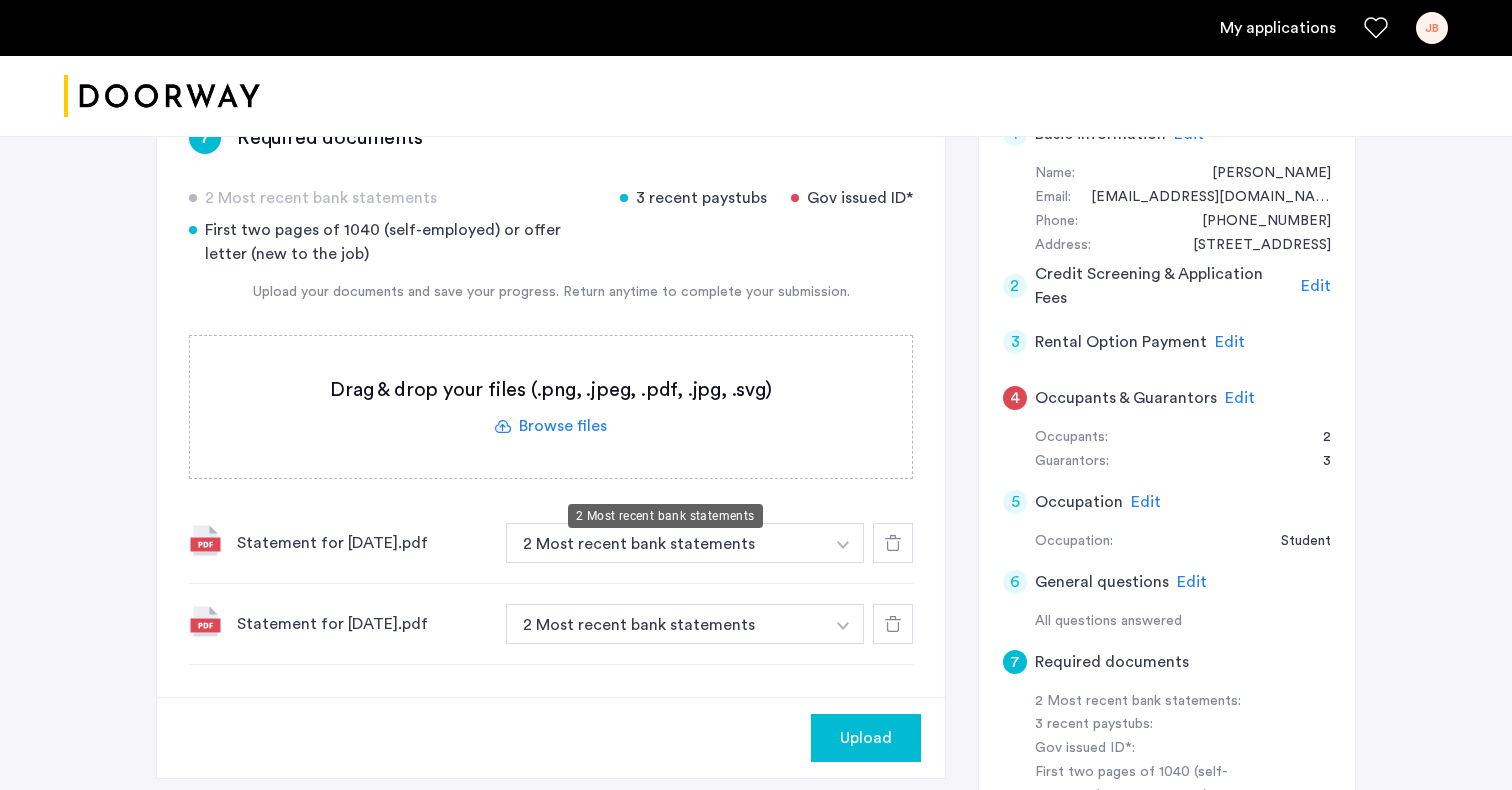click on "2 Most recent bank statements" at bounding box center [665, 543] 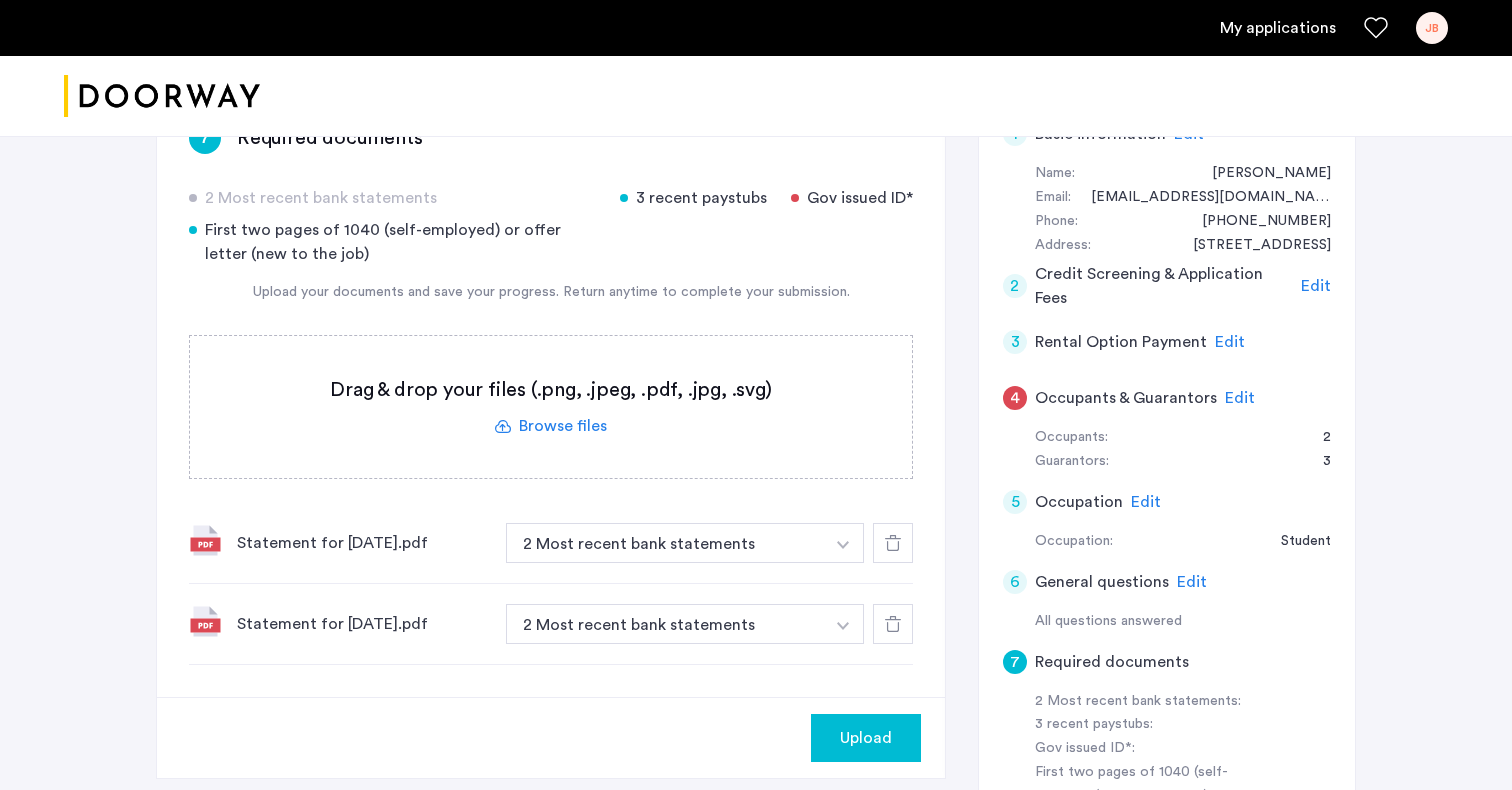 click on "2 Most recent bank statements" at bounding box center (665, 543) 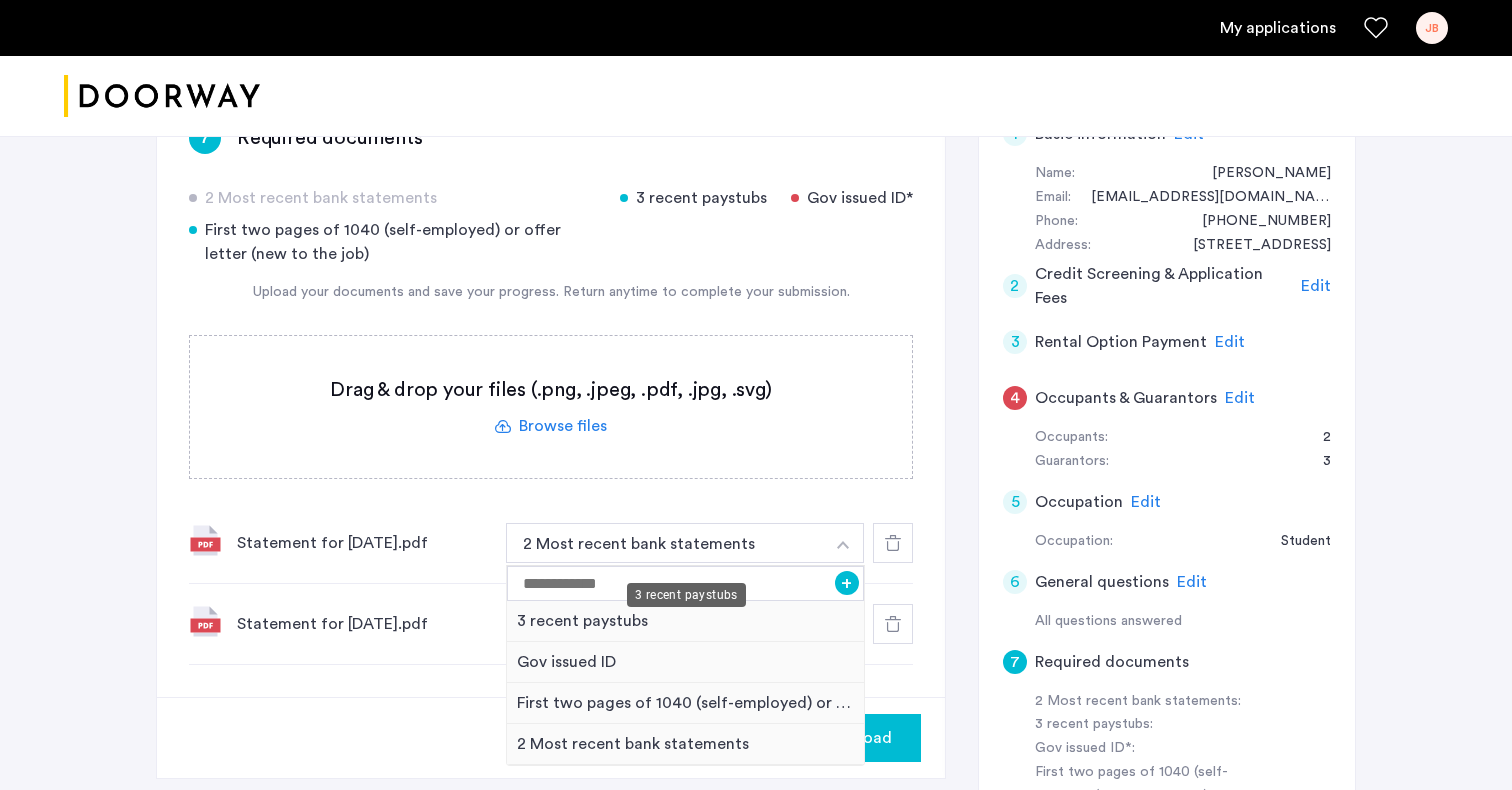 click on "3 recent paystubs" at bounding box center (685, 621) 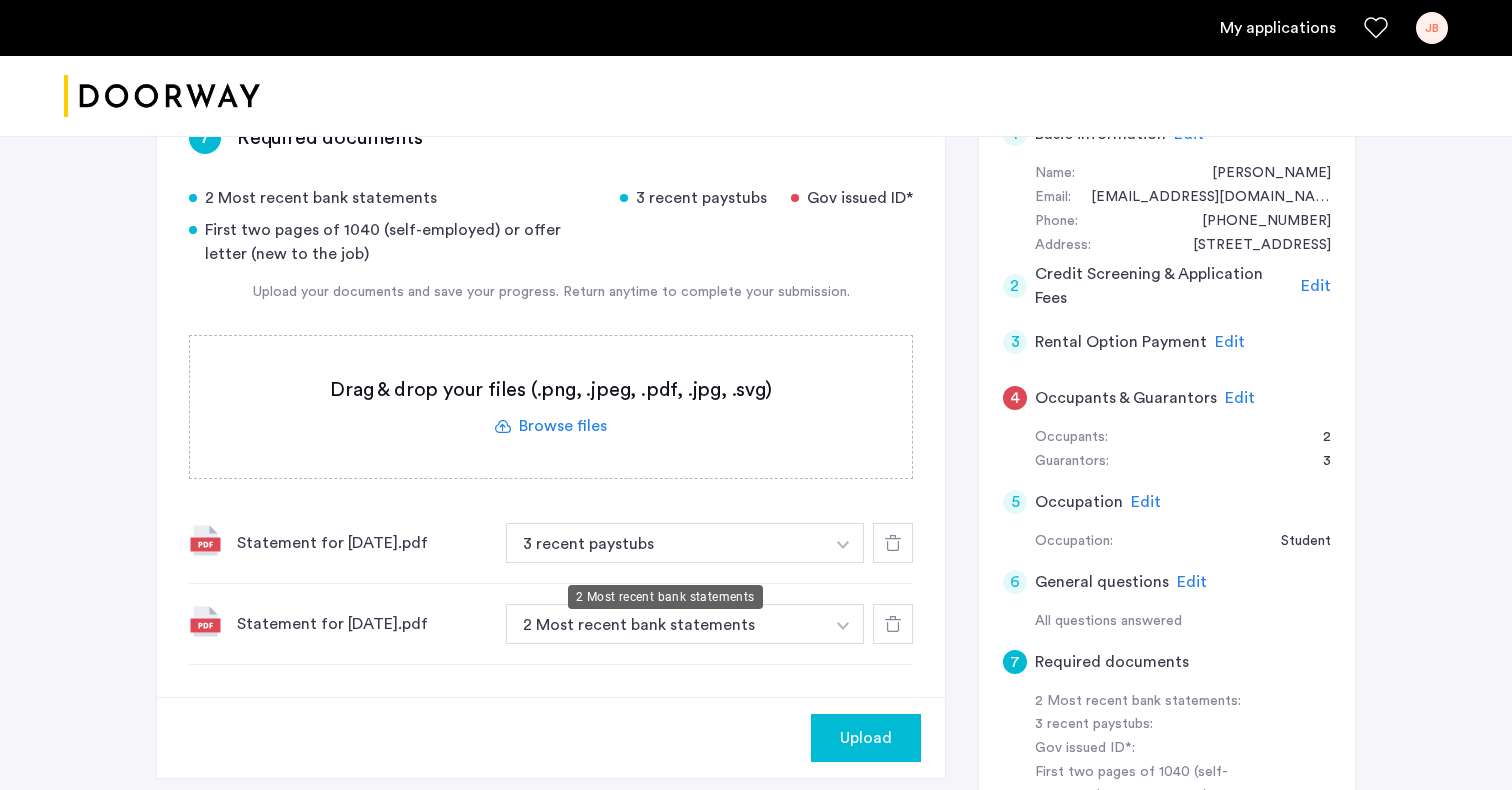click at bounding box center (843, 543) 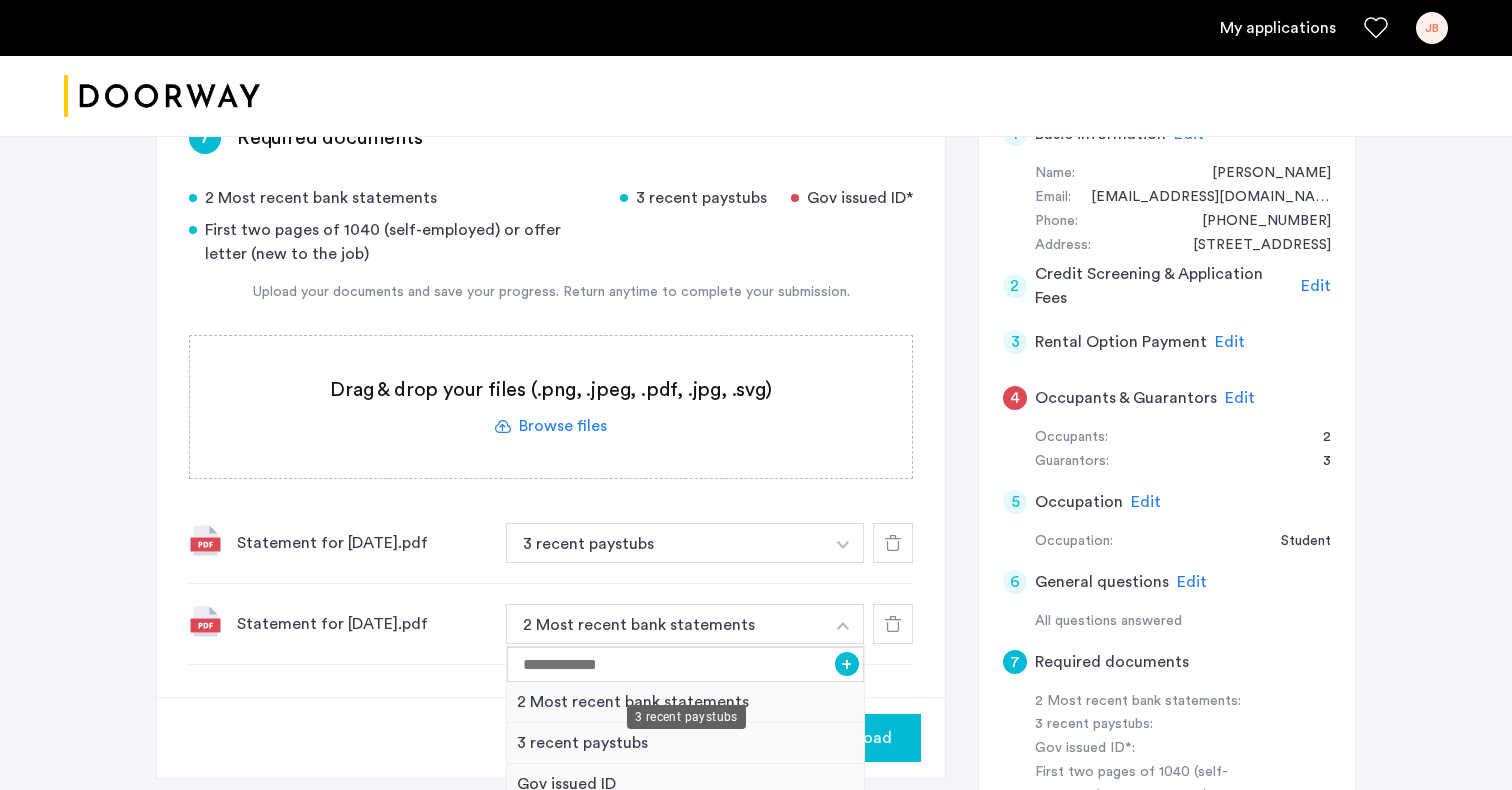 click on "3 recent paystubs" at bounding box center [685, 743] 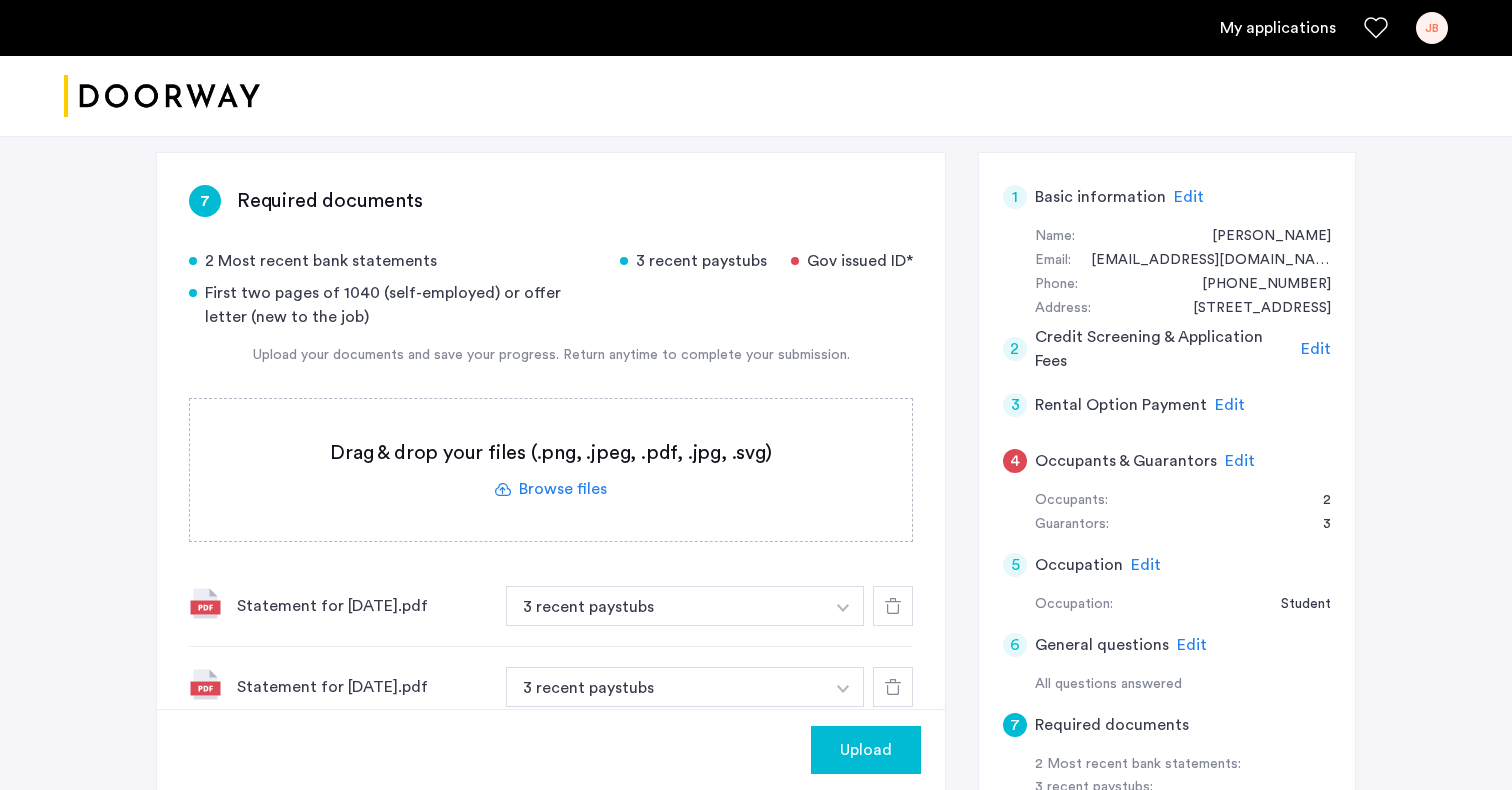 scroll, scrollTop: 347, scrollLeft: 0, axis: vertical 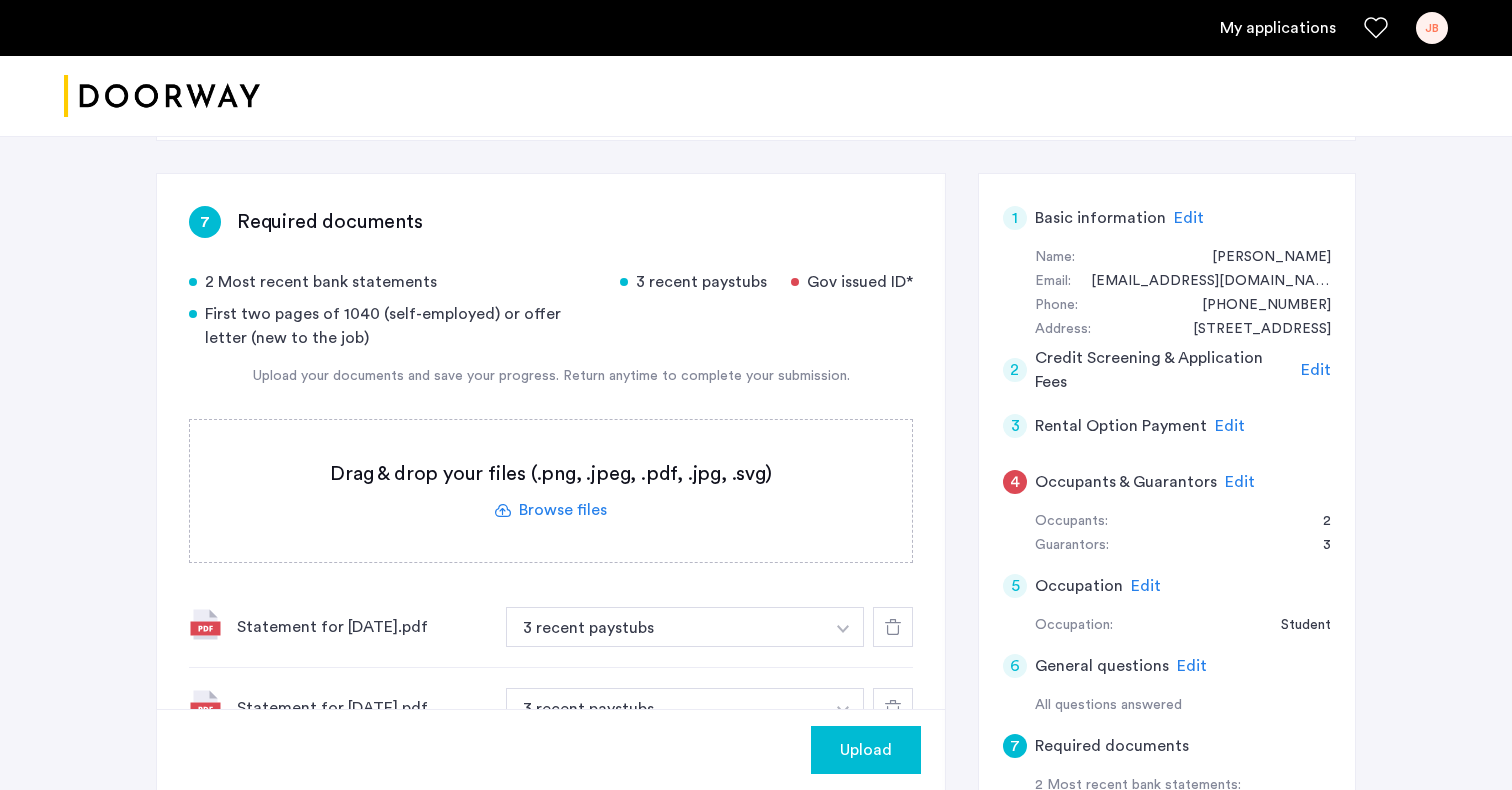 click 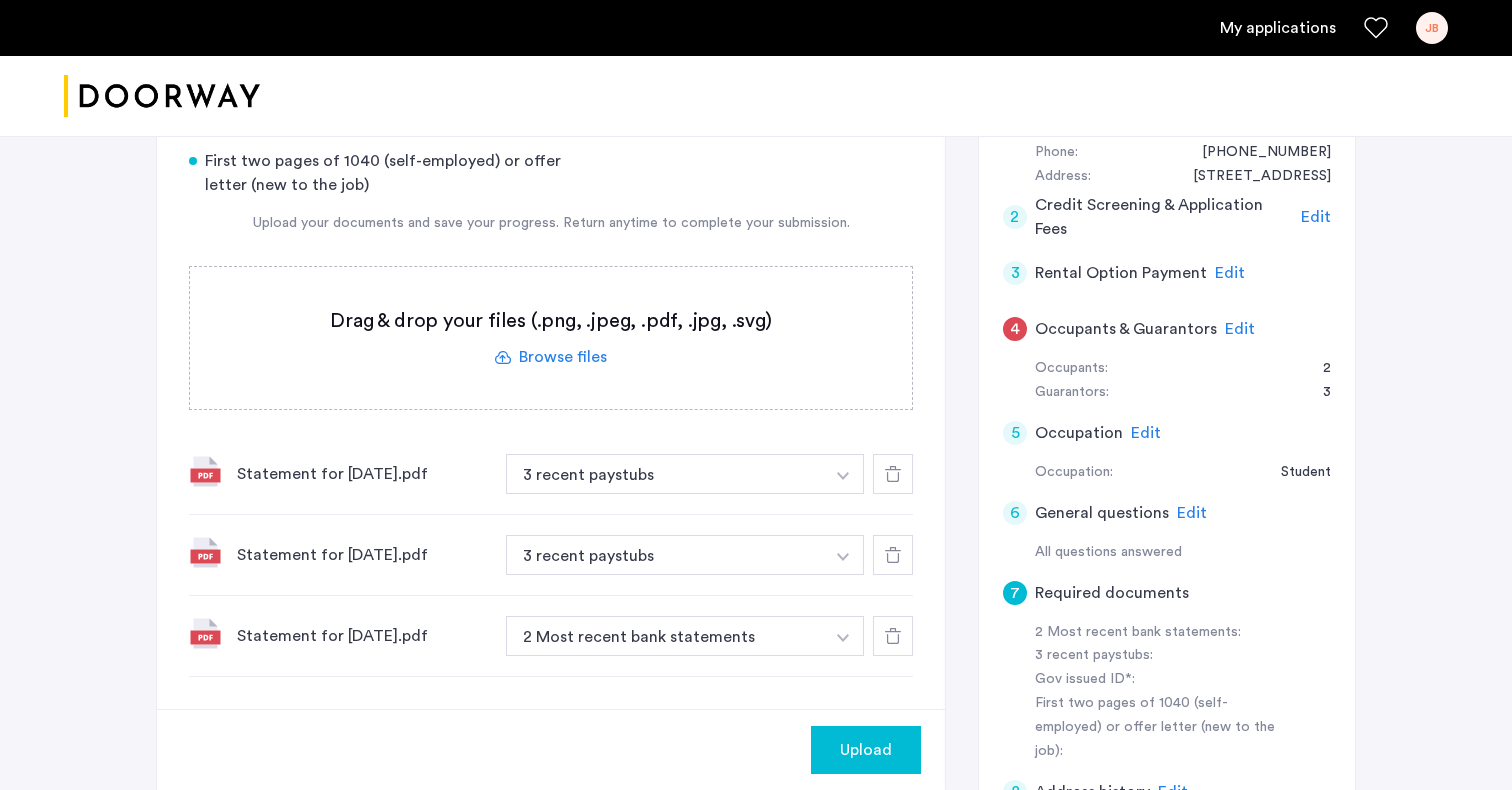 scroll, scrollTop: 503, scrollLeft: 0, axis: vertical 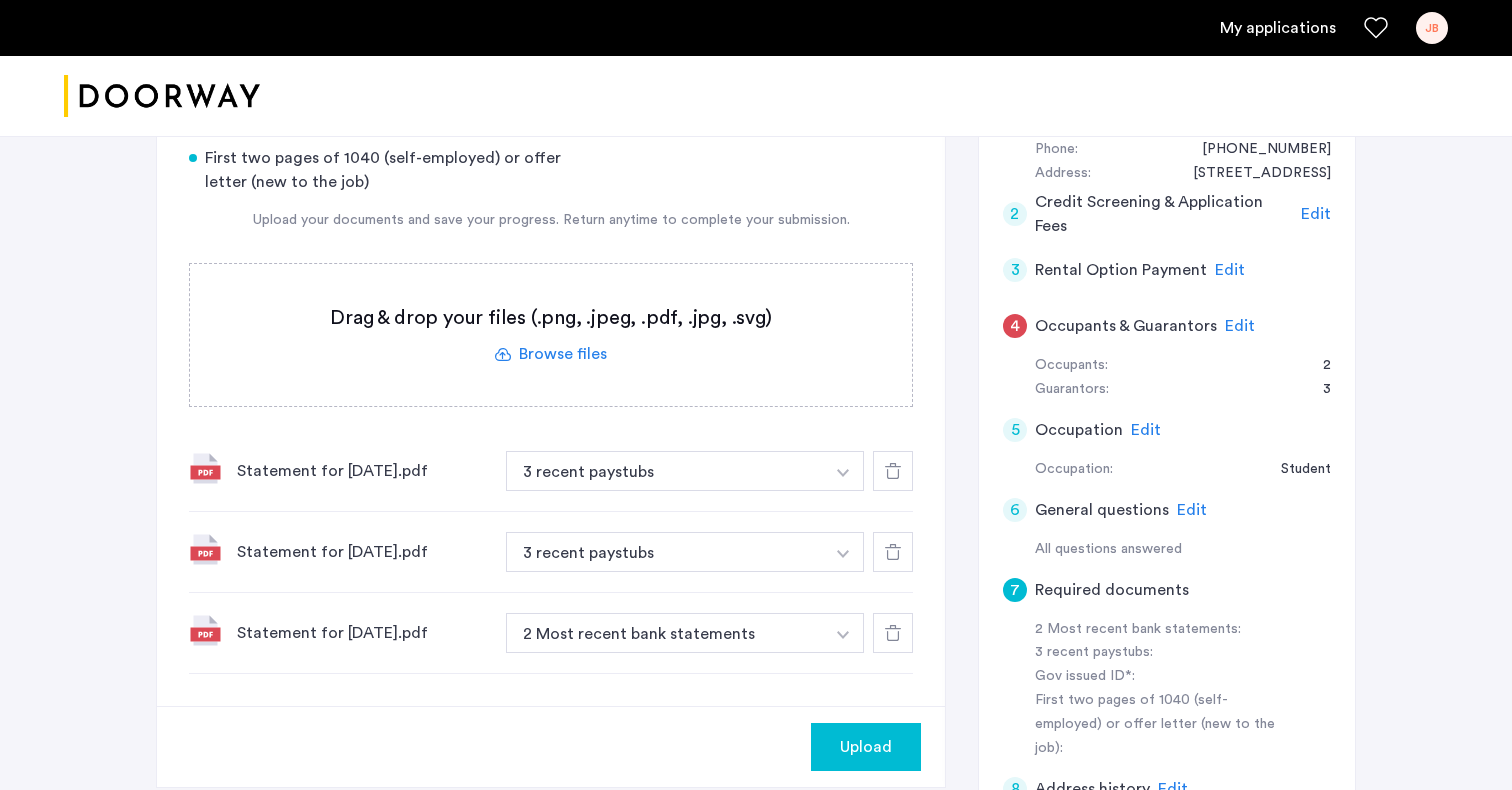 click on "Statement for [DATE].pdf 2 Most recent bank statements + 2 Most recent bank statements 3 recent paystubs Gov issued ID First two pages of 1040 (self-employed) or offer letter (new to the job)" 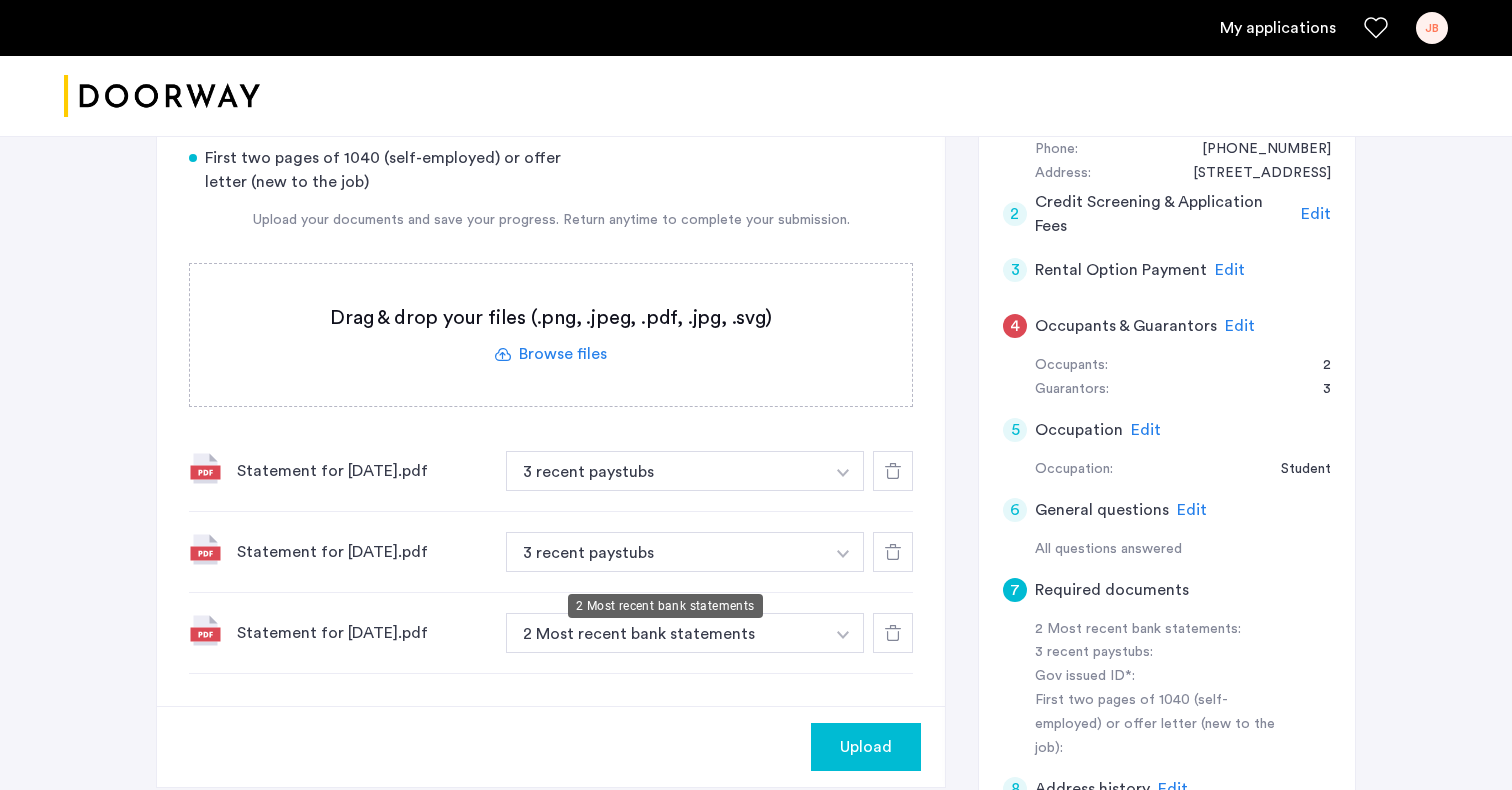 click on "2 Most recent bank statements" at bounding box center [665, 633] 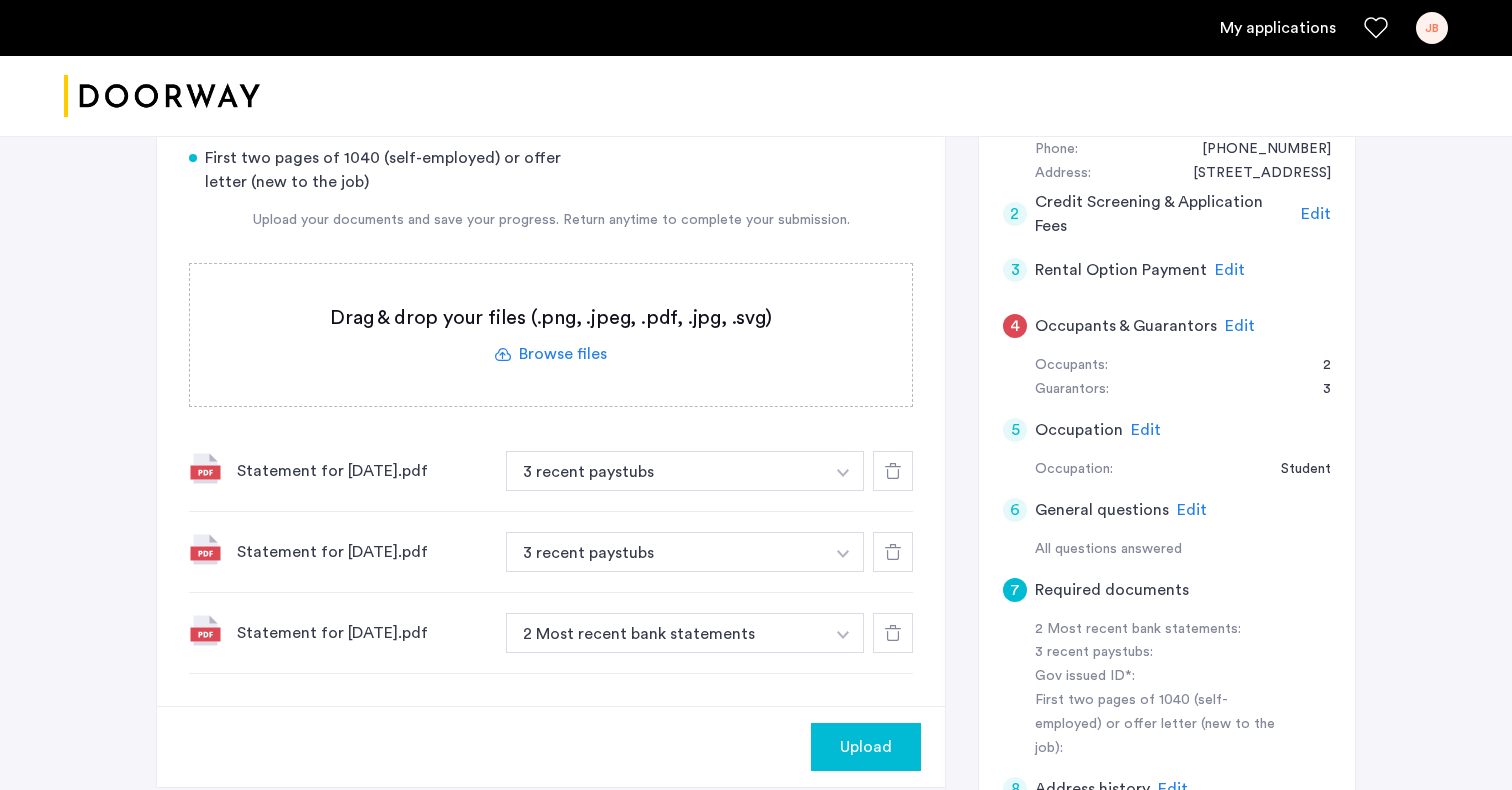 click on "2 Most recent bank statements" at bounding box center [665, 633] 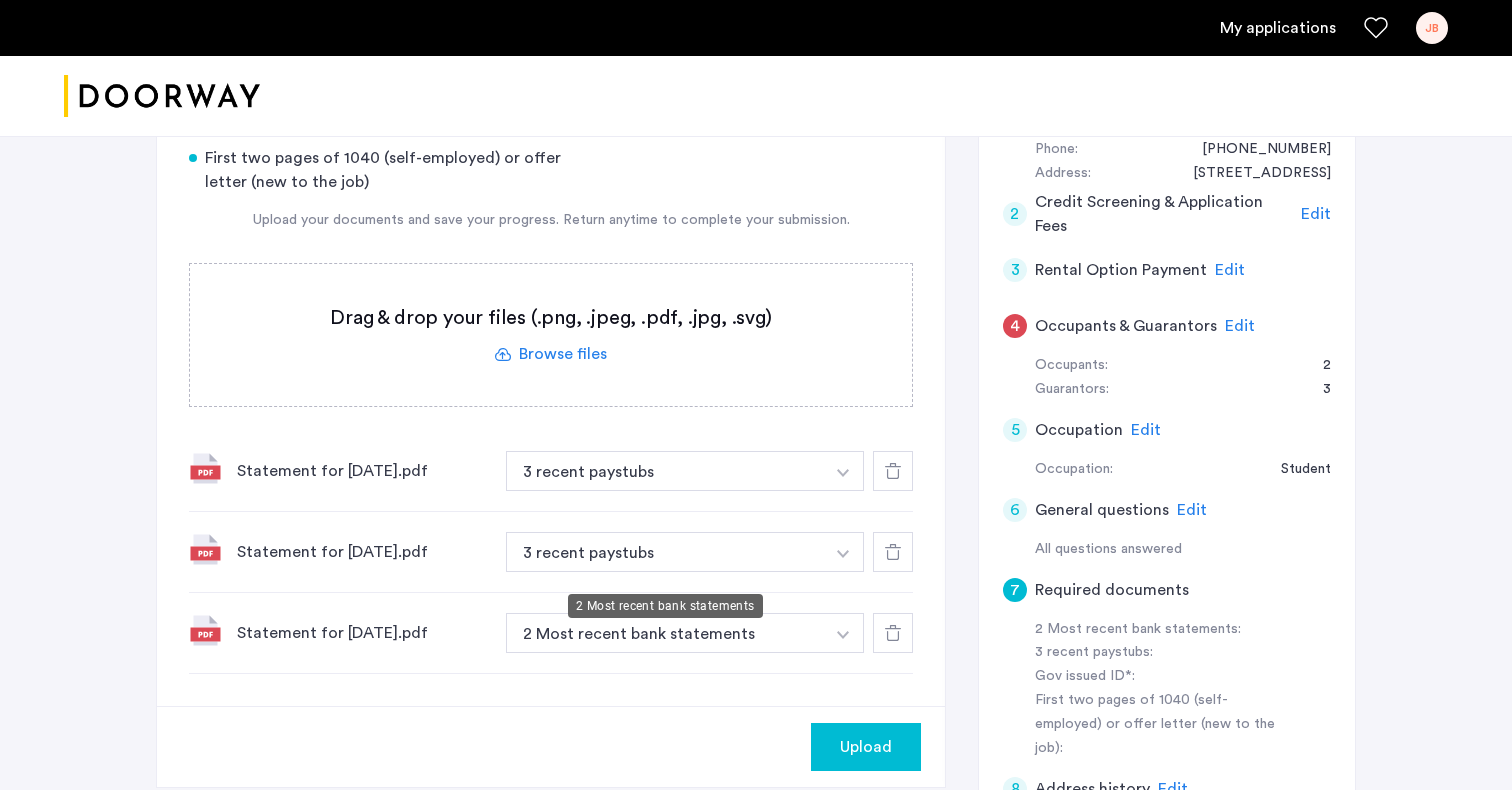 click on "2 Most recent bank statements" at bounding box center (665, 633) 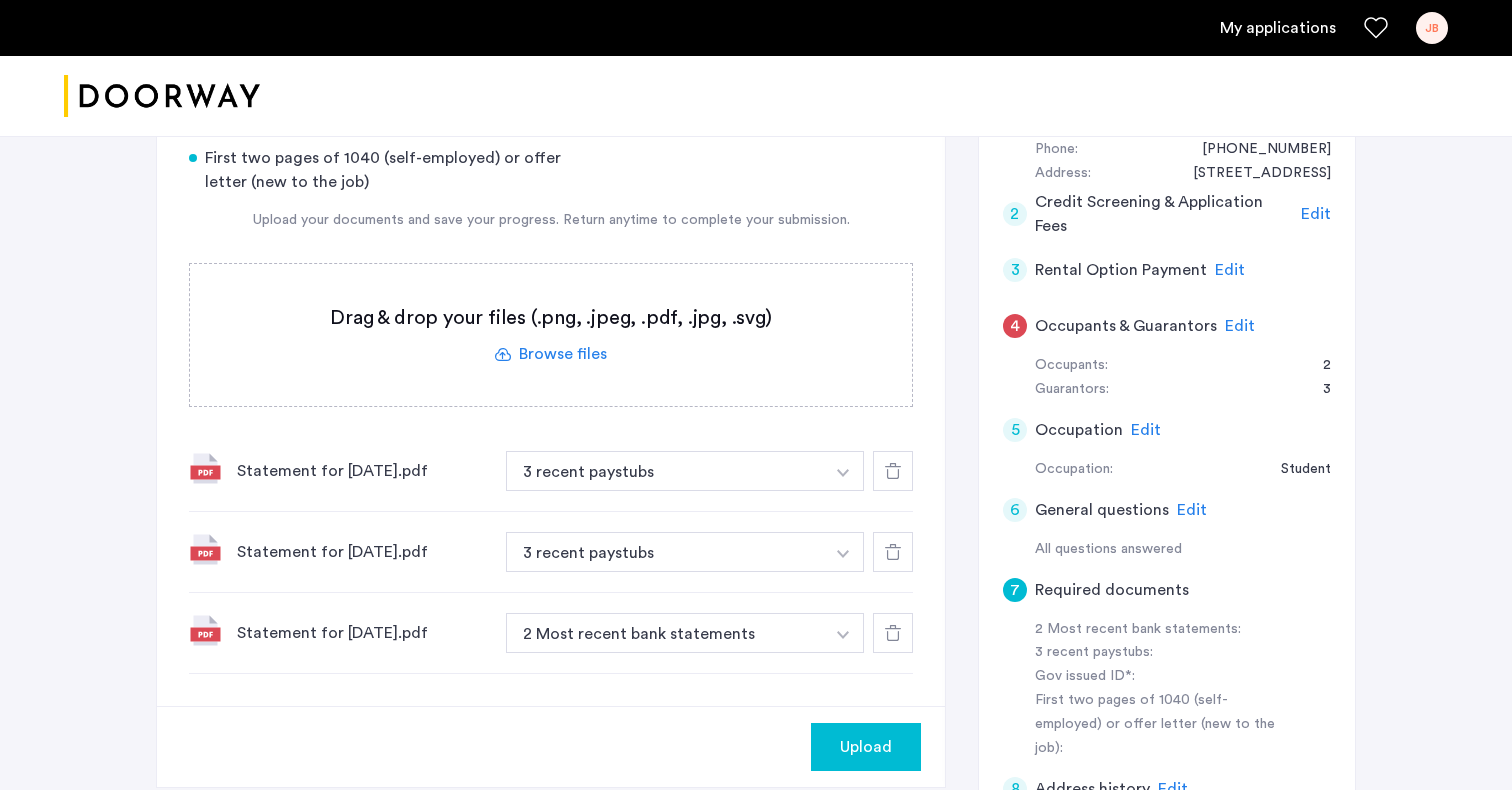 click at bounding box center (843, 471) 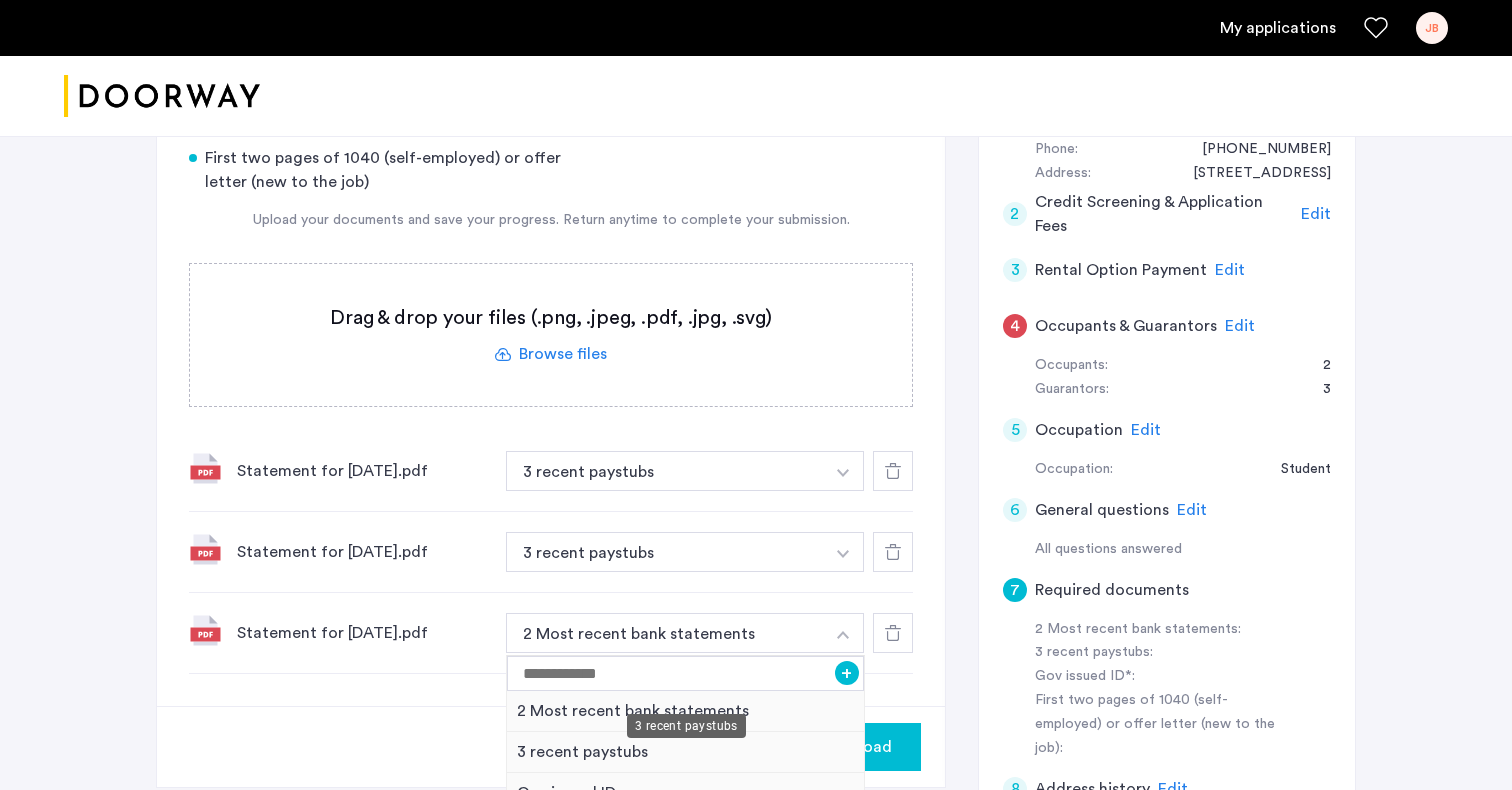 click on "3 recent paystubs" at bounding box center [685, 752] 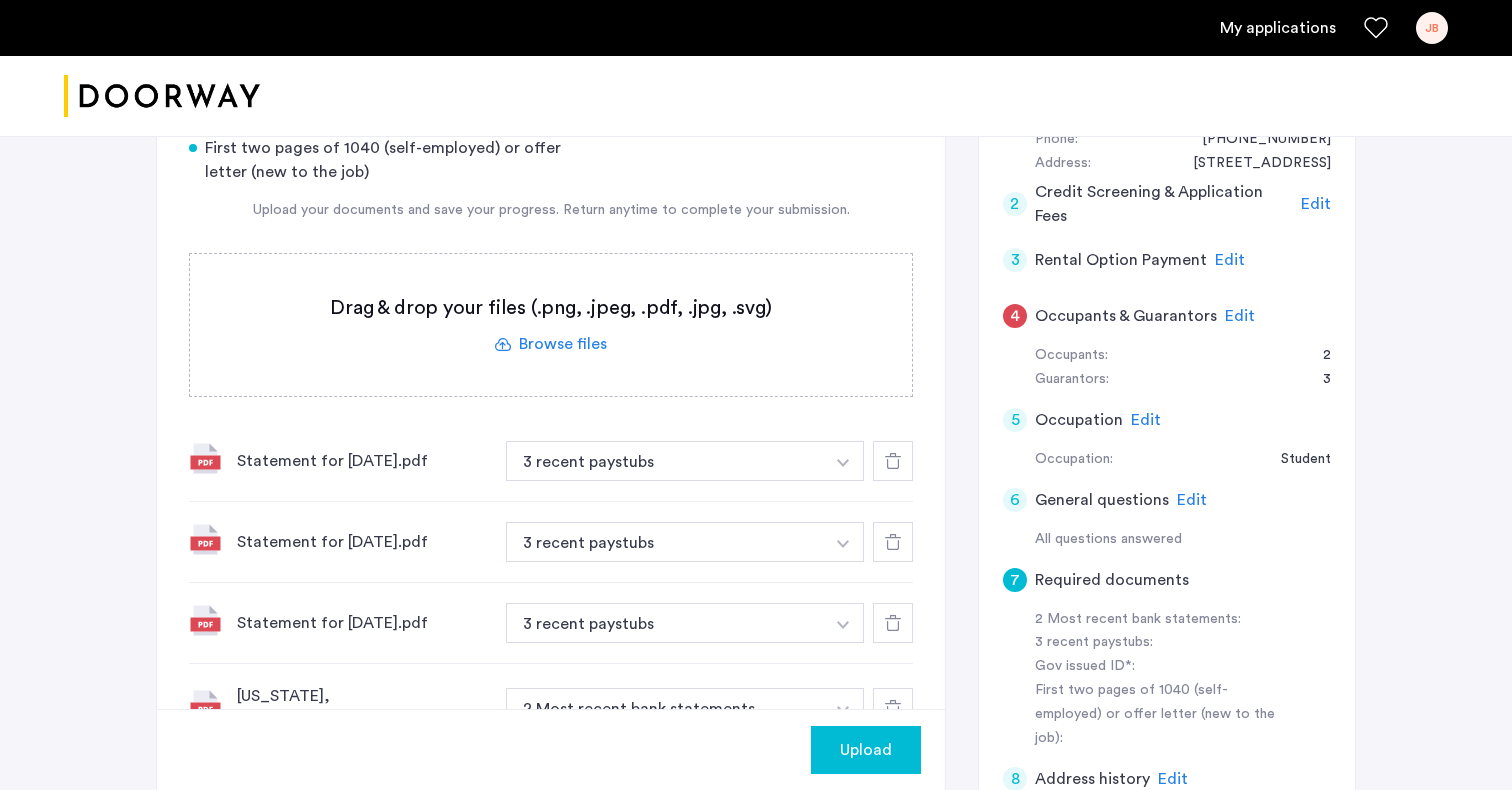 scroll, scrollTop: 574, scrollLeft: 0, axis: vertical 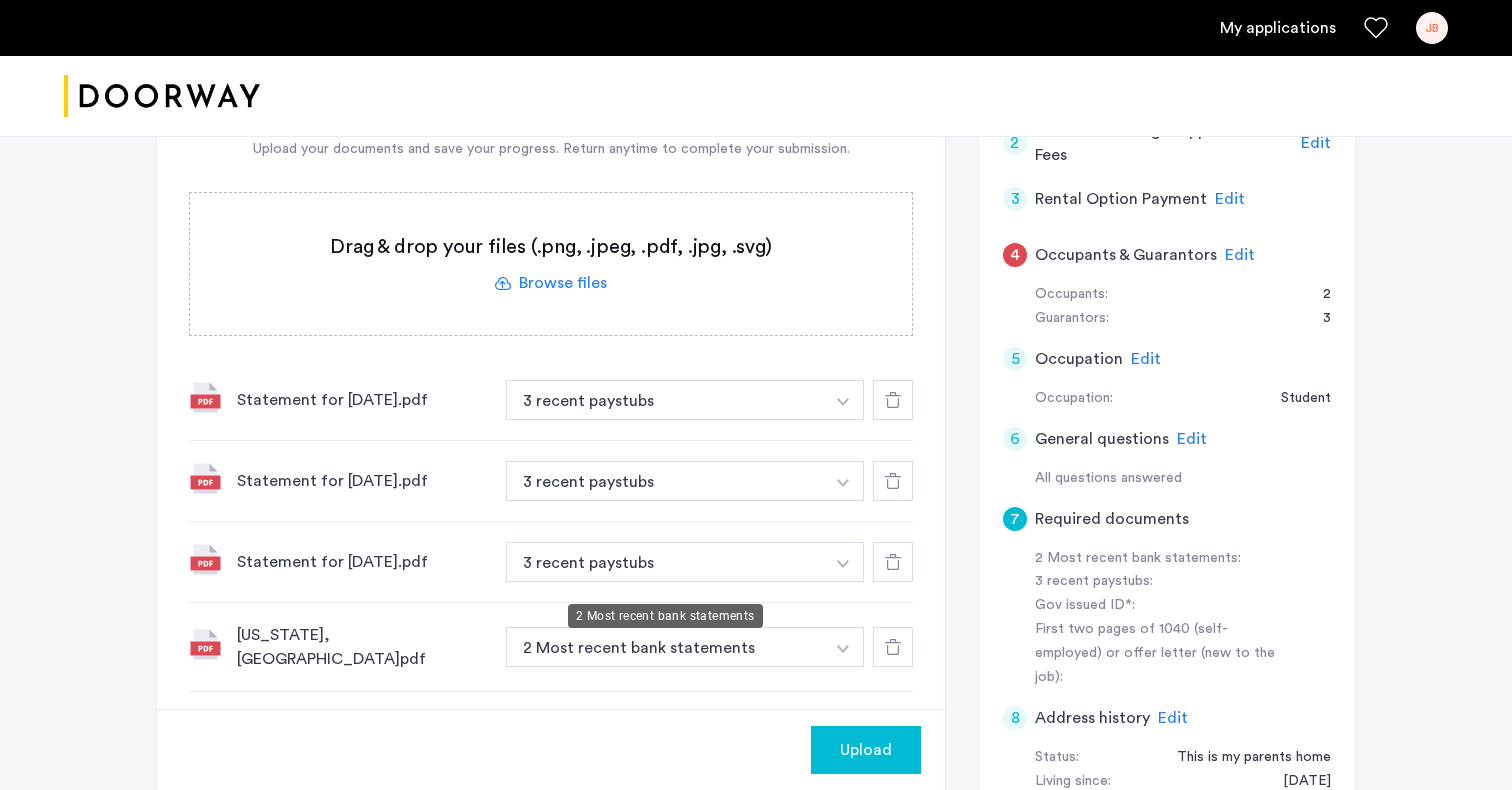 click on "2 Most recent bank statements" at bounding box center [665, 647] 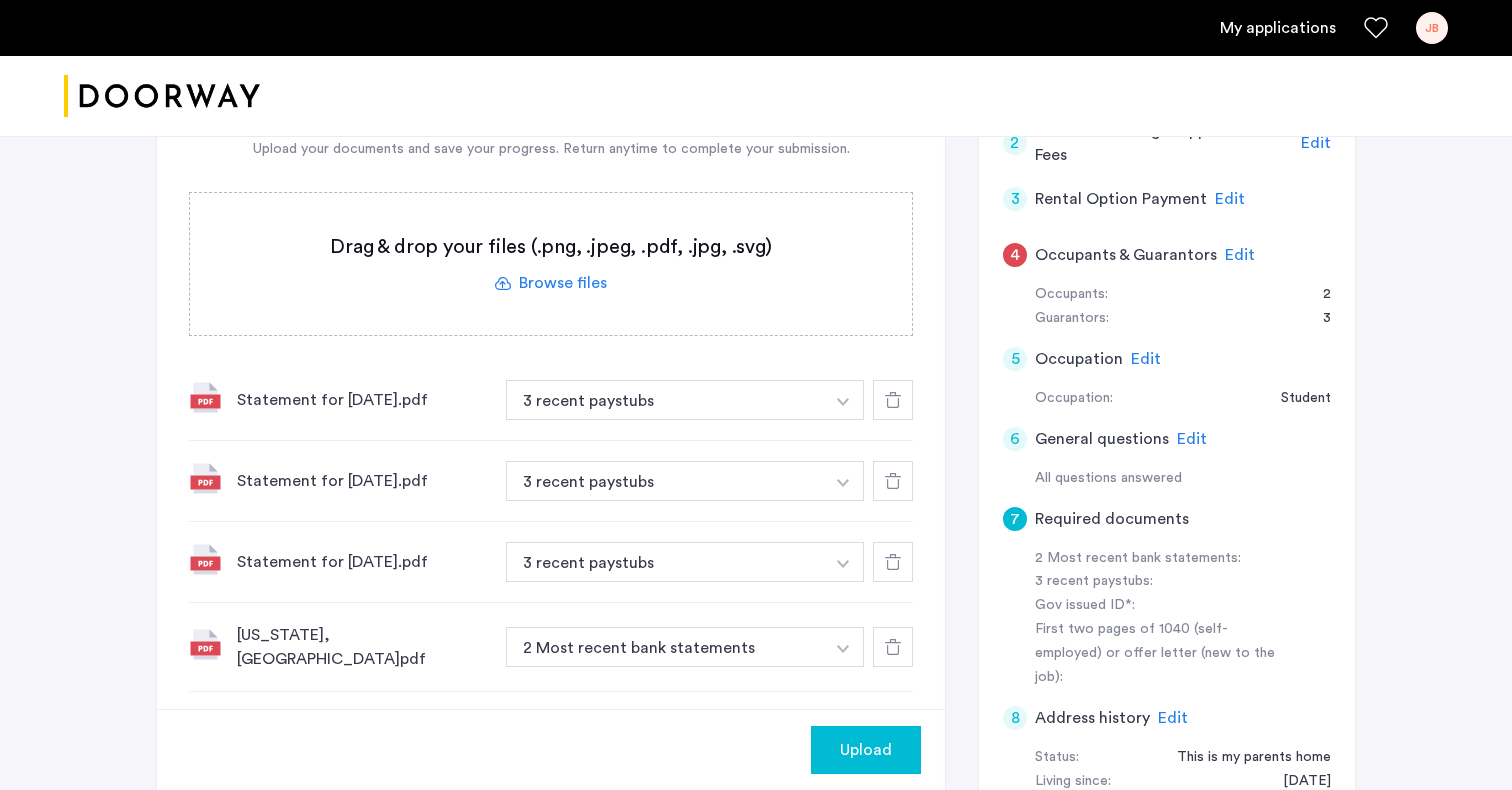 click on "2 Most recent bank statements" at bounding box center [665, 647] 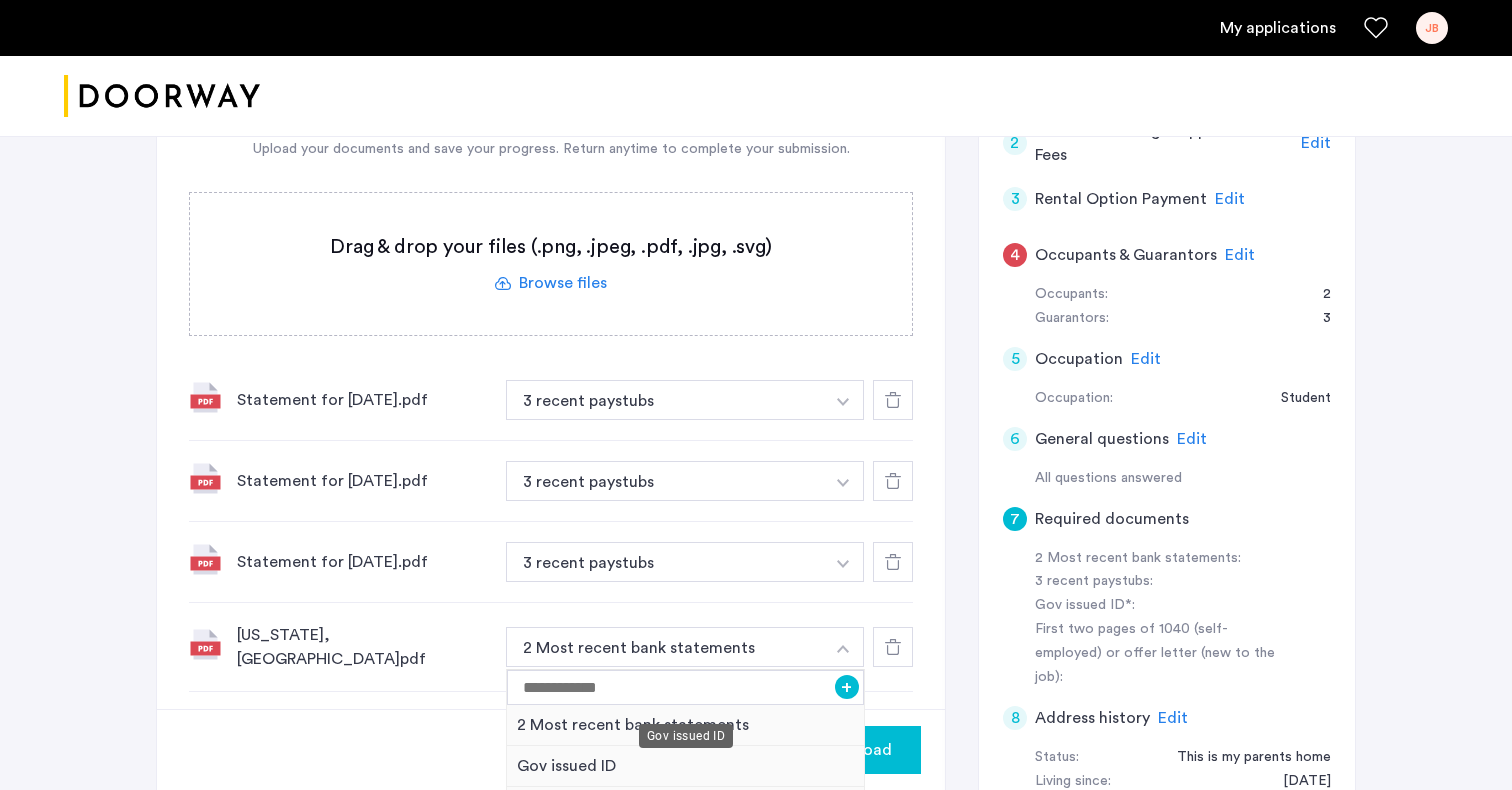 click on "Gov issued ID" at bounding box center (685, 766) 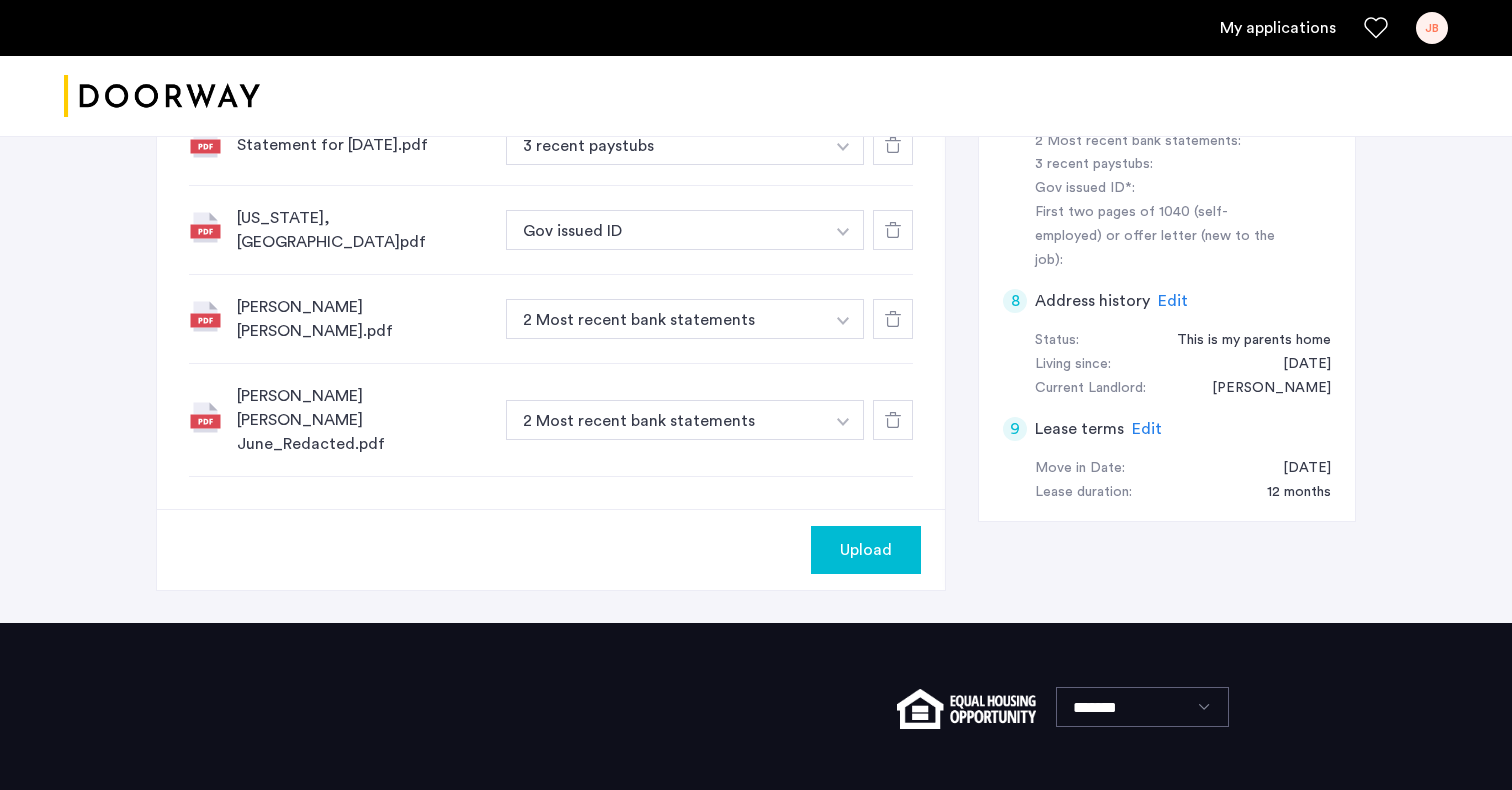 scroll, scrollTop: 990, scrollLeft: 0, axis: vertical 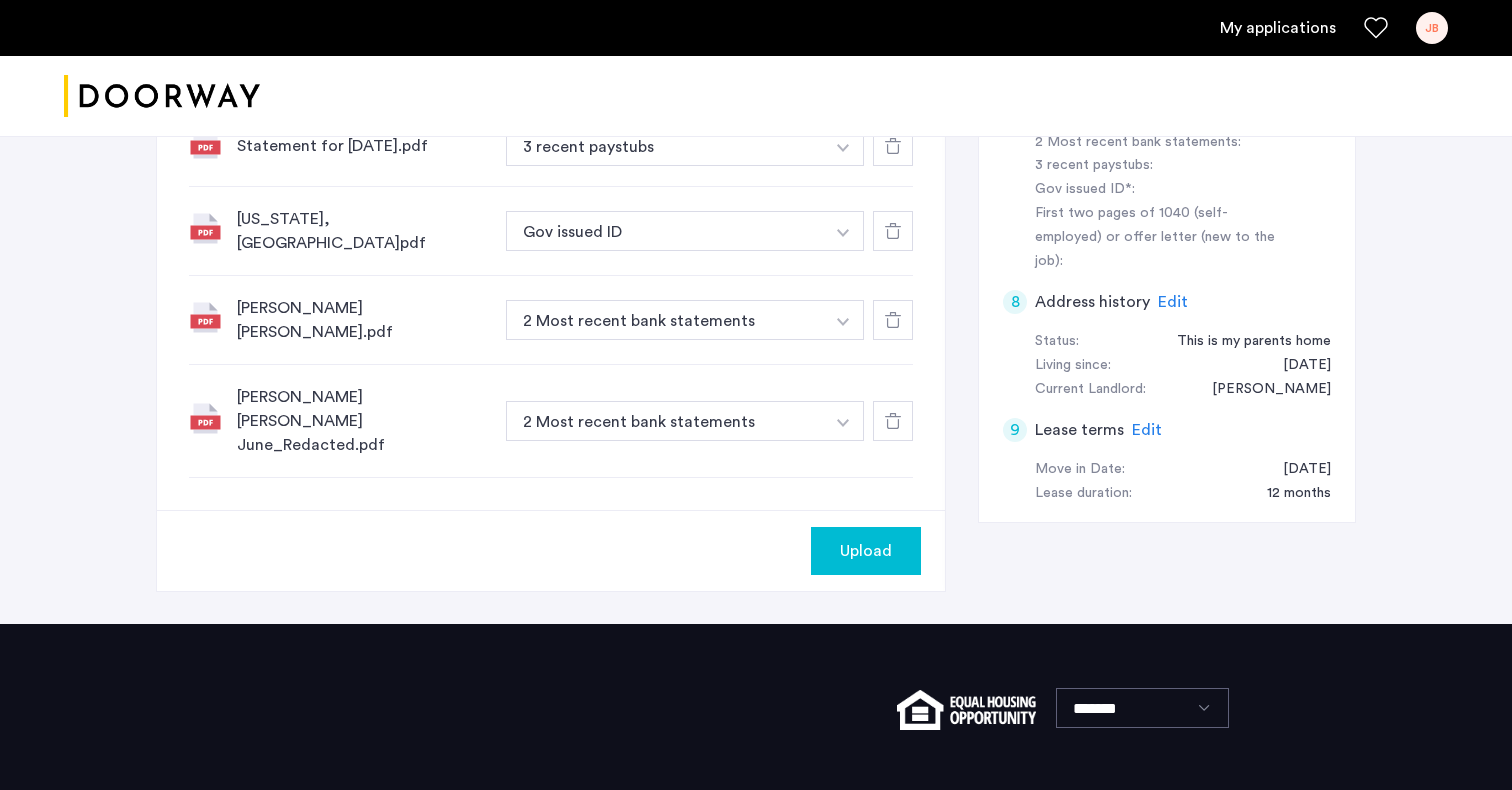 click on "Upload" 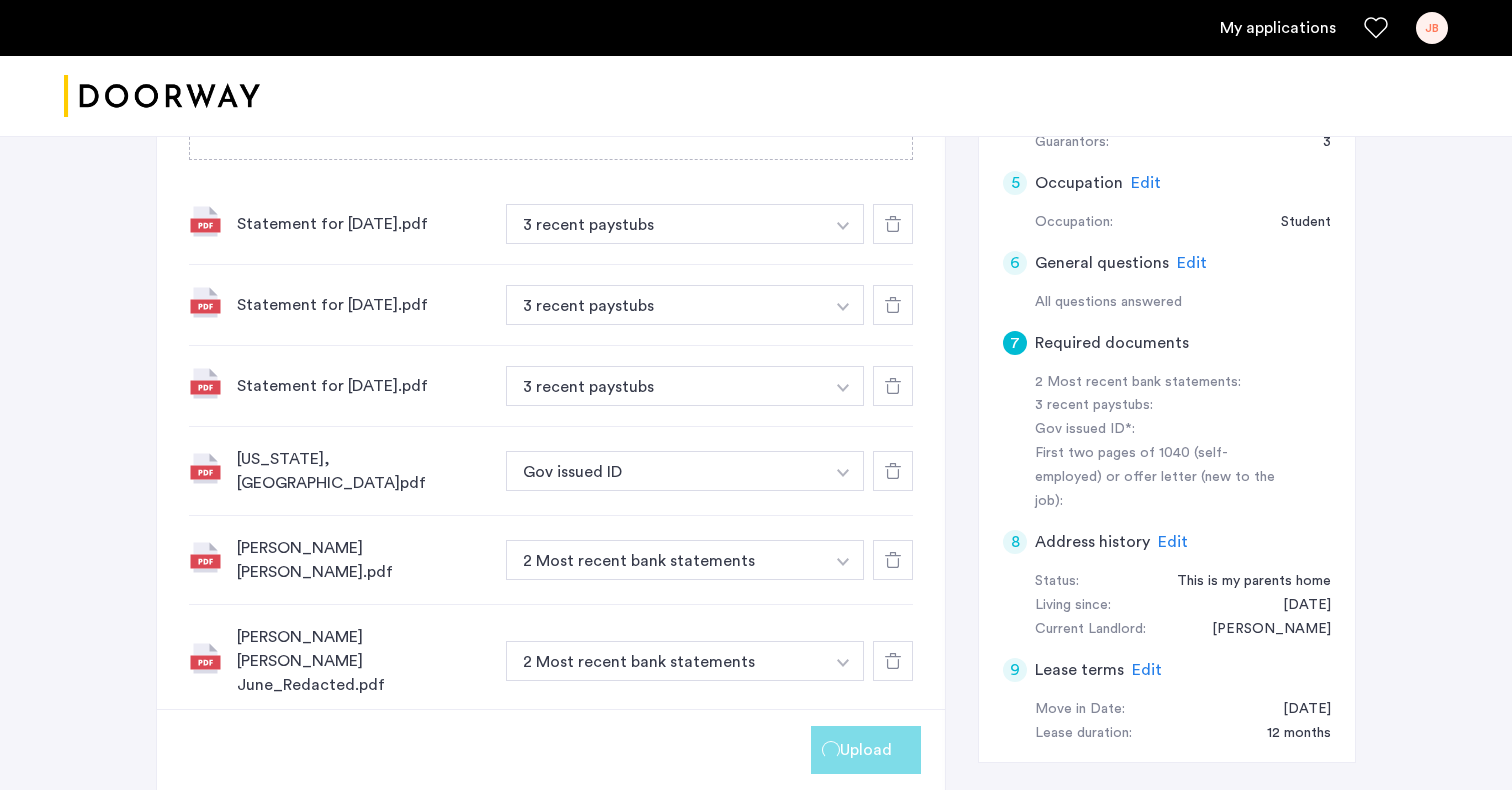 scroll, scrollTop: 747, scrollLeft: 0, axis: vertical 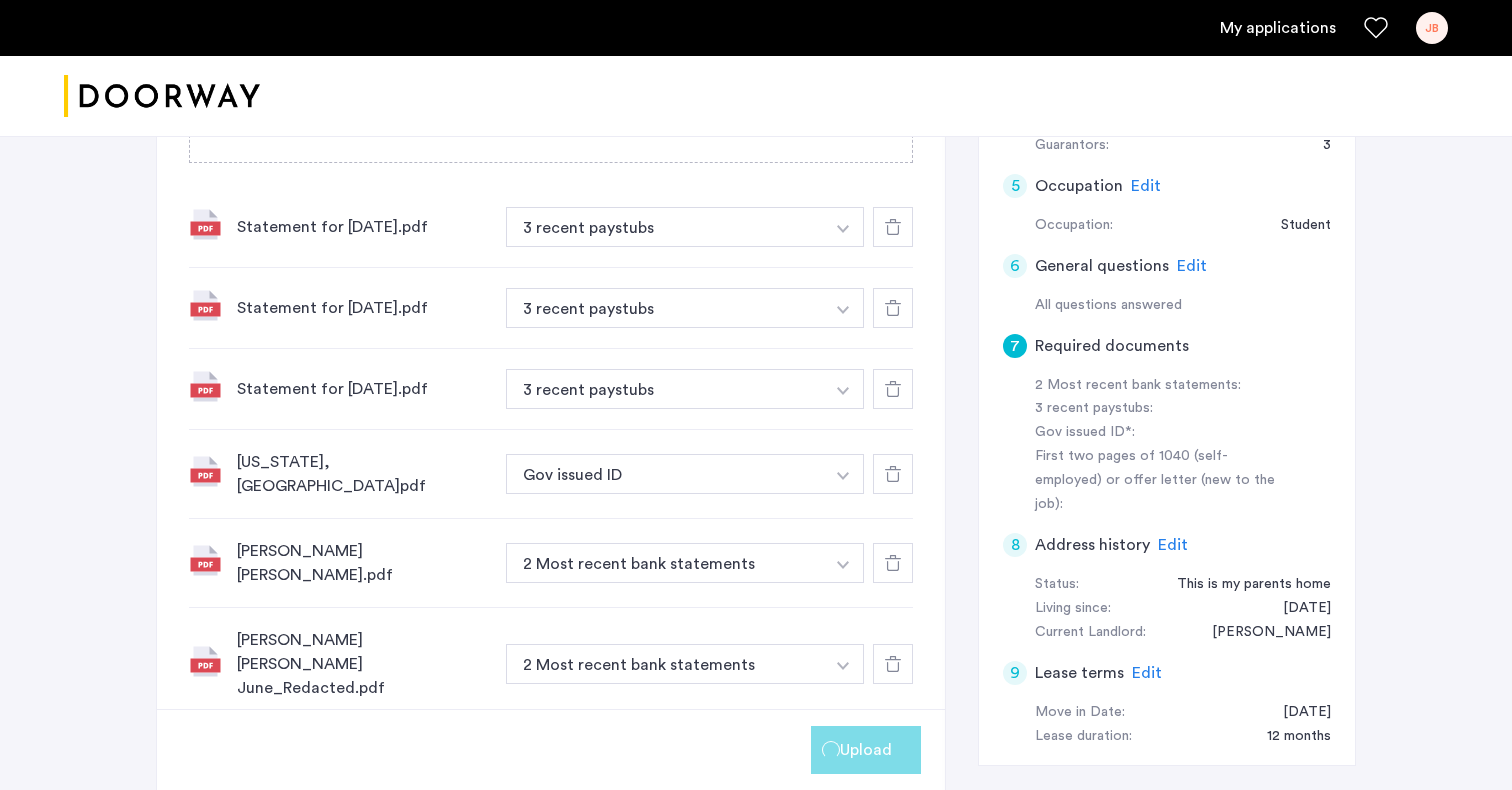 click on "Upload" 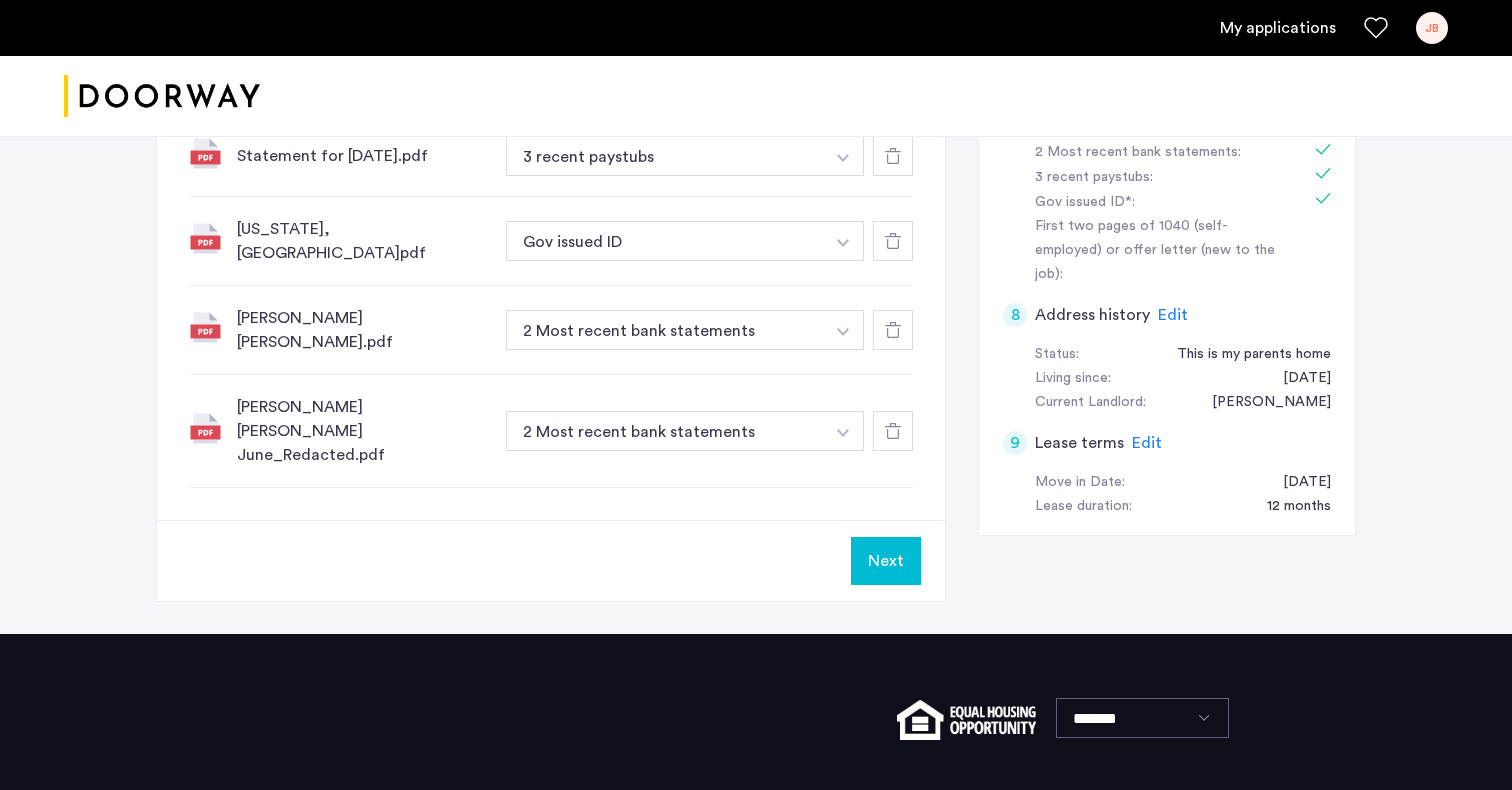 scroll, scrollTop: 1015, scrollLeft: 0, axis: vertical 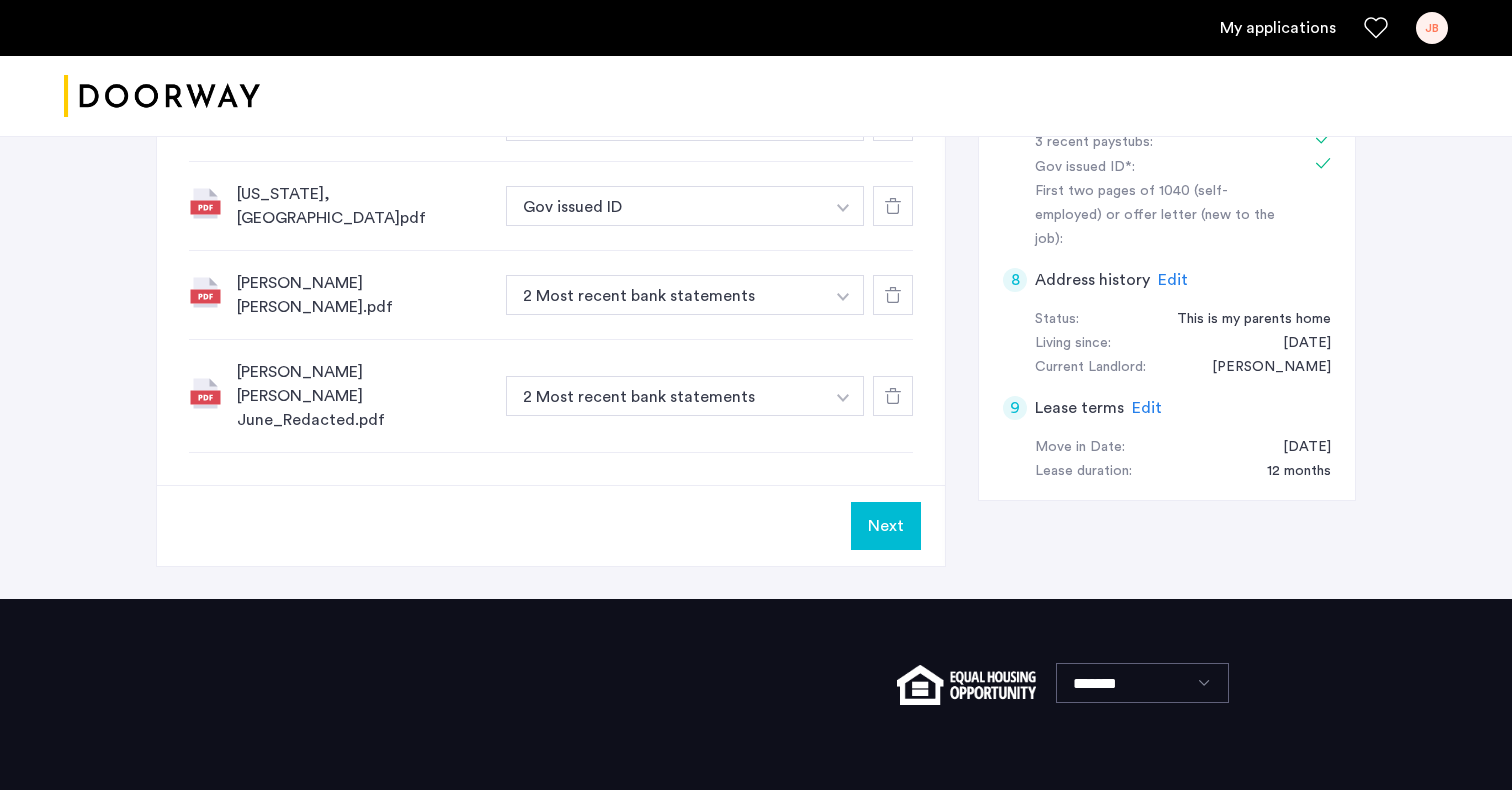 click on "Next" 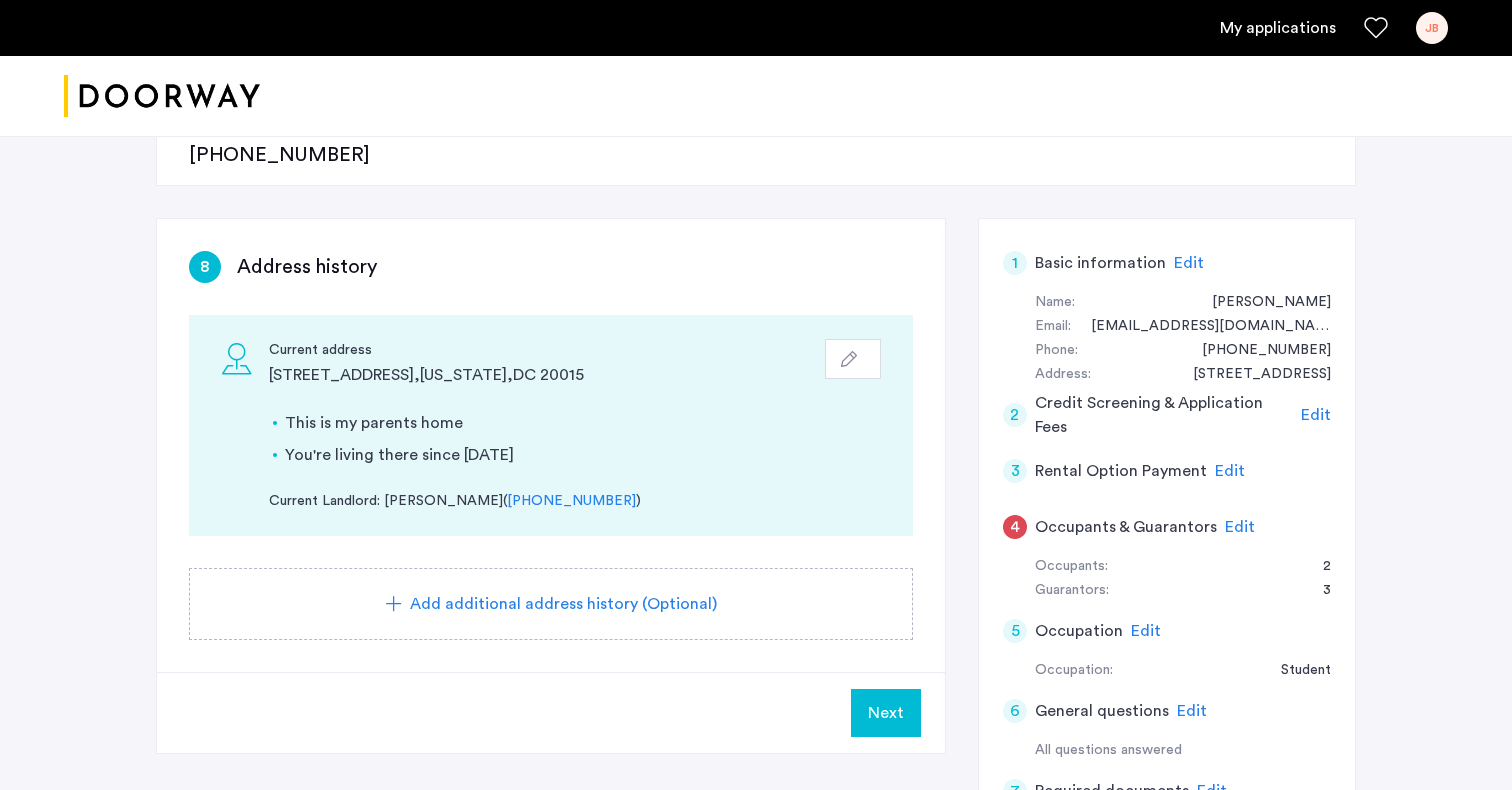 scroll, scrollTop: 301, scrollLeft: 0, axis: vertical 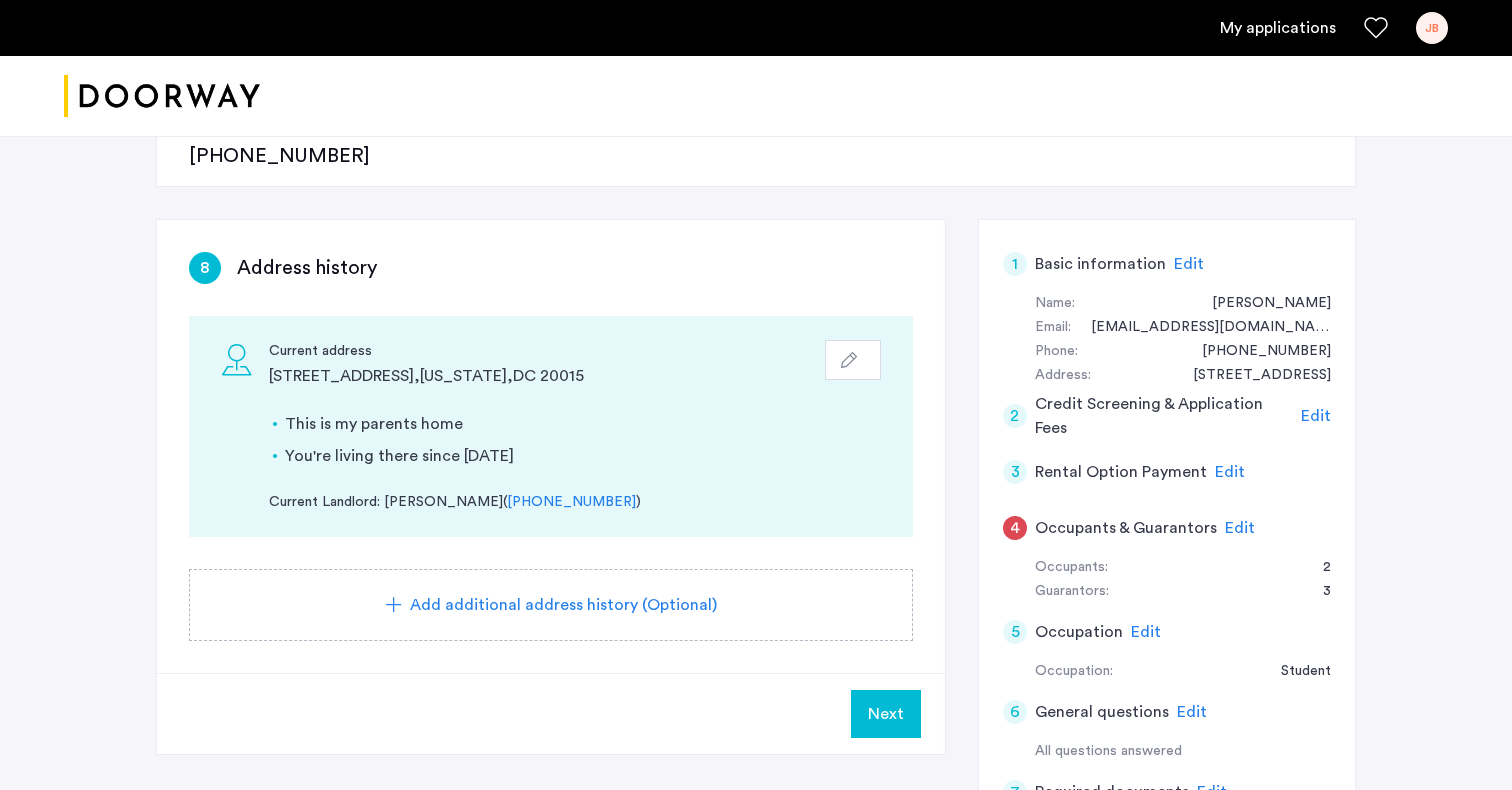 click on "Next" 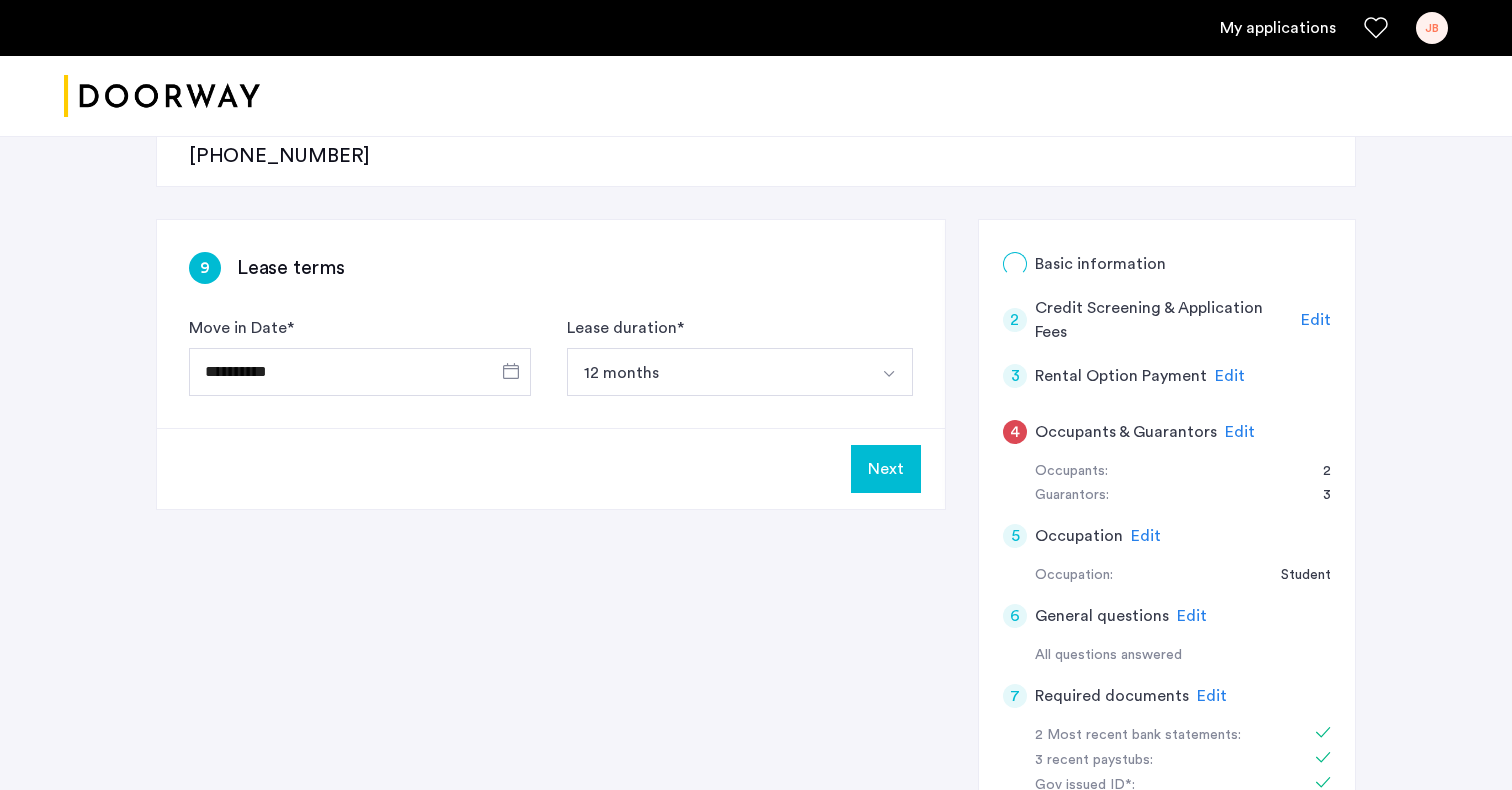 scroll, scrollTop: 0, scrollLeft: 0, axis: both 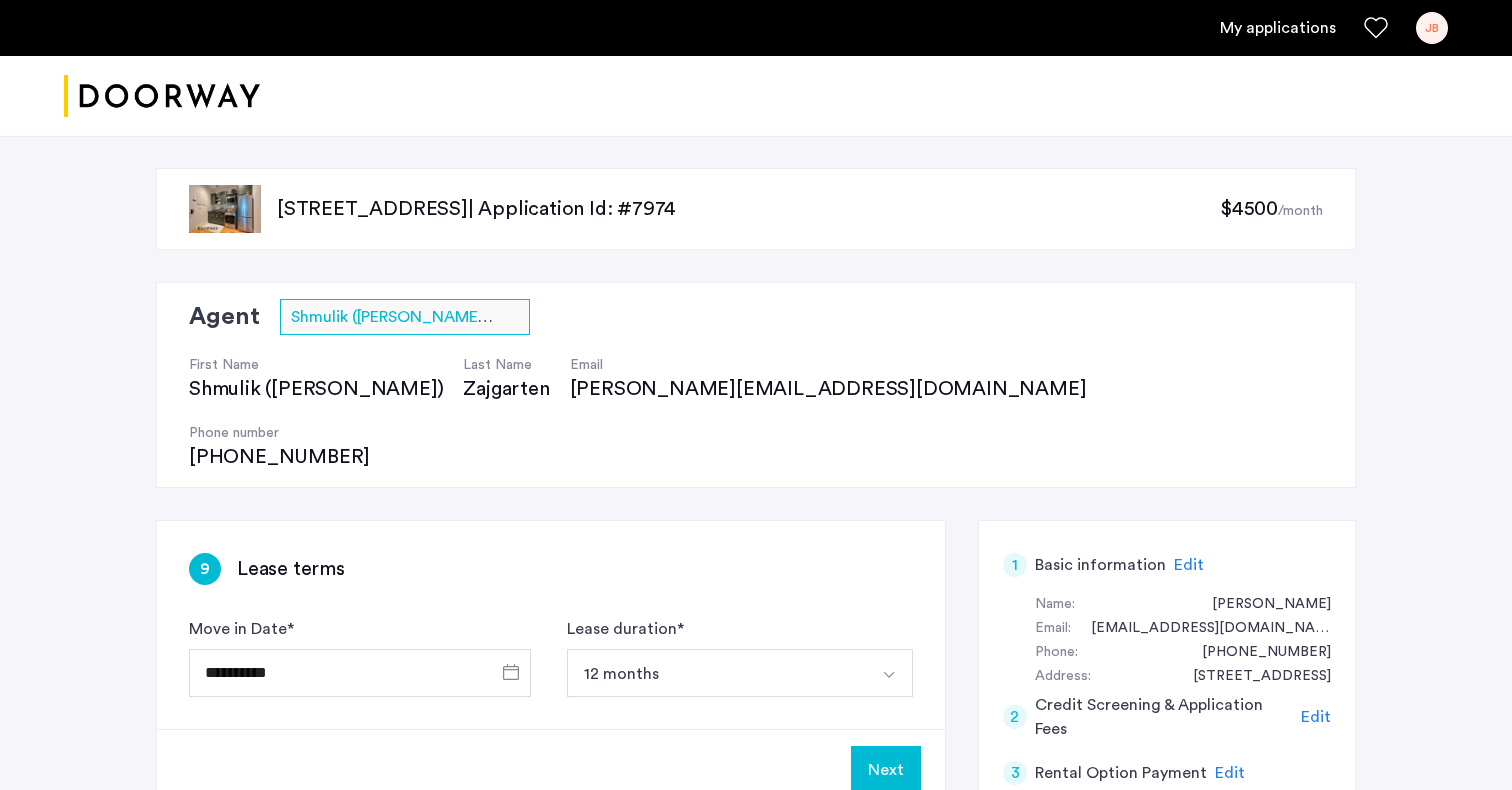click on "Next" 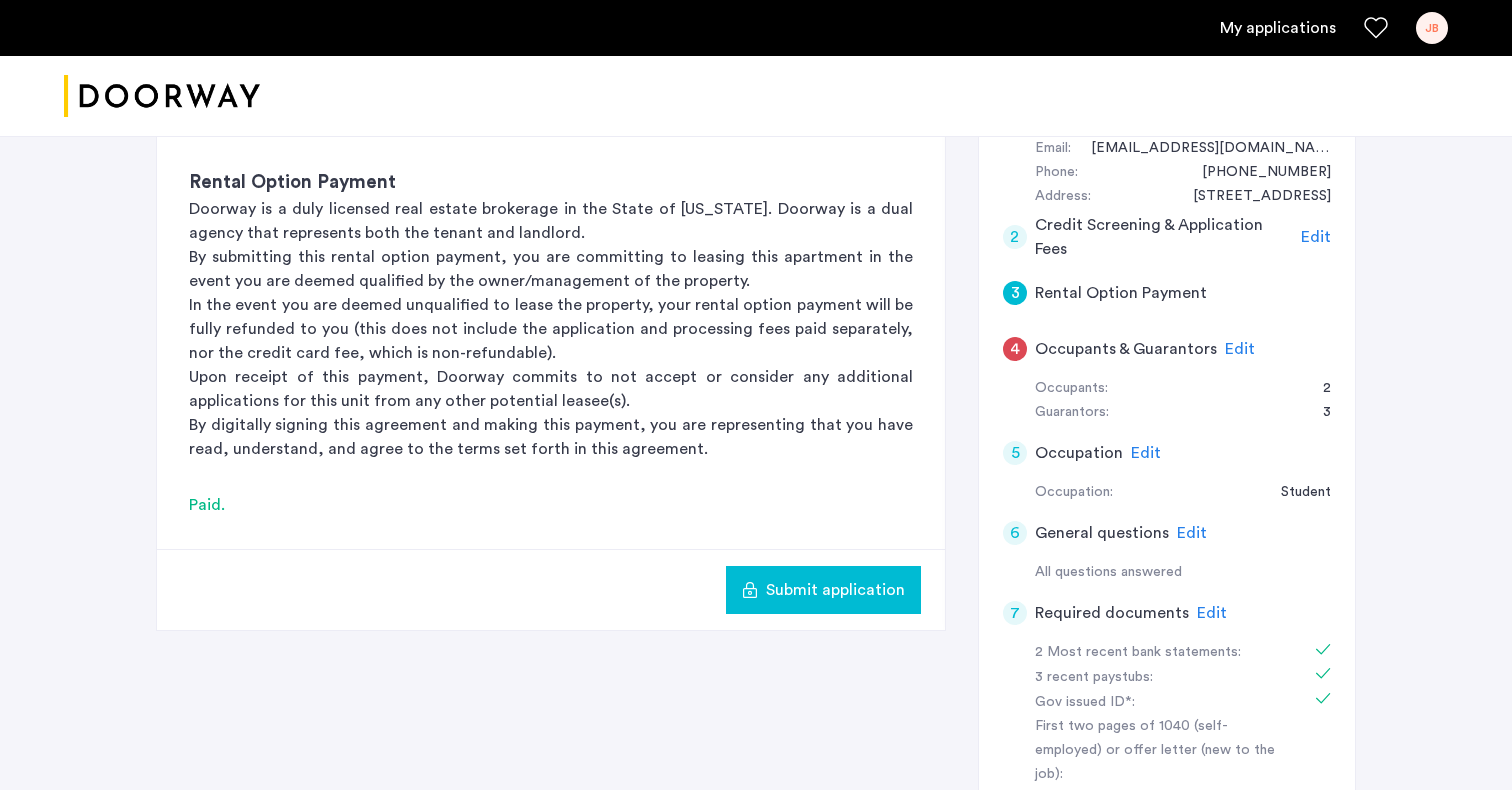 scroll, scrollTop: 481, scrollLeft: 0, axis: vertical 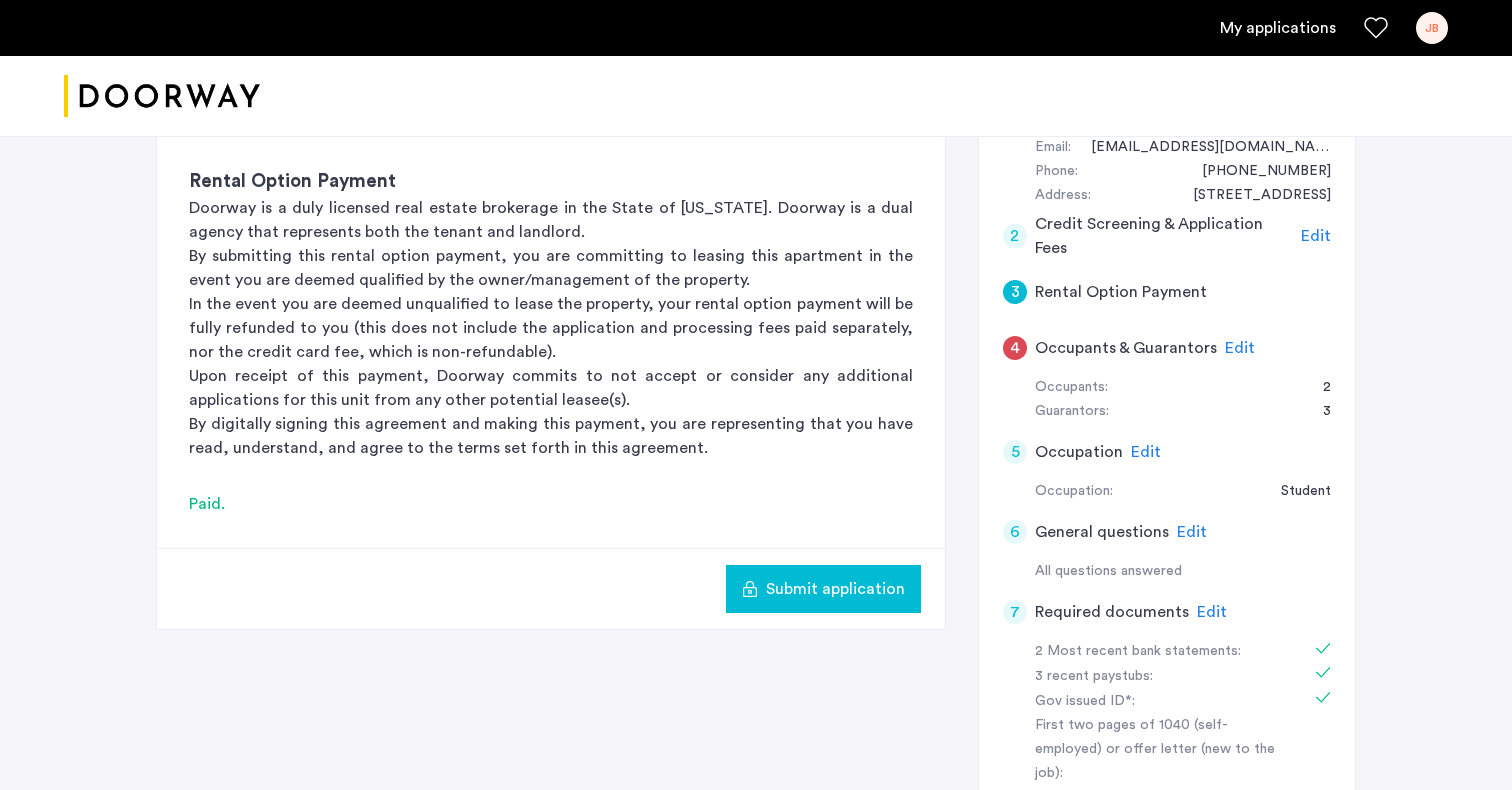 click on "Submit application" 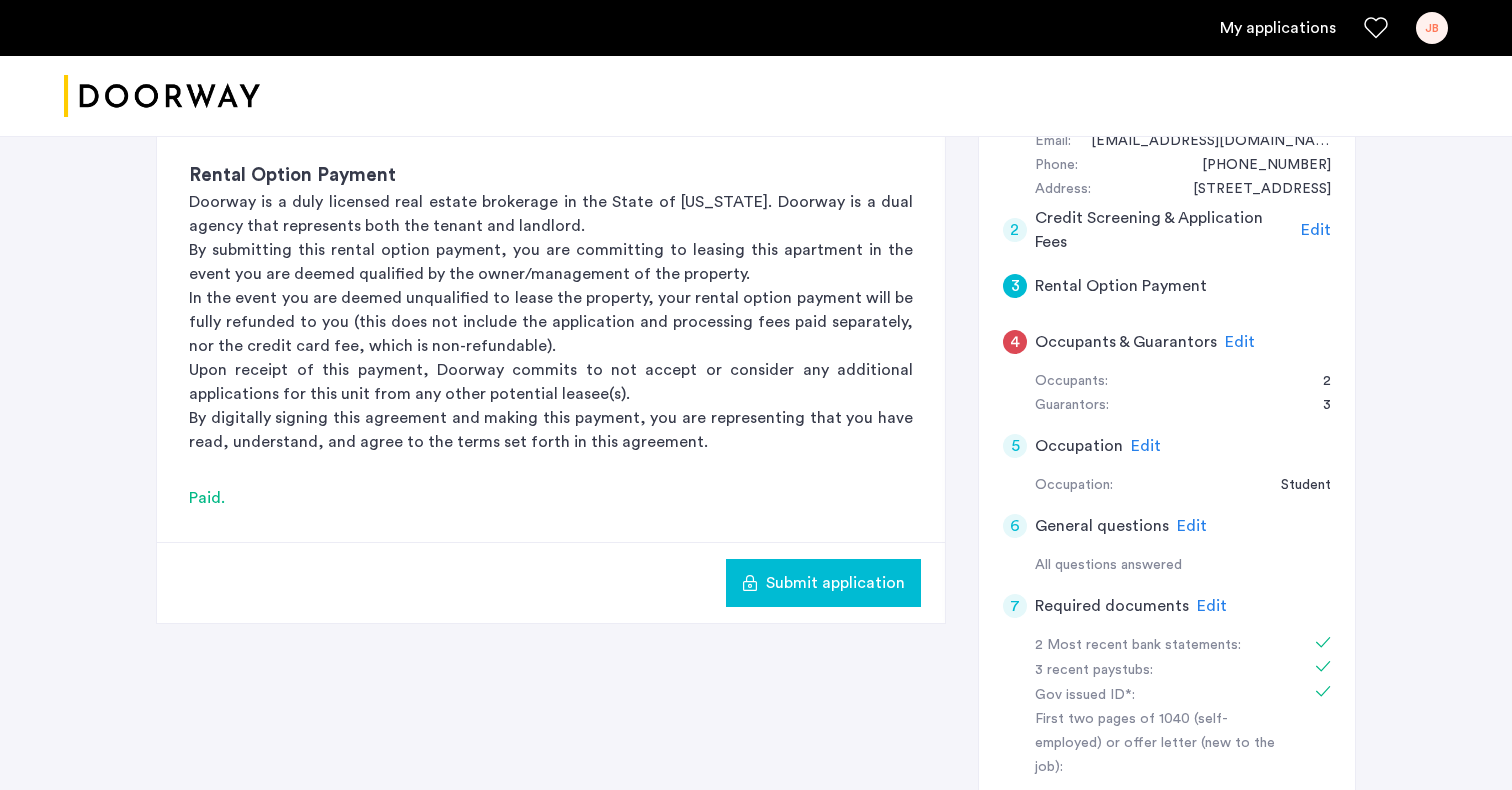 scroll, scrollTop: 509, scrollLeft: 0, axis: vertical 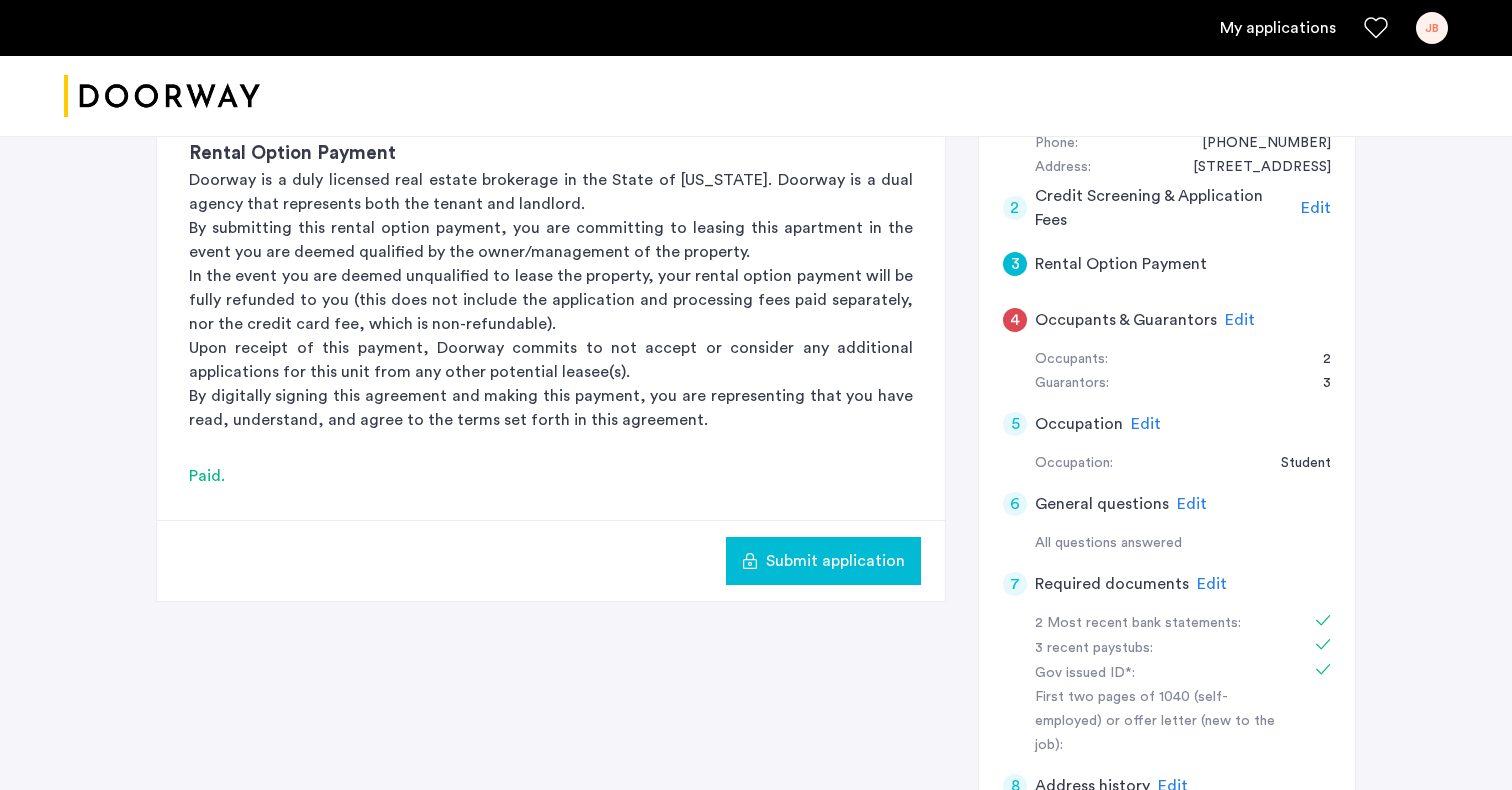 click on "4" 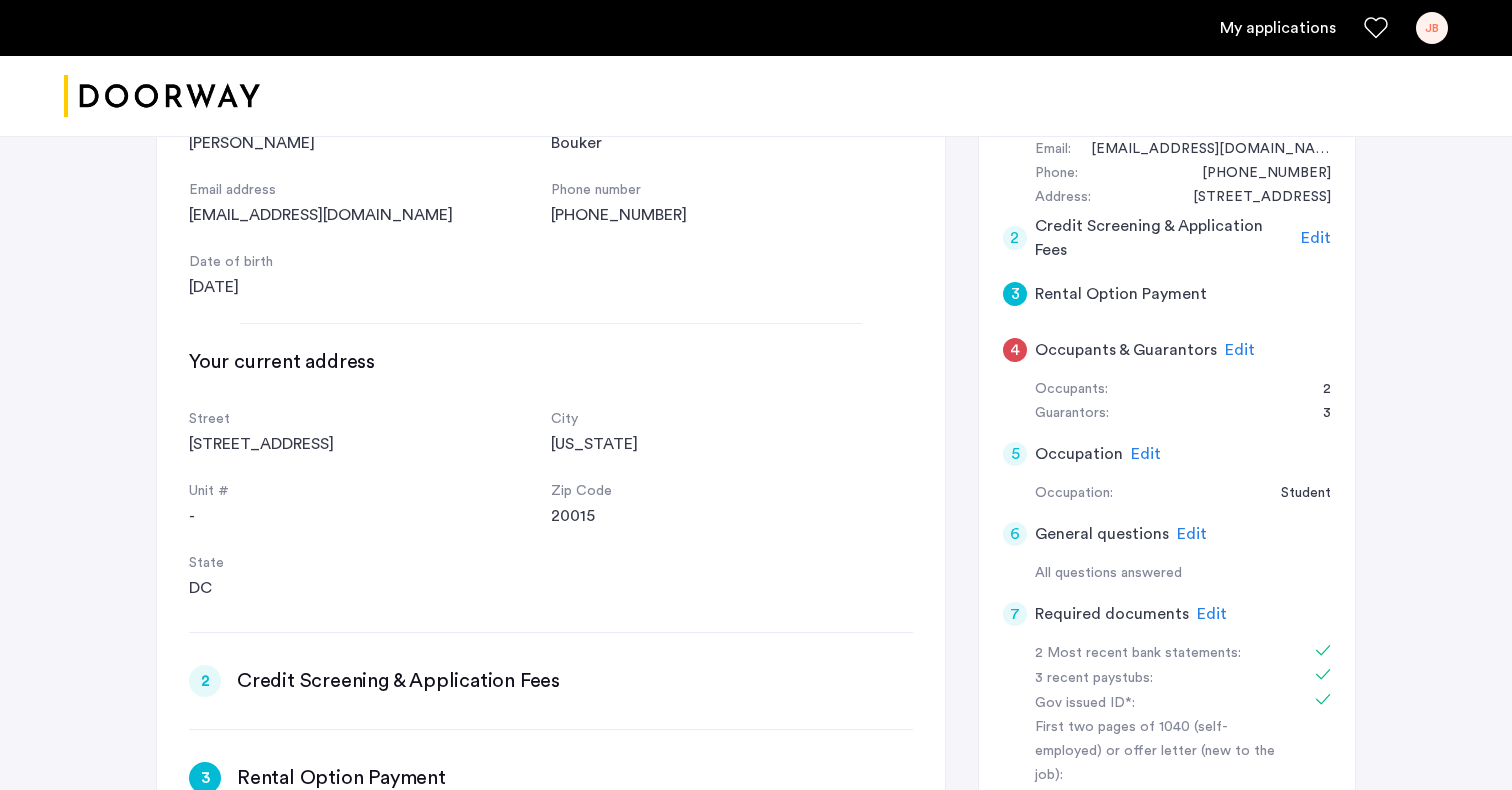 scroll, scrollTop: 453, scrollLeft: 0, axis: vertical 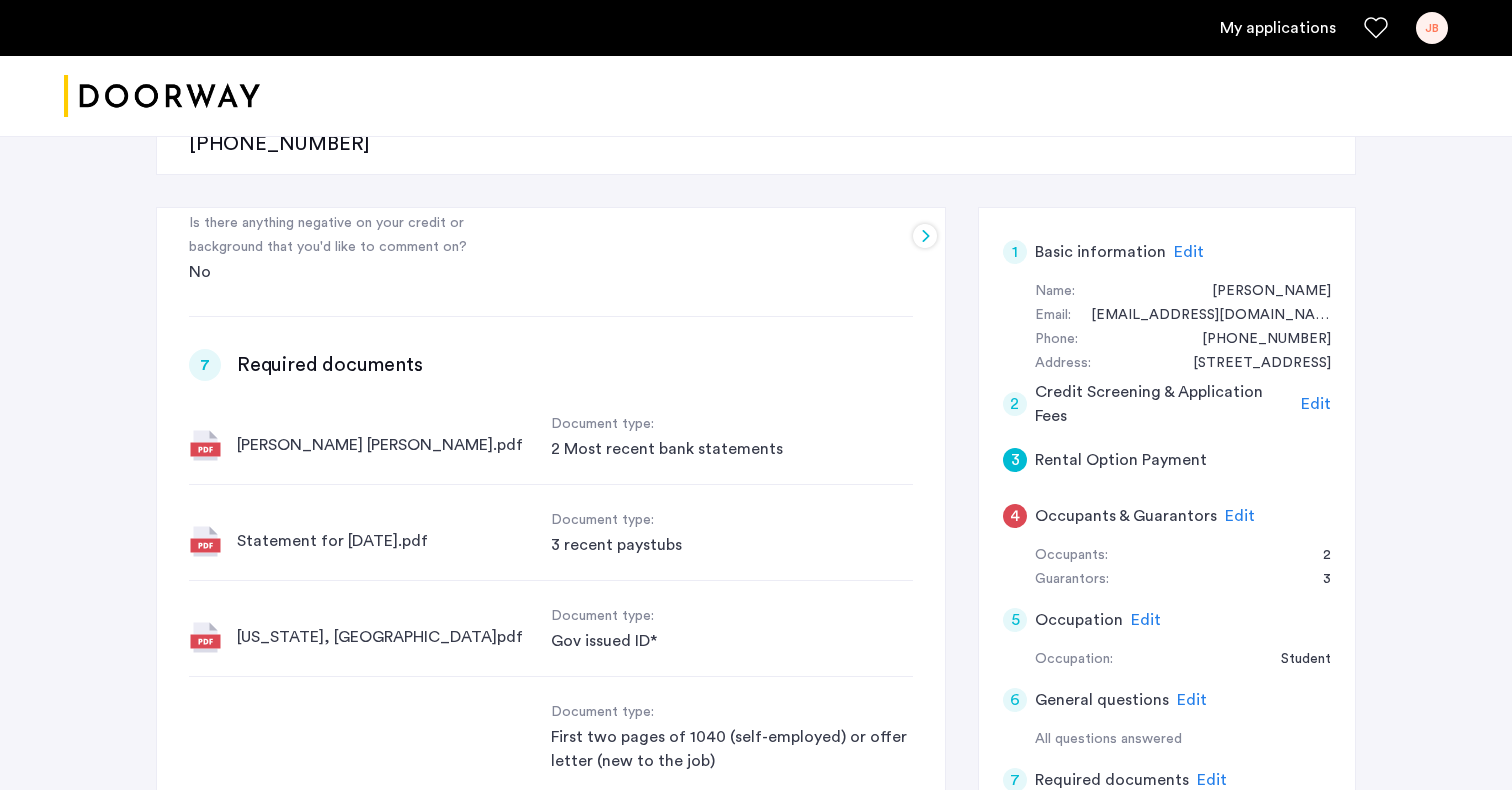 click on "3 Rental Option Payment" 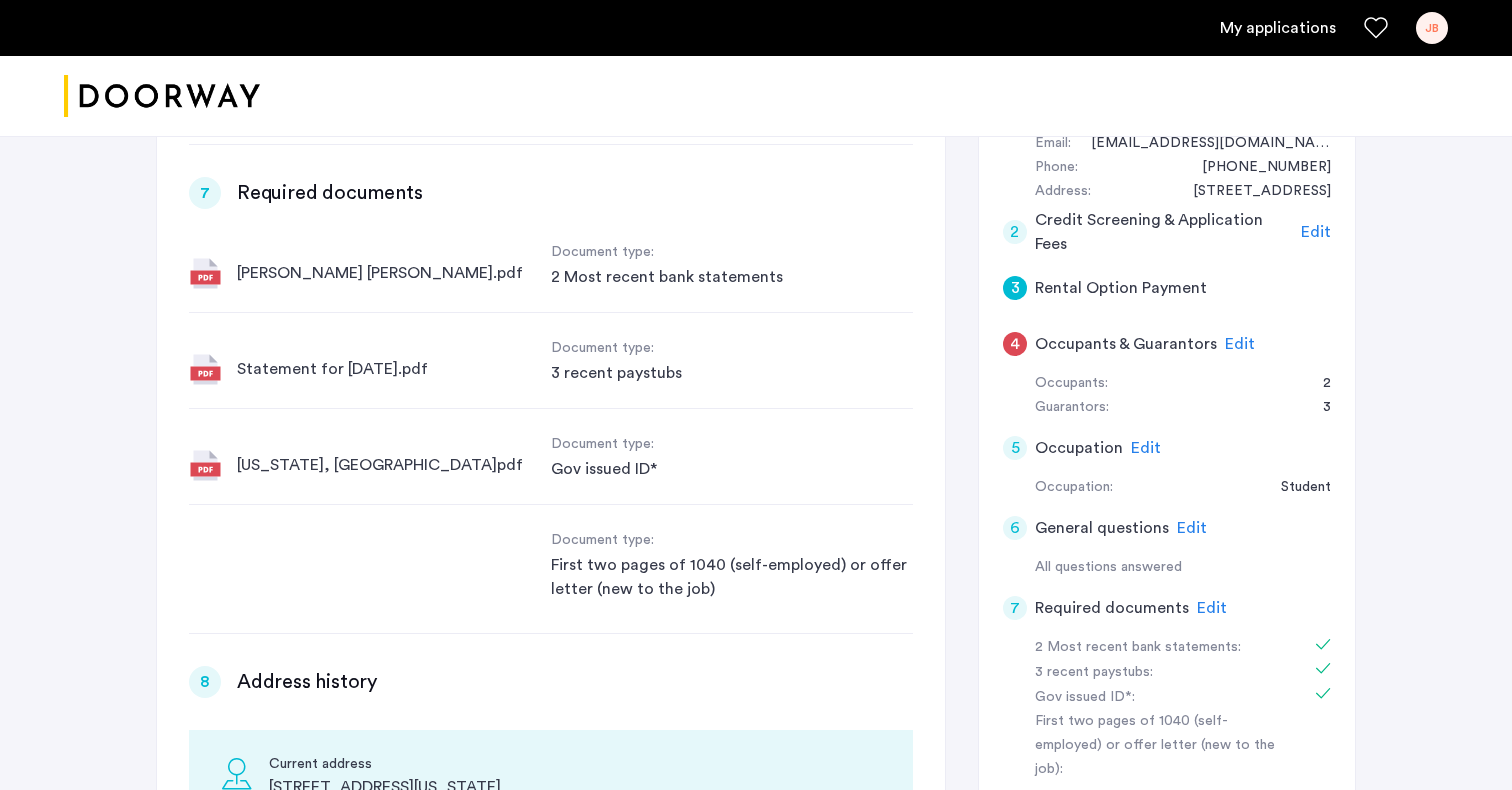 scroll, scrollTop: 546, scrollLeft: 0, axis: vertical 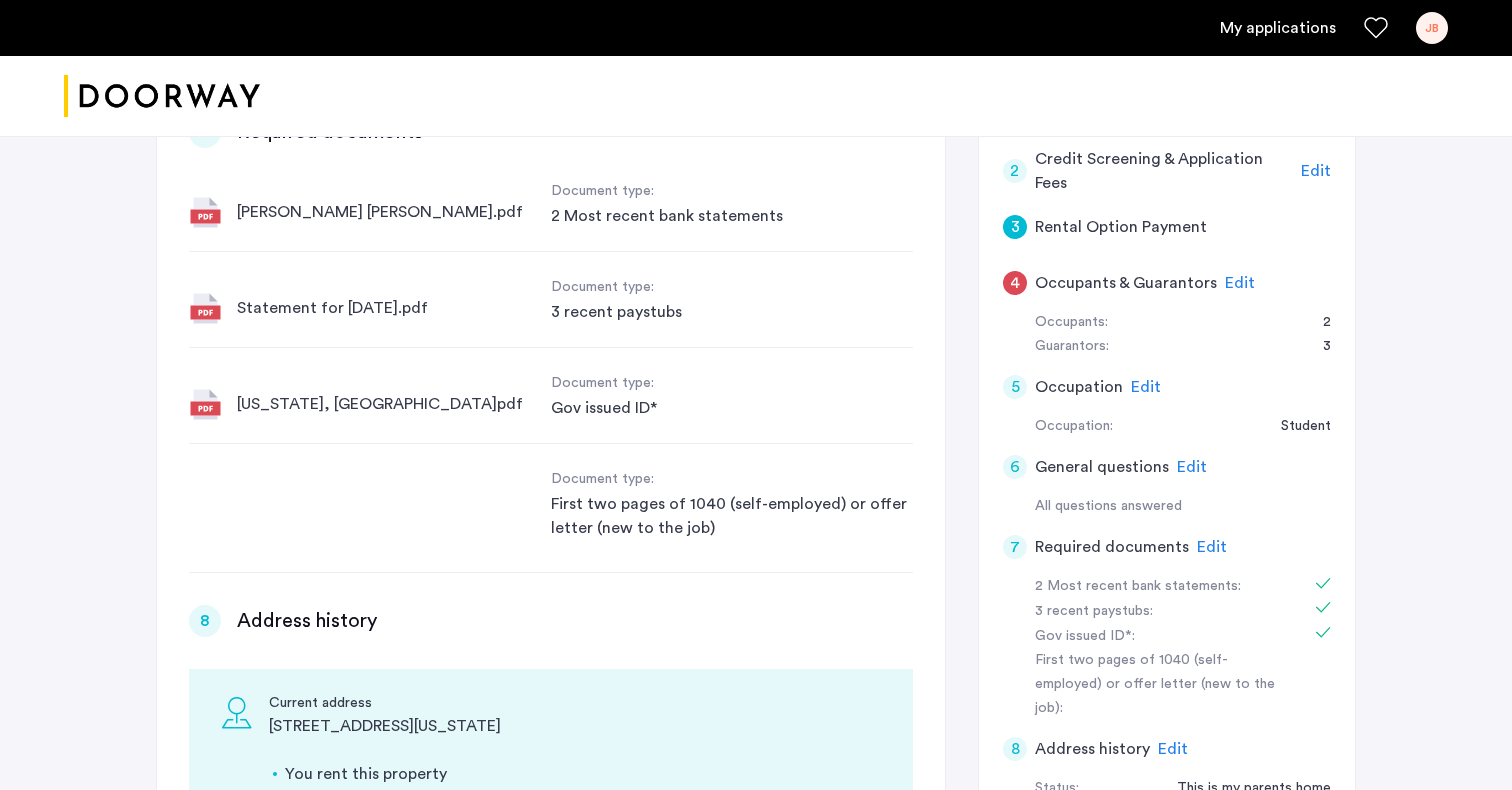 click on "Edit" 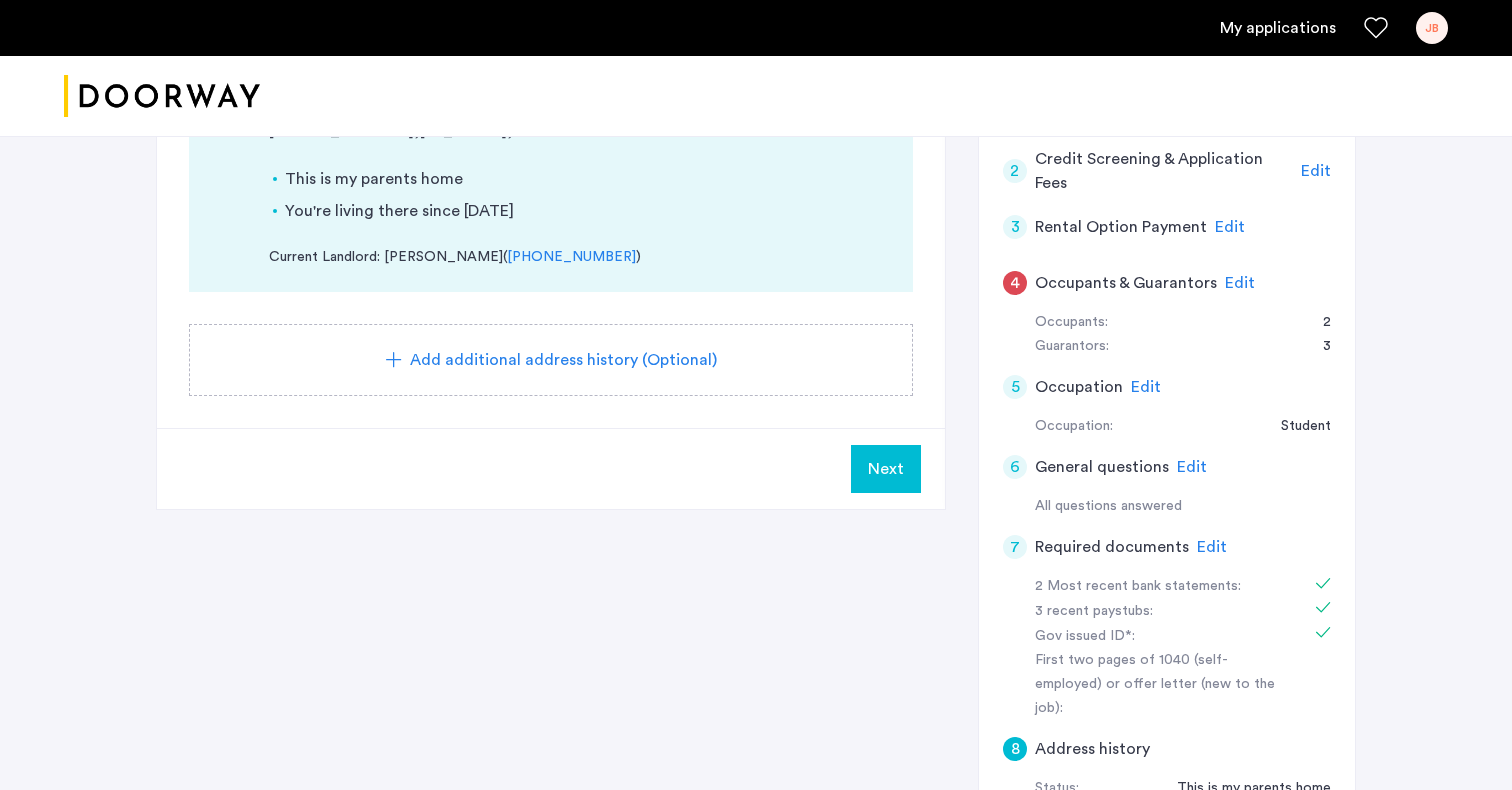 click on "Add additional address history (Optional)" 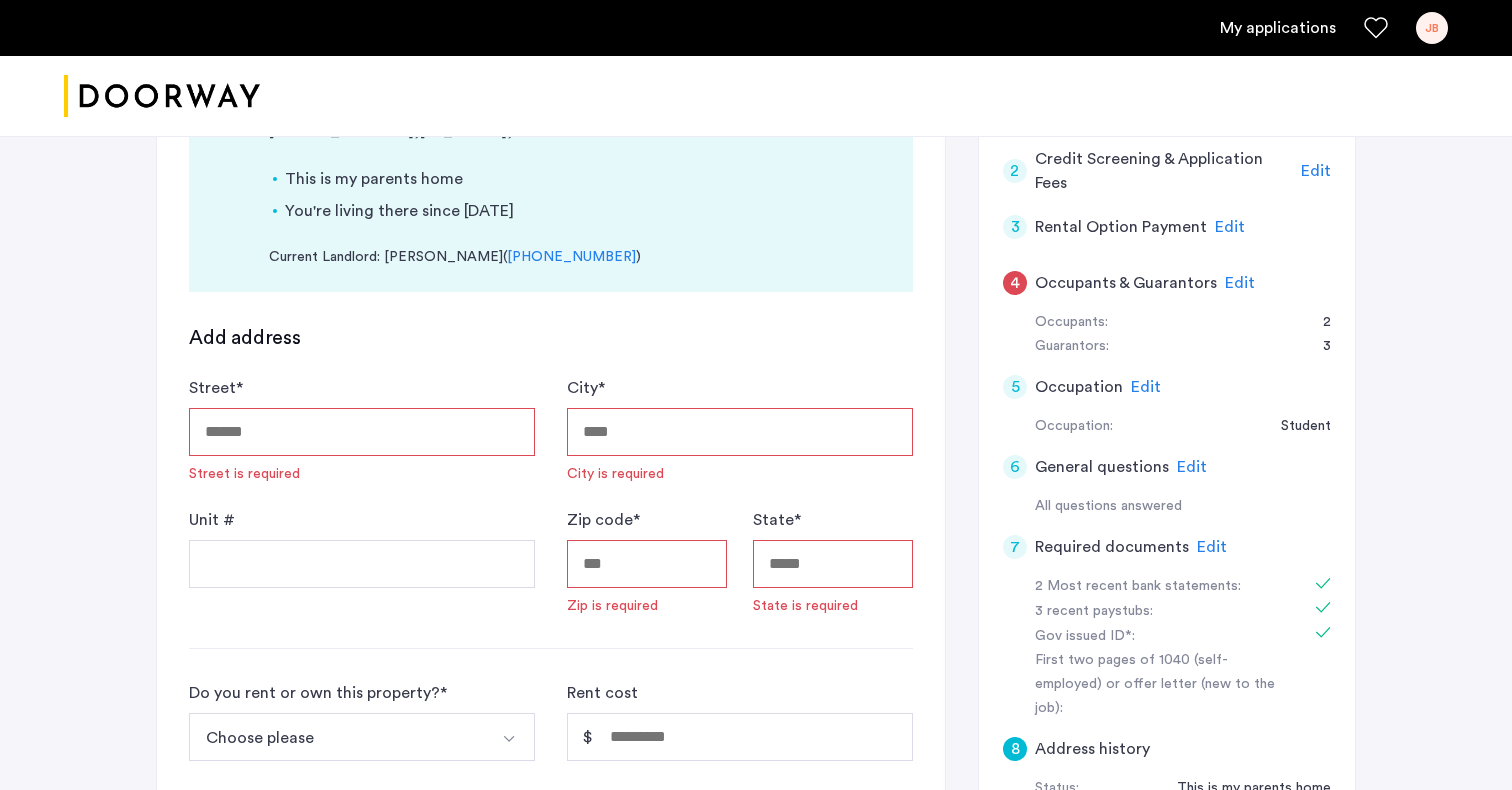 scroll, scrollTop: 1226, scrollLeft: 0, axis: vertical 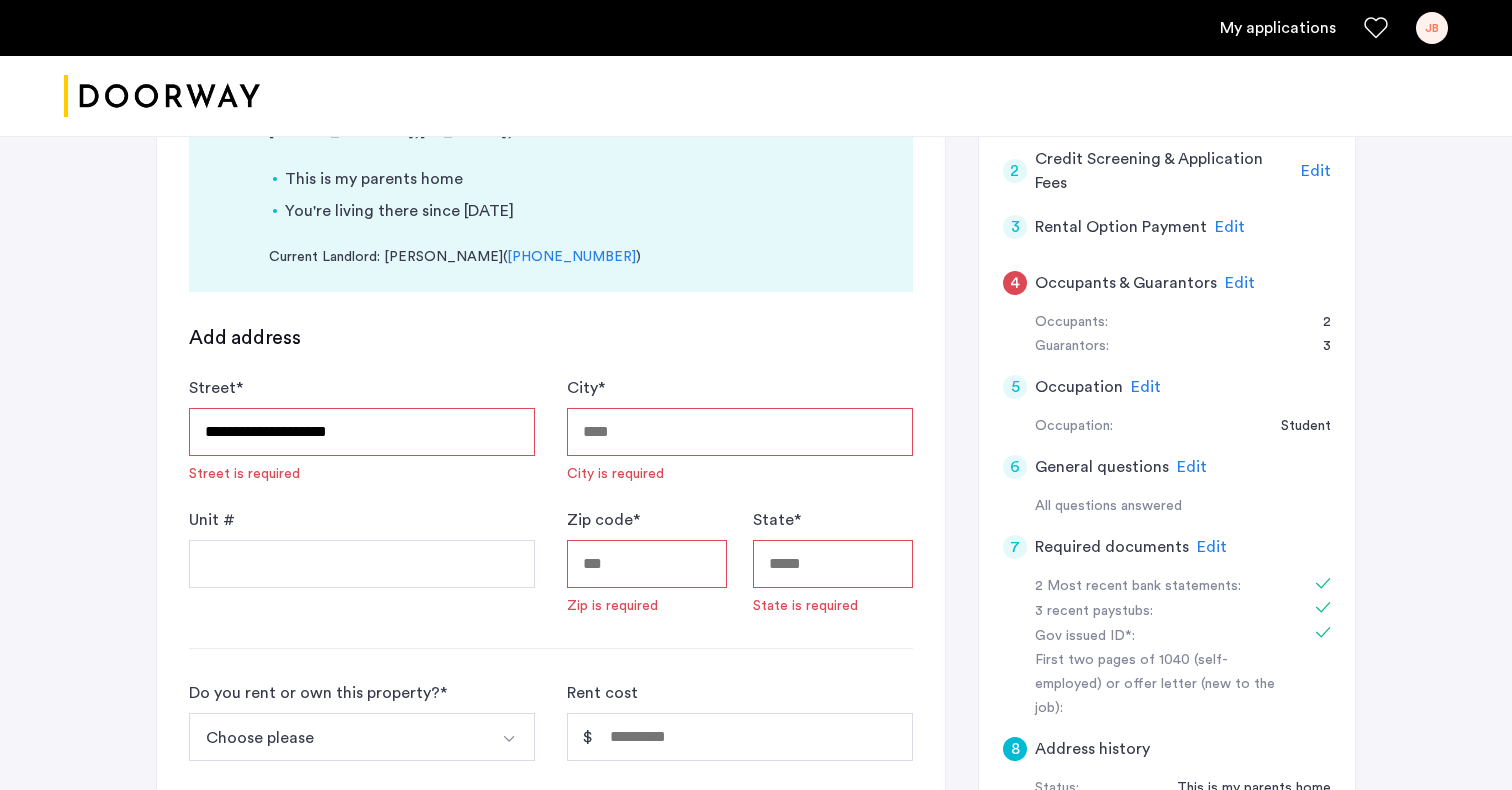 type on "********" 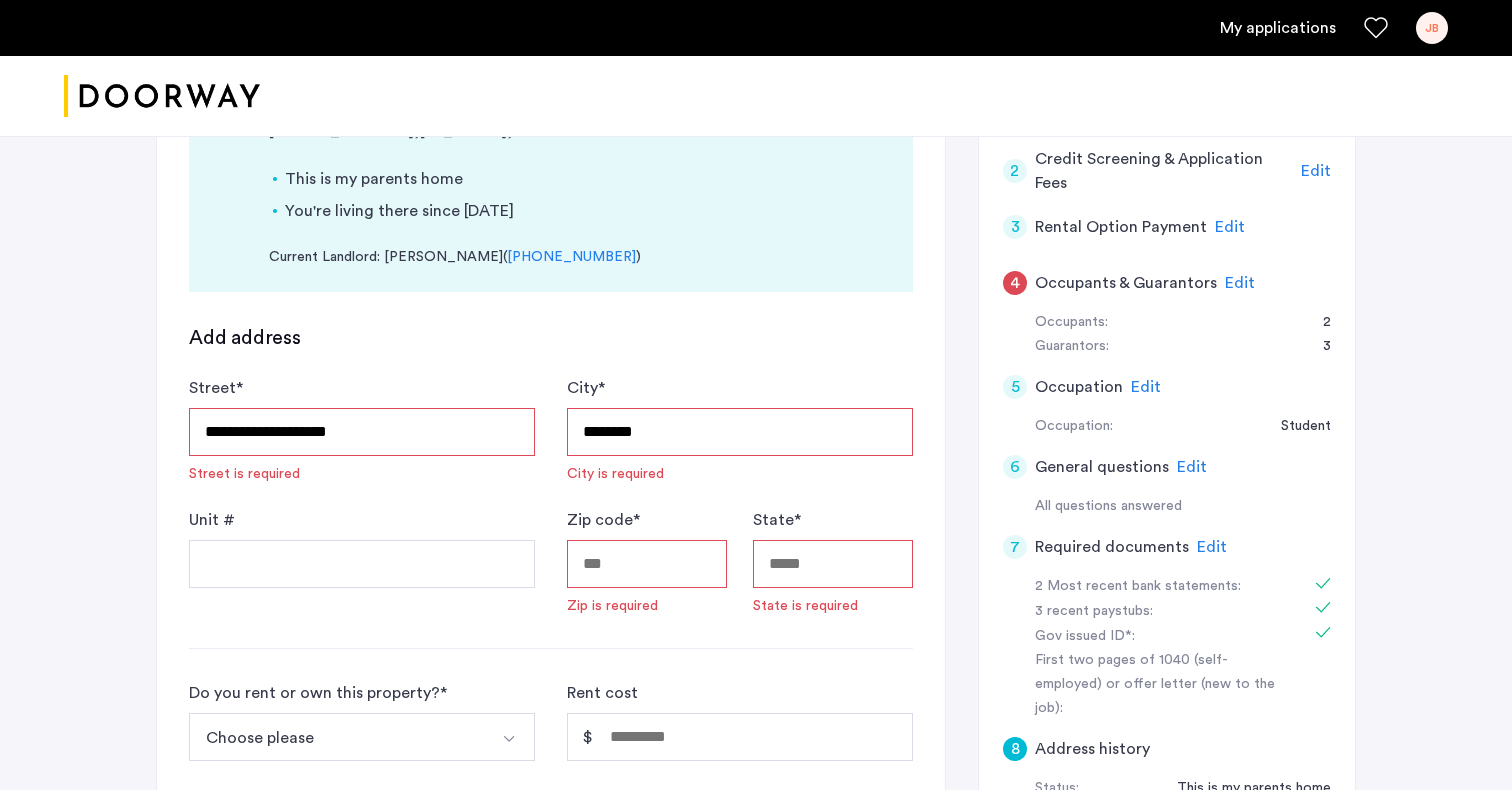 type on "*****" 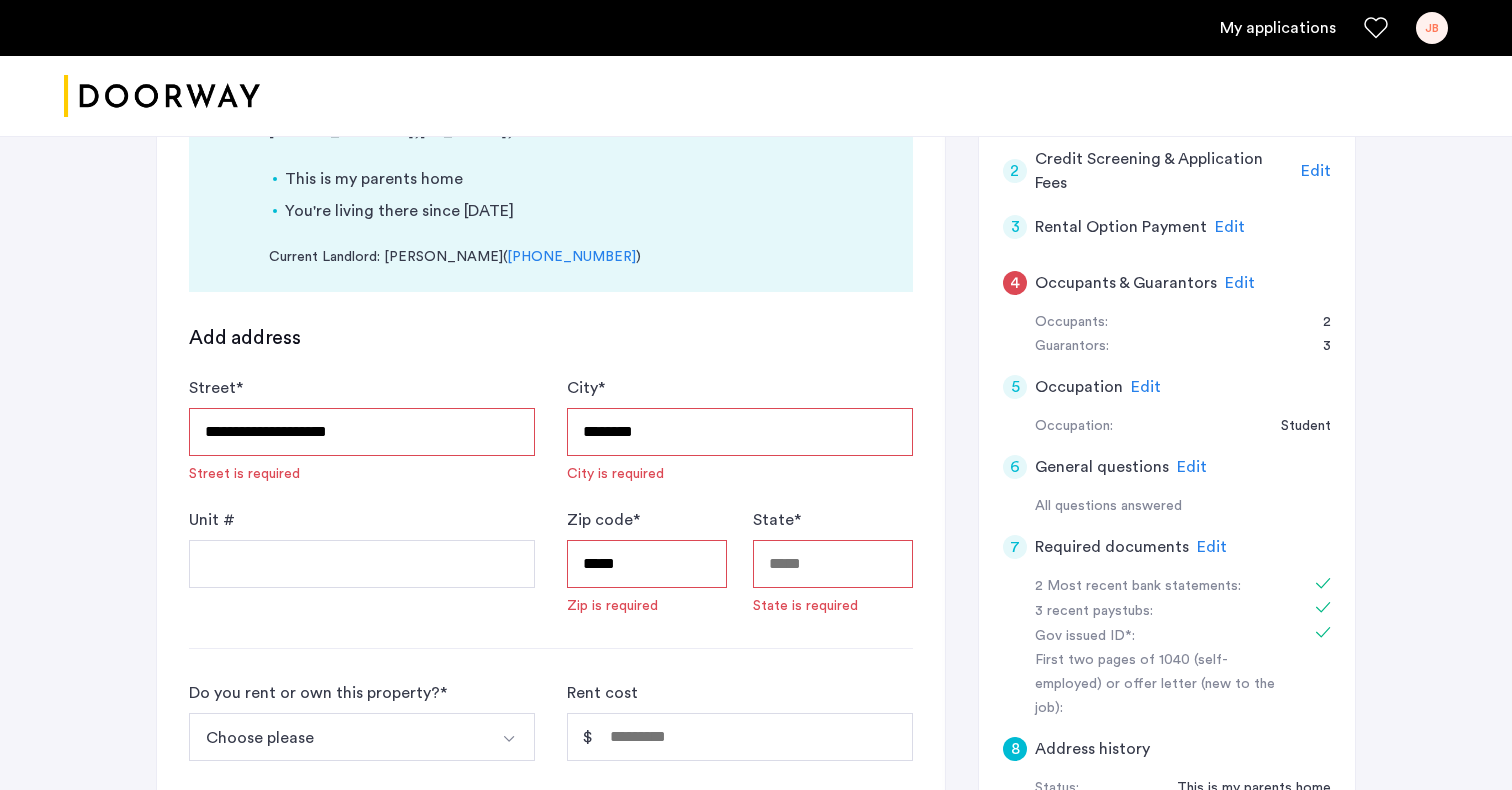 type on "********" 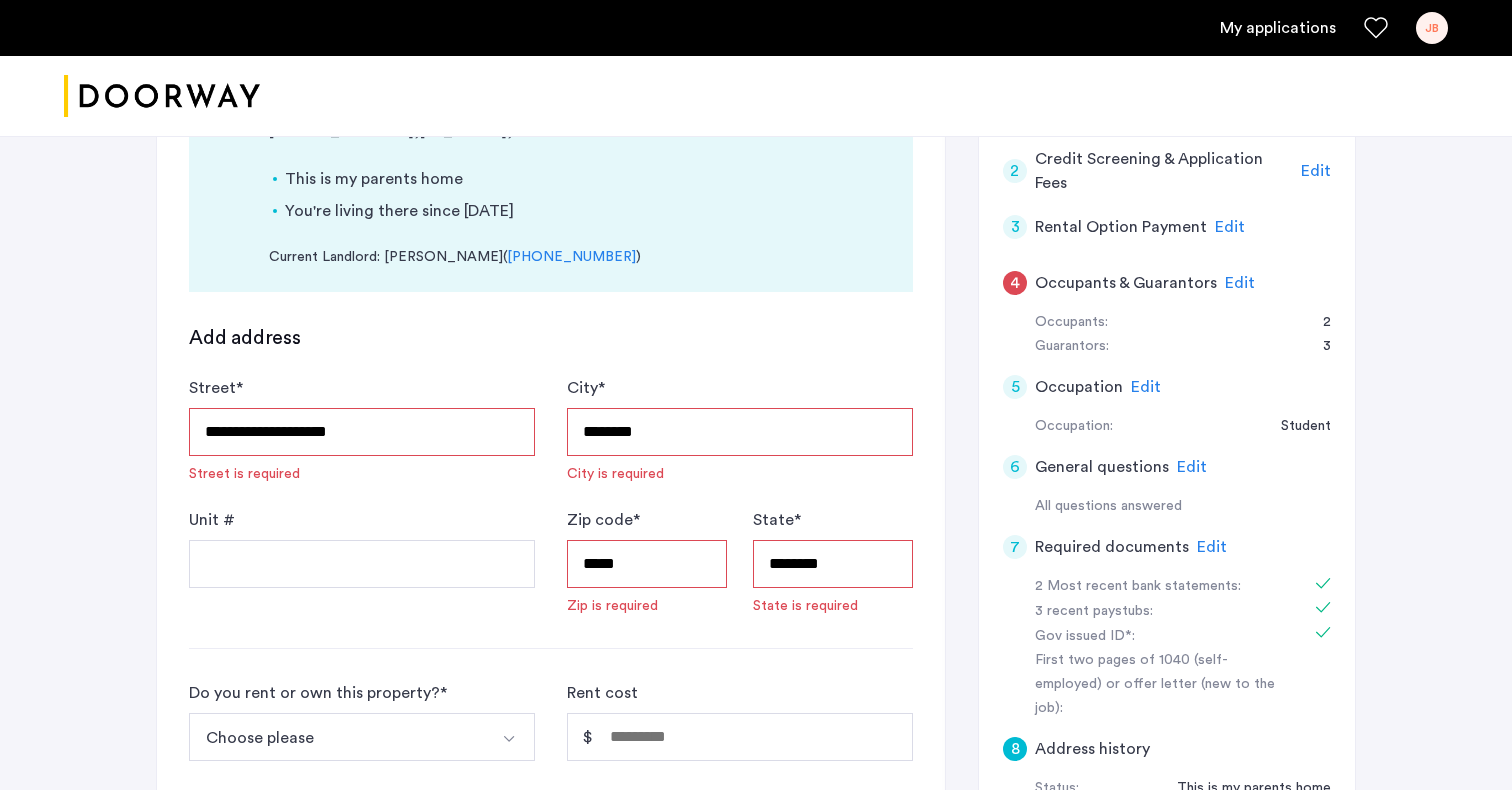type on "**********" 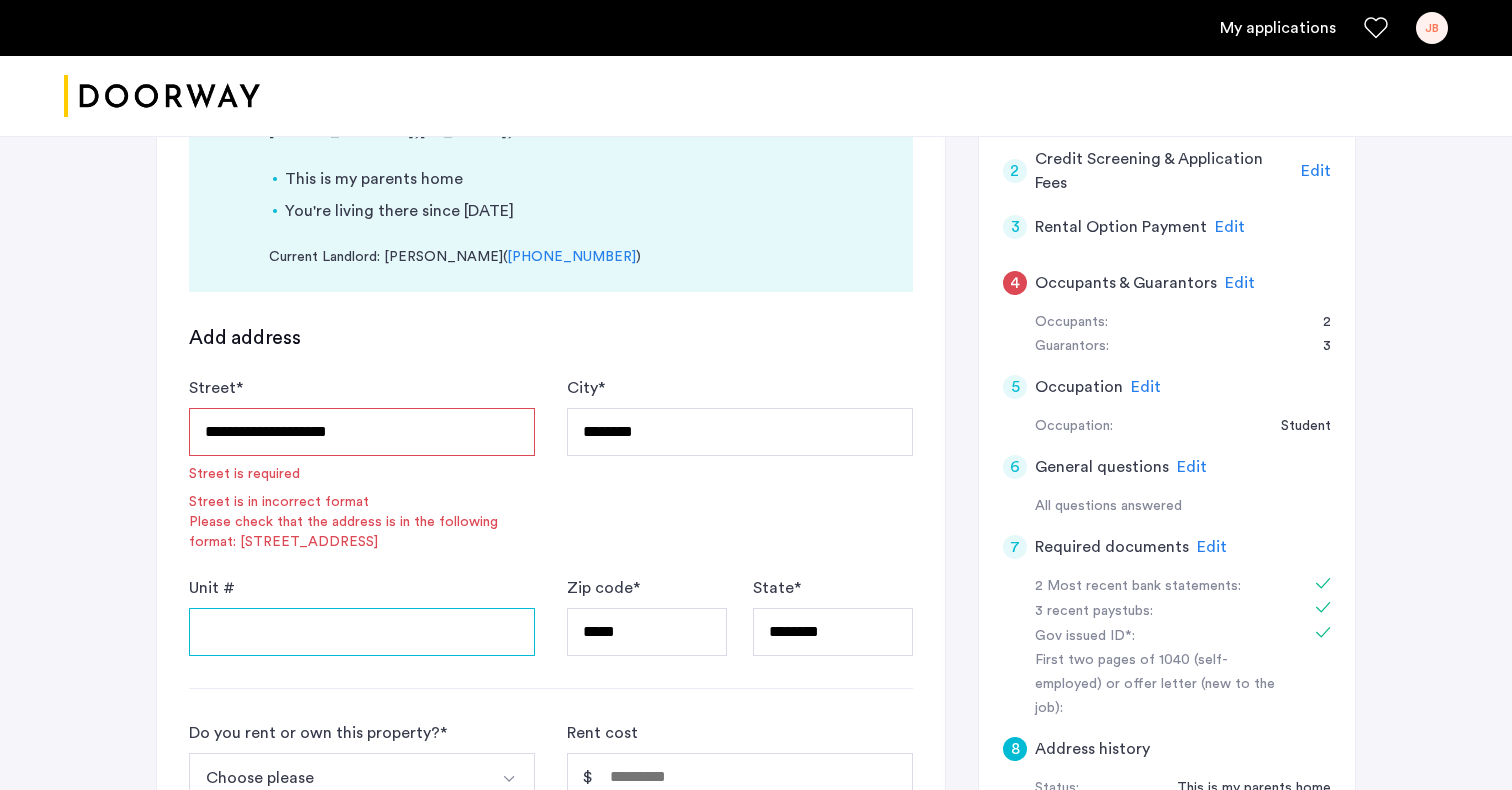 click on "Unit #" at bounding box center (362, 632) 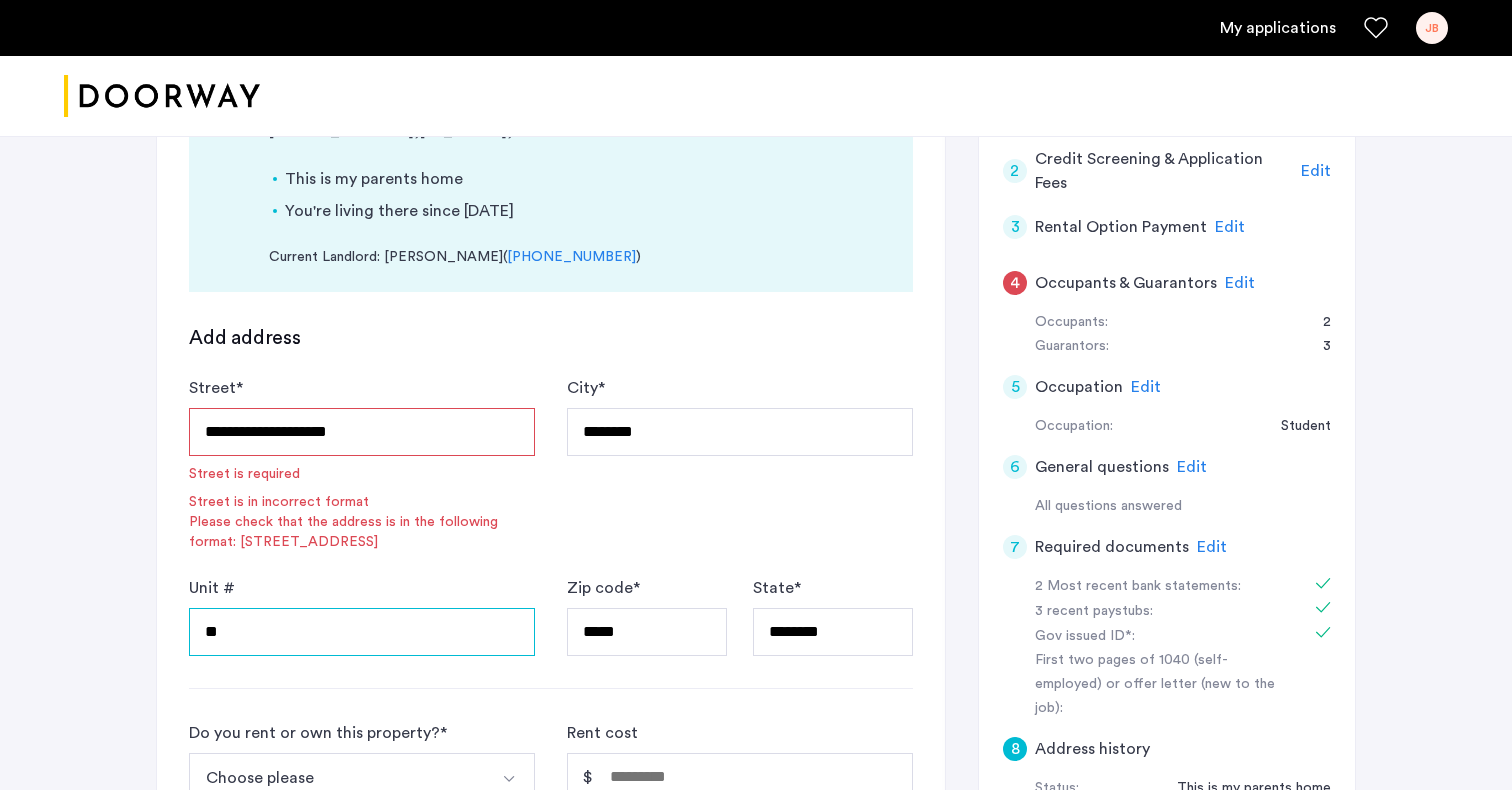 type on "**" 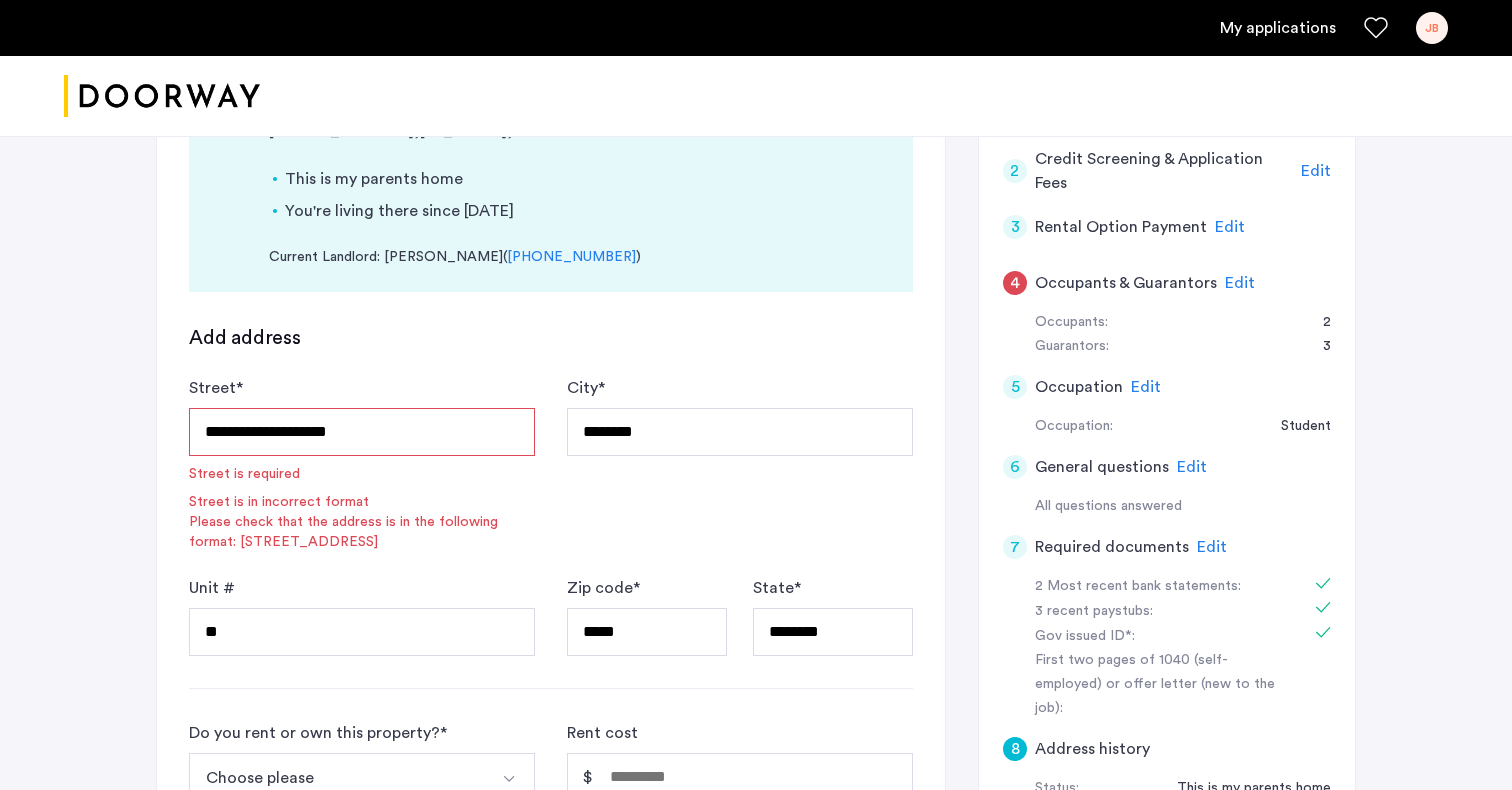 drag, startPoint x: 383, startPoint y: 358, endPoint x: 295, endPoint y: 371, distance: 88.95505 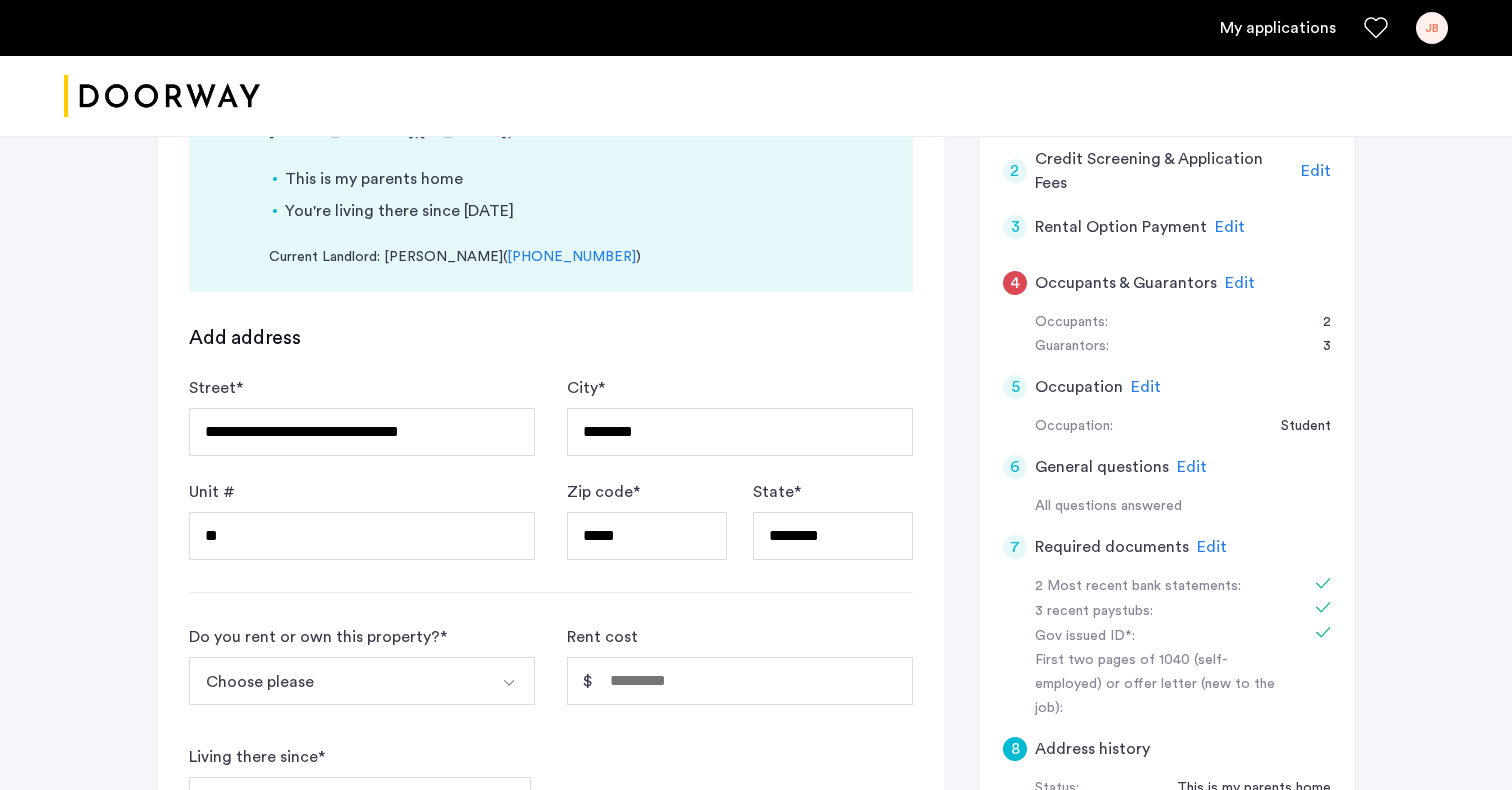 type on "**********" 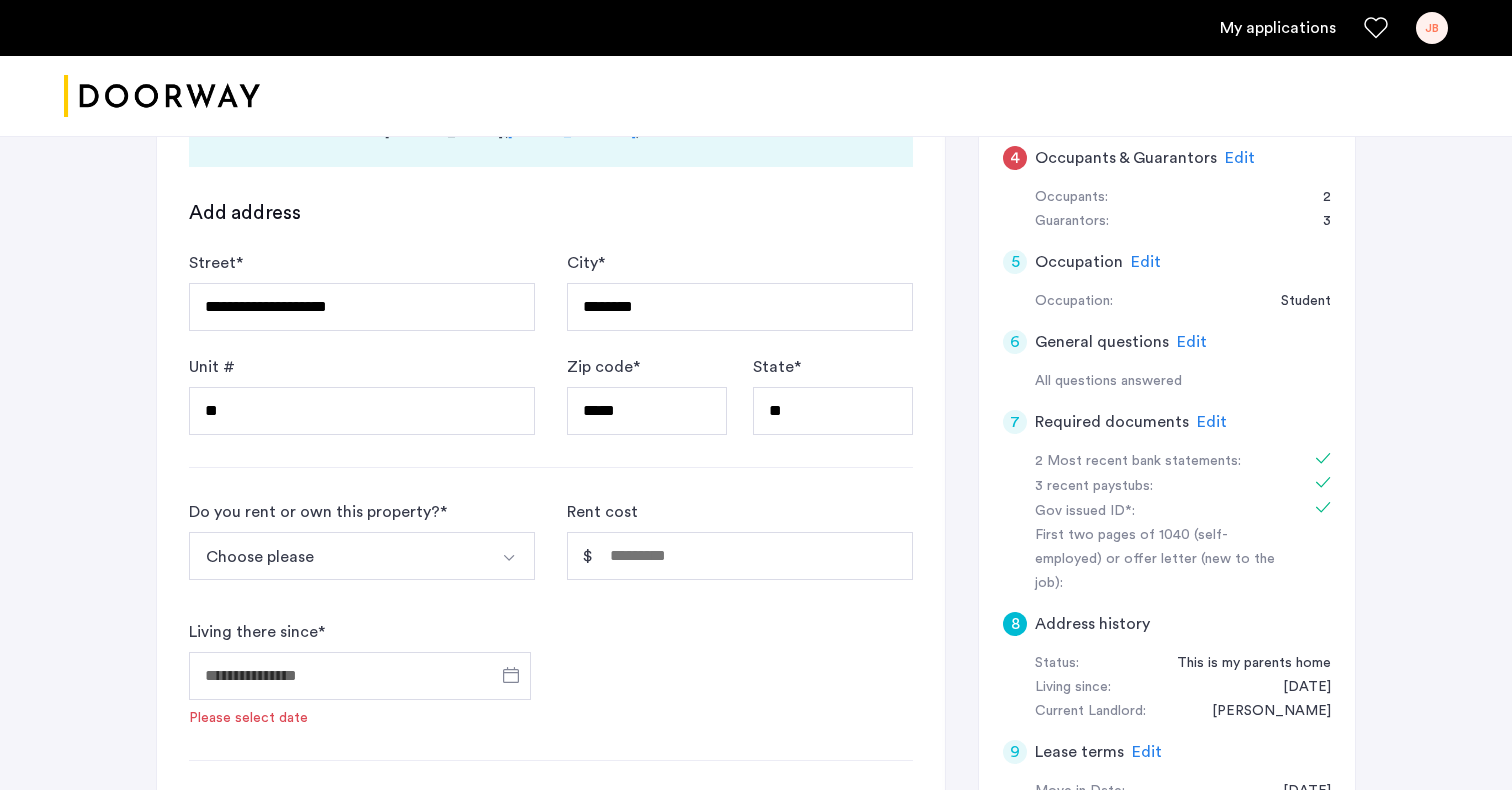 scroll, scrollTop: 672, scrollLeft: 0, axis: vertical 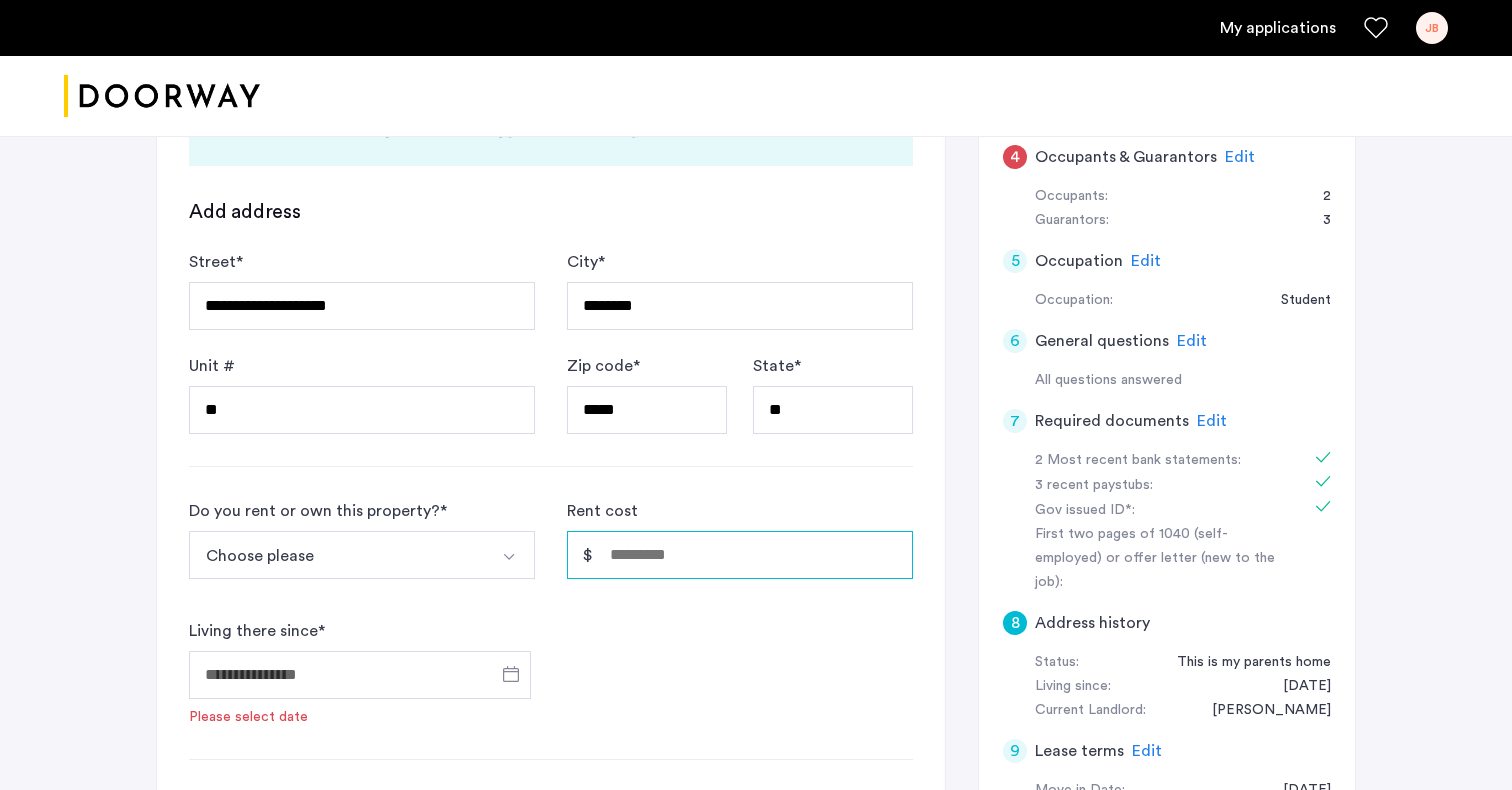 click on "Rent cost" at bounding box center (740, 555) 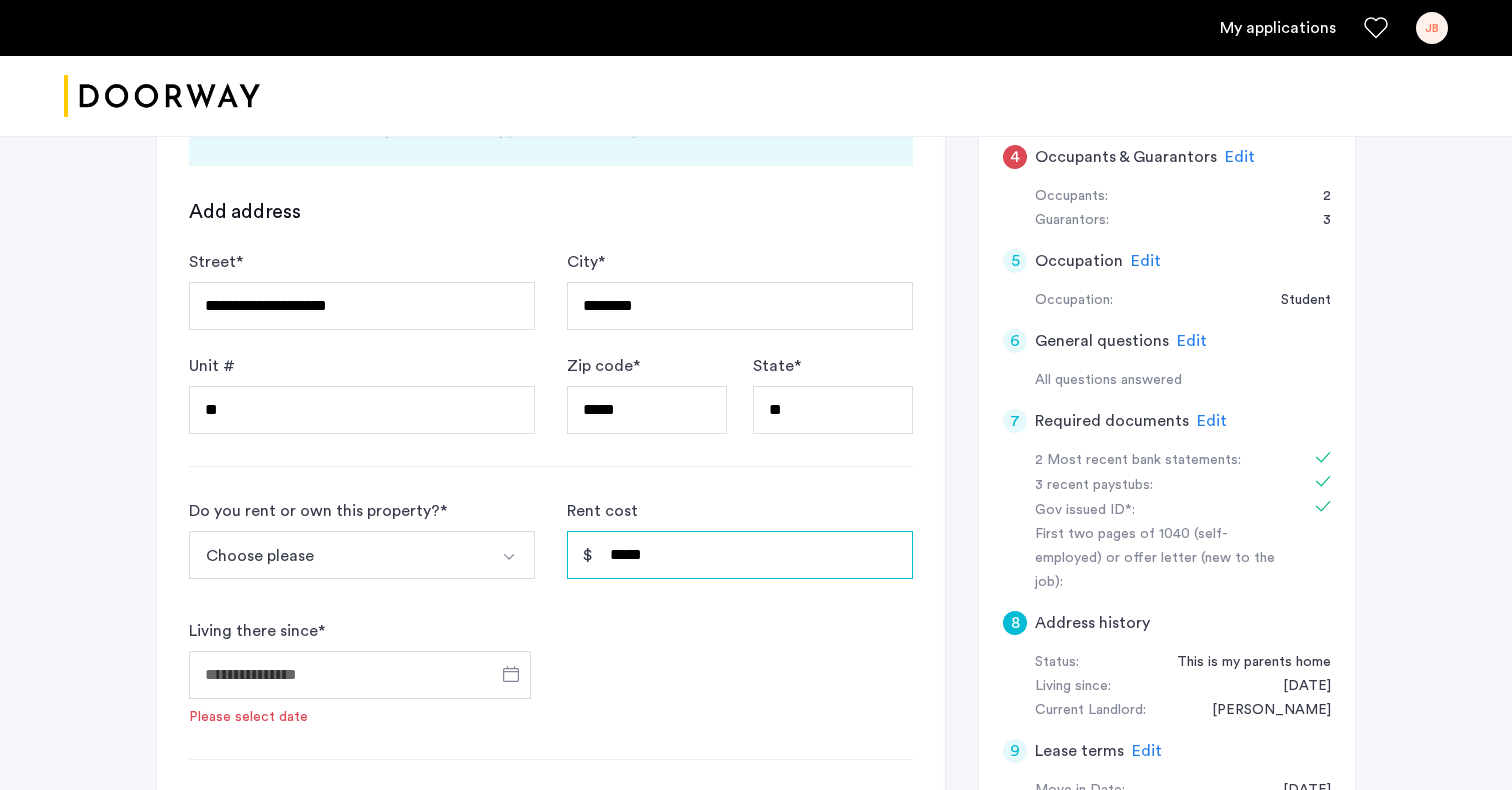 type on "*****" 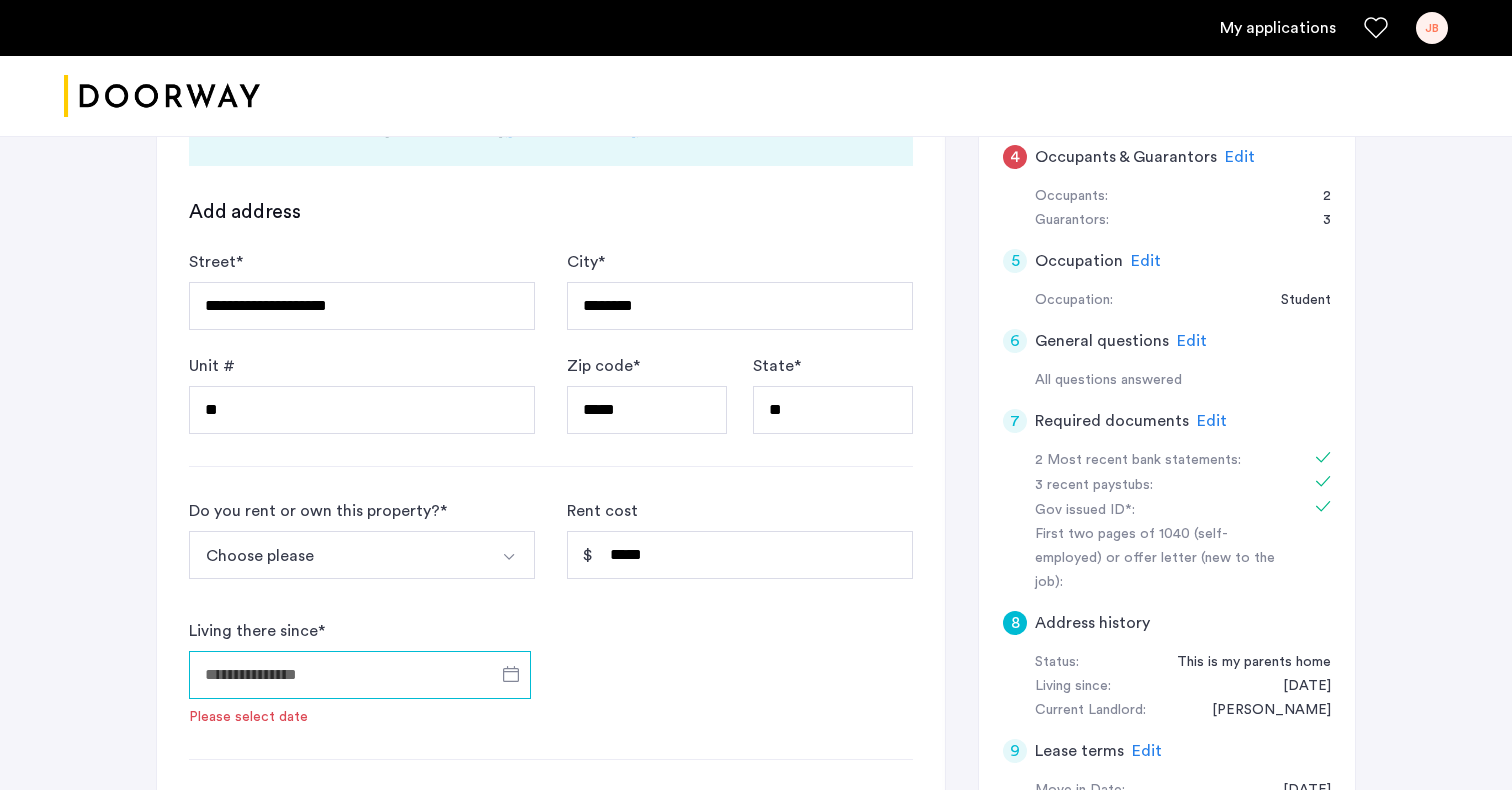 click on "Living there since  *" at bounding box center [360, 675] 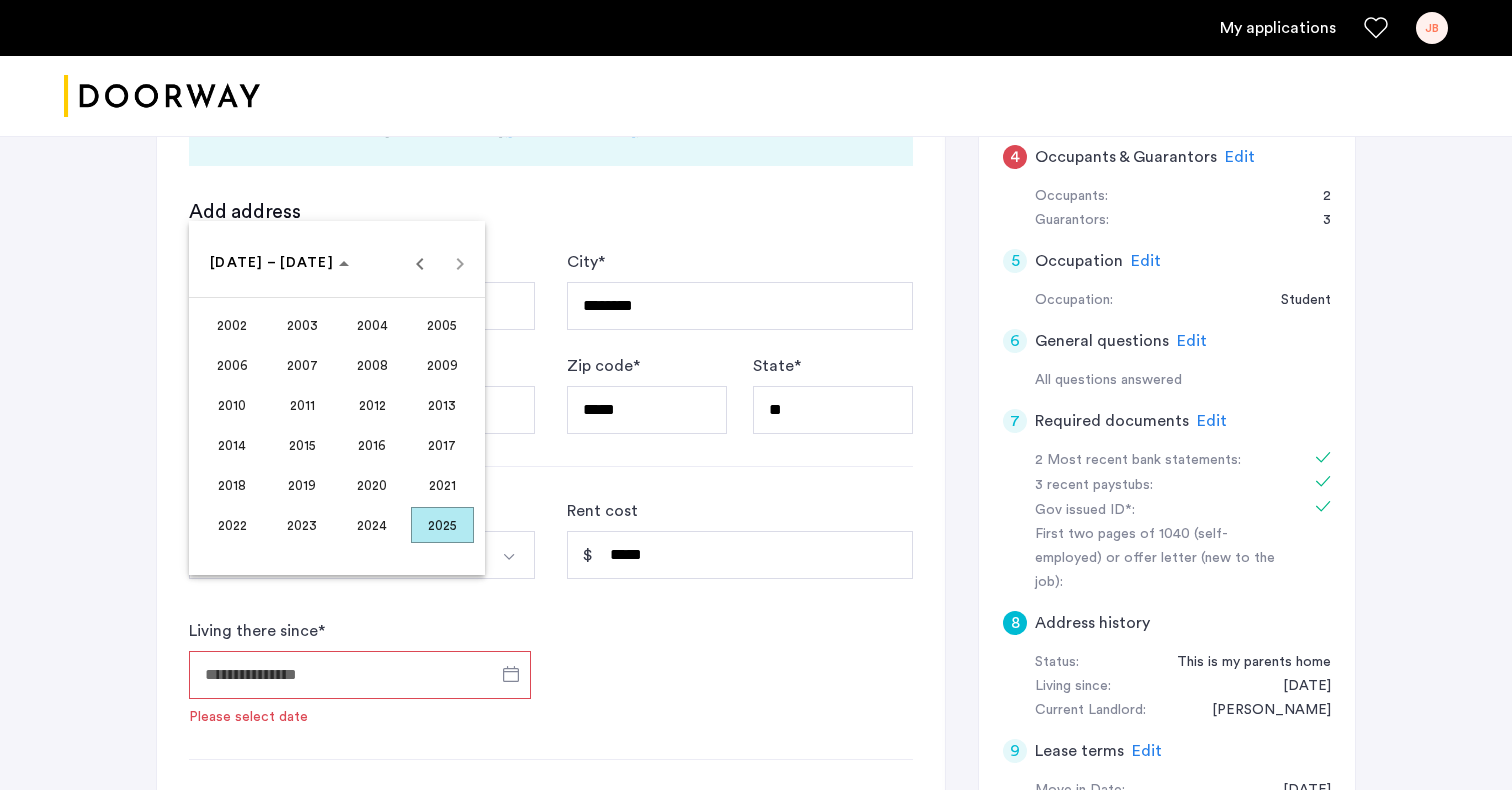 click on "2024" at bounding box center (372, 525) 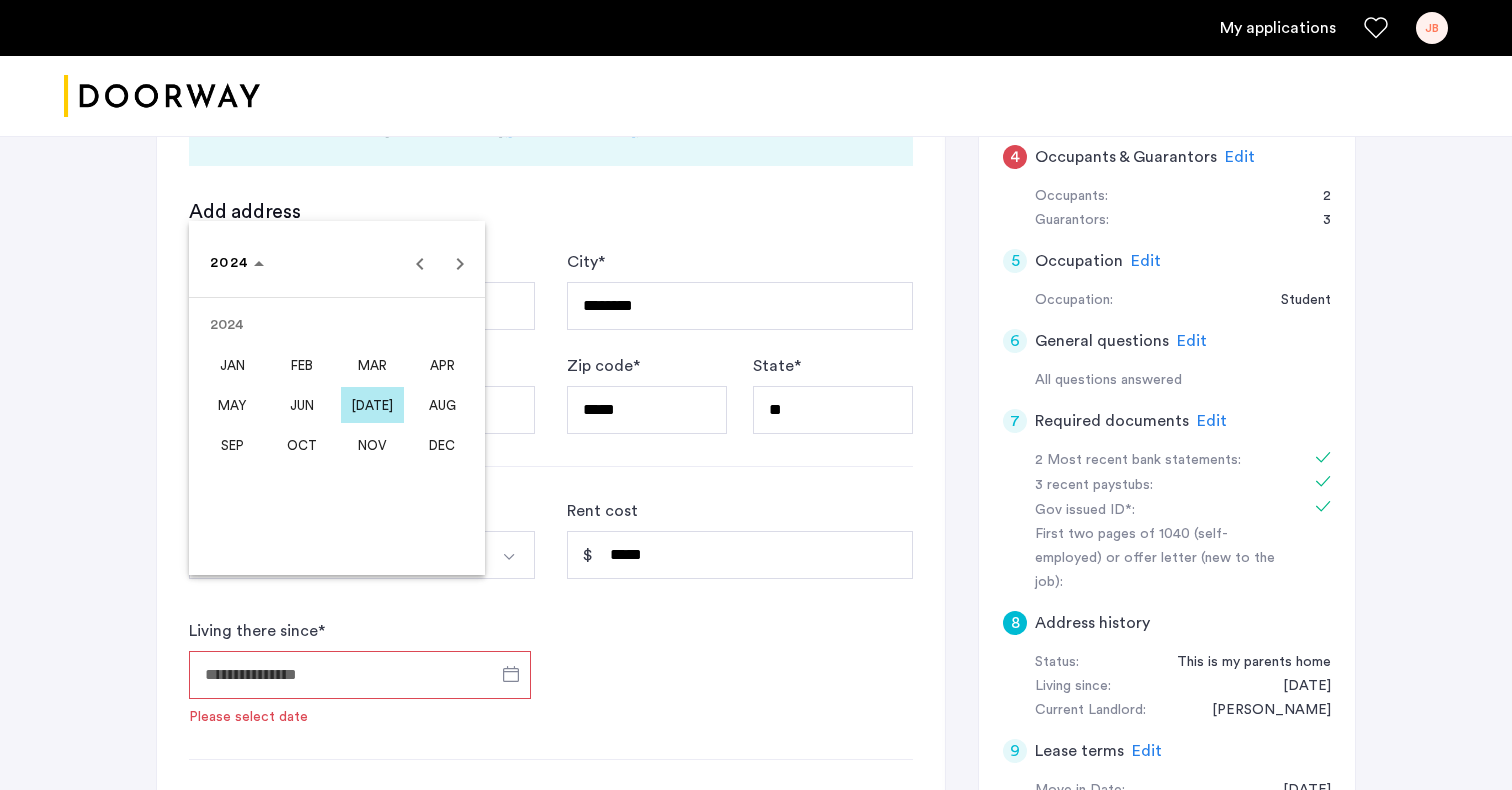 click on "[DATE]" at bounding box center [372, 405] 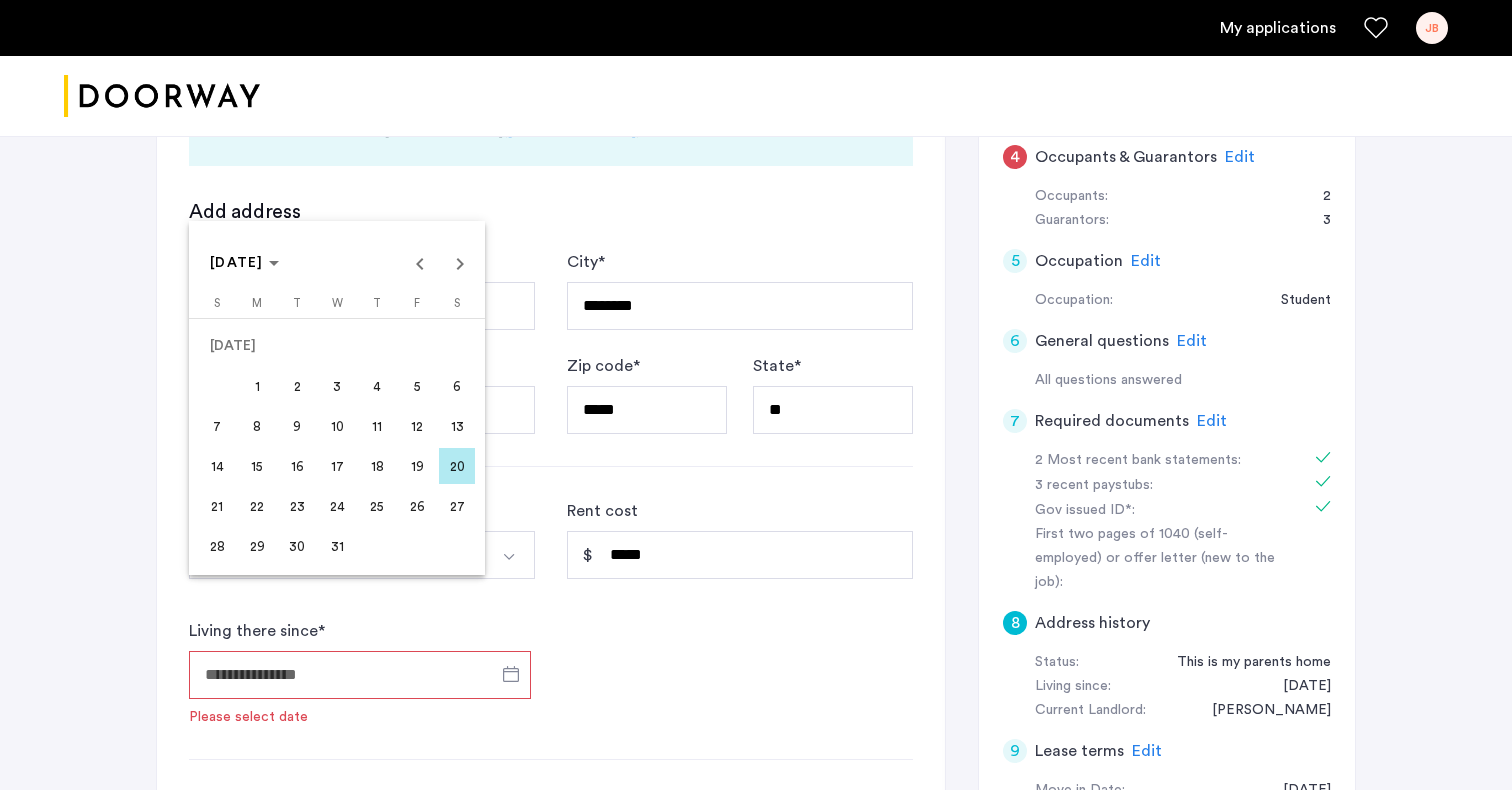 click on "1" at bounding box center [257, 386] 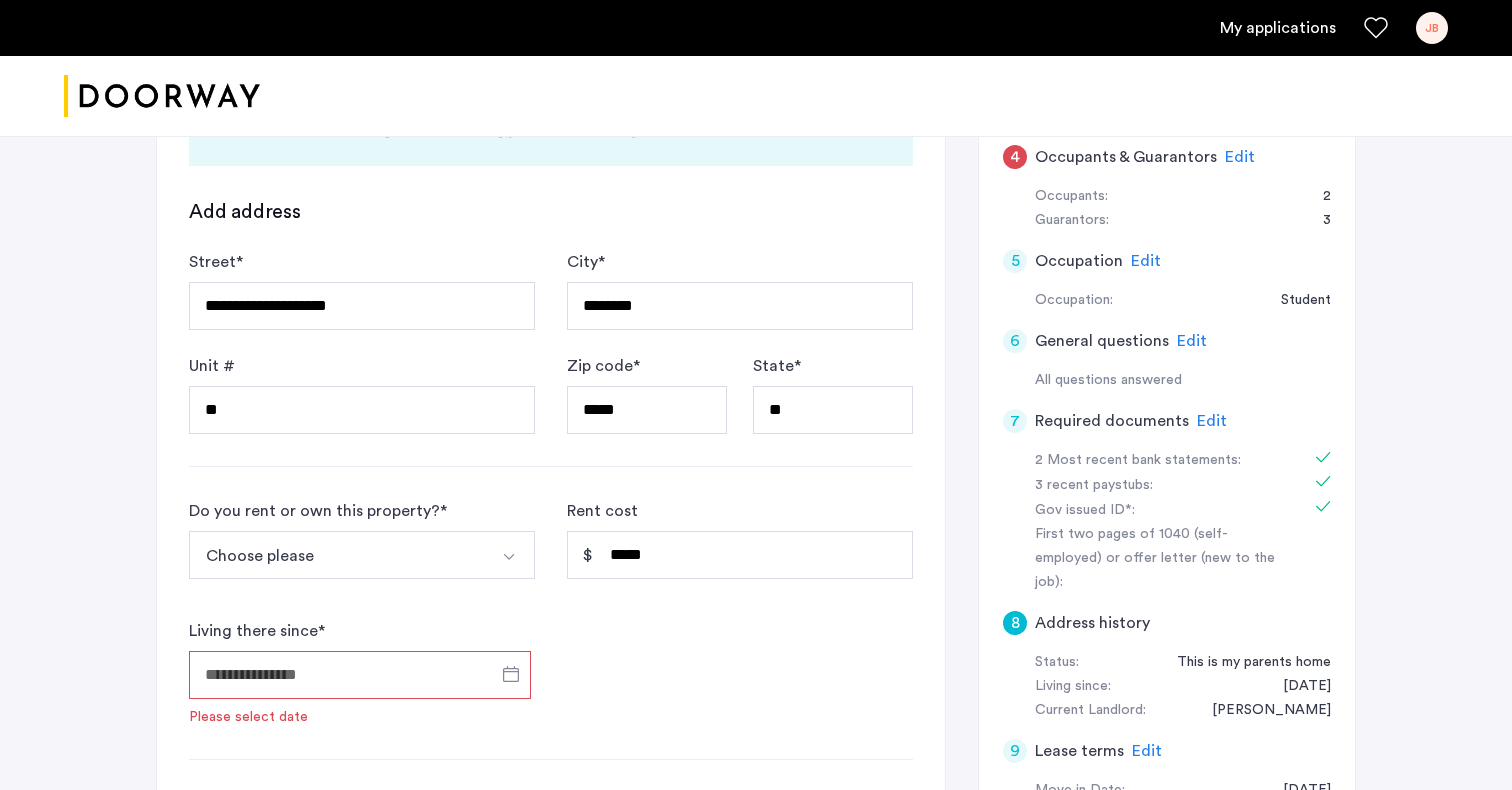 type on "**********" 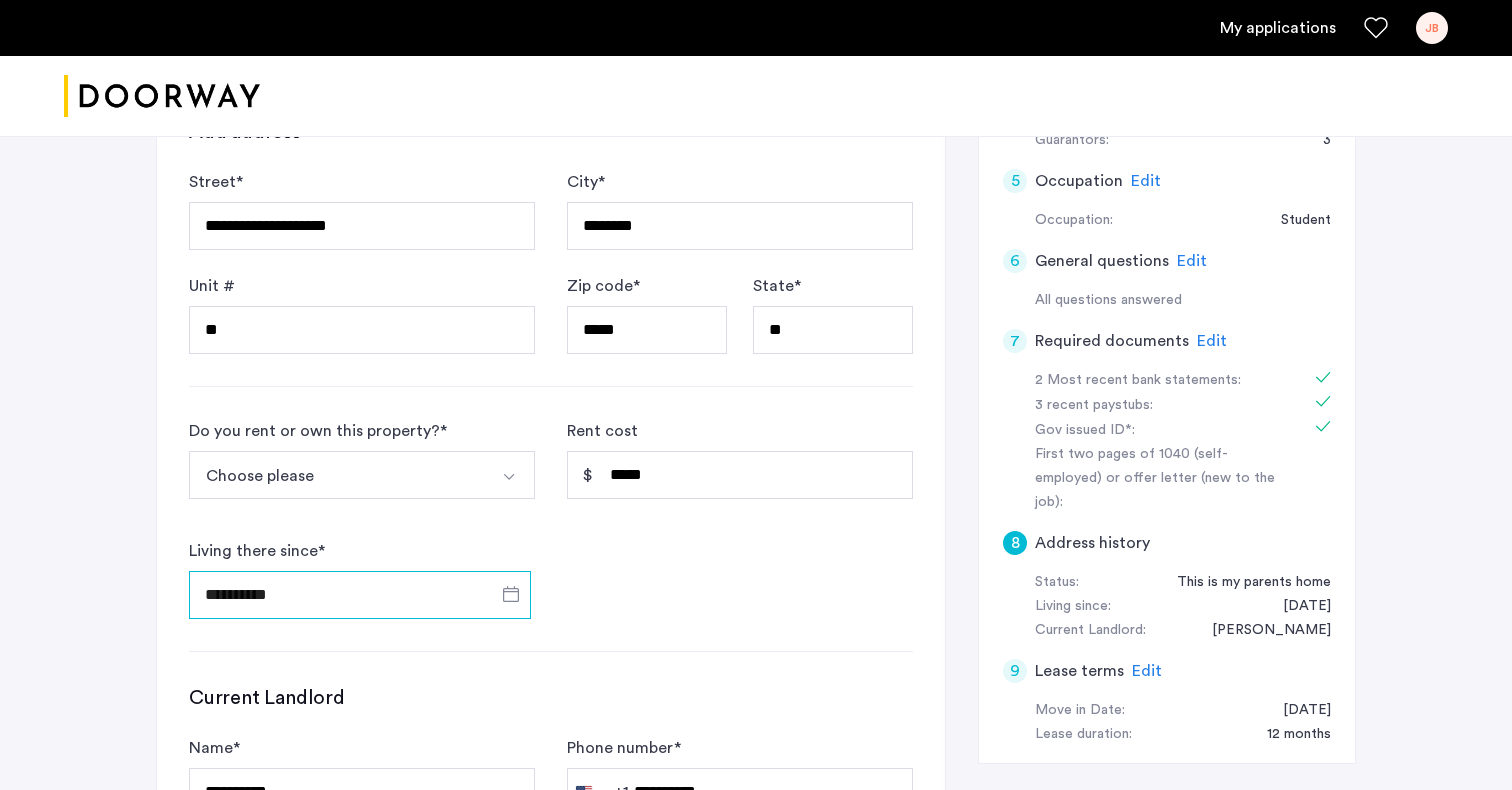 scroll, scrollTop: 756, scrollLeft: 0, axis: vertical 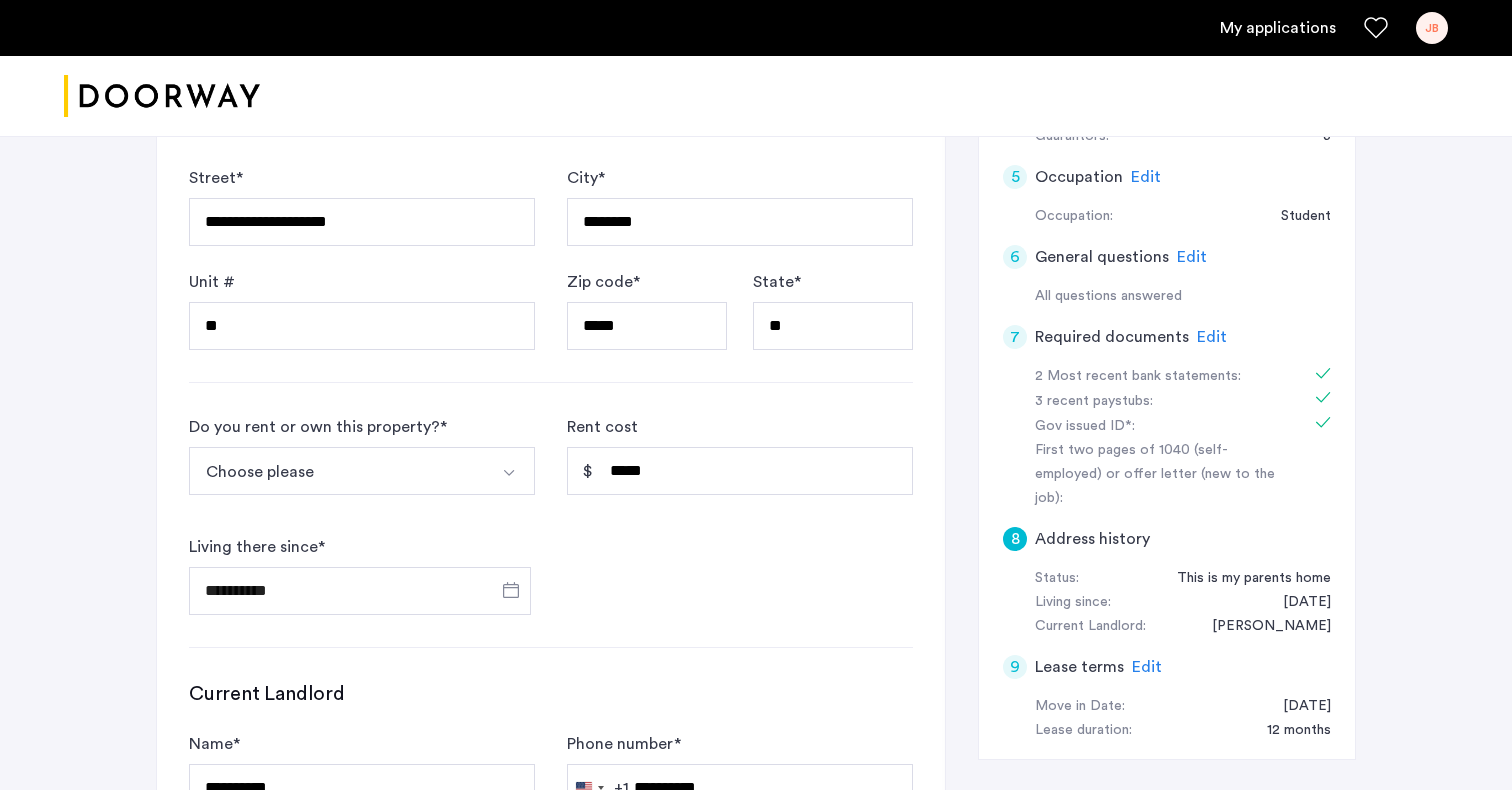 click on "Choose please" at bounding box center [338, 471] 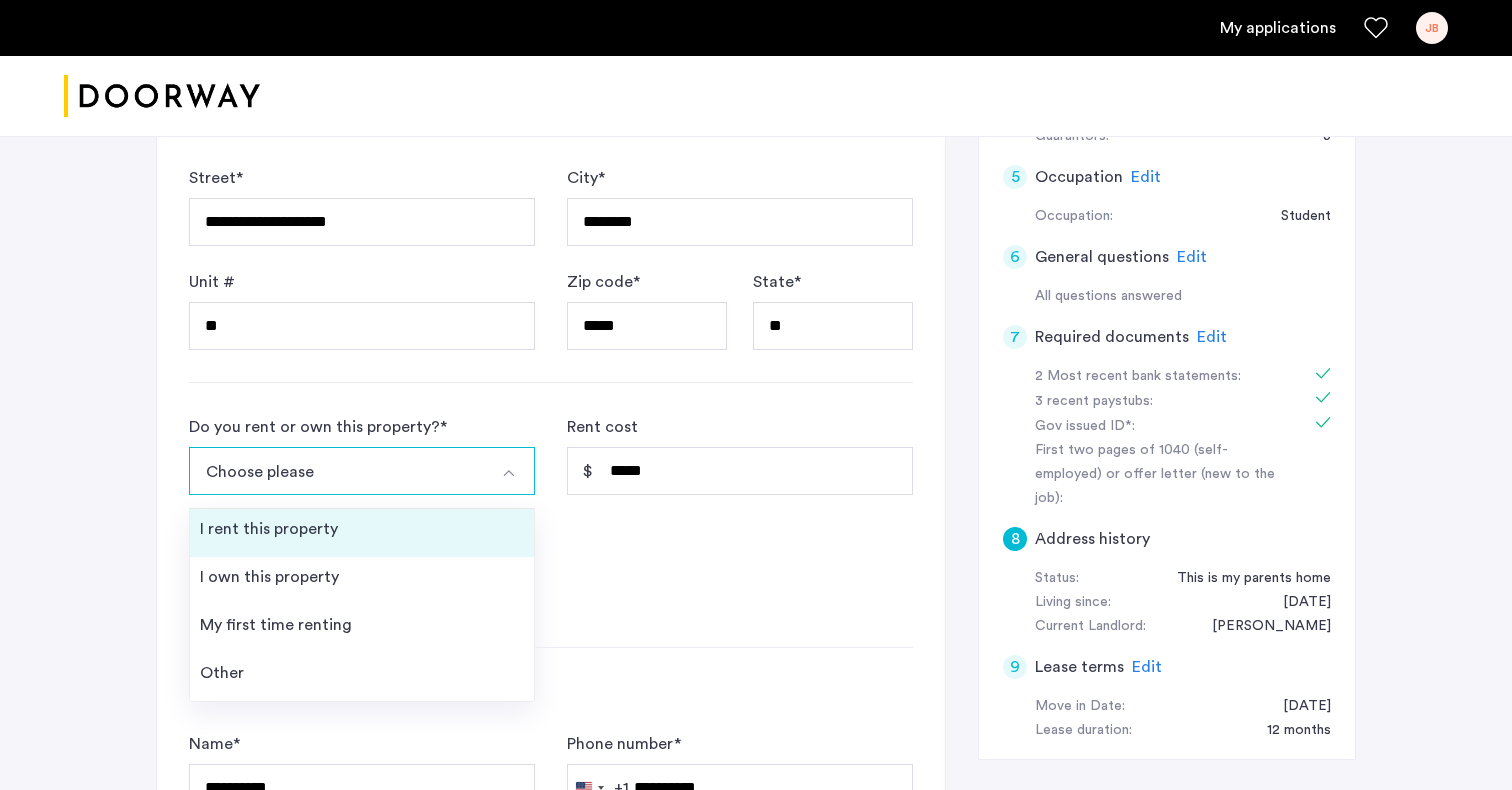 click on "I rent this property" at bounding box center [362, 533] 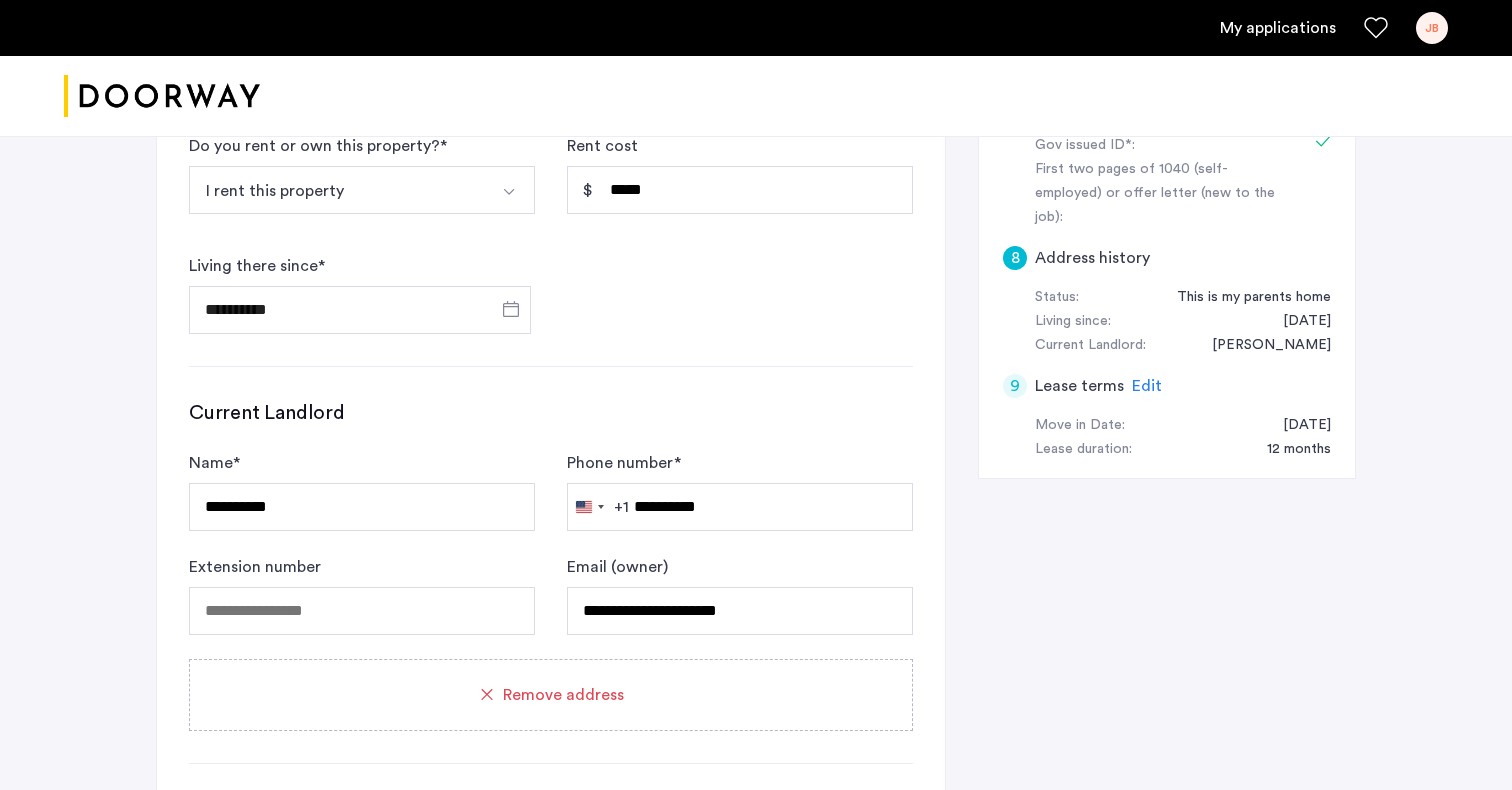 scroll, scrollTop: 1137, scrollLeft: 0, axis: vertical 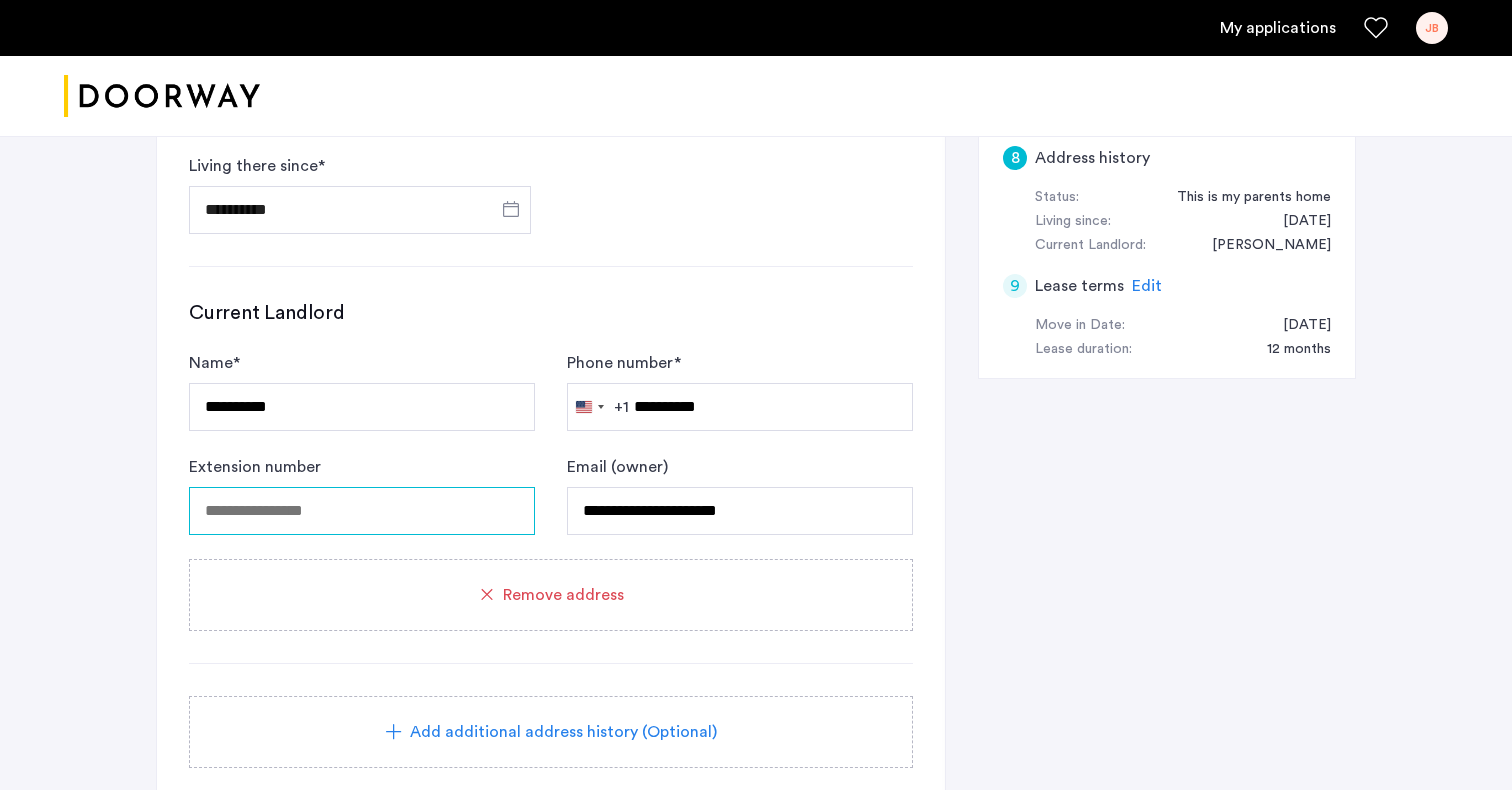 click at bounding box center (362, 511) 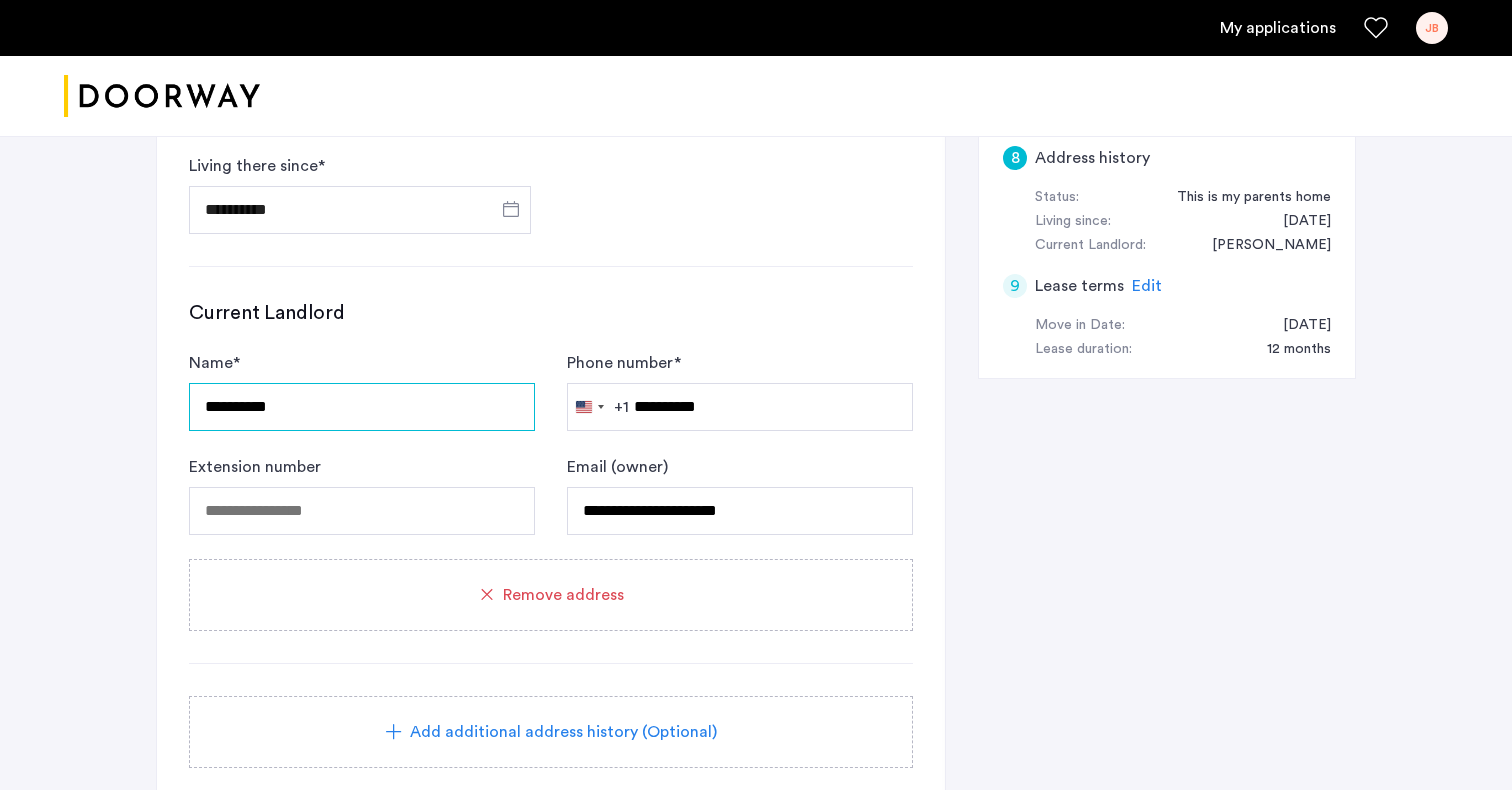click on "**********" at bounding box center (362, 407) 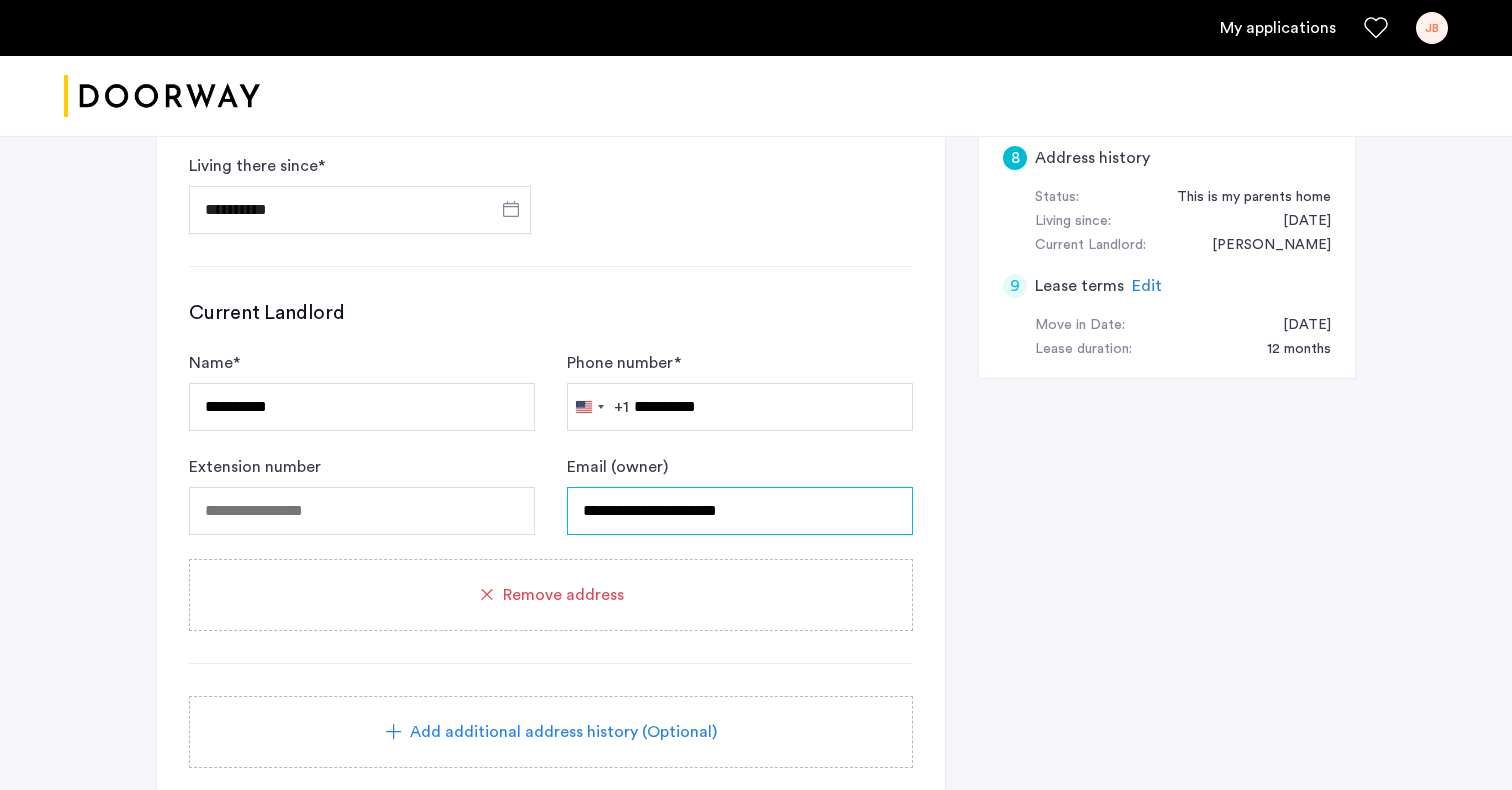 drag, startPoint x: 674, startPoint y: 448, endPoint x: 570, endPoint y: 451, distance: 104.04326 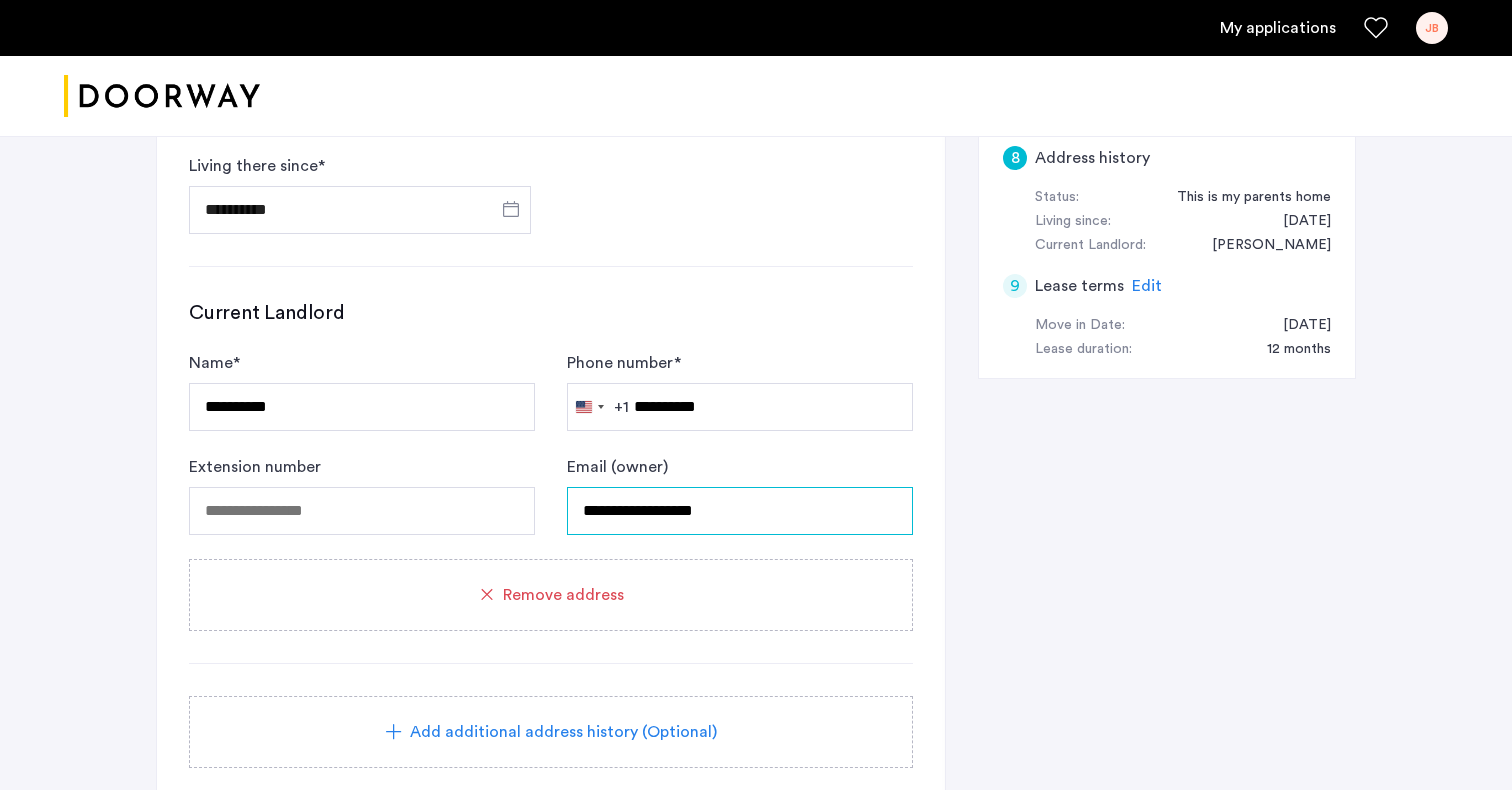 scroll, scrollTop: 1170, scrollLeft: 0, axis: vertical 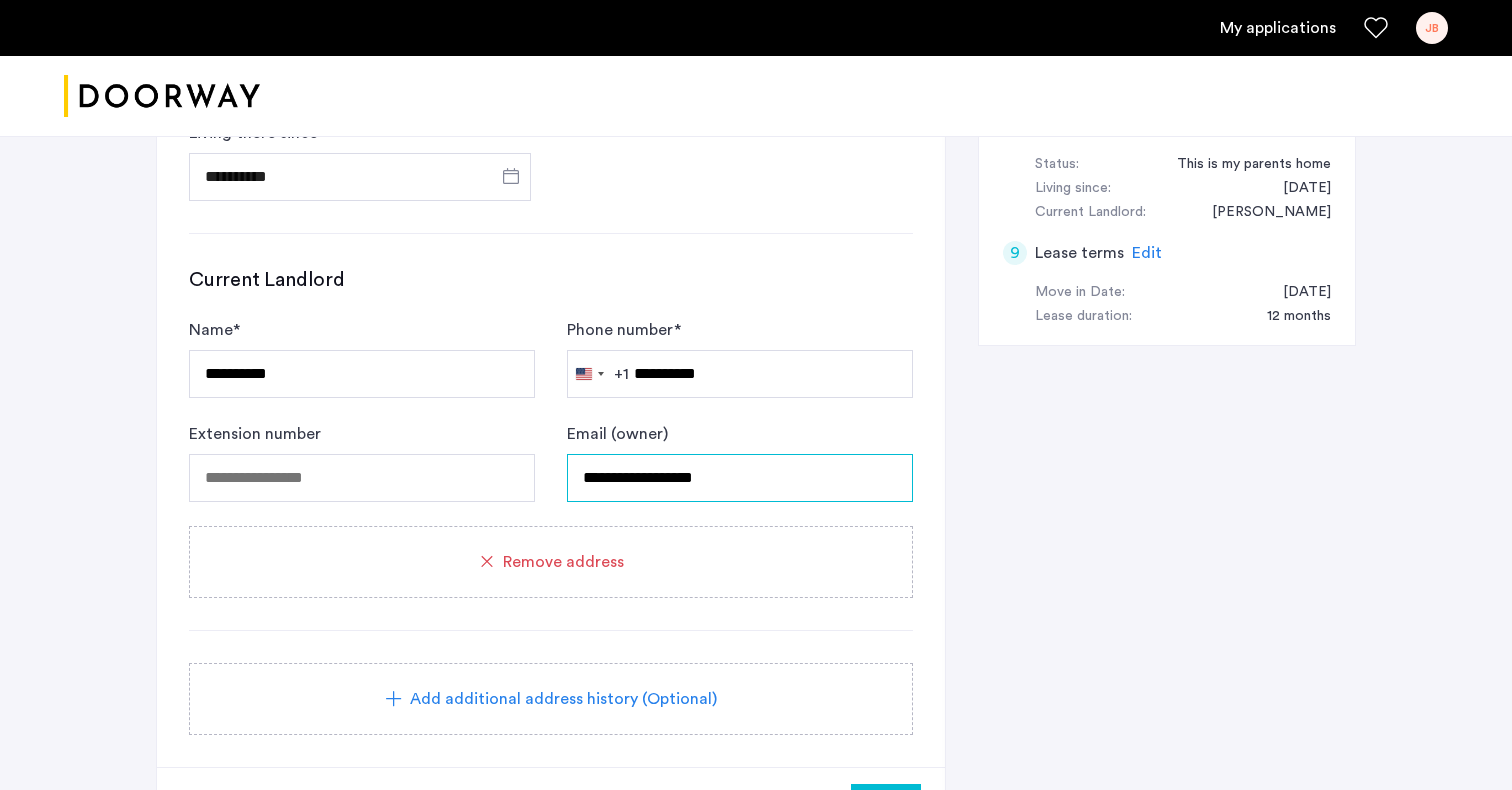 type on "**********" 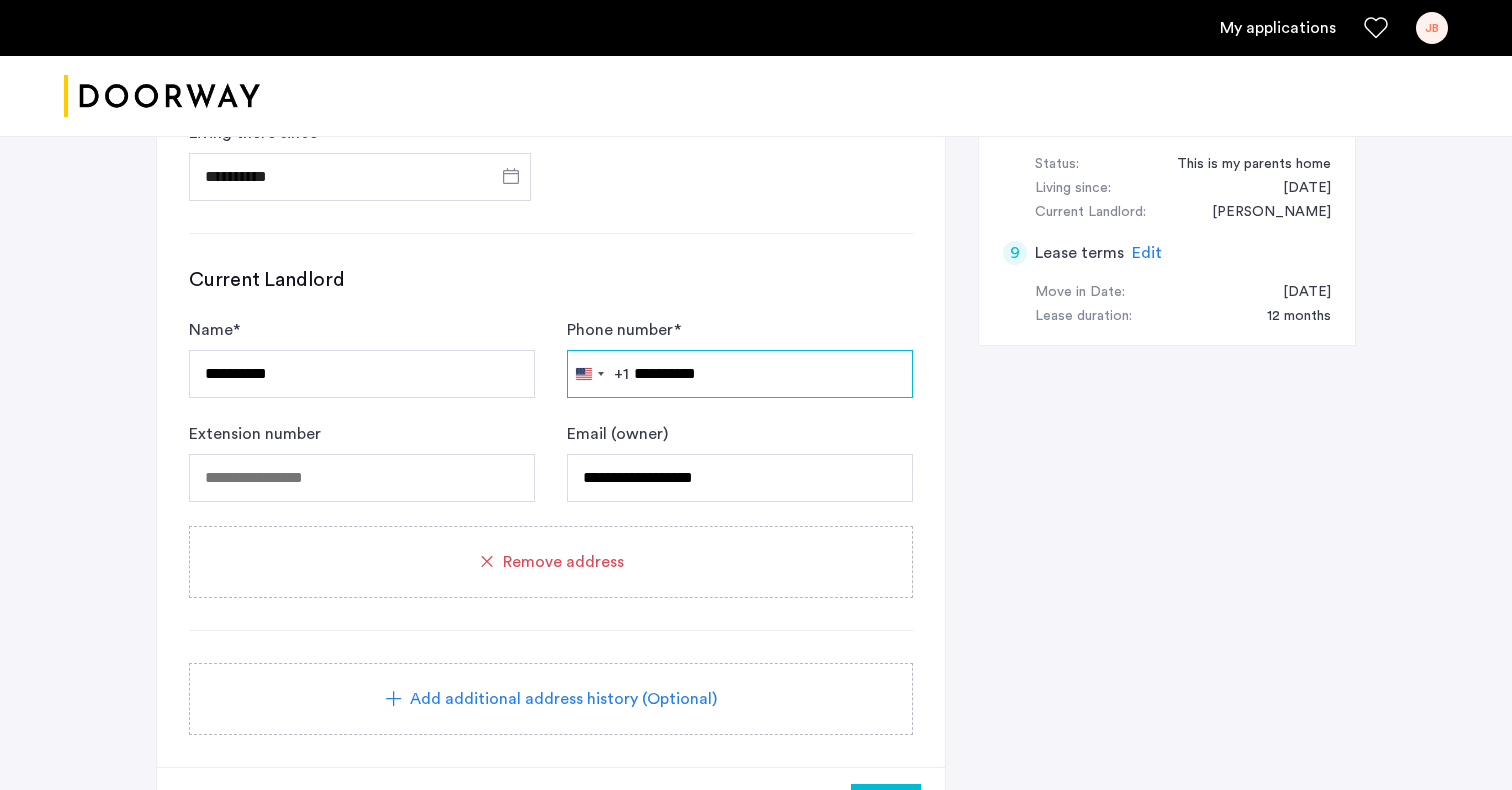 click on "**********" at bounding box center (740, 374) 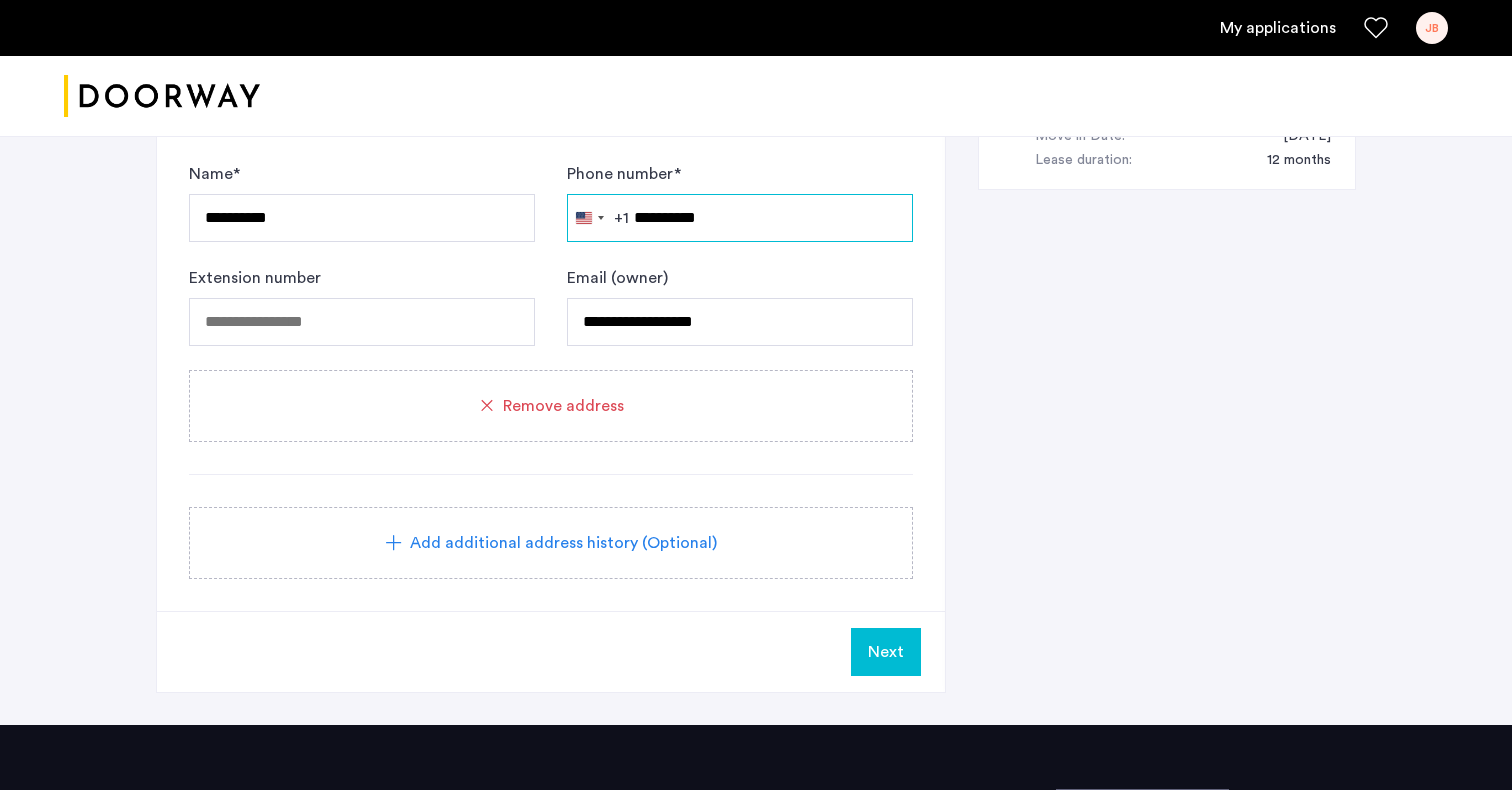 scroll, scrollTop: 1335, scrollLeft: 0, axis: vertical 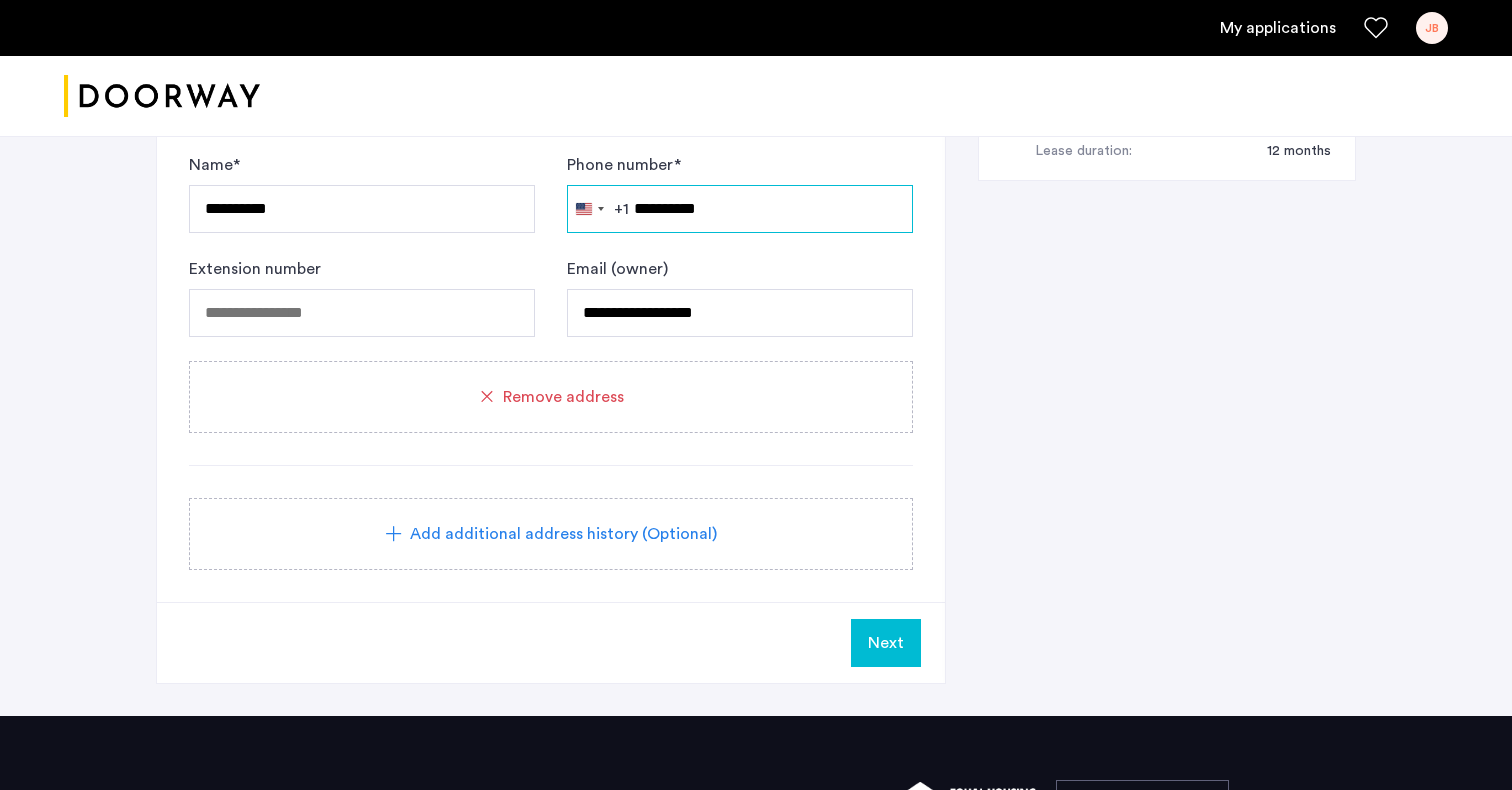 type on "**********" 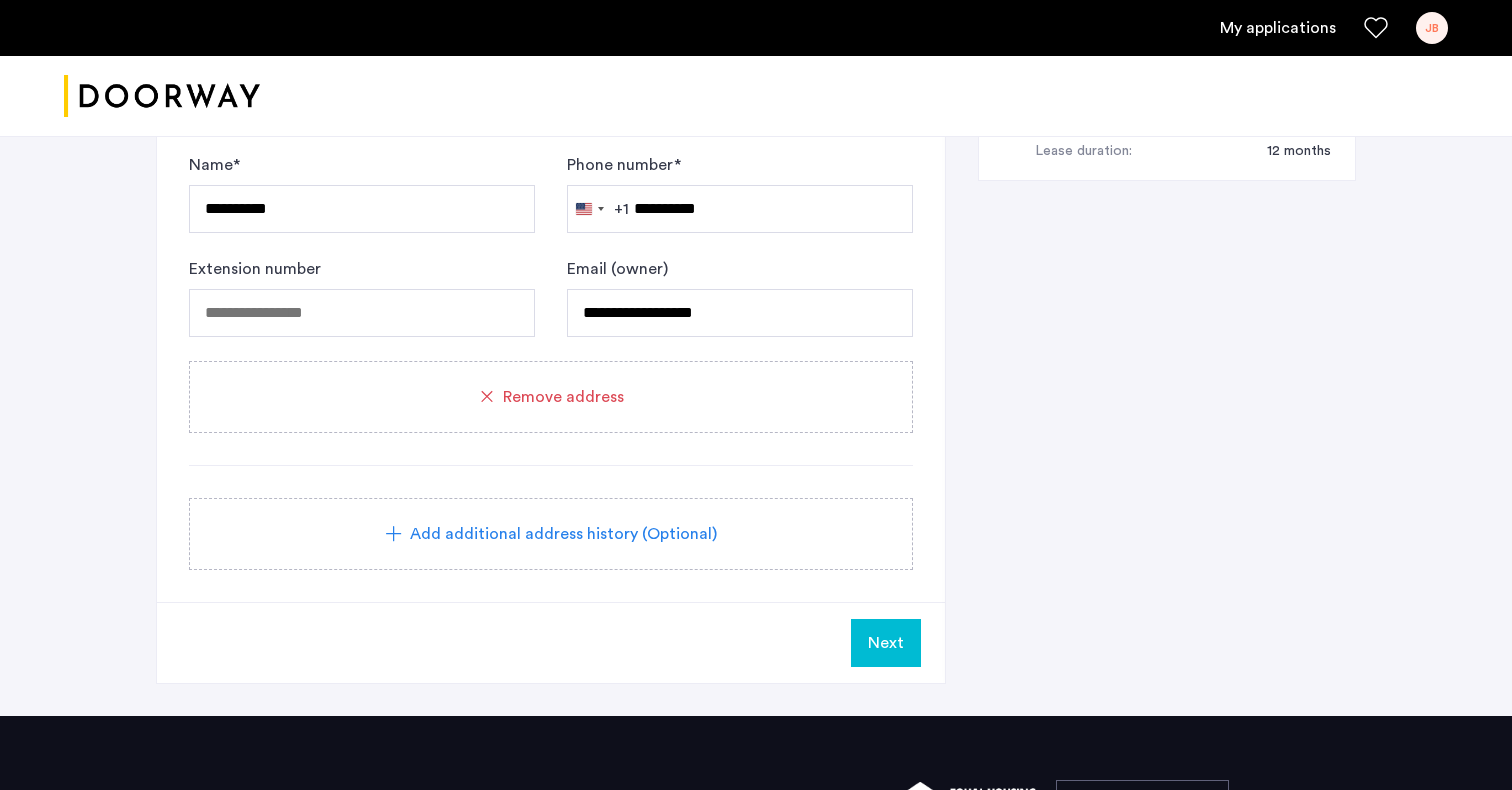click on "Next" 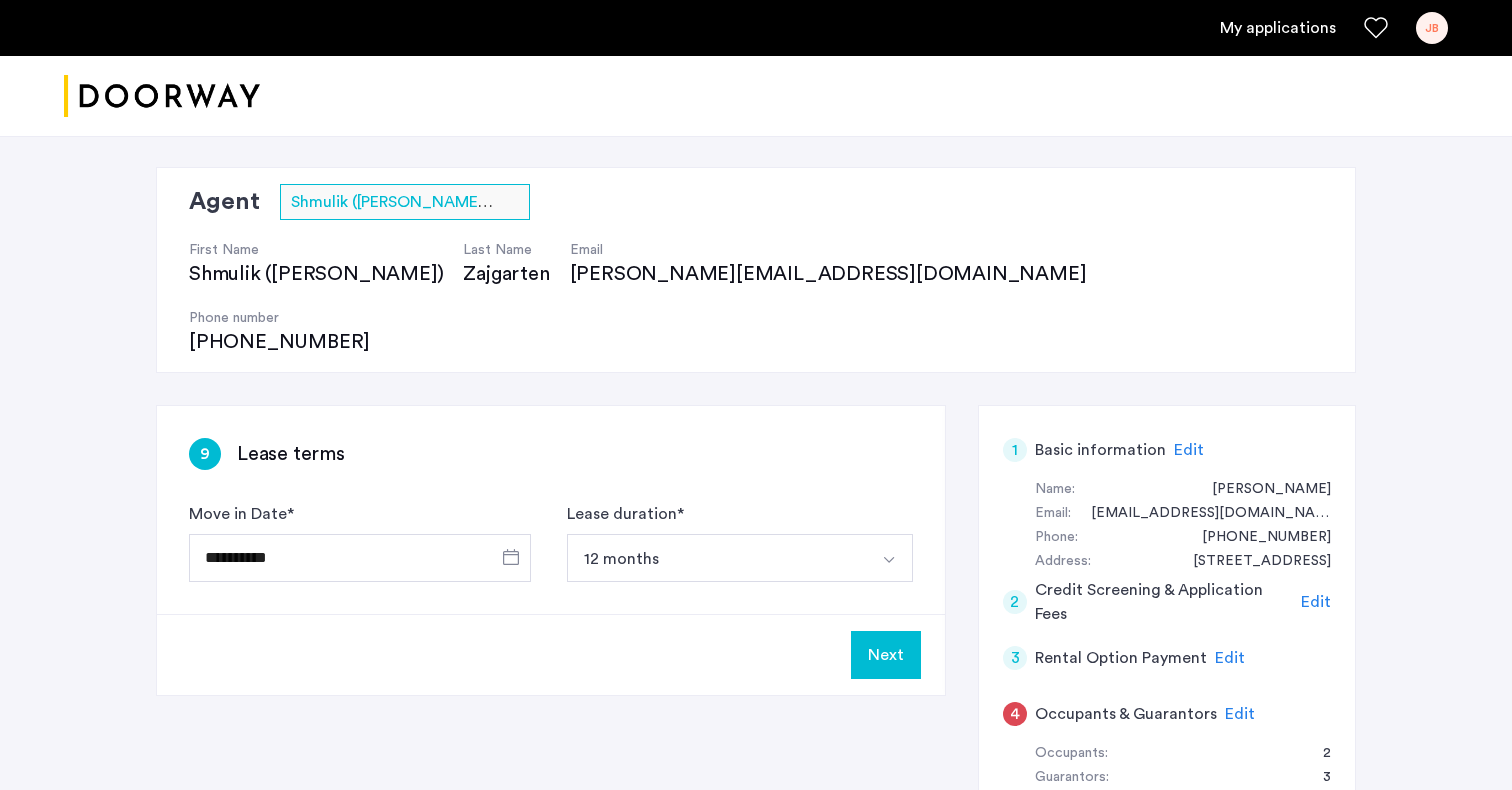 scroll, scrollTop: 116, scrollLeft: 0, axis: vertical 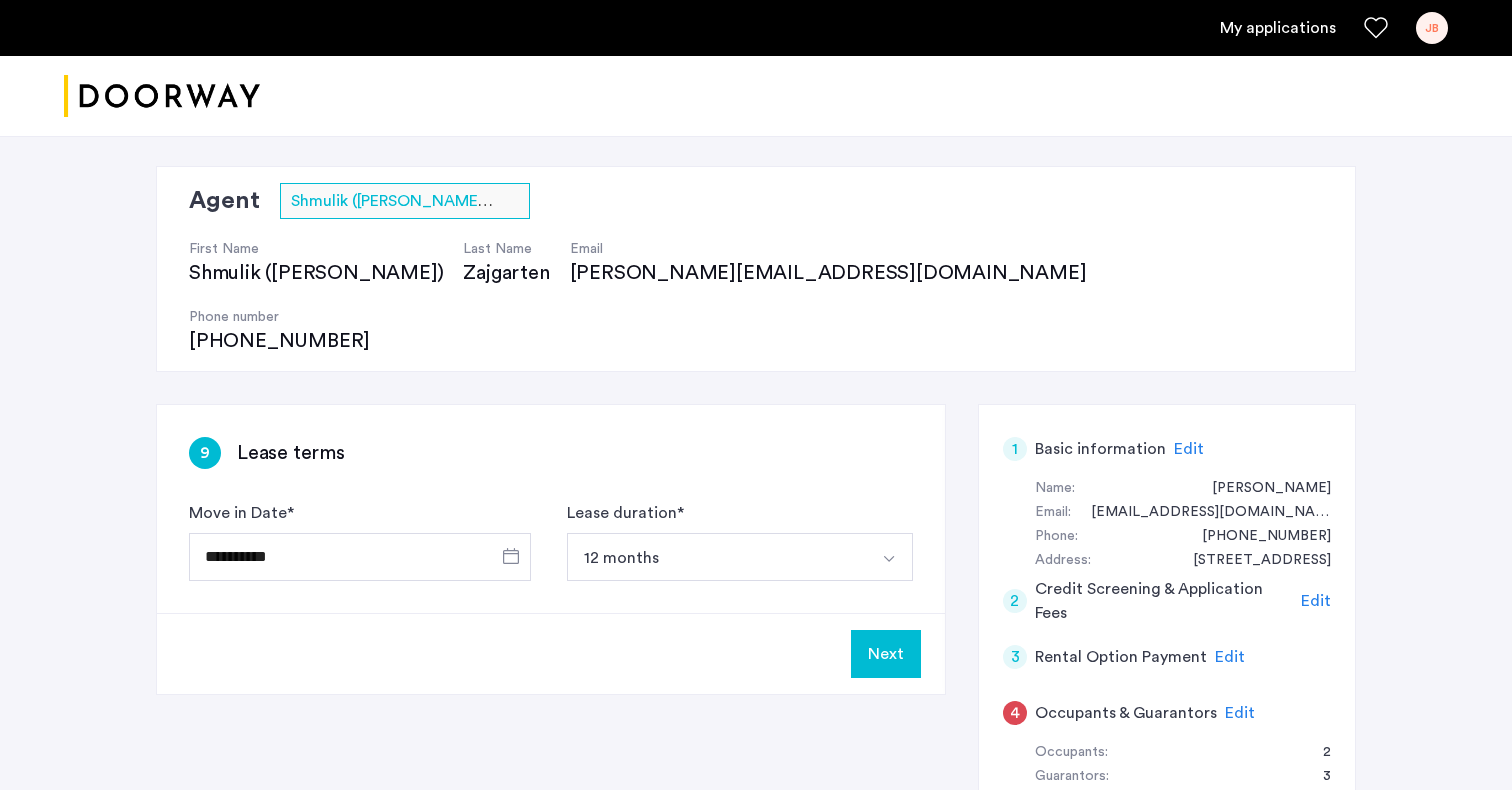 click on "Next" 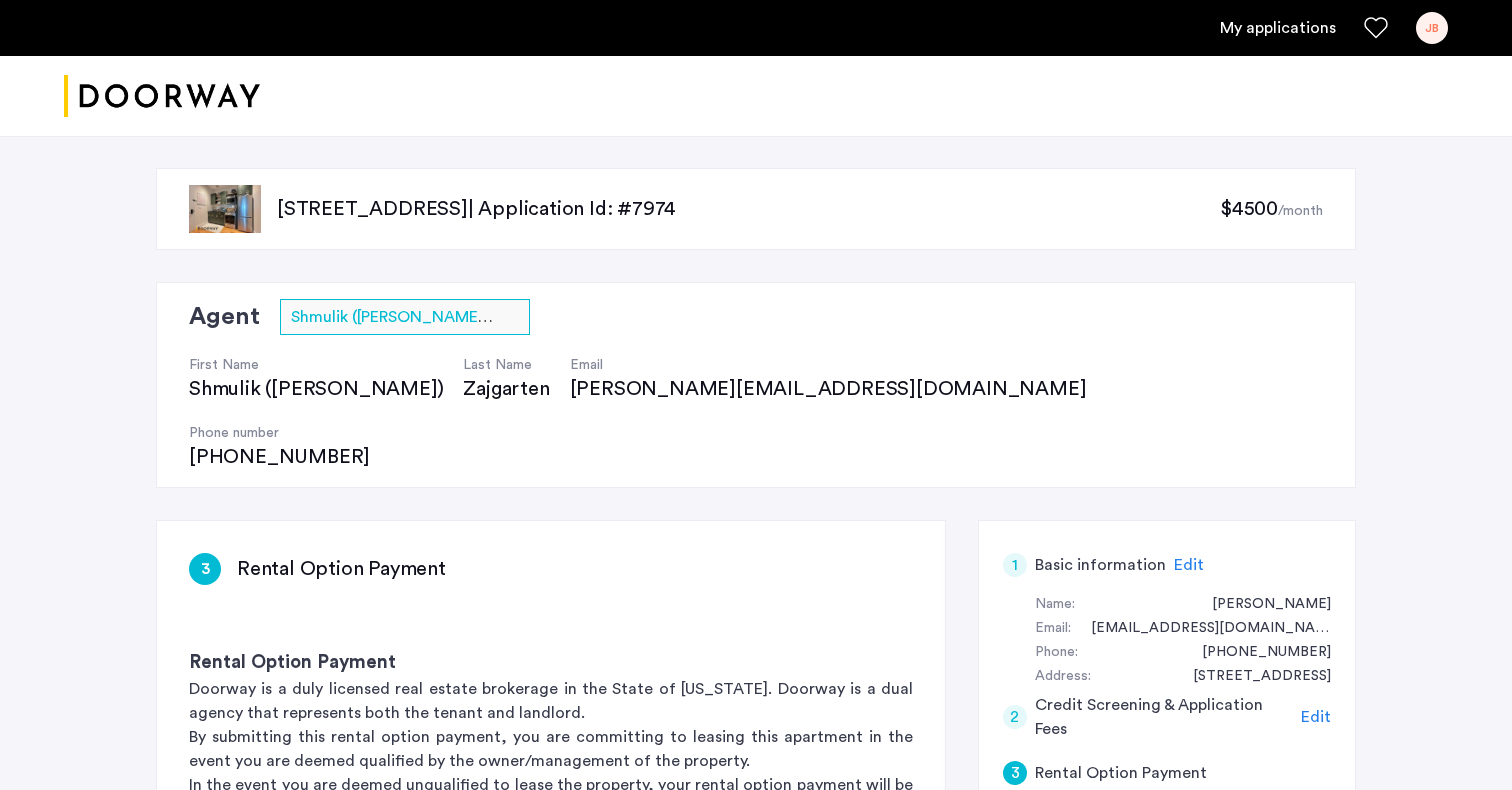 scroll, scrollTop: 1226, scrollLeft: 0, axis: vertical 